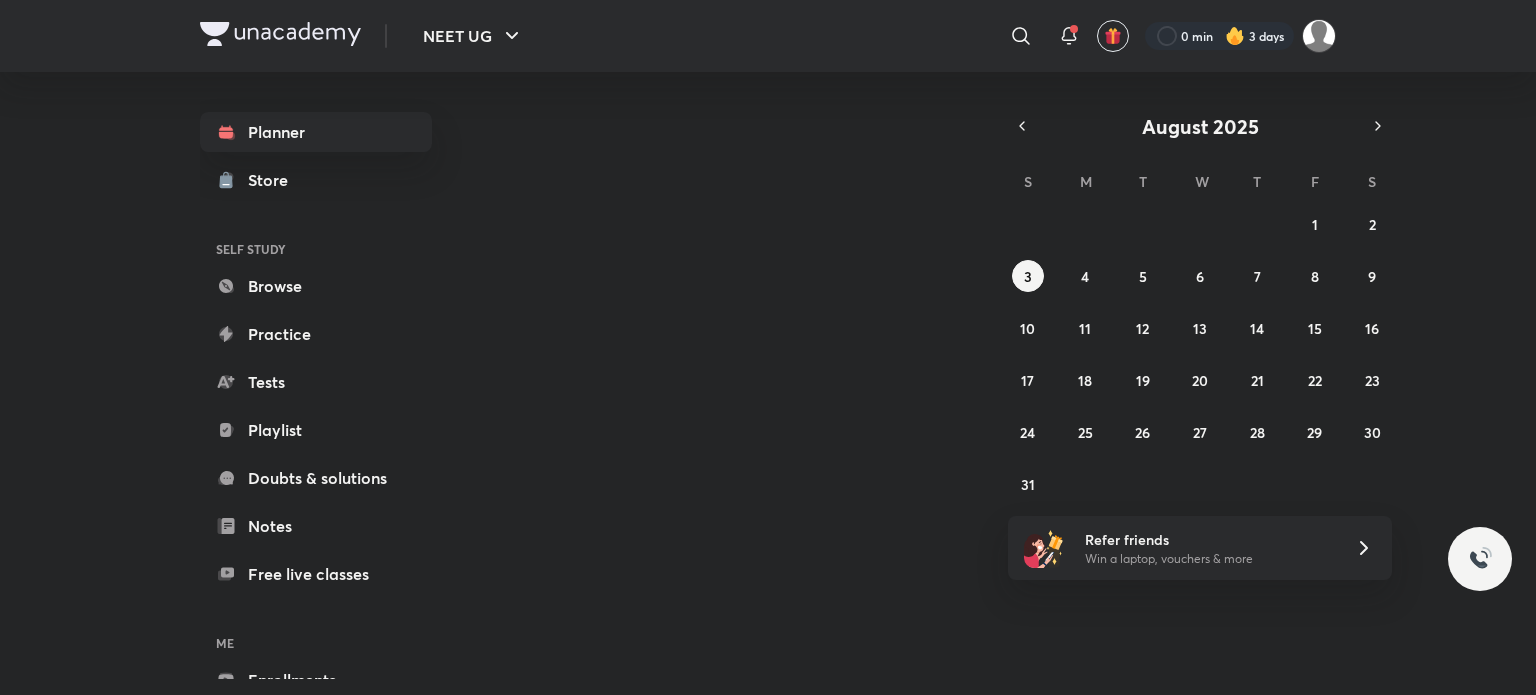 scroll, scrollTop: 0, scrollLeft: 0, axis: both 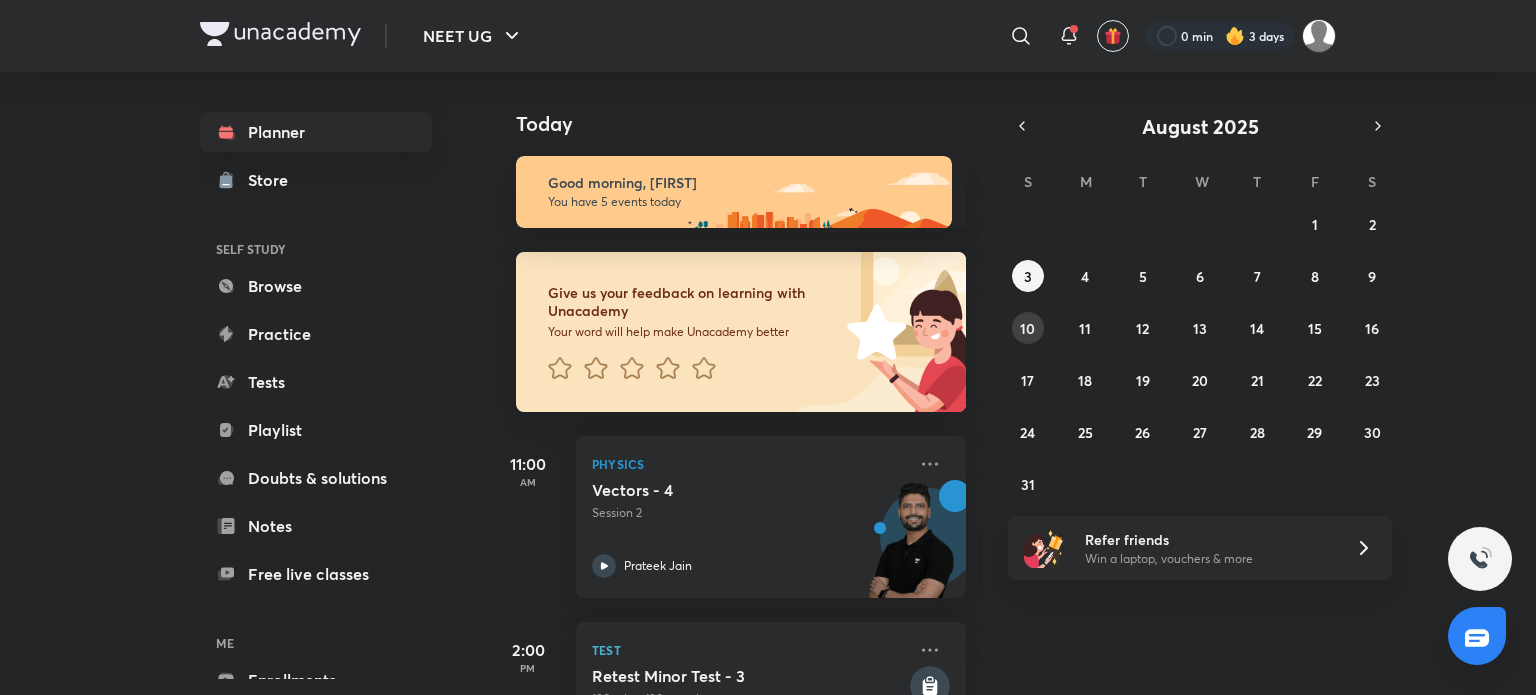 click on "10" at bounding box center [1027, 328] 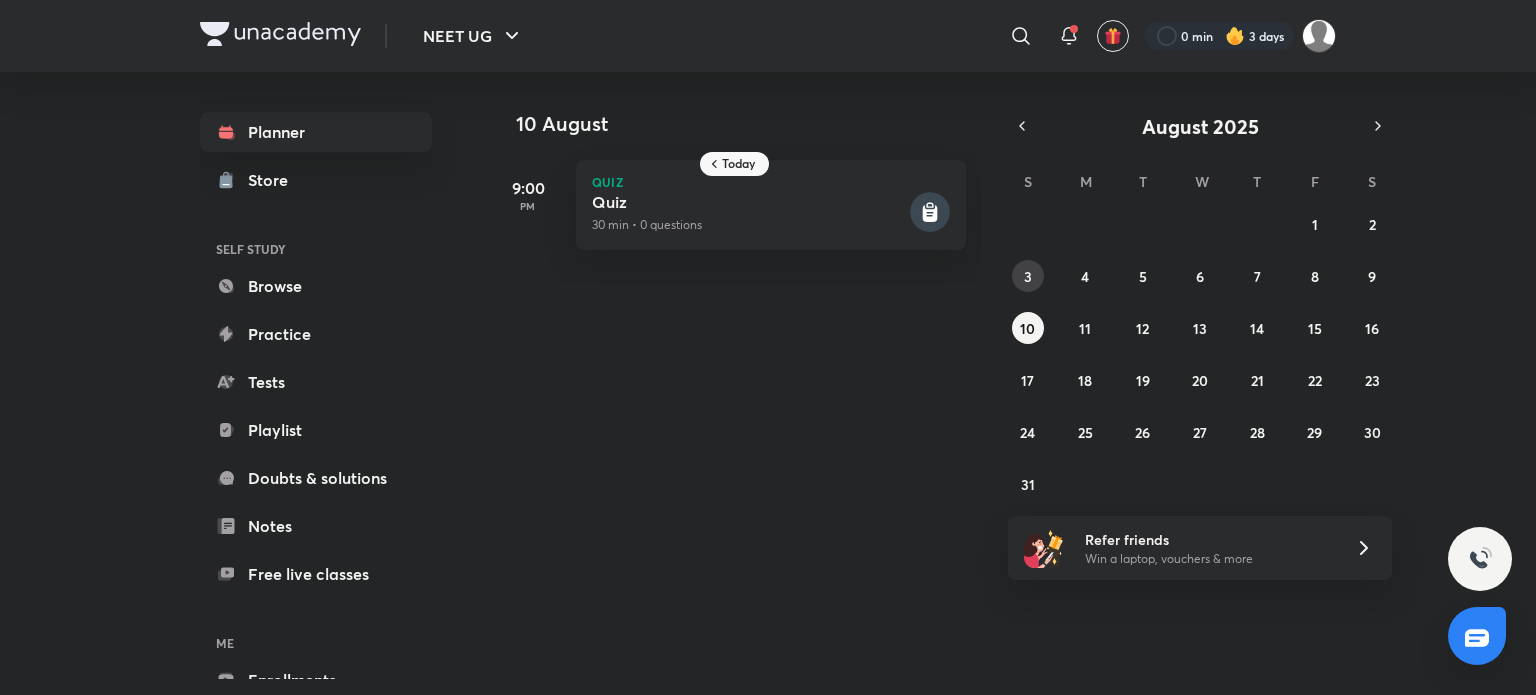 click on "3" at bounding box center [1028, 276] 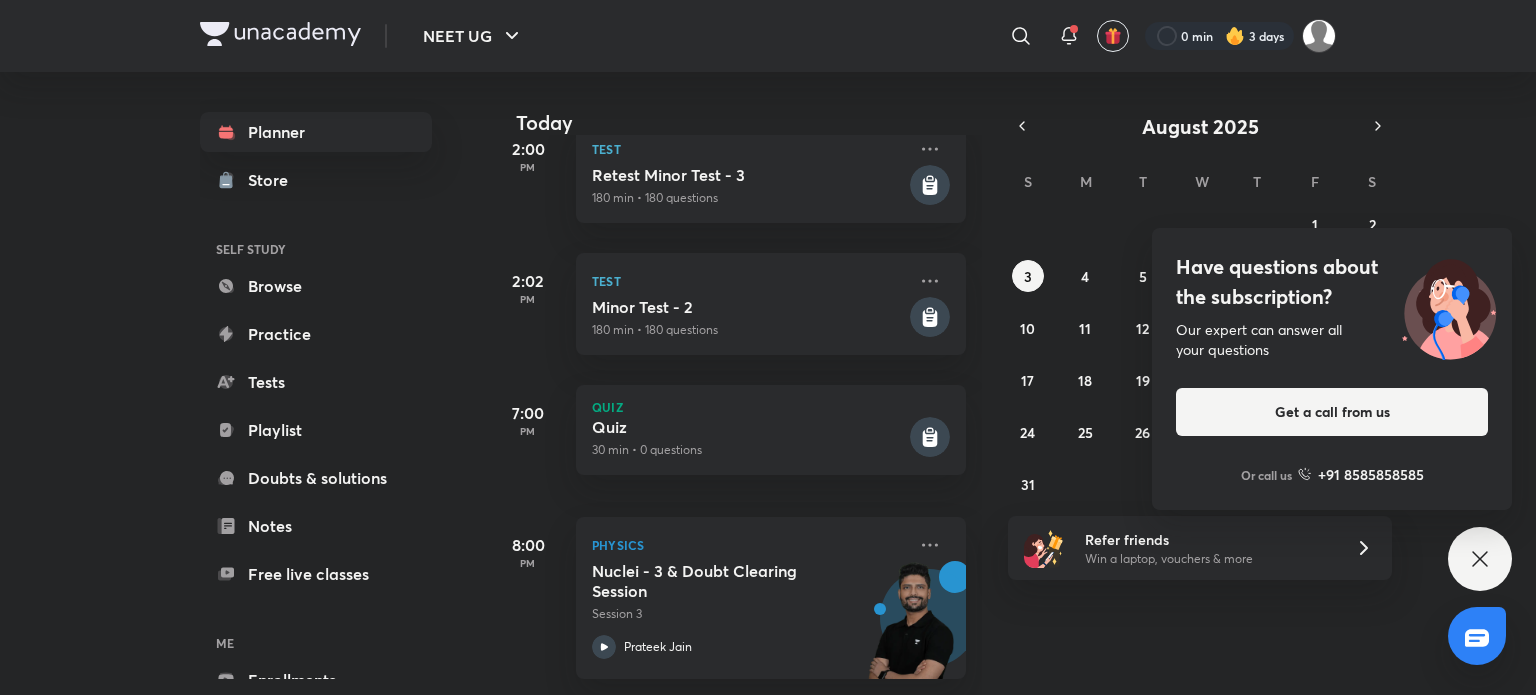 scroll, scrollTop: 515, scrollLeft: 0, axis: vertical 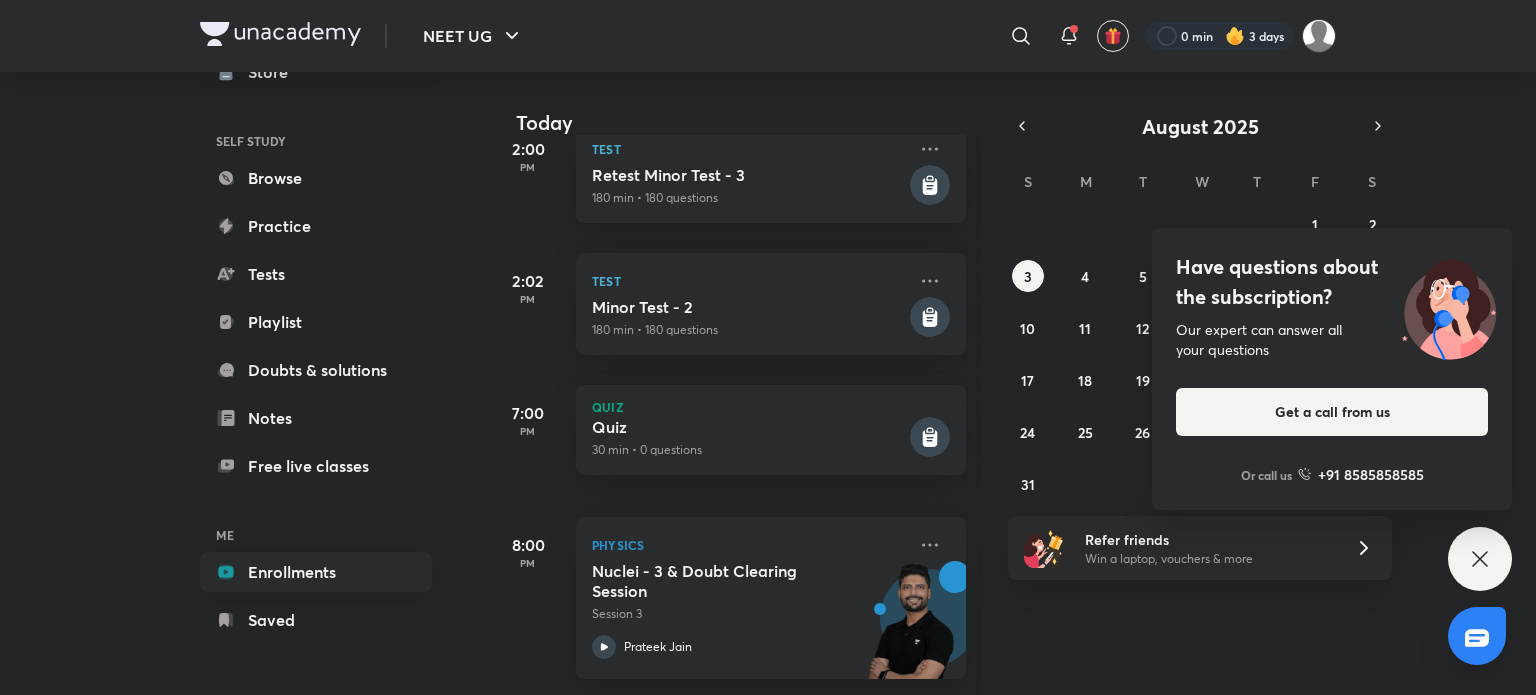 click on "Enrollments" at bounding box center [316, 572] 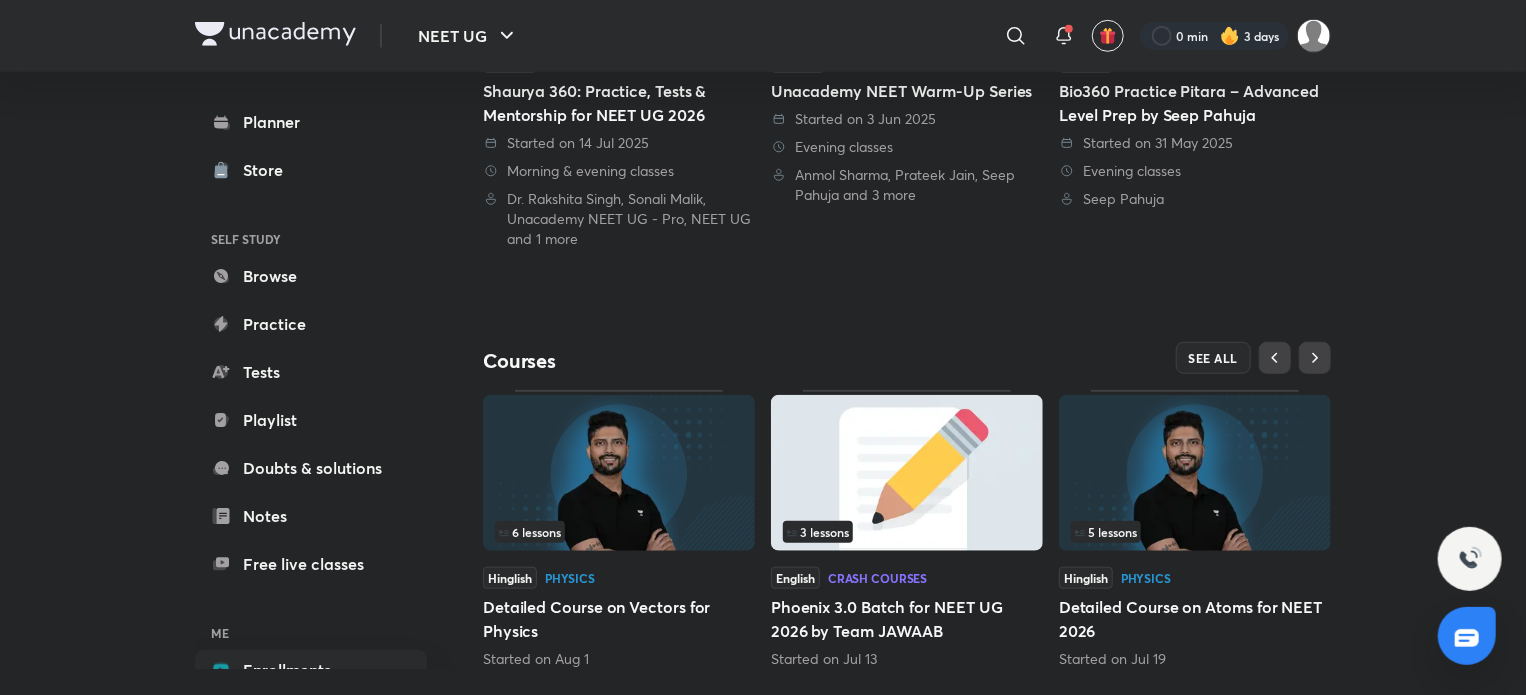 scroll, scrollTop: 699, scrollLeft: 0, axis: vertical 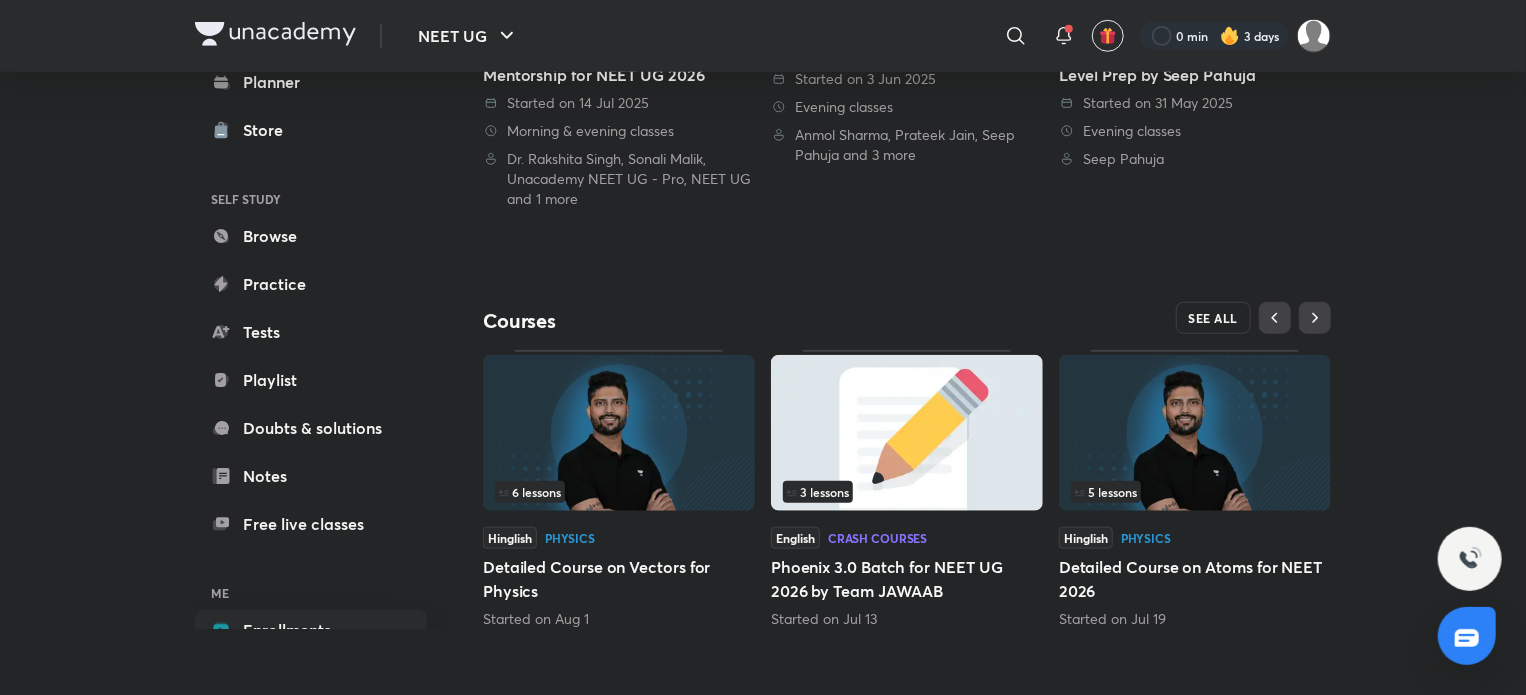 click on "SEE ALL" at bounding box center (1214, 318) 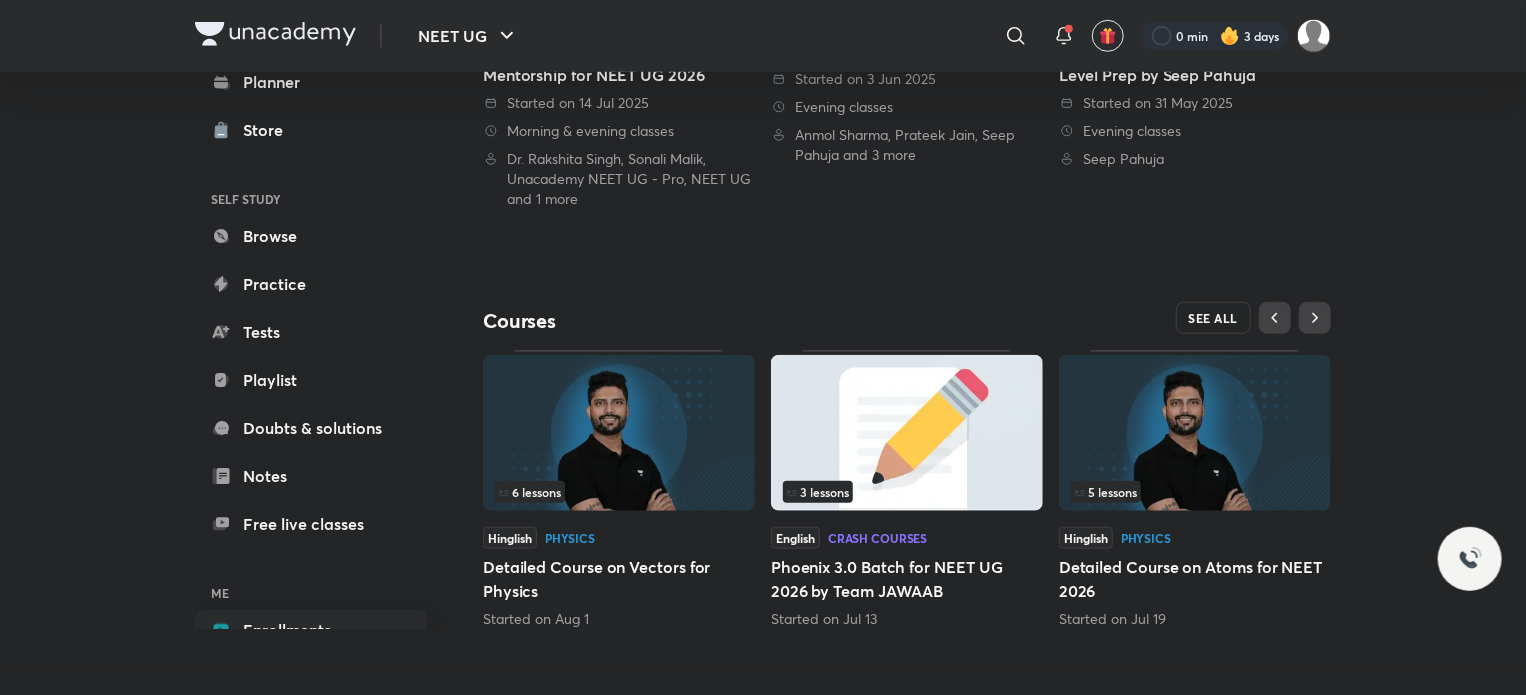 scroll, scrollTop: 0, scrollLeft: 0, axis: both 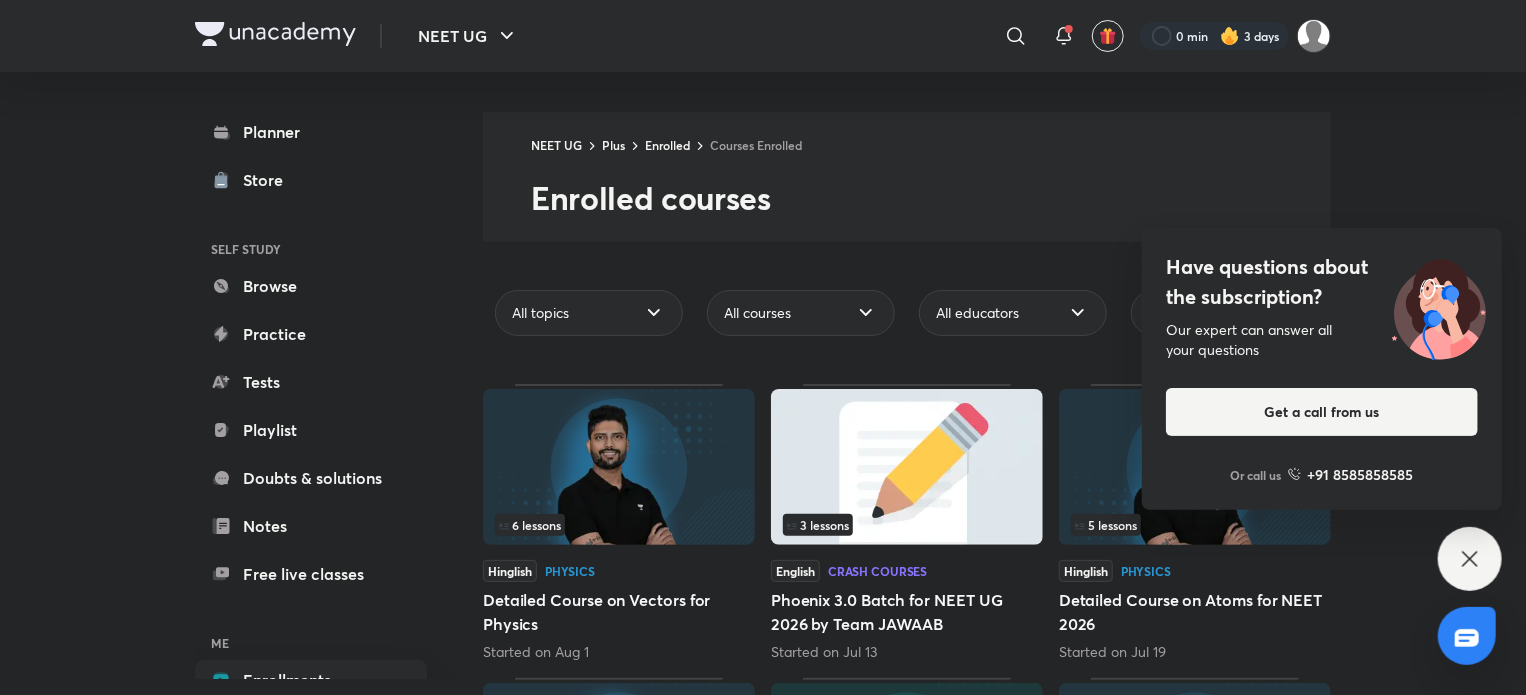 click on "Have questions about the subscription? Our expert can answer all your questions Get a call from us Or call us +91 8585858585" at bounding box center (1470, 559) 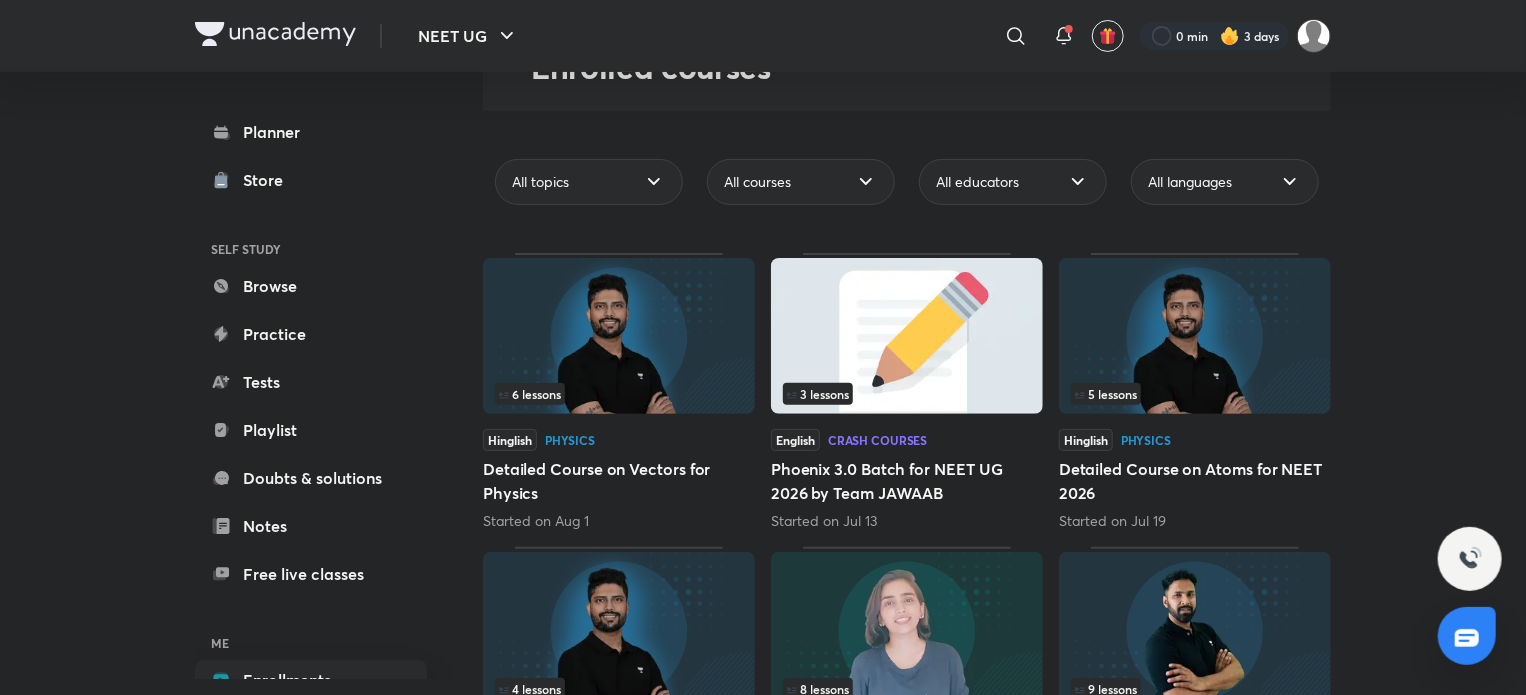 scroll, scrollTop: 0, scrollLeft: 0, axis: both 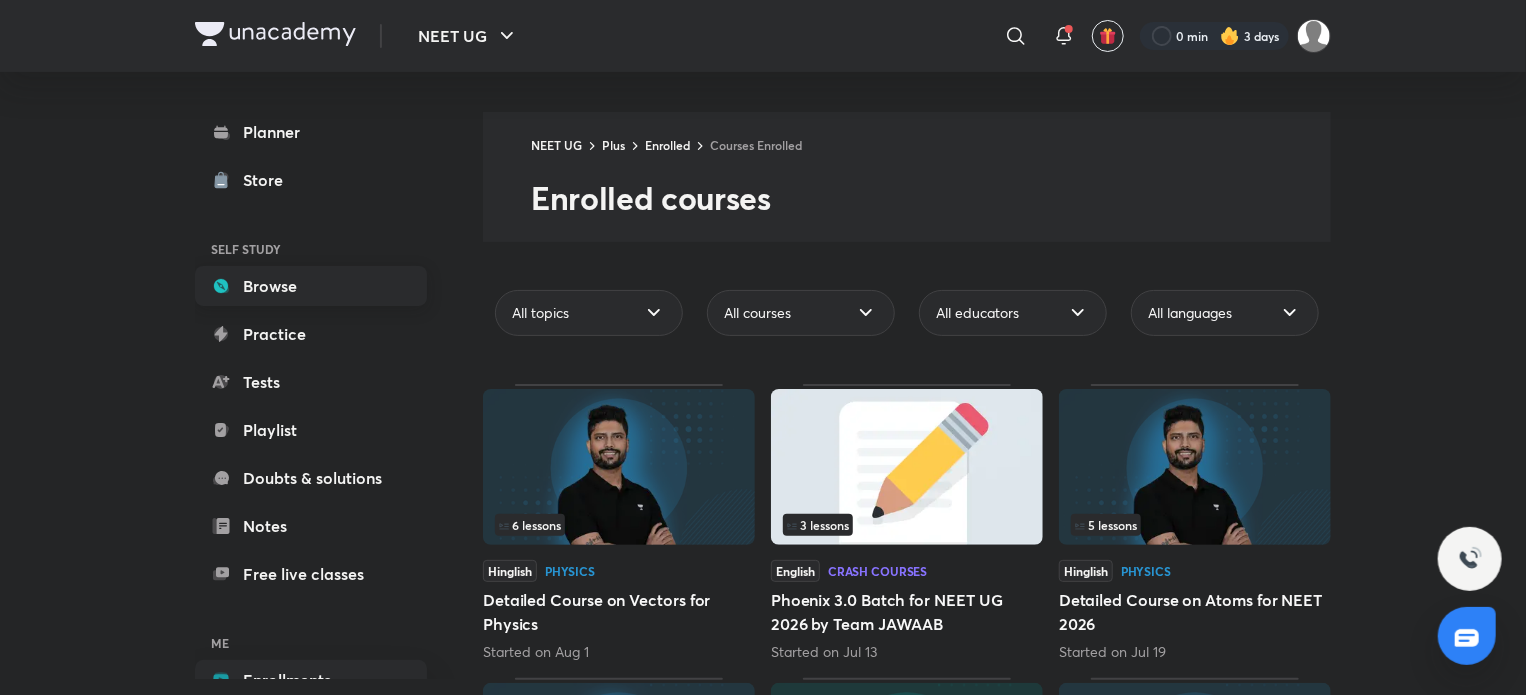 click on "Browse" at bounding box center [311, 286] 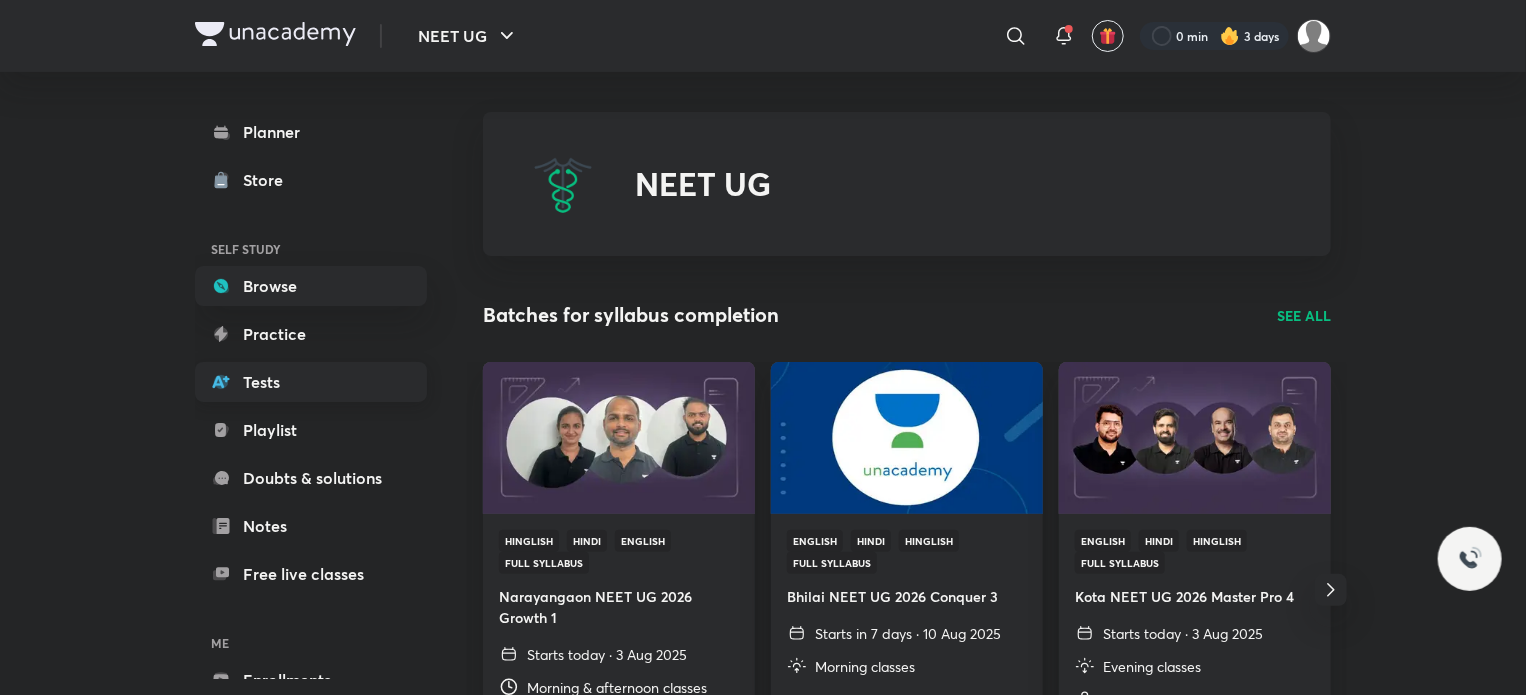 click on "Tests" at bounding box center (311, 382) 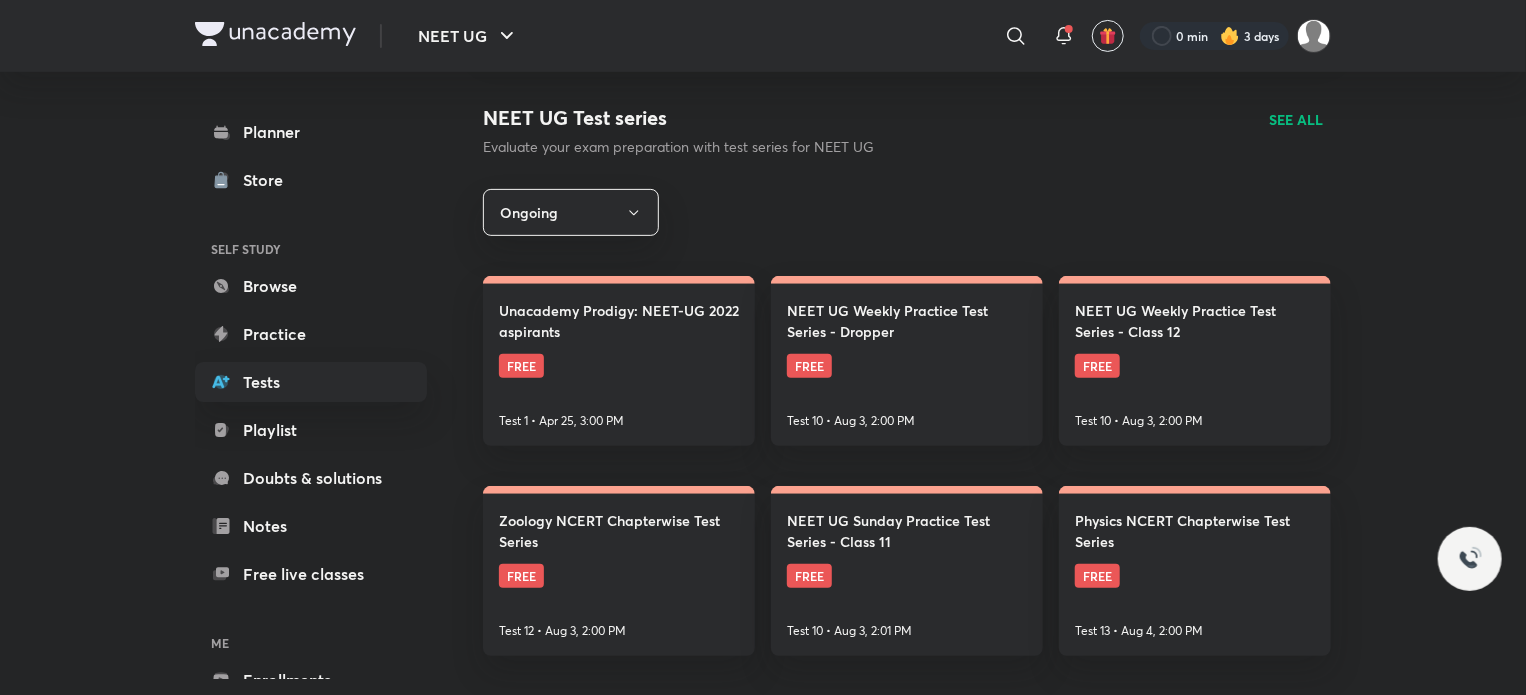 scroll, scrollTop: 256, scrollLeft: 0, axis: vertical 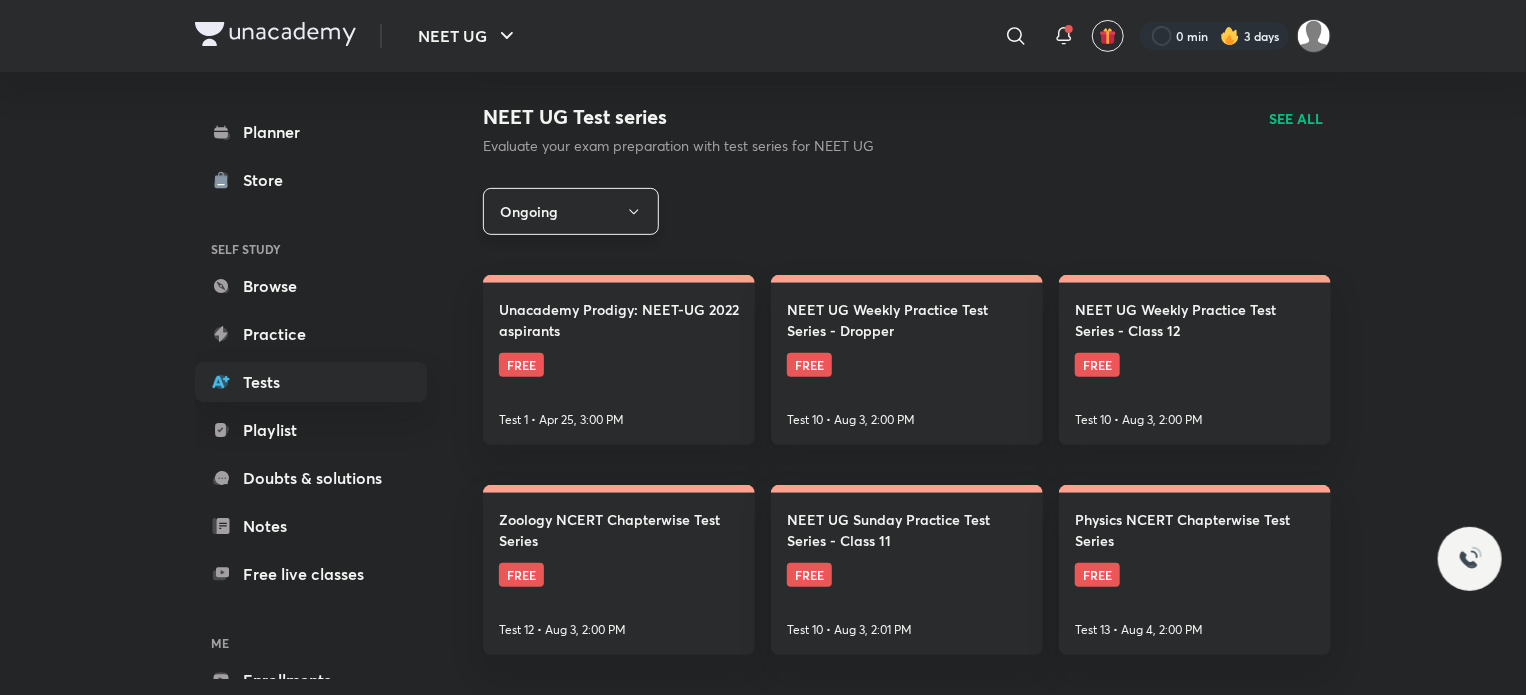 click on "Ongoing" at bounding box center (571, 211) 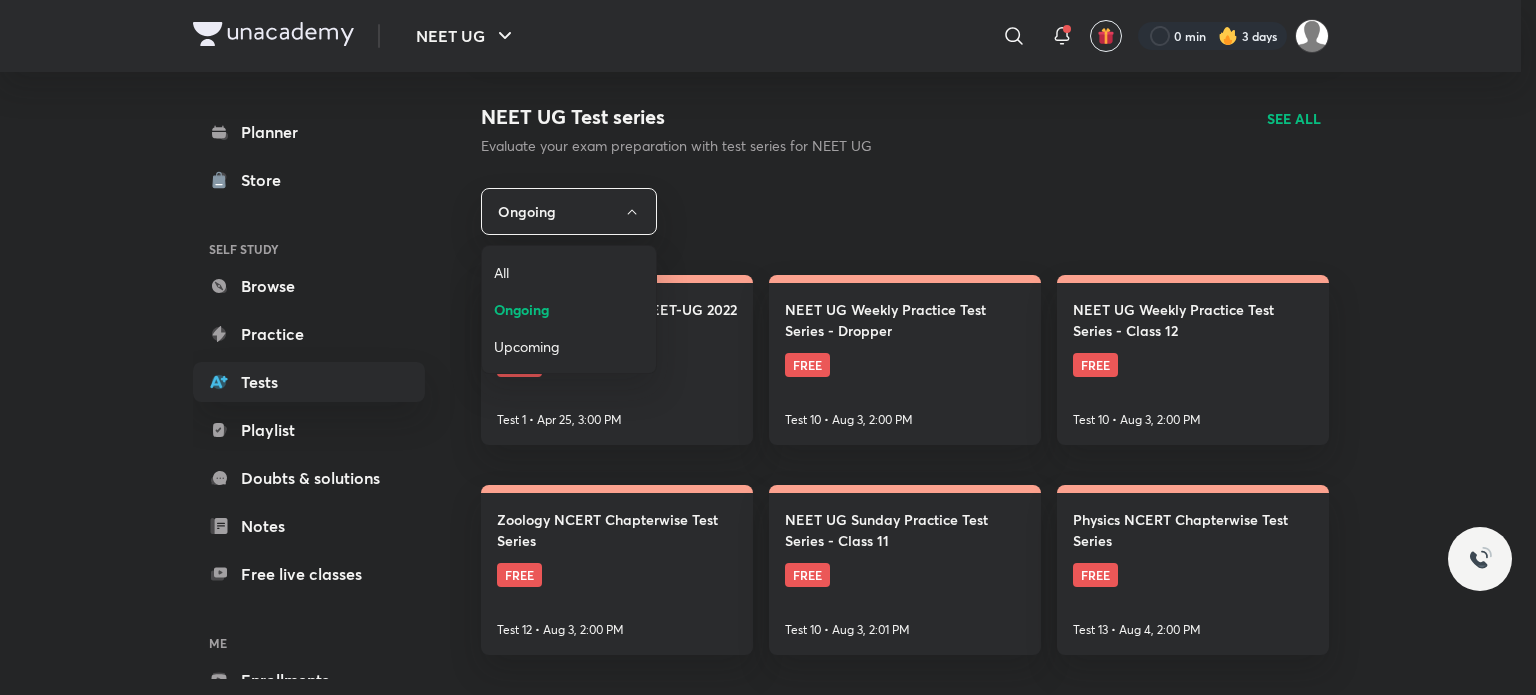 click on "All" at bounding box center [569, 272] 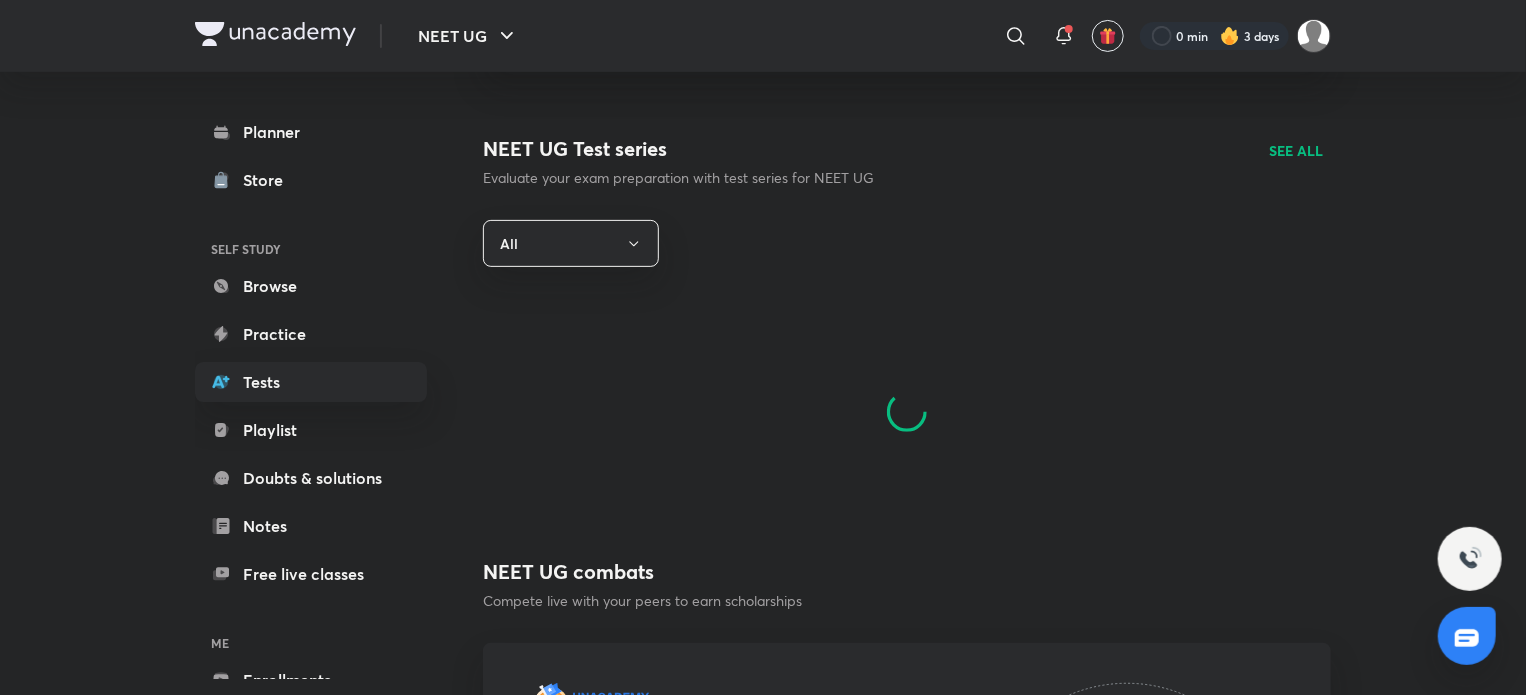 scroll, scrollTop: 224, scrollLeft: 0, axis: vertical 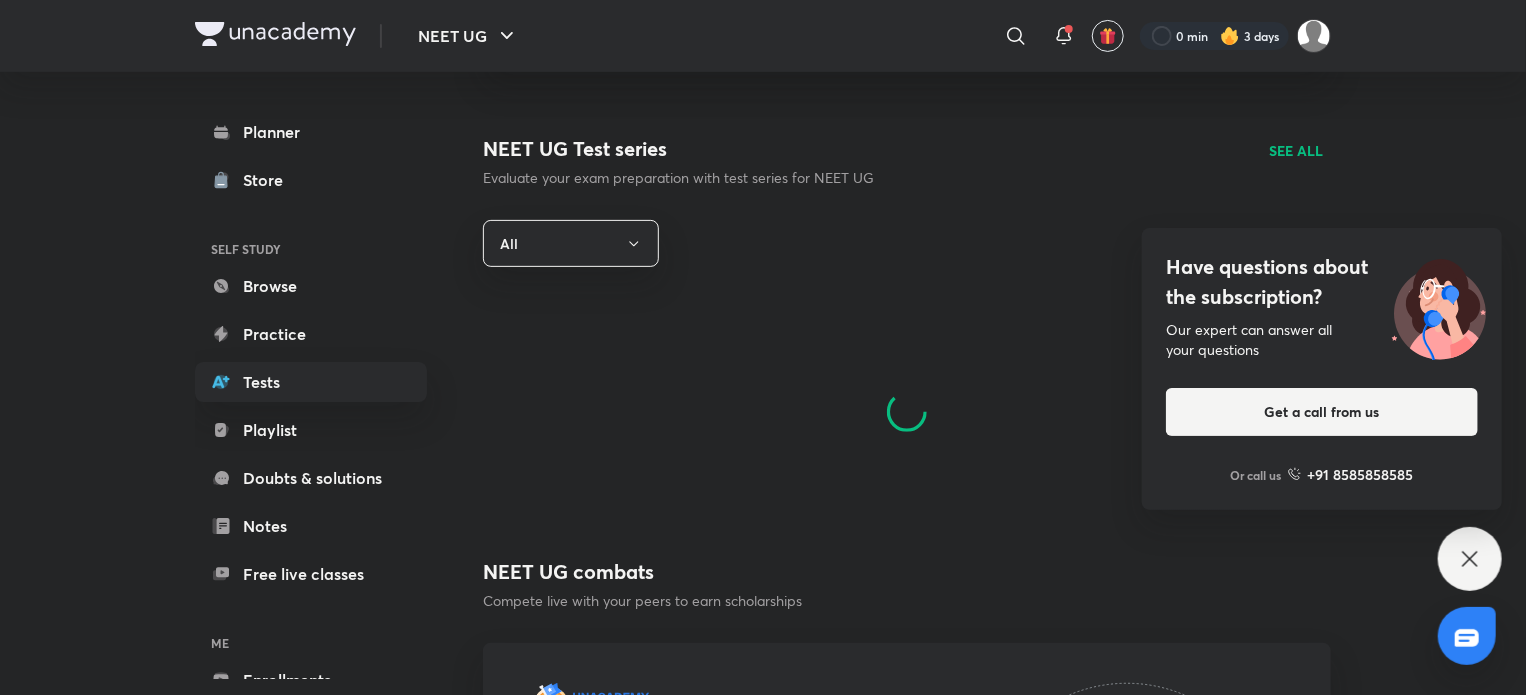 click 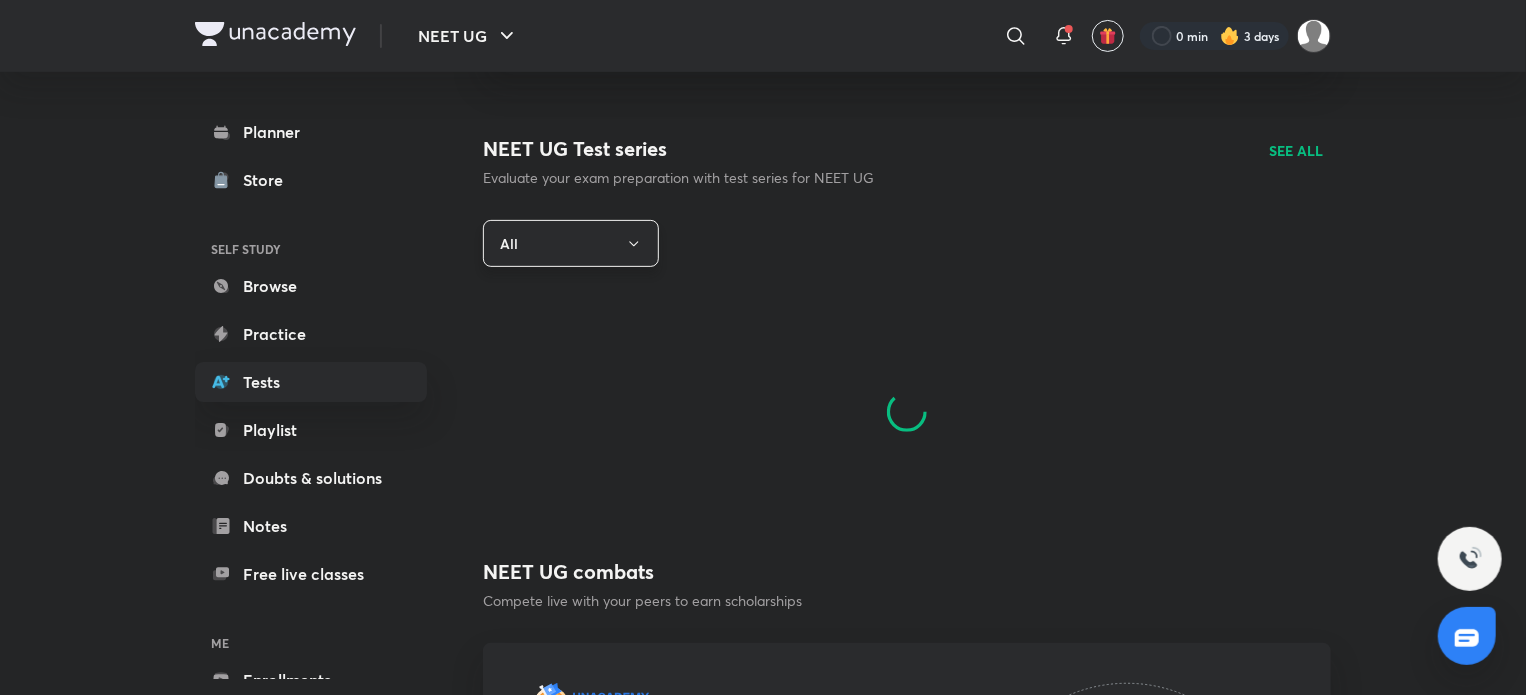 click 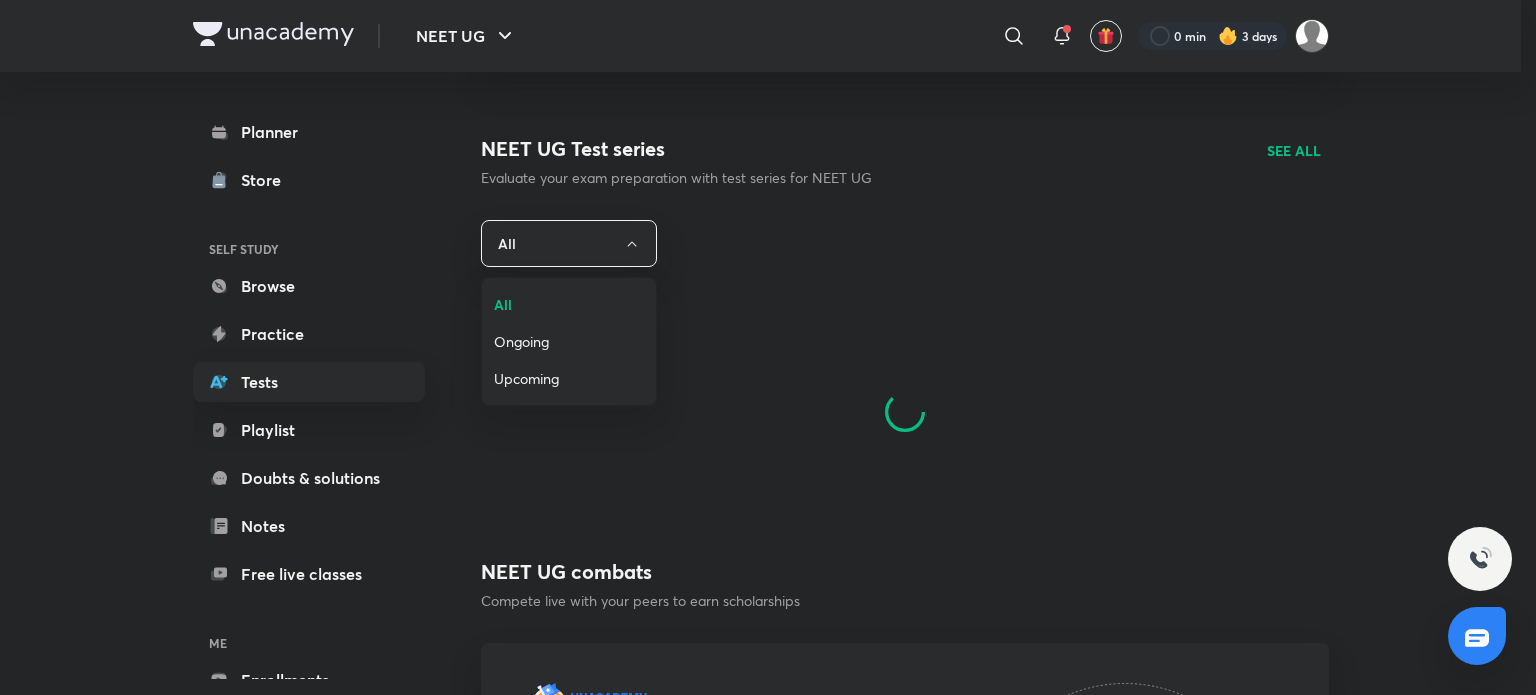 click on "Upcoming" at bounding box center (569, 378) 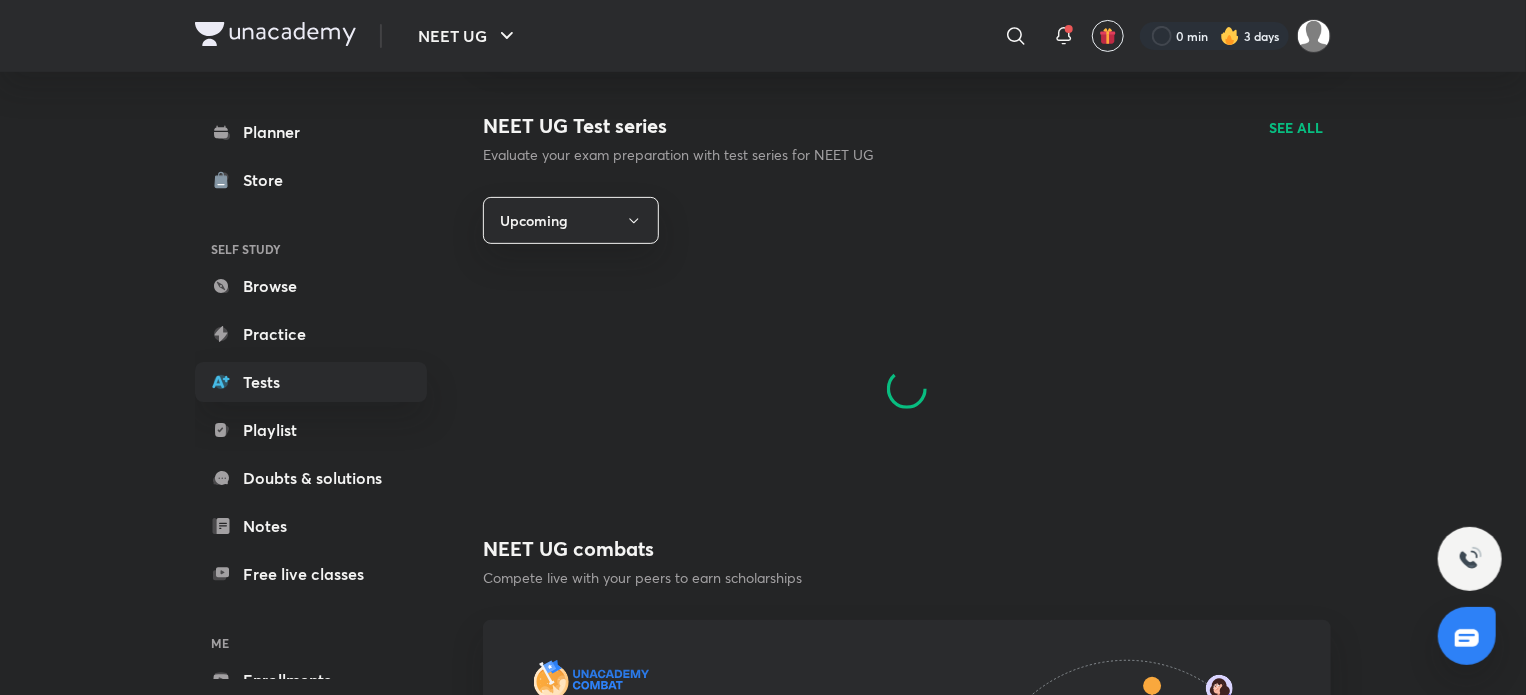 scroll, scrollTop: 248, scrollLeft: 0, axis: vertical 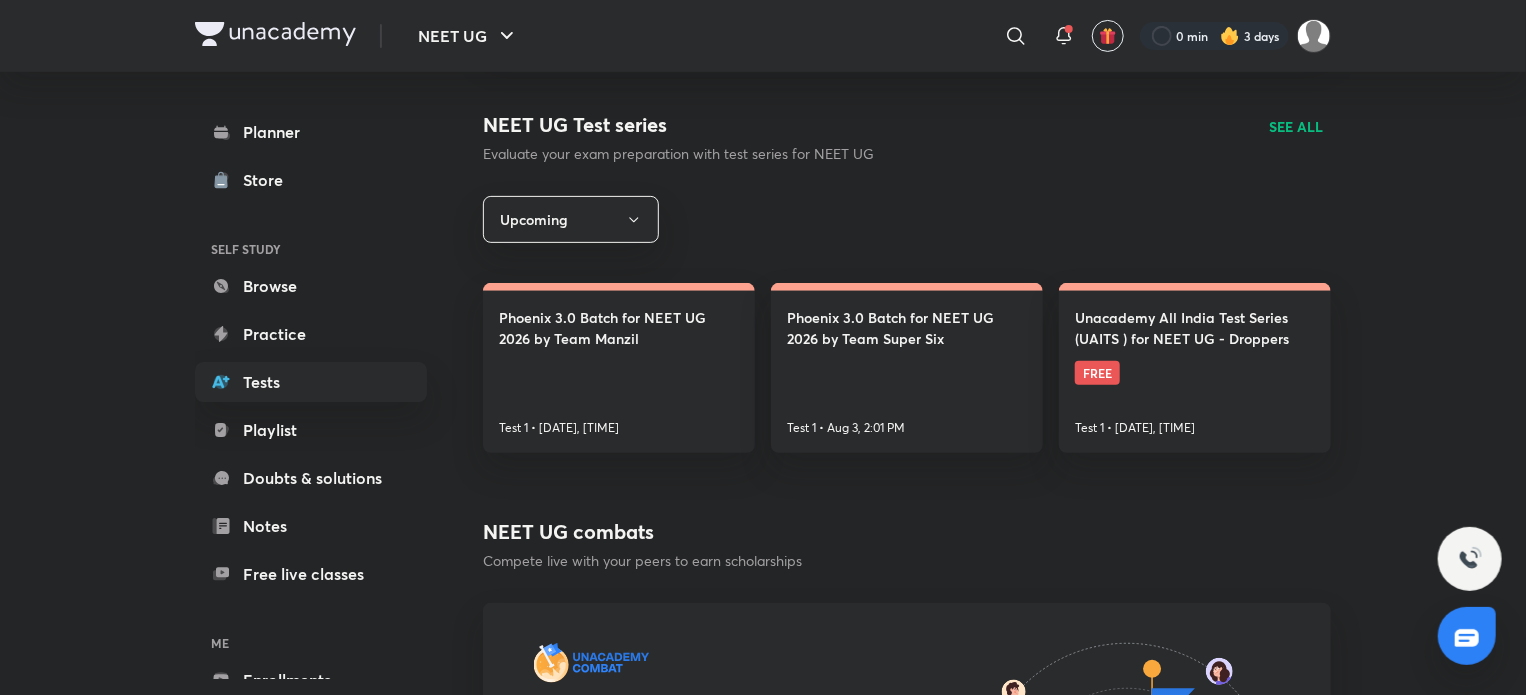 click on "SEE ALL" at bounding box center (1296, 126) 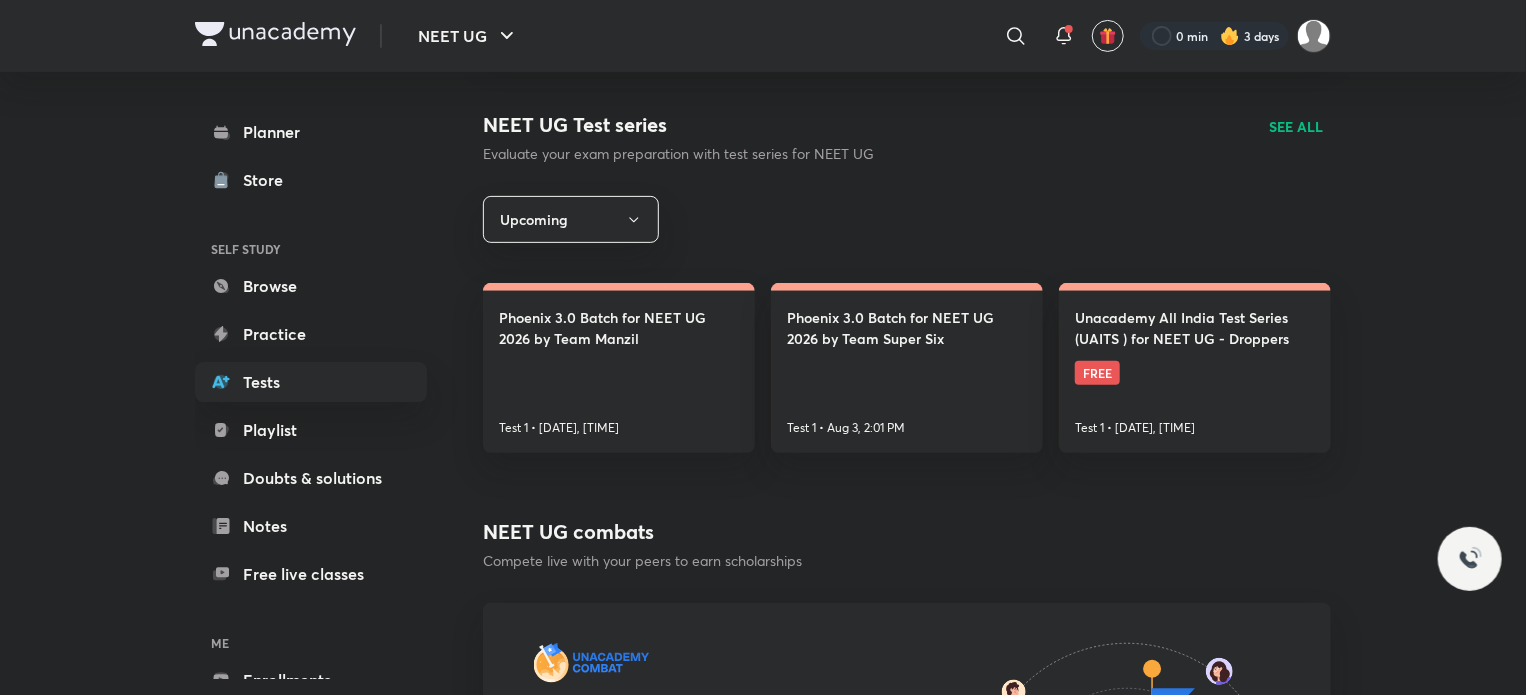 scroll, scrollTop: 0, scrollLeft: 0, axis: both 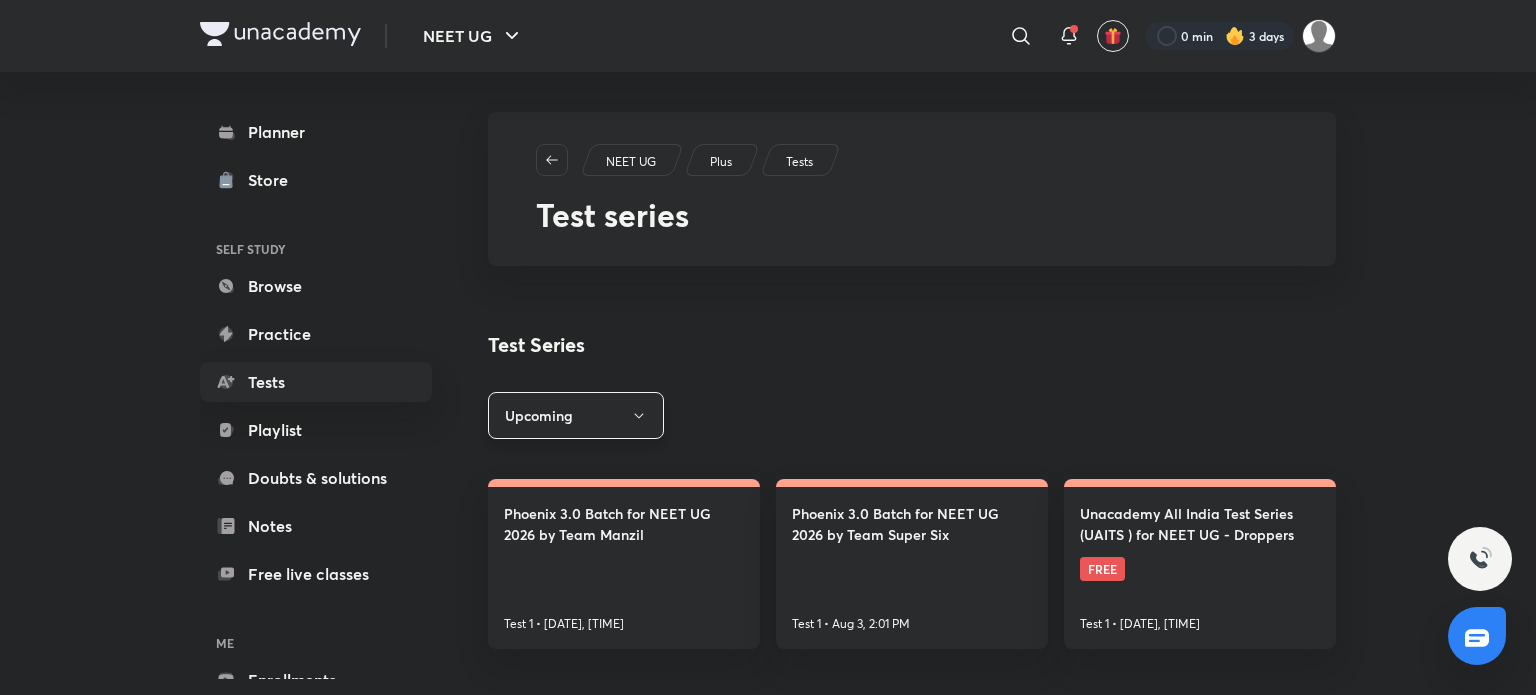 click on "Upcoming" at bounding box center (576, 415) 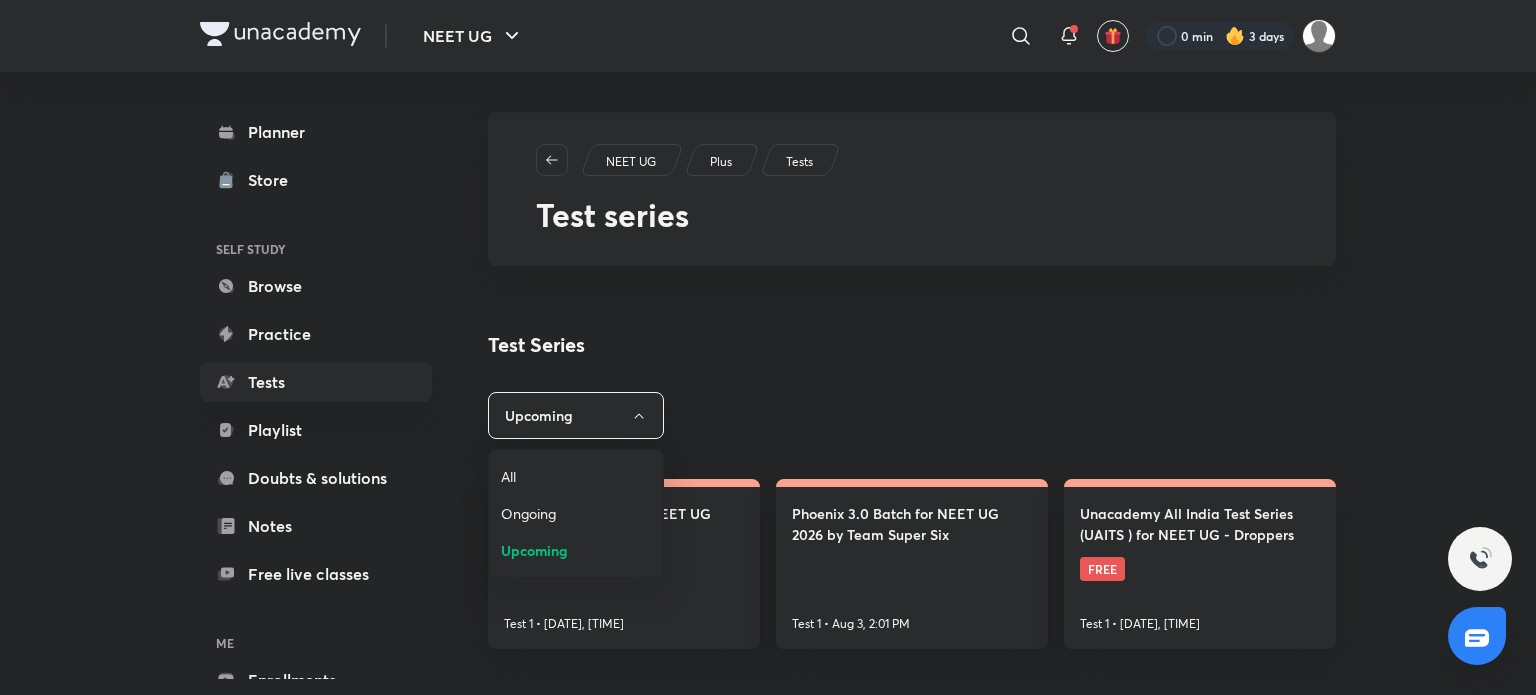 click on "All" at bounding box center (576, 476) 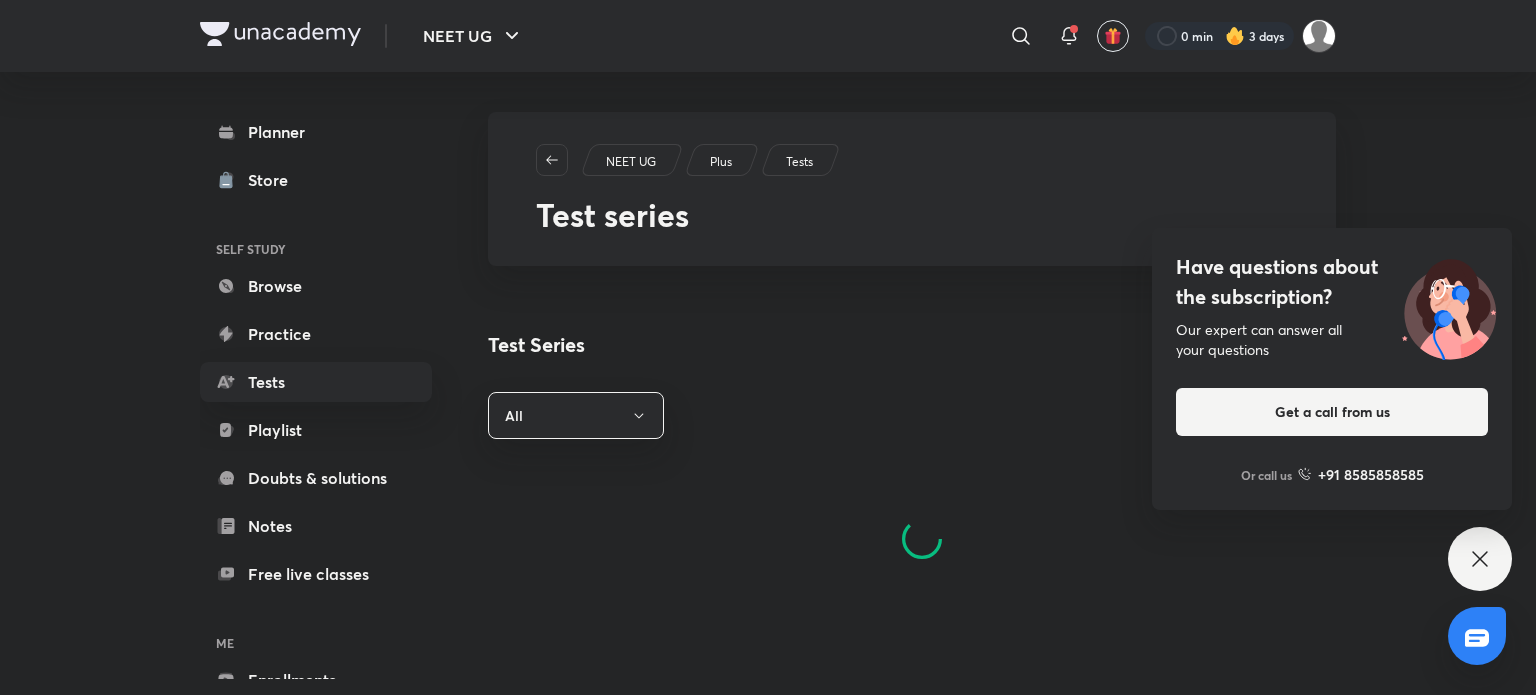 click on "Have questions about the subscription? Our expert can answer all your questions Get a call from us Or call us +91 8585858585" at bounding box center (1480, 559) 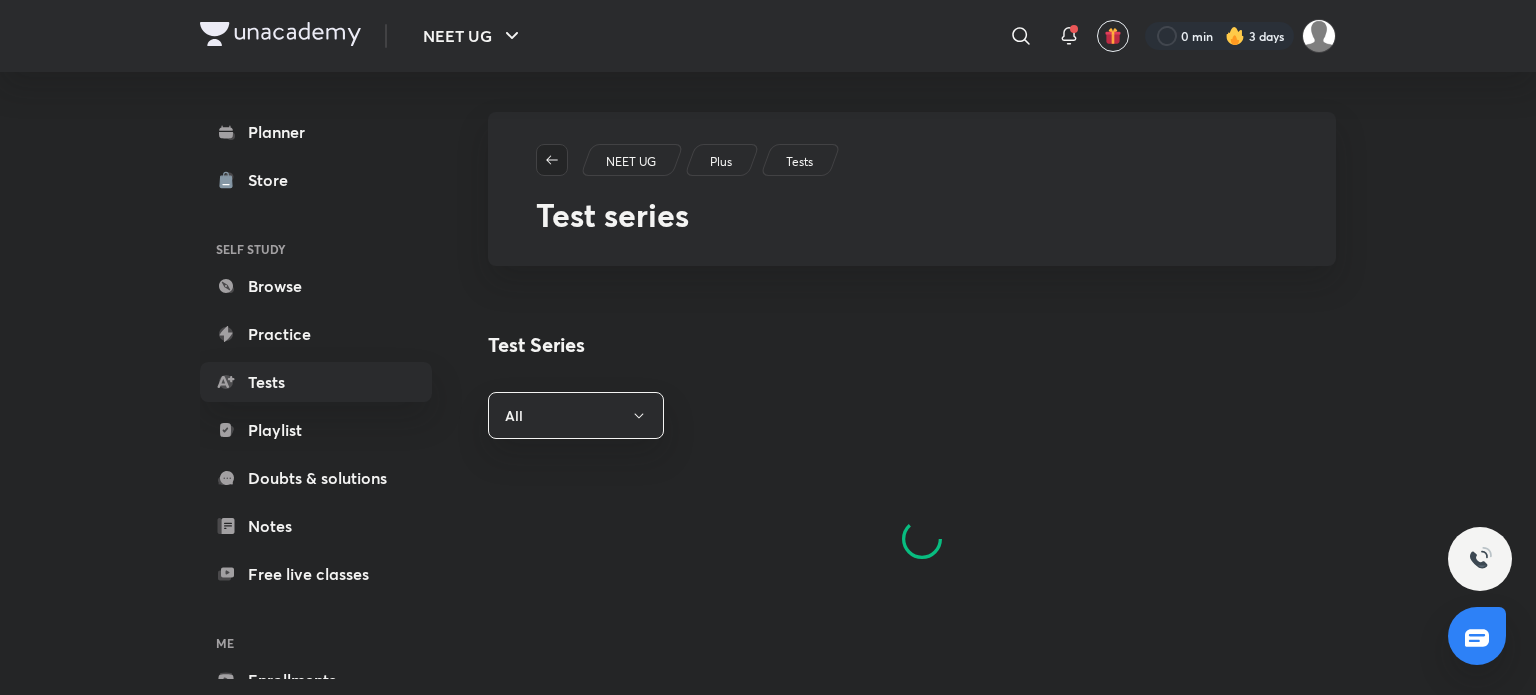 click at bounding box center (552, 160) 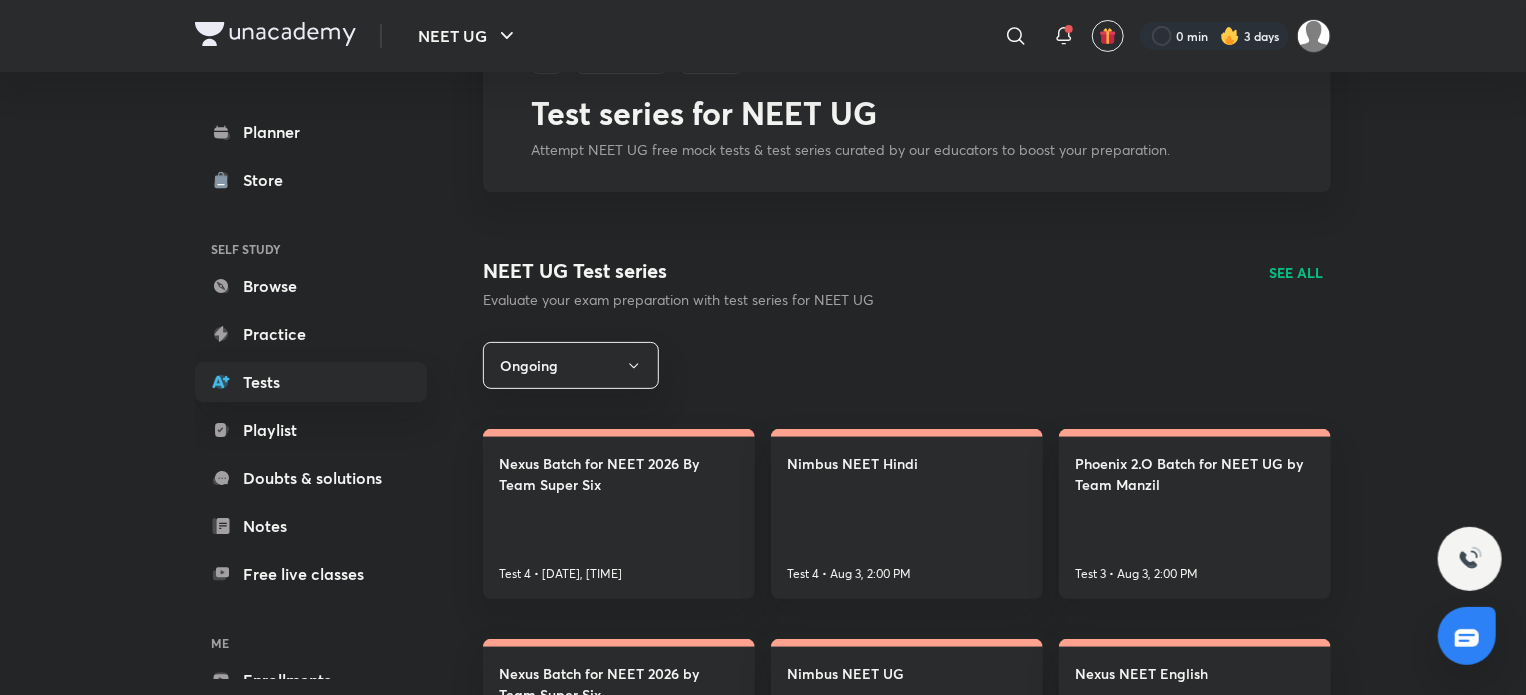 scroll, scrollTop: 71, scrollLeft: 0, axis: vertical 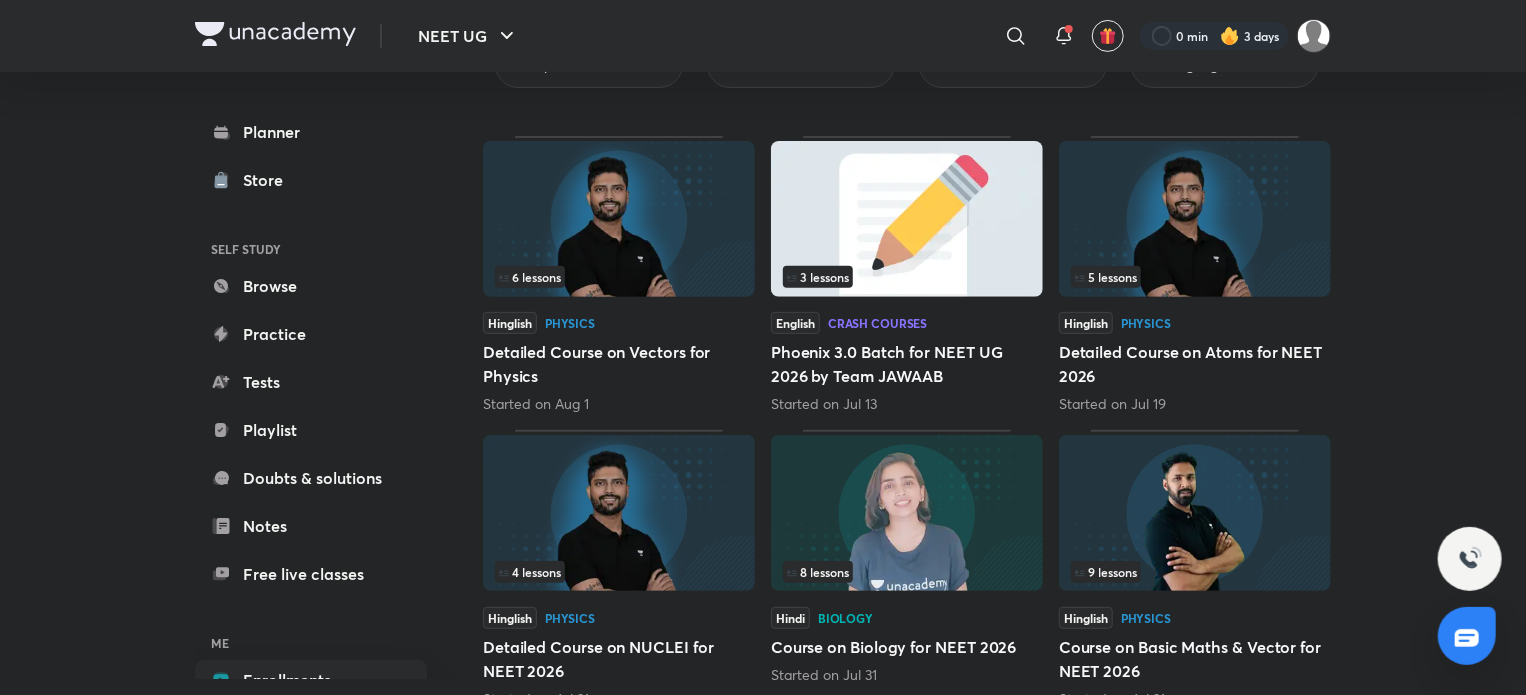 click on "English Crash Courses Phoenix 3.0 Batch for NEET UG 2026 by Team JAWAAB Started on Jul 13" at bounding box center (907, 363) 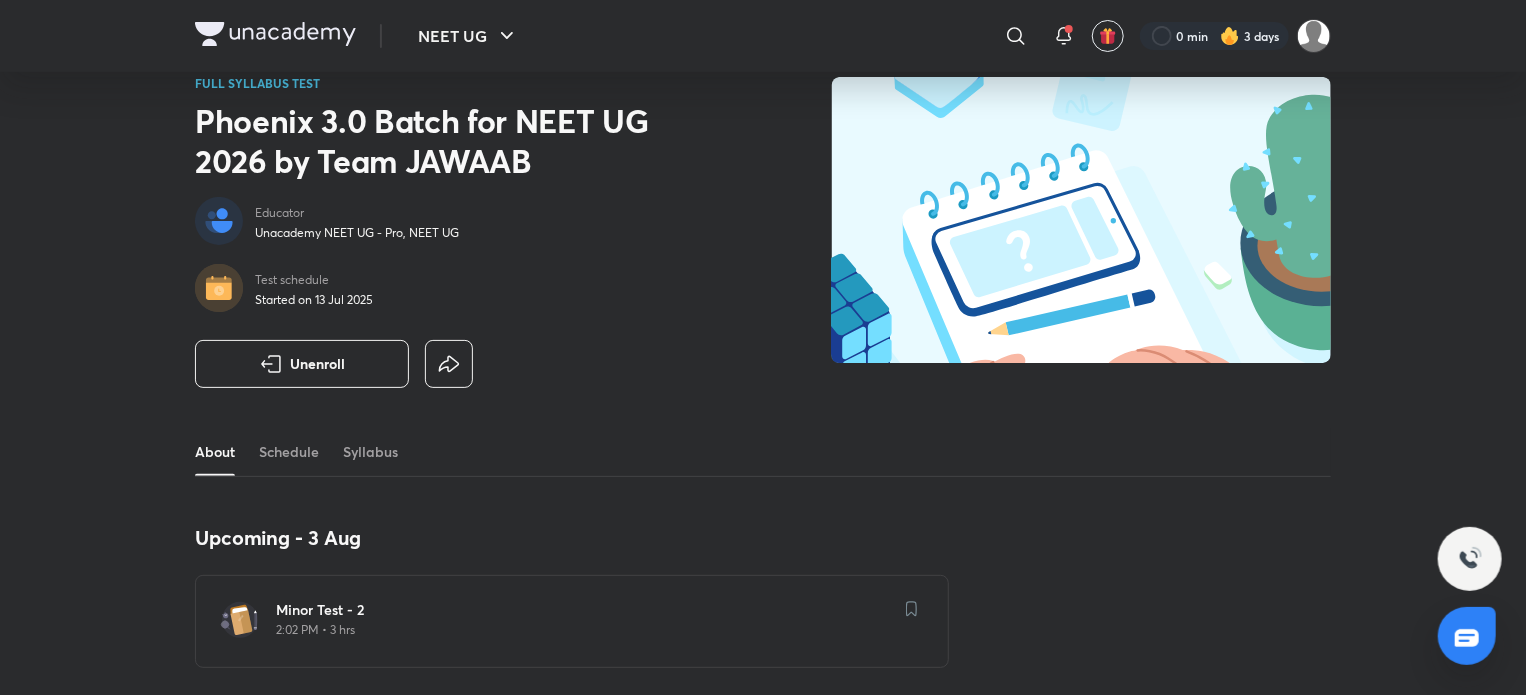 scroll, scrollTop: 36, scrollLeft: 0, axis: vertical 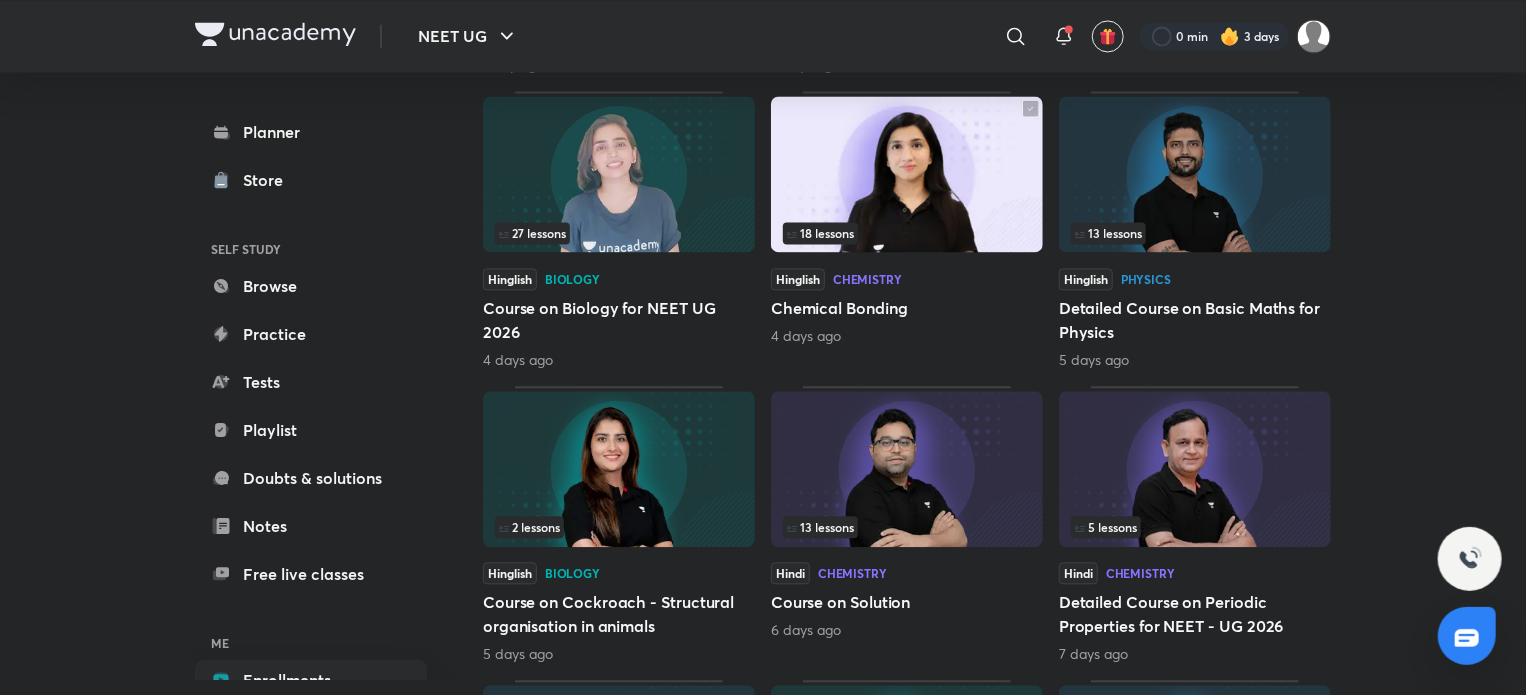 drag, startPoint x: 868, startPoint y: 363, endPoint x: 1477, endPoint y: 105, distance: 661.39624 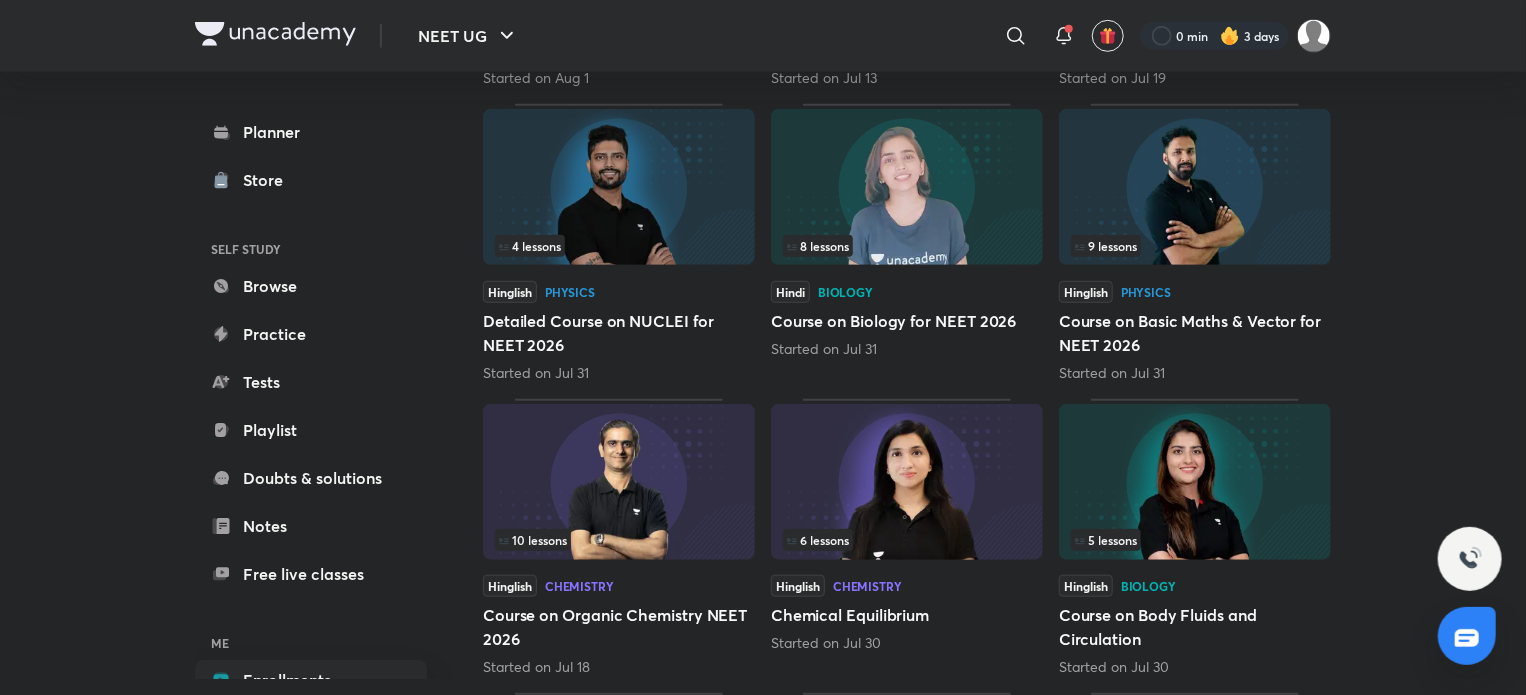 scroll, scrollTop: 0, scrollLeft: 0, axis: both 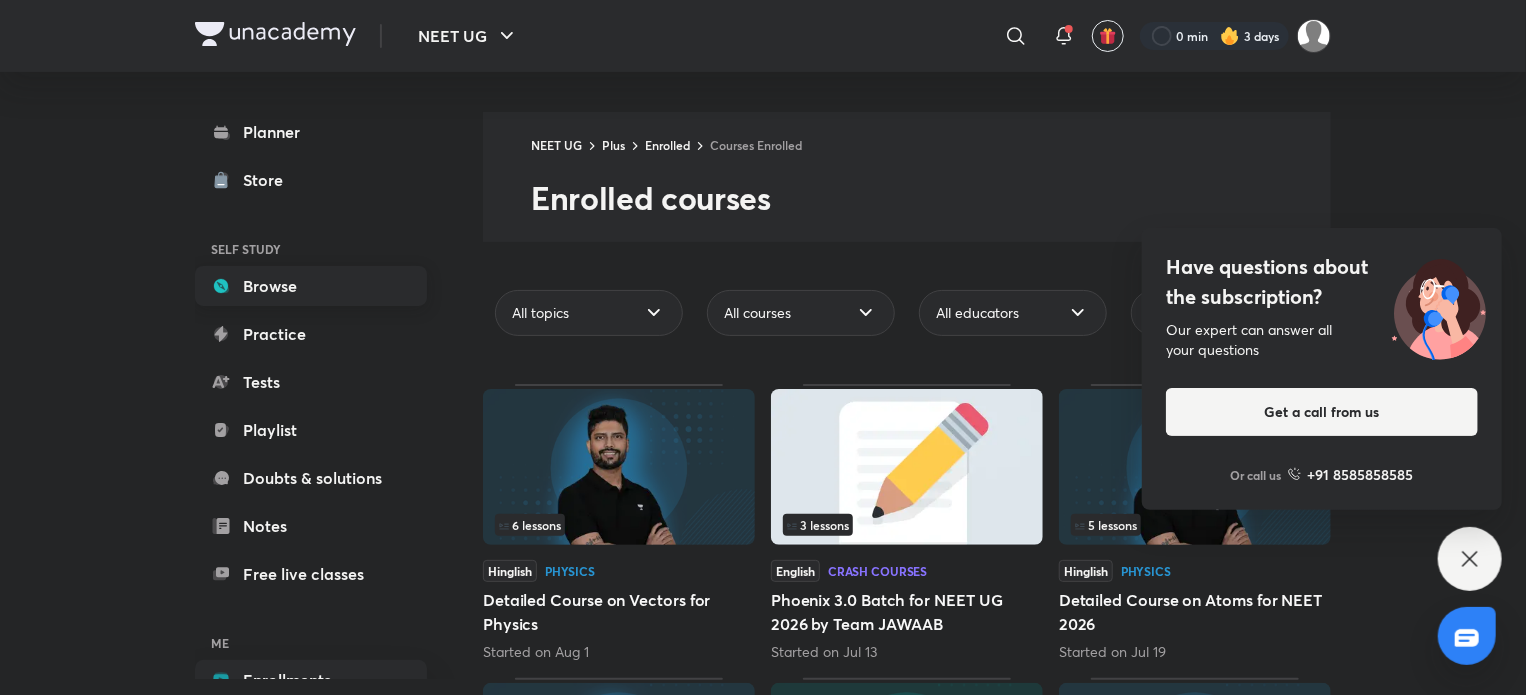click on "Browse" at bounding box center (311, 286) 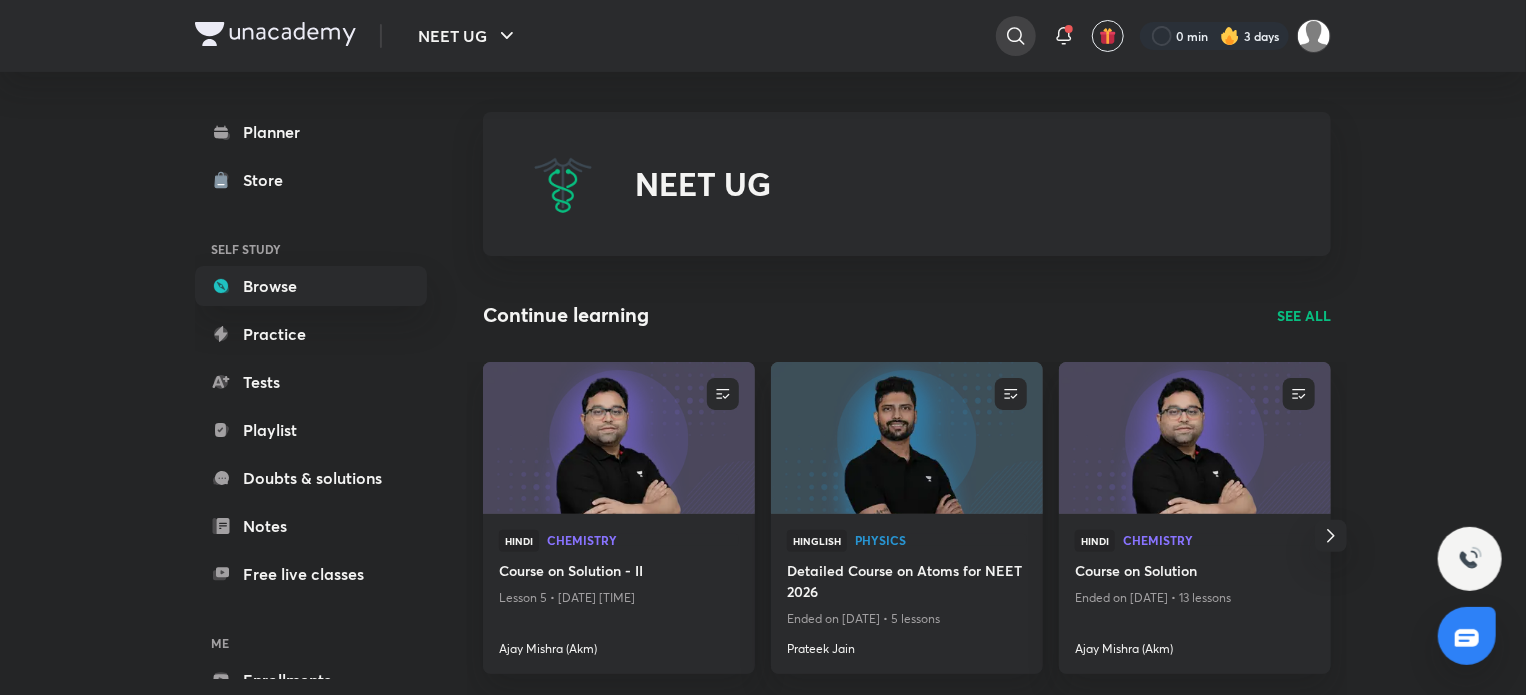 click 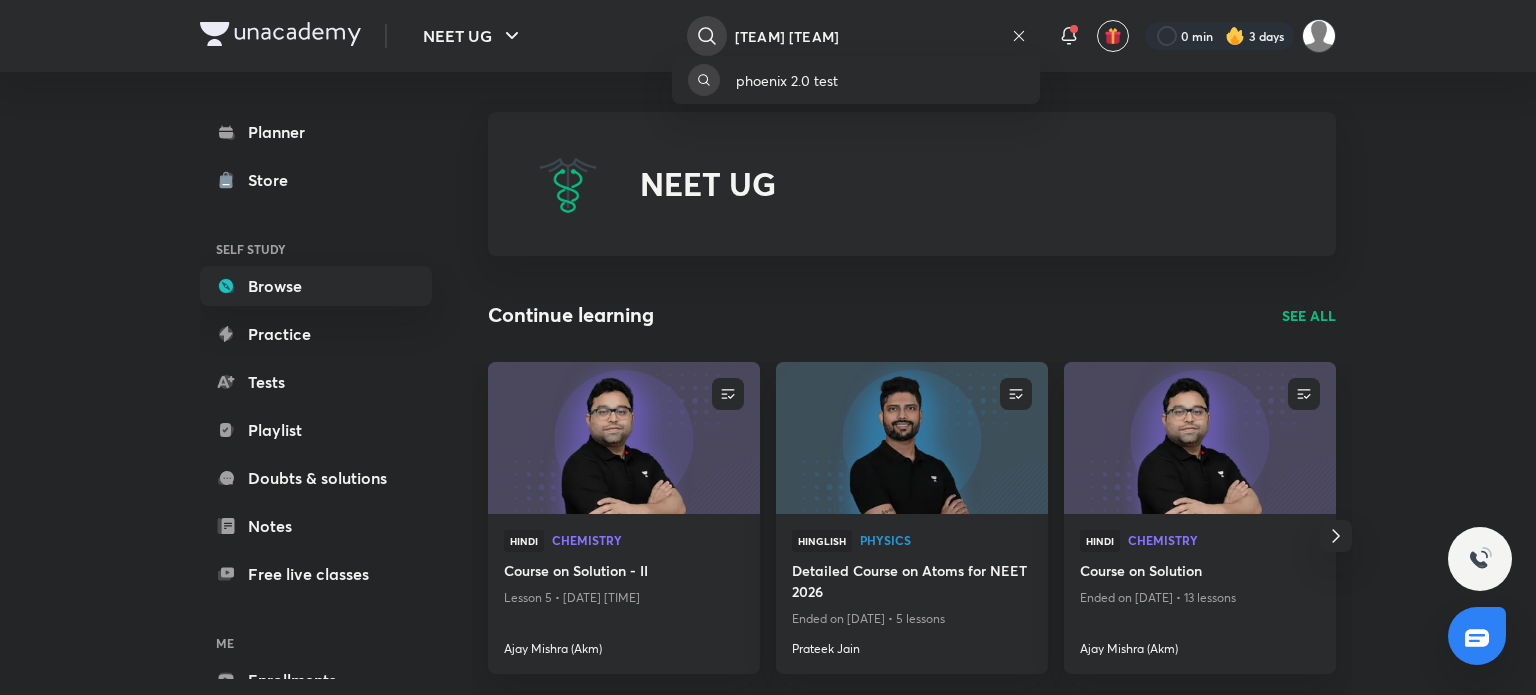 type on "phoenix 2.0 test by team jawaab" 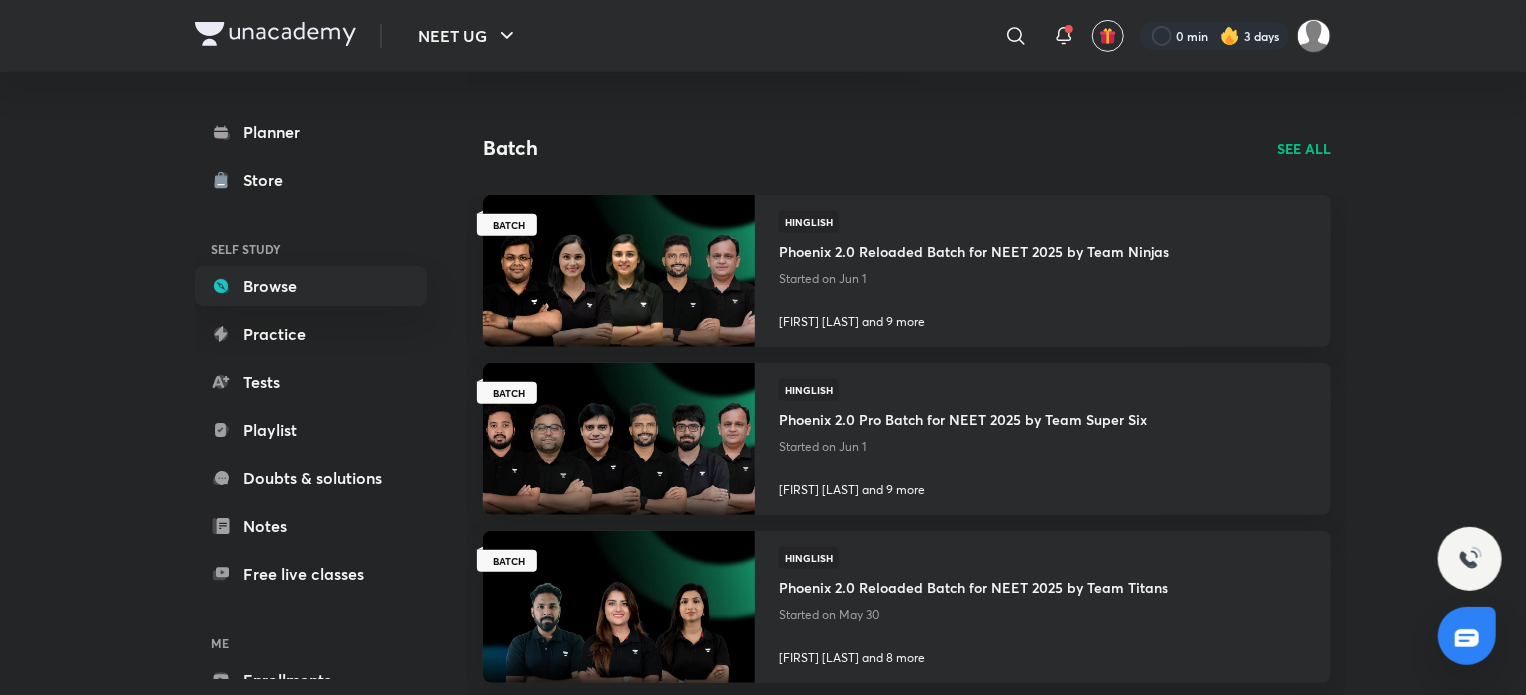 scroll, scrollTop: 315, scrollLeft: 0, axis: vertical 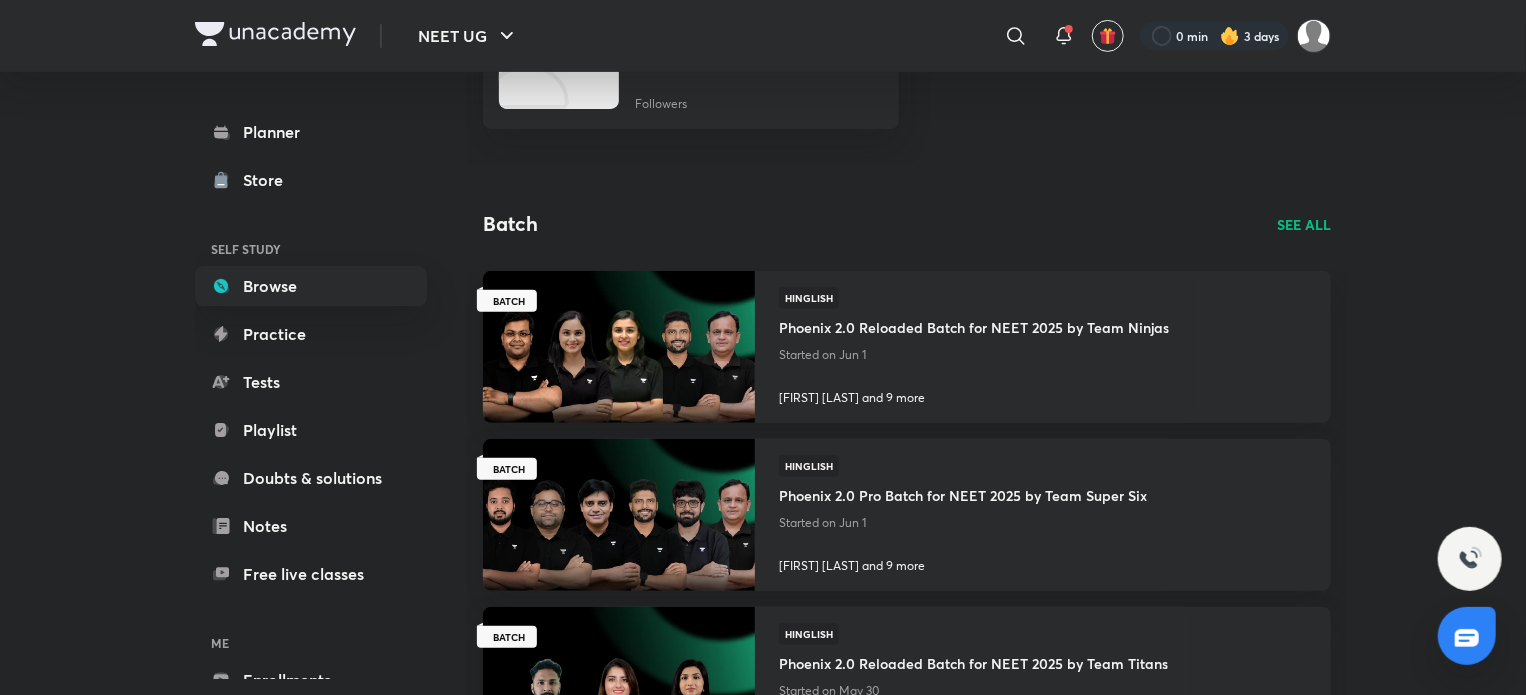 click on "SEE ALL" at bounding box center (1304, 224) 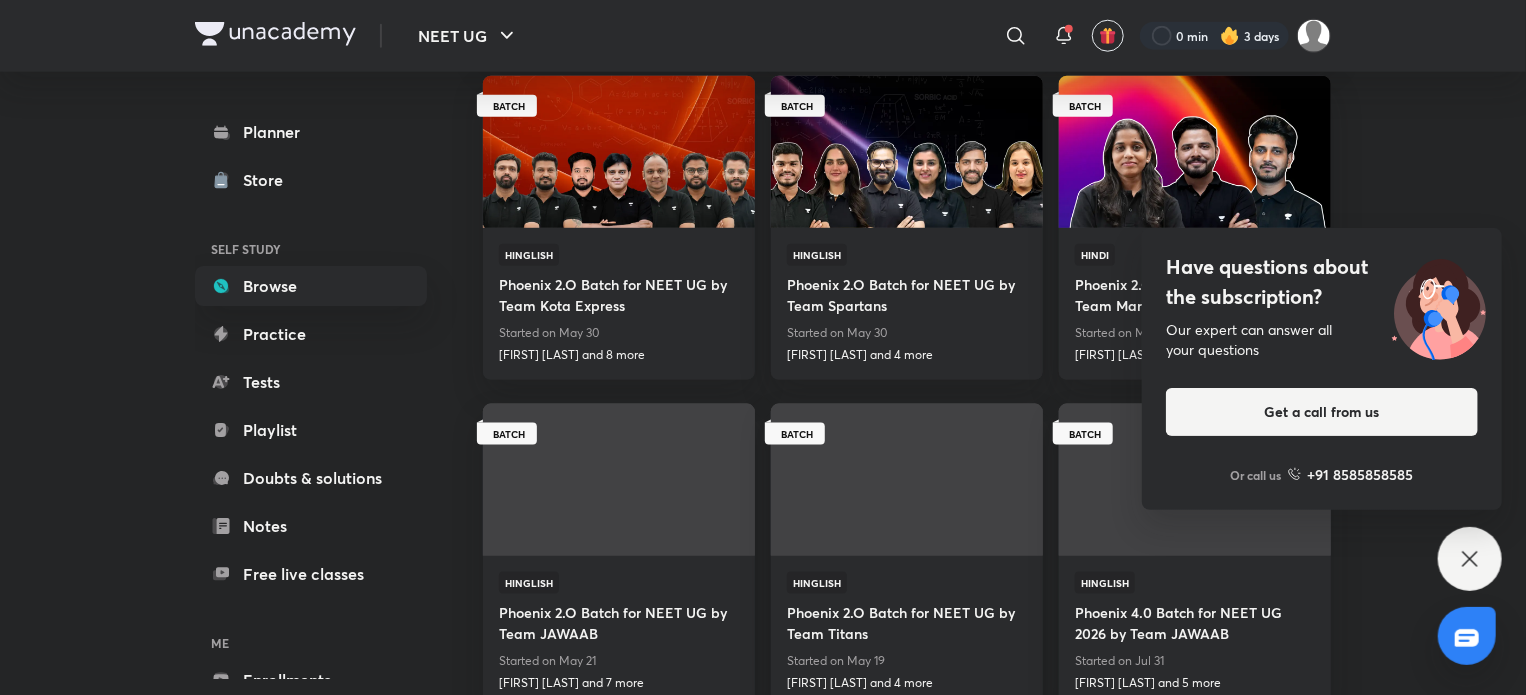 scroll, scrollTop: 1064, scrollLeft: 0, axis: vertical 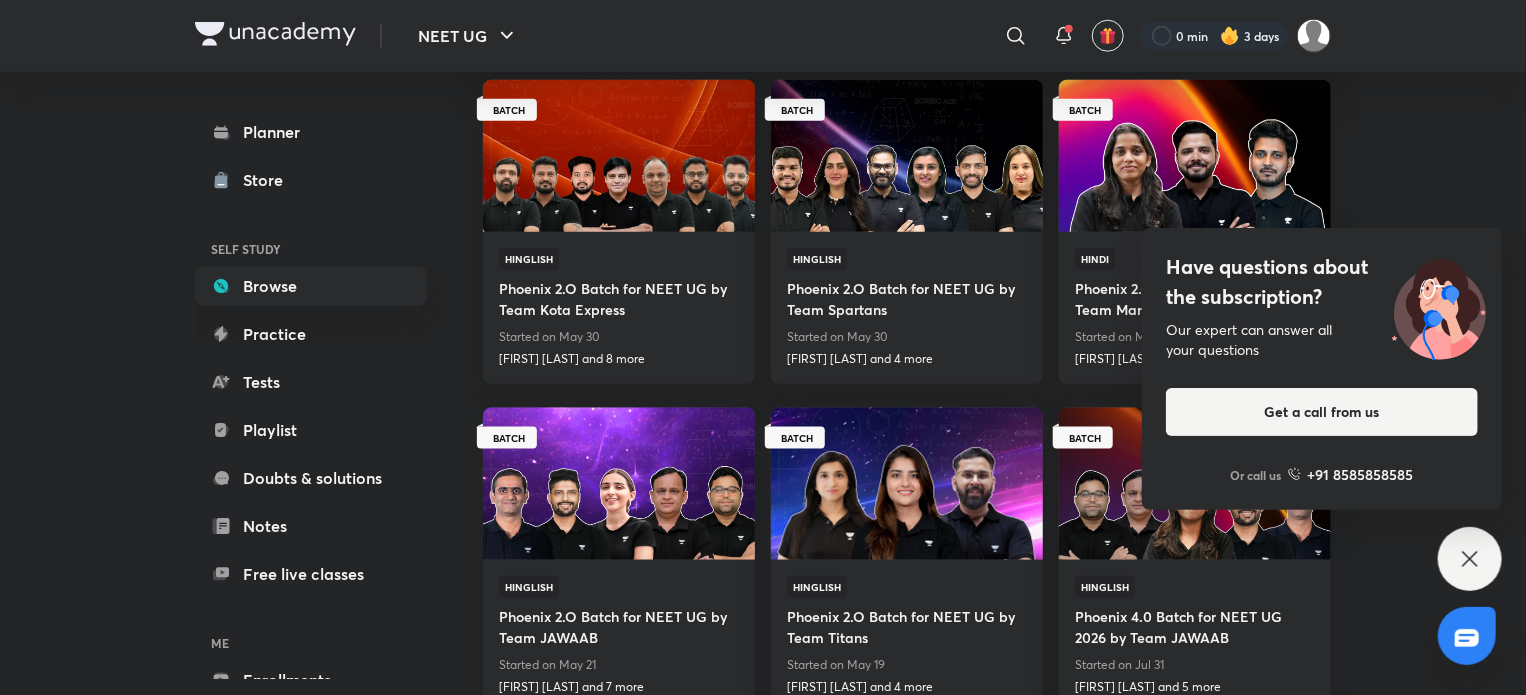 click on "Phoenix 2.O Batch for NEET UG by Team JAWAAB" at bounding box center [619, 625] 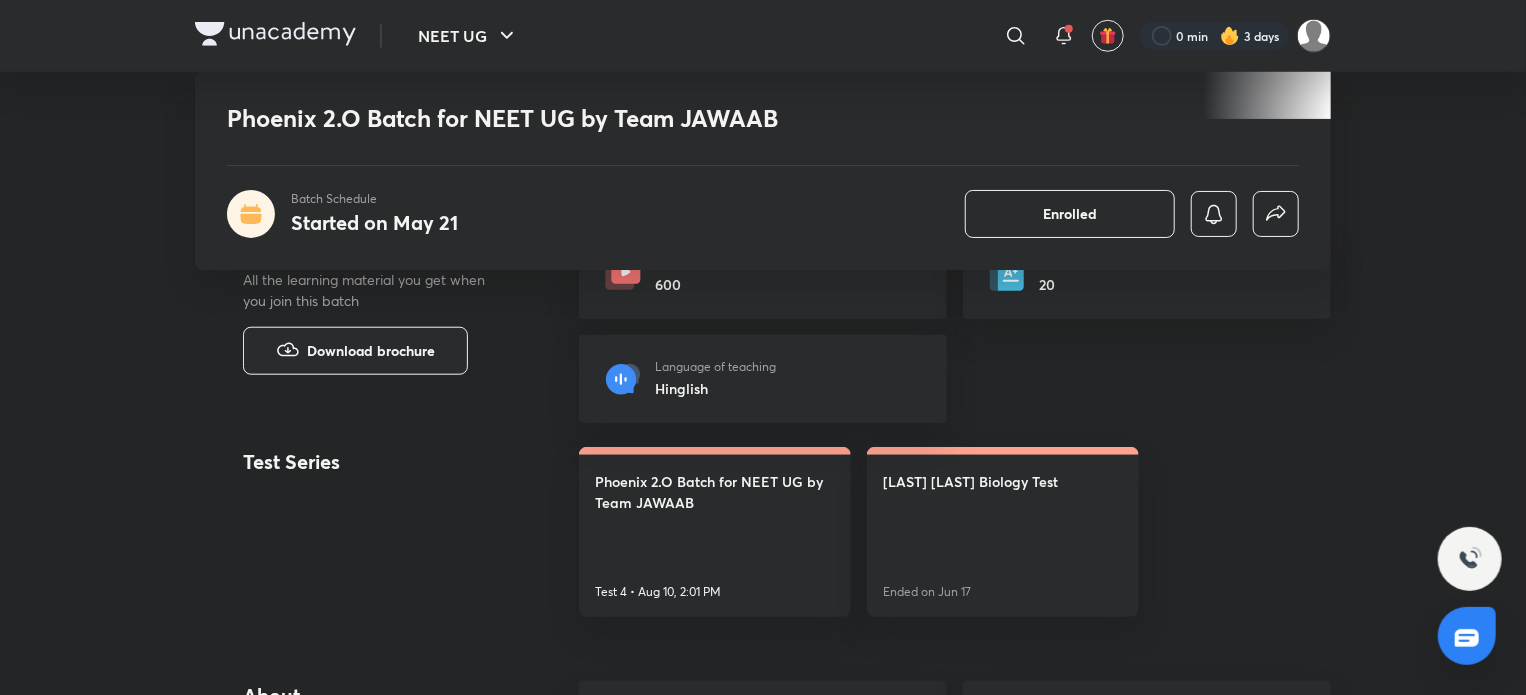 scroll, scrollTop: 764, scrollLeft: 0, axis: vertical 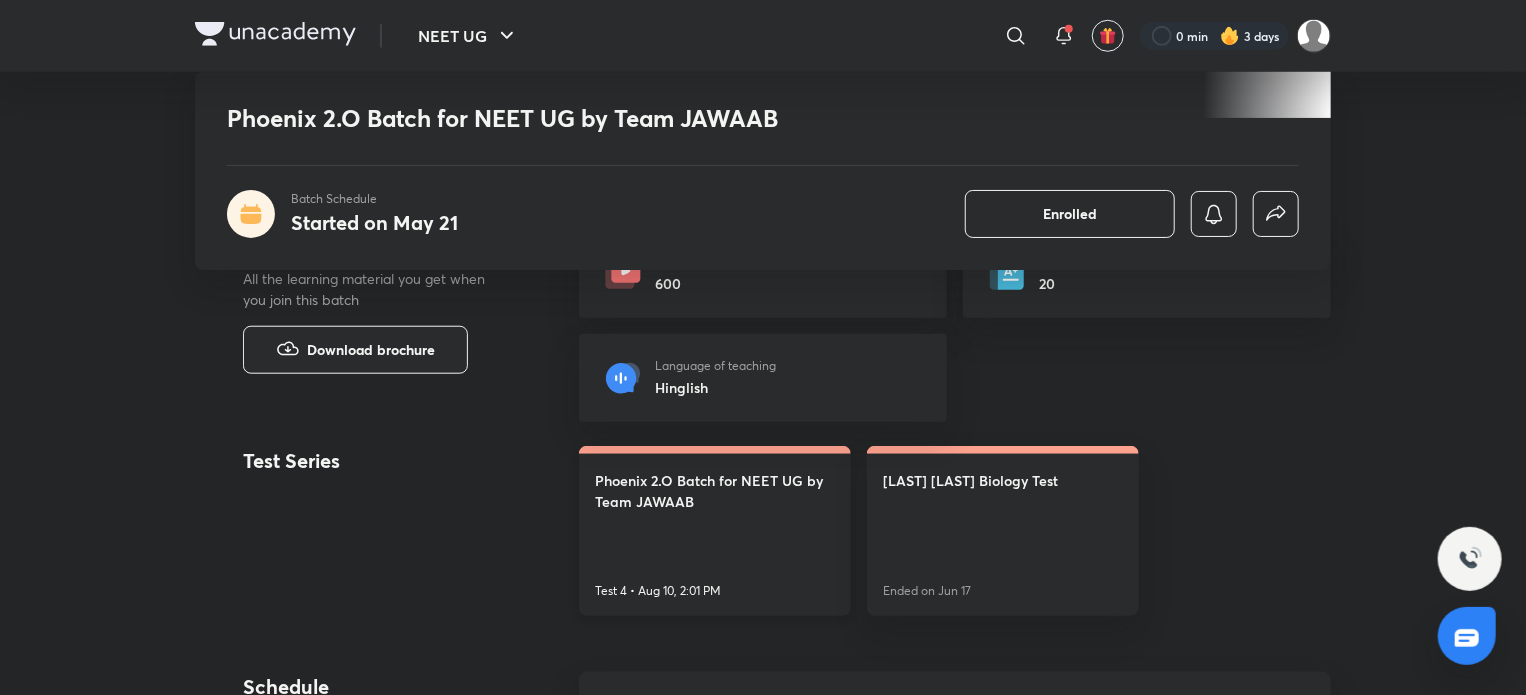 click on "Phoenix 2.O Batch for NEET UG by Team JAWAAB Test 4 • Aug 10, 2:01 PM" at bounding box center [715, 531] 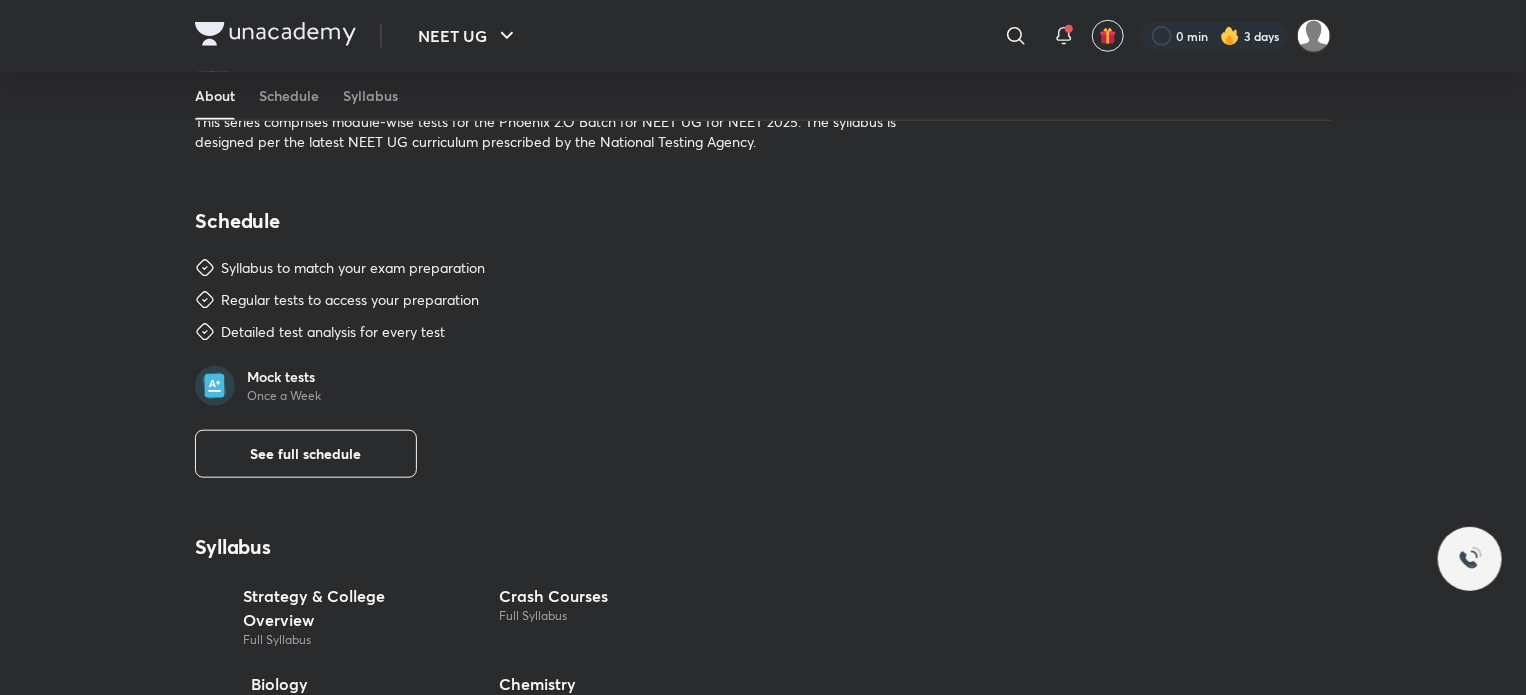 scroll, scrollTop: 0, scrollLeft: 0, axis: both 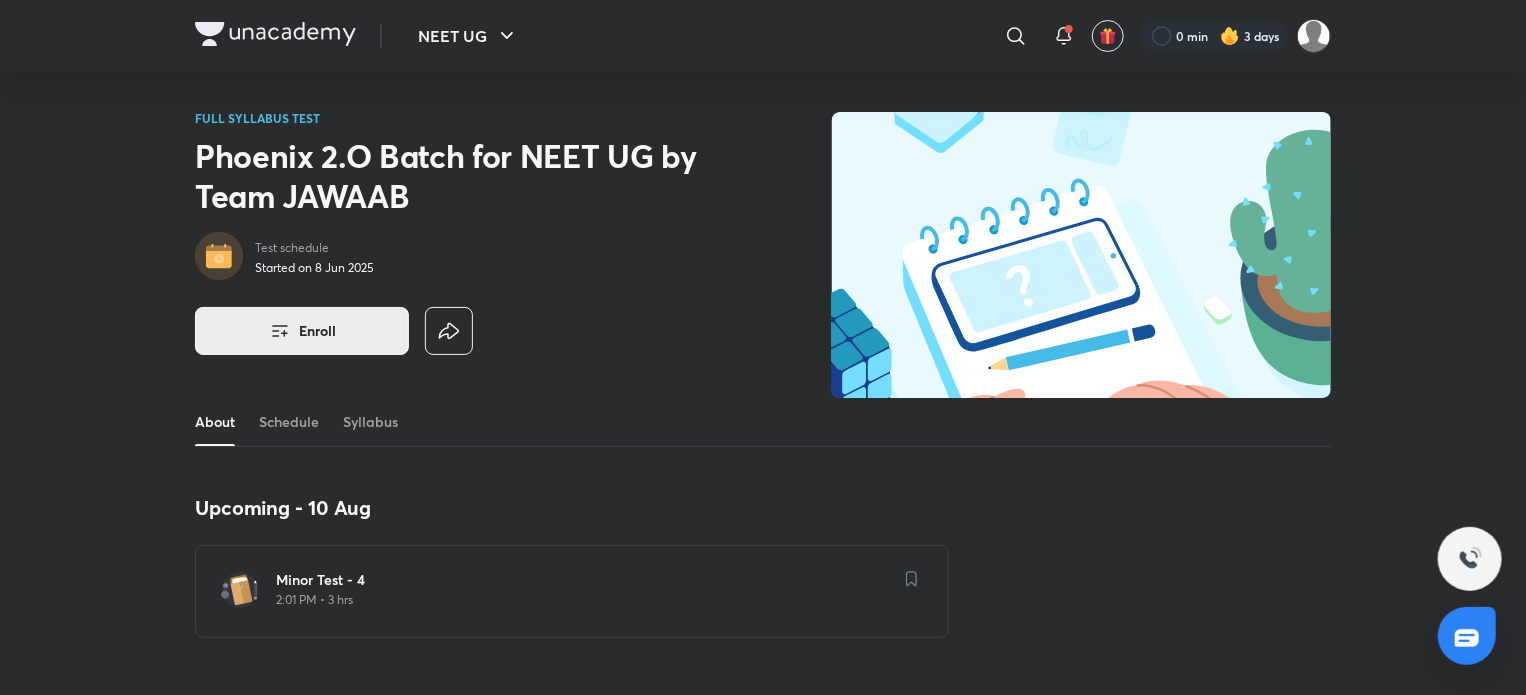 click on "Enroll" at bounding box center [302, 331] 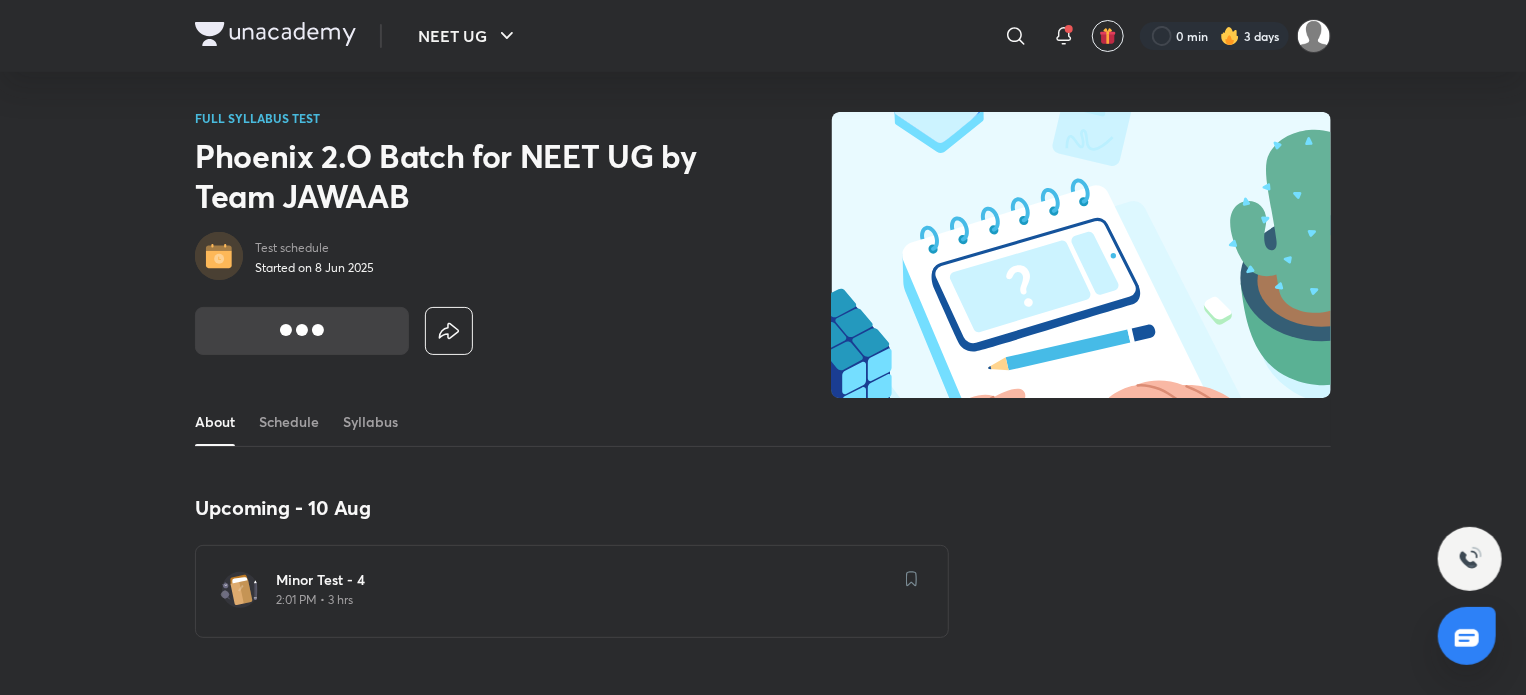 click on "Minor Test - 4 2:01 PM • 3 hrs" at bounding box center [572, 591] 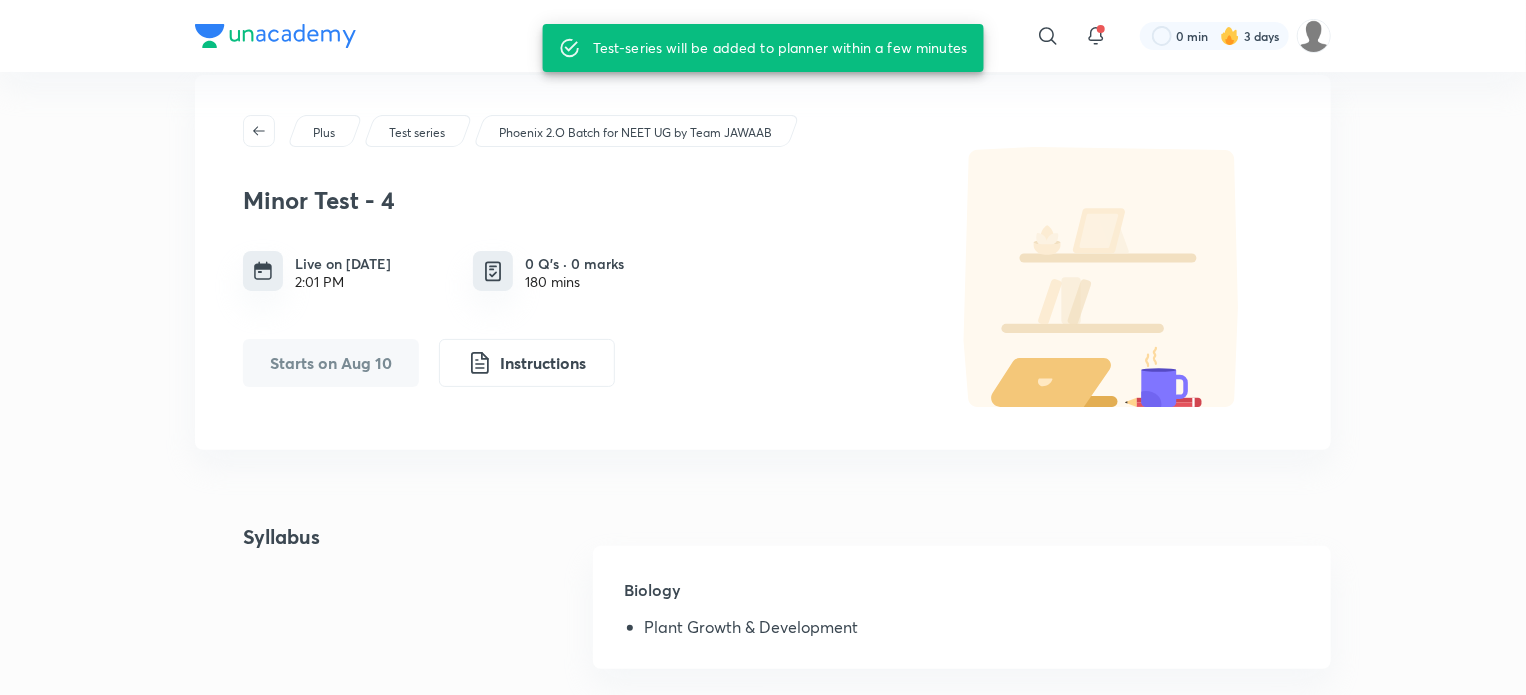 scroll, scrollTop: 0, scrollLeft: 0, axis: both 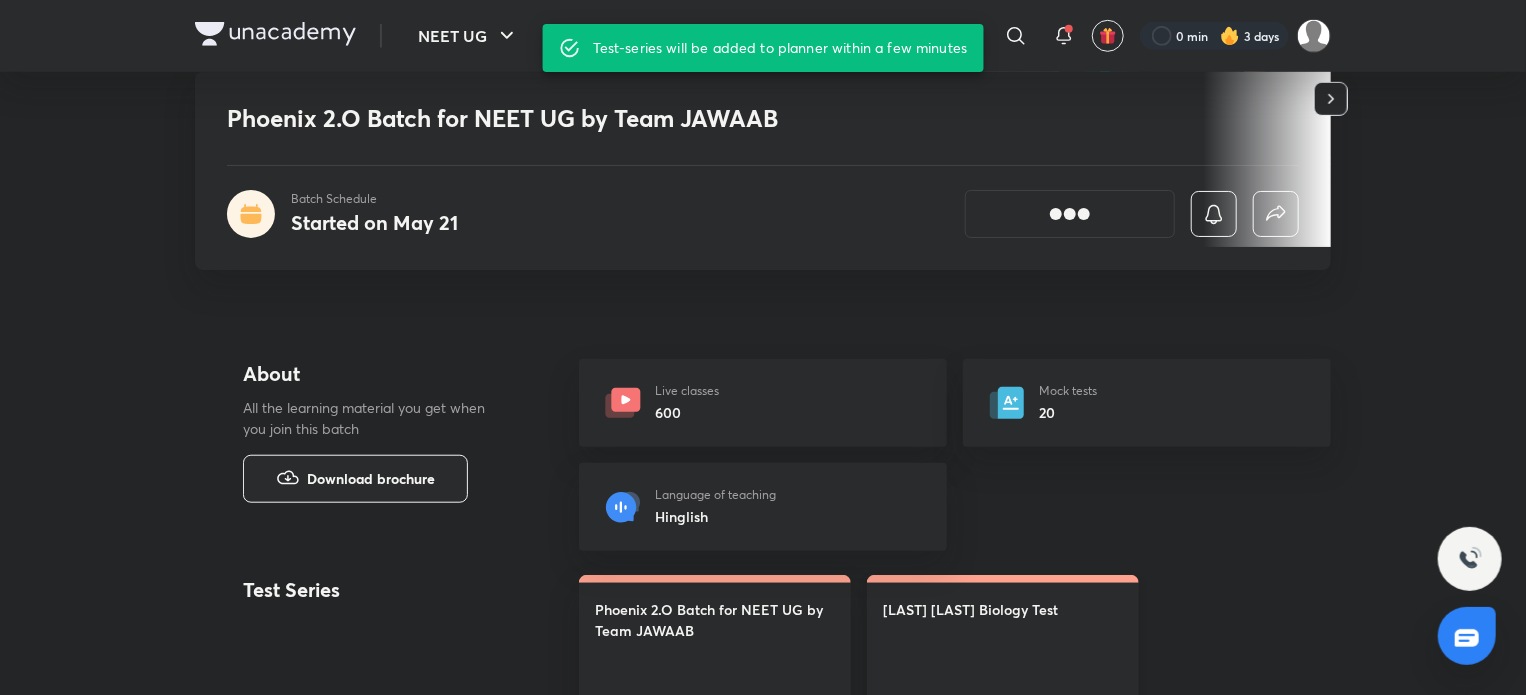 click on "Rakshita Ma'am Biology Test Ended on Jun 17" at bounding box center [1003, 660] 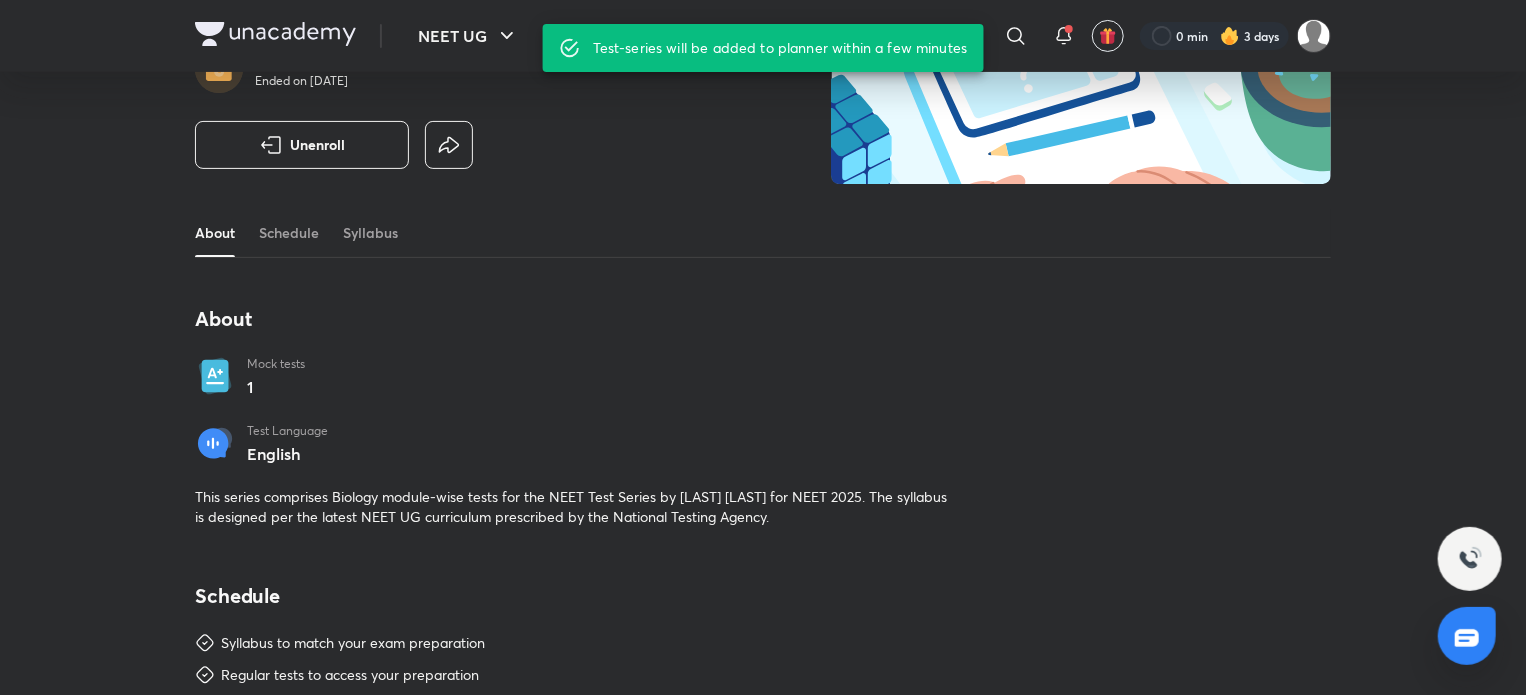 scroll, scrollTop: 0, scrollLeft: 0, axis: both 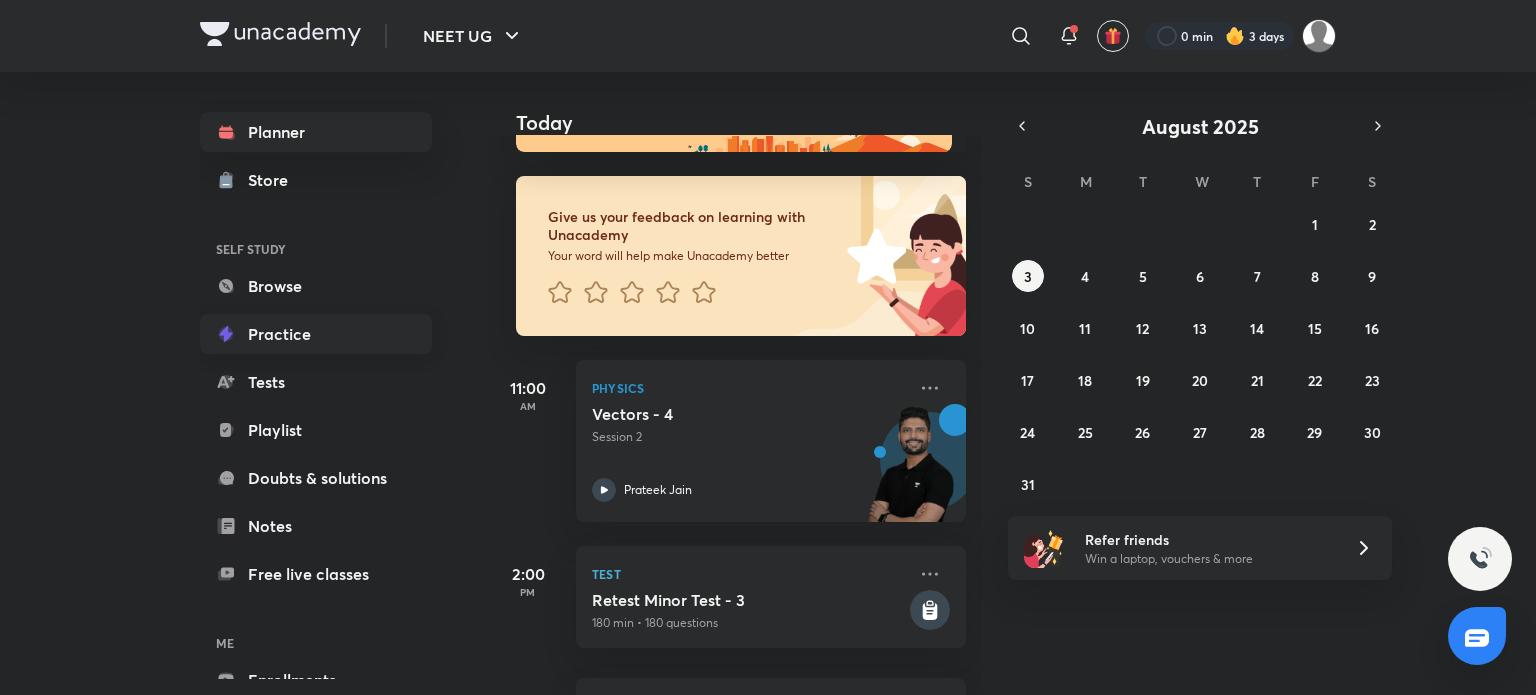 click on "Practice" at bounding box center [316, 334] 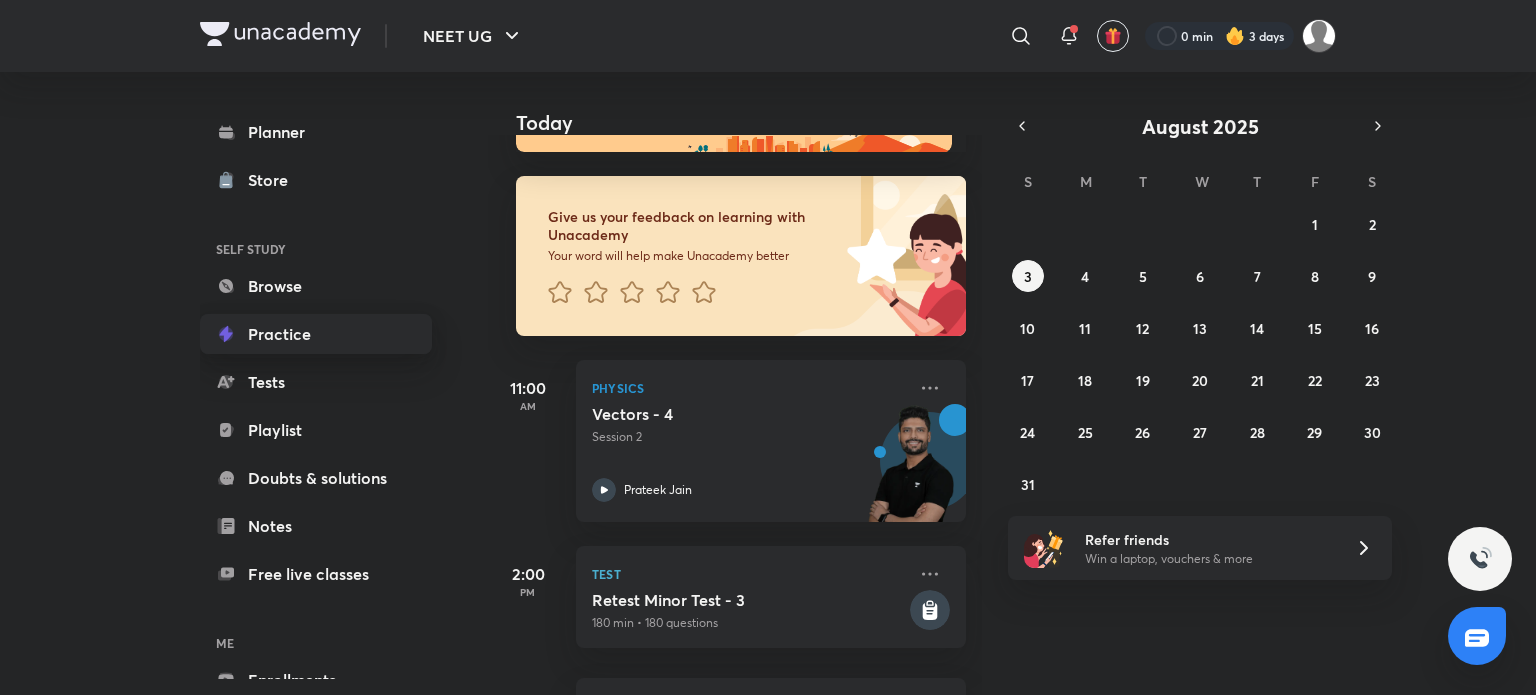 click on "Practice" at bounding box center (316, 334) 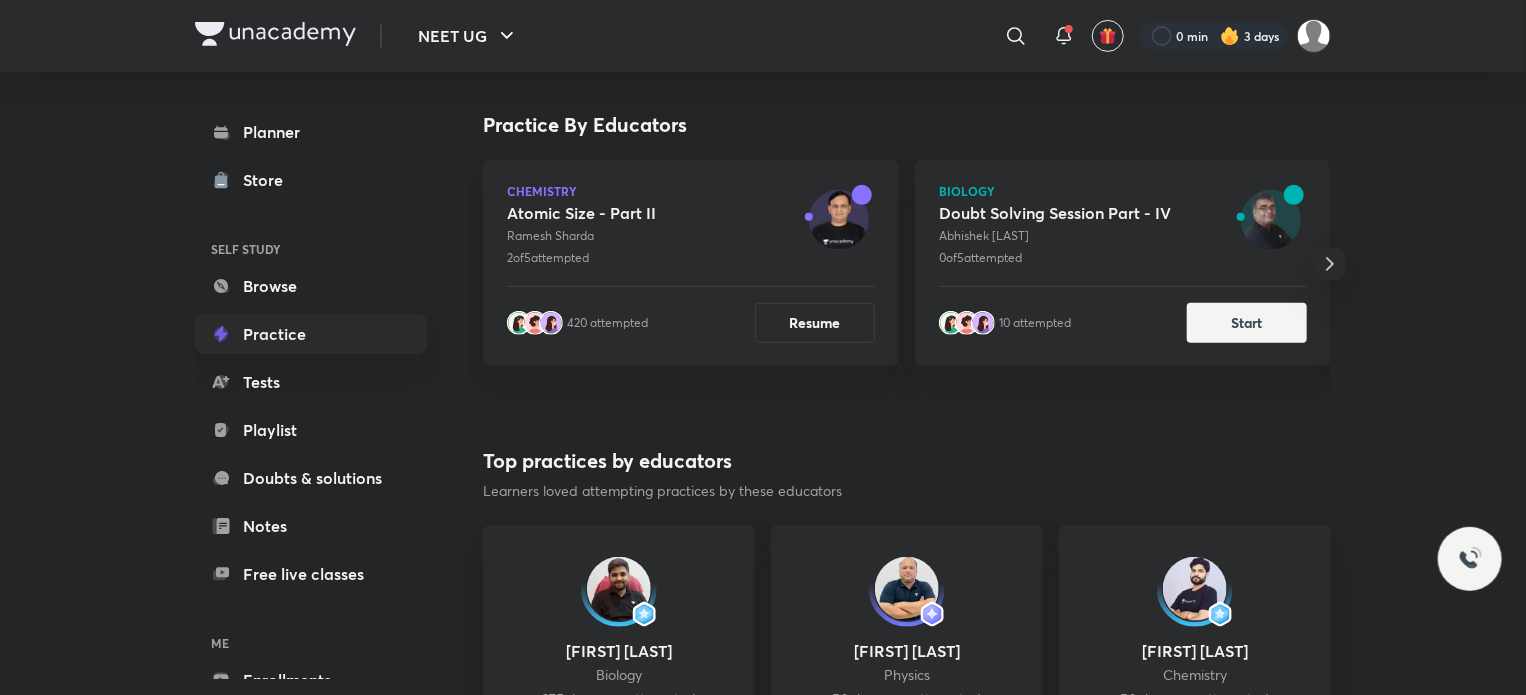 scroll, scrollTop: 372, scrollLeft: 0, axis: vertical 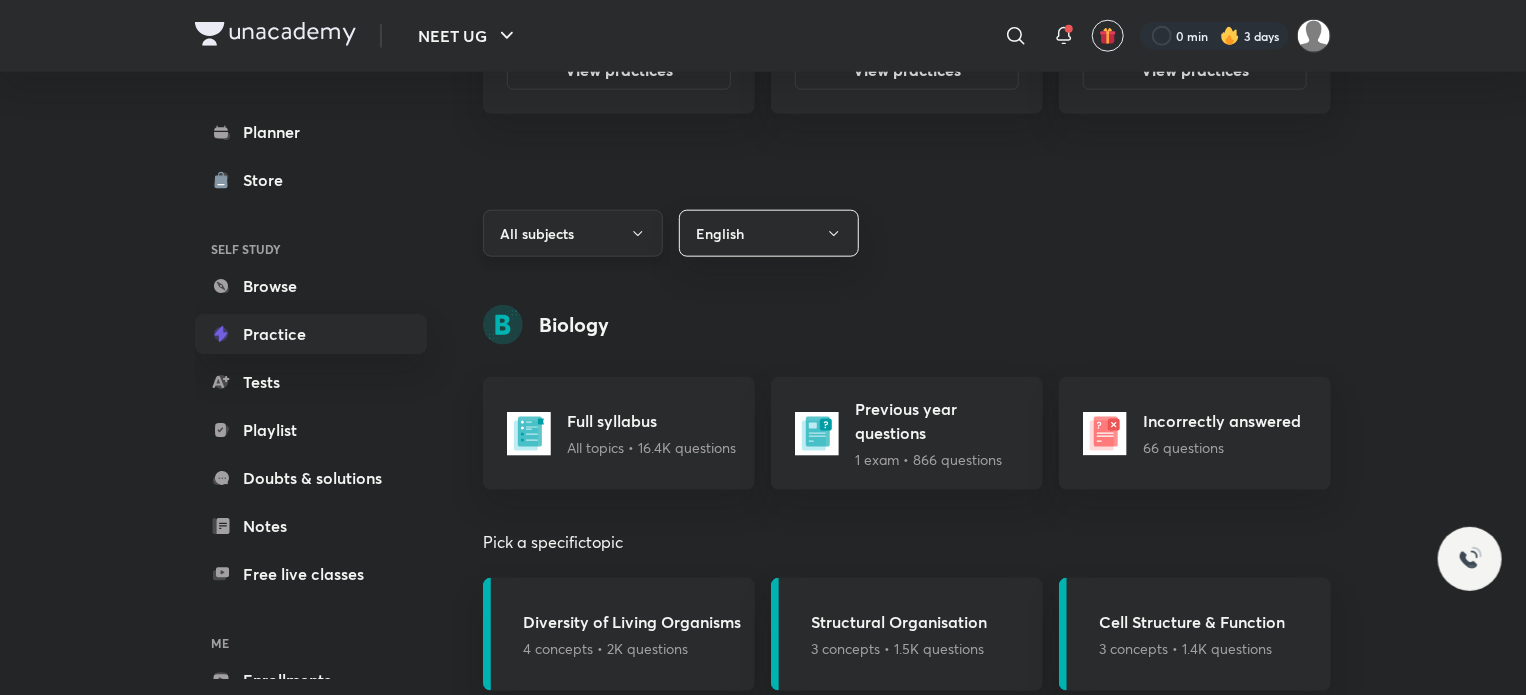 click on "All subjects" at bounding box center (573, 233) 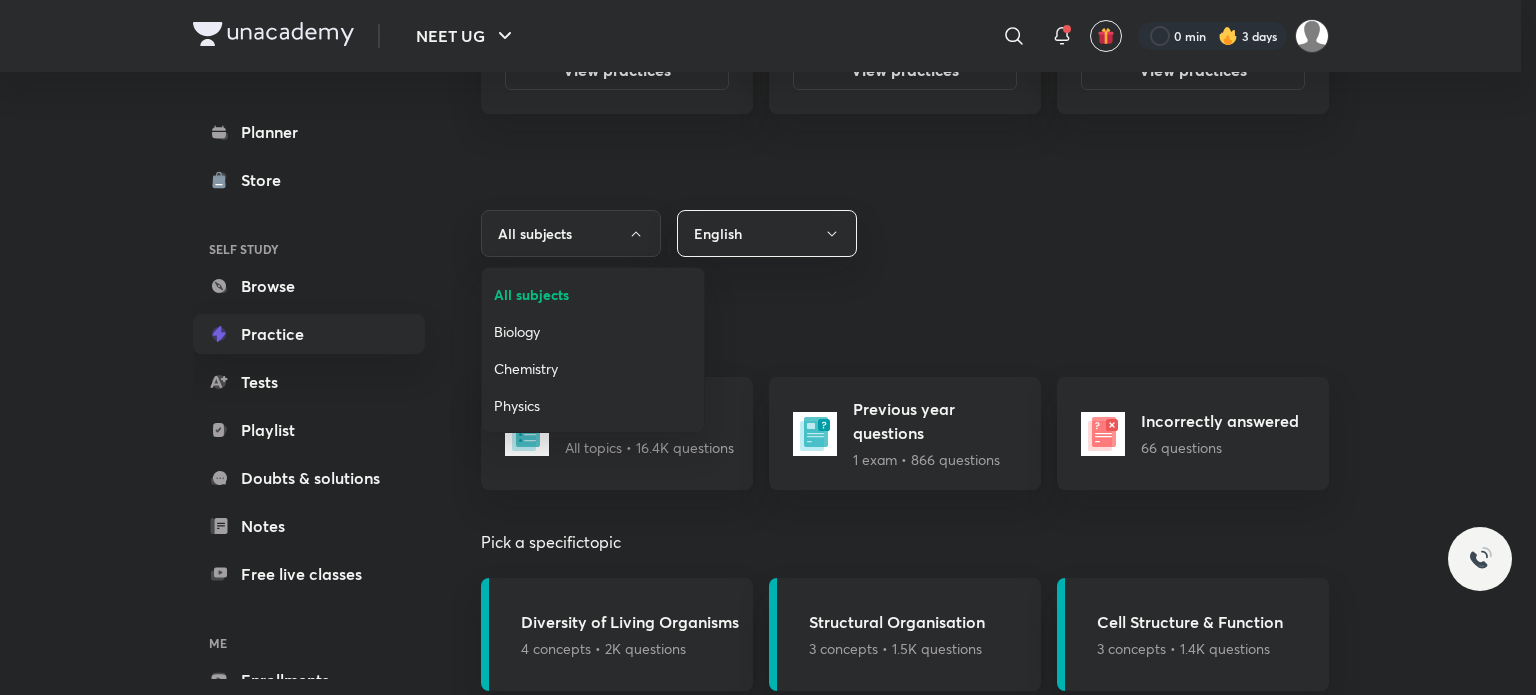click at bounding box center [768, 347] 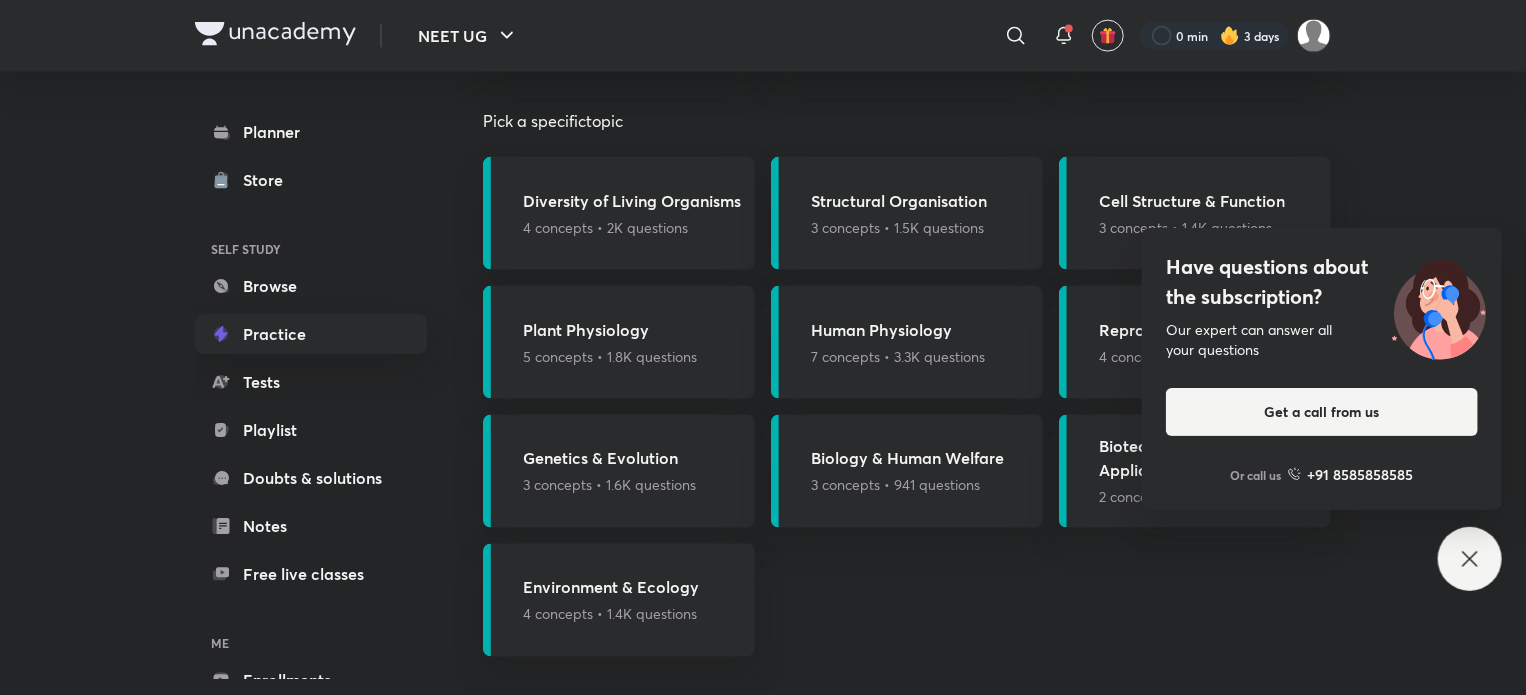 scroll, scrollTop: 1467, scrollLeft: 0, axis: vertical 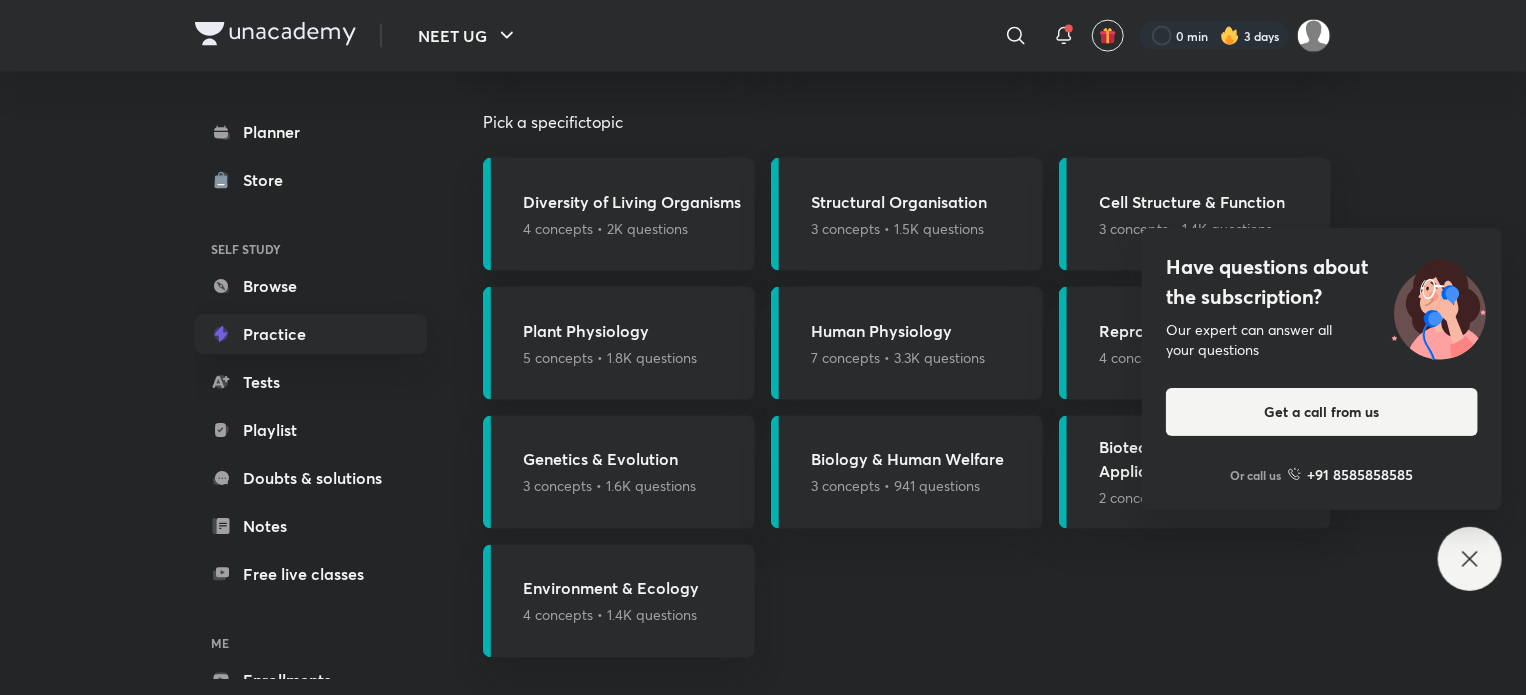click 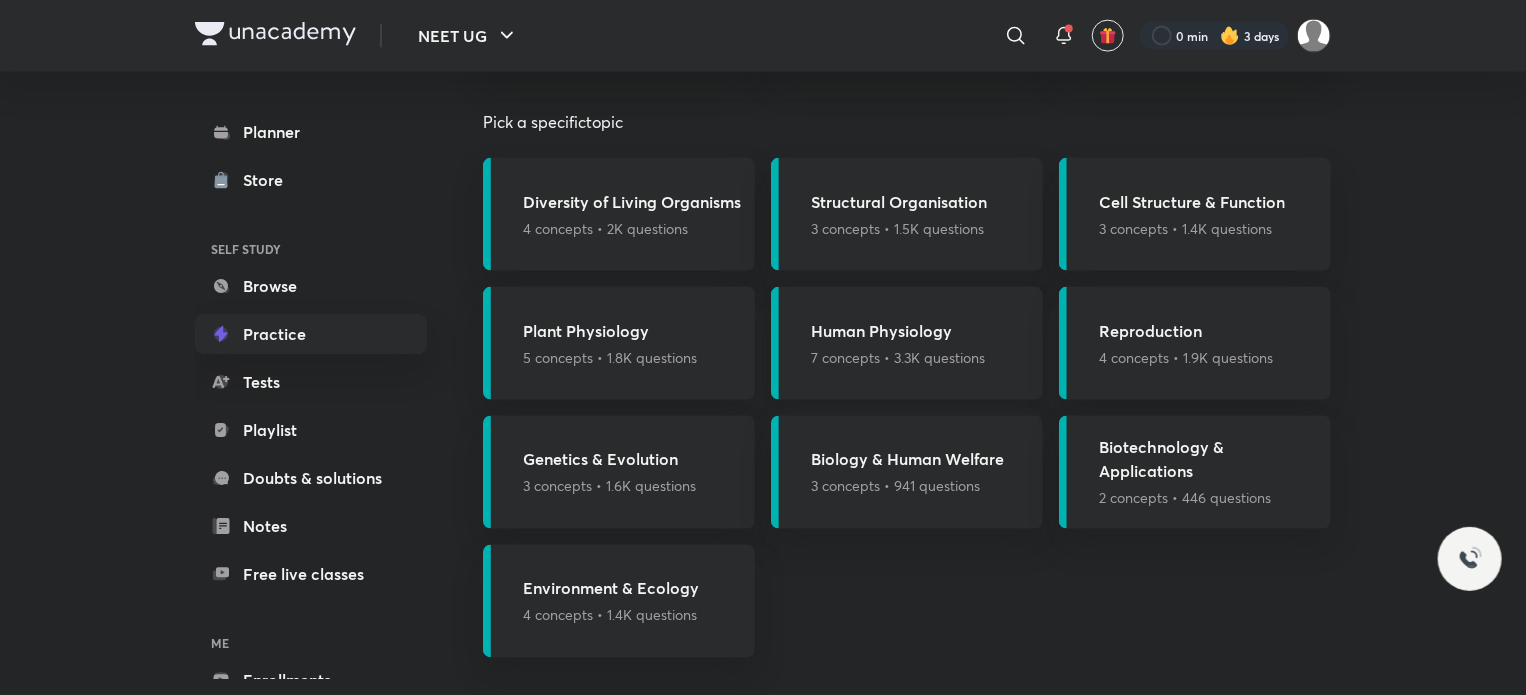 click on "Human Physiology 7 concepts • 3.3K questions" at bounding box center [907, 343] 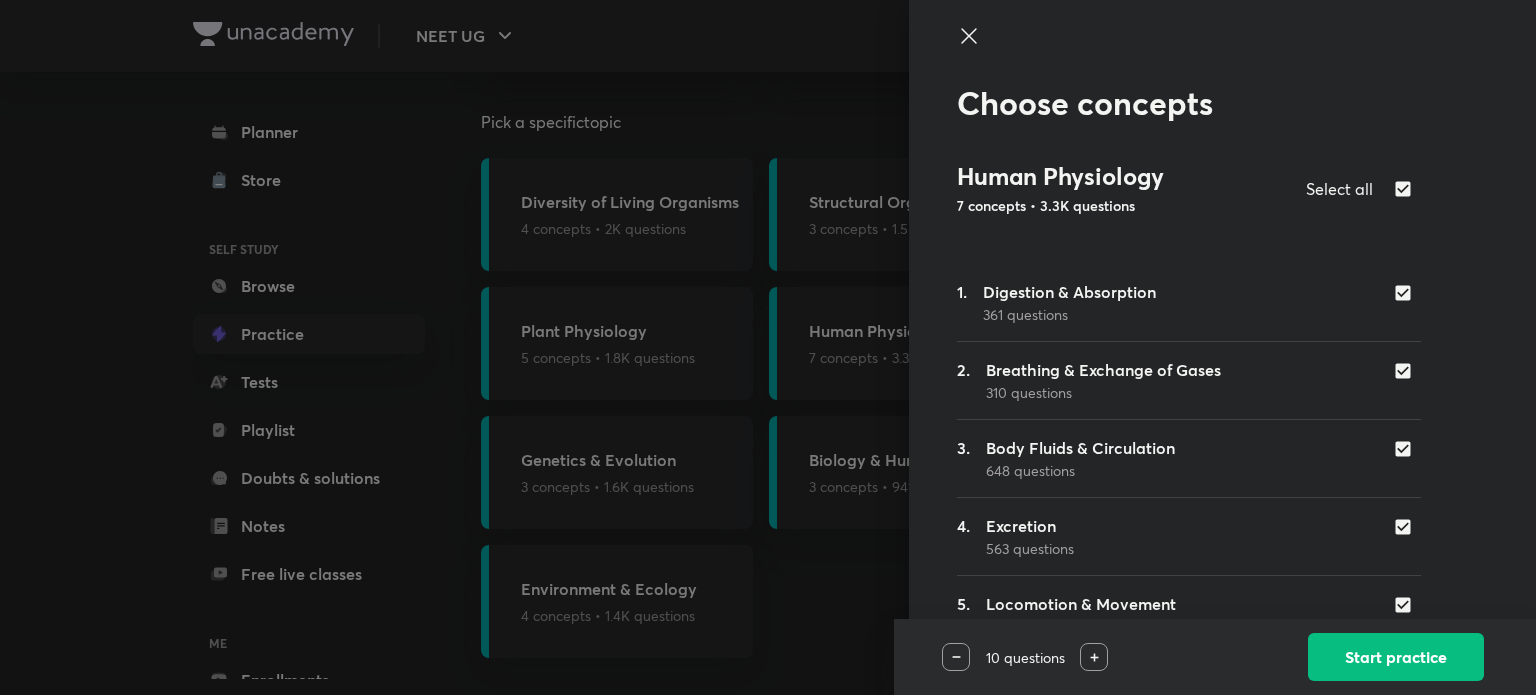 click at bounding box center [768, 347] 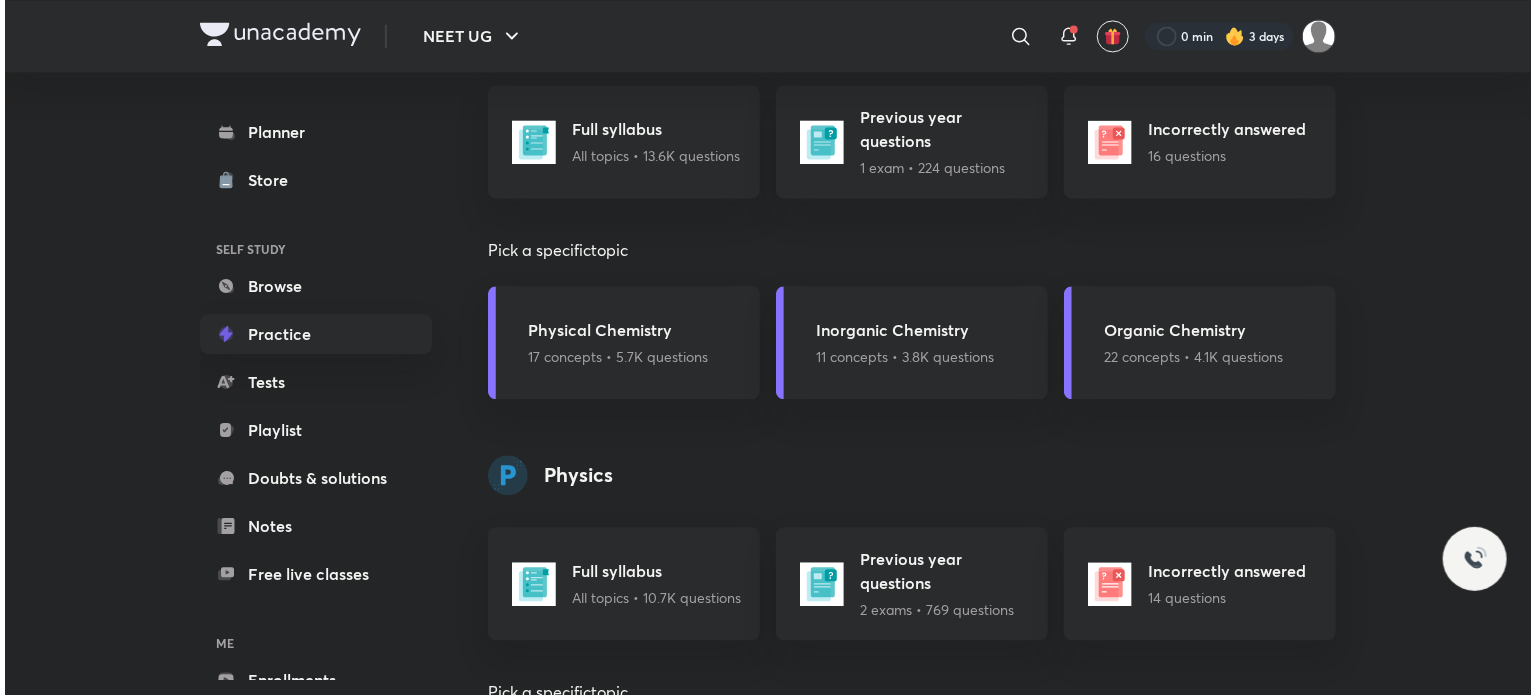 scroll, scrollTop: 2179, scrollLeft: 0, axis: vertical 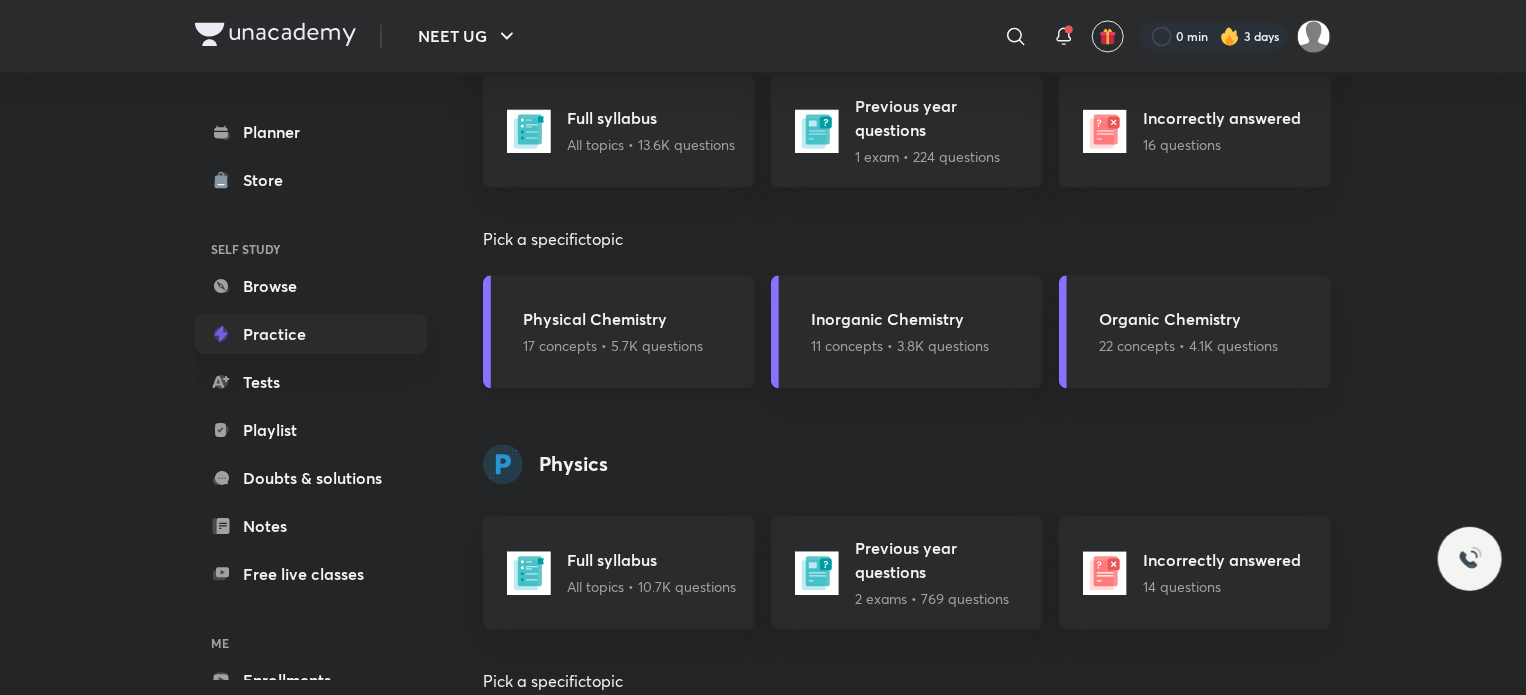 click on "Physical Chemistry 17 concepts • 5.7K questions" at bounding box center [619, 331] 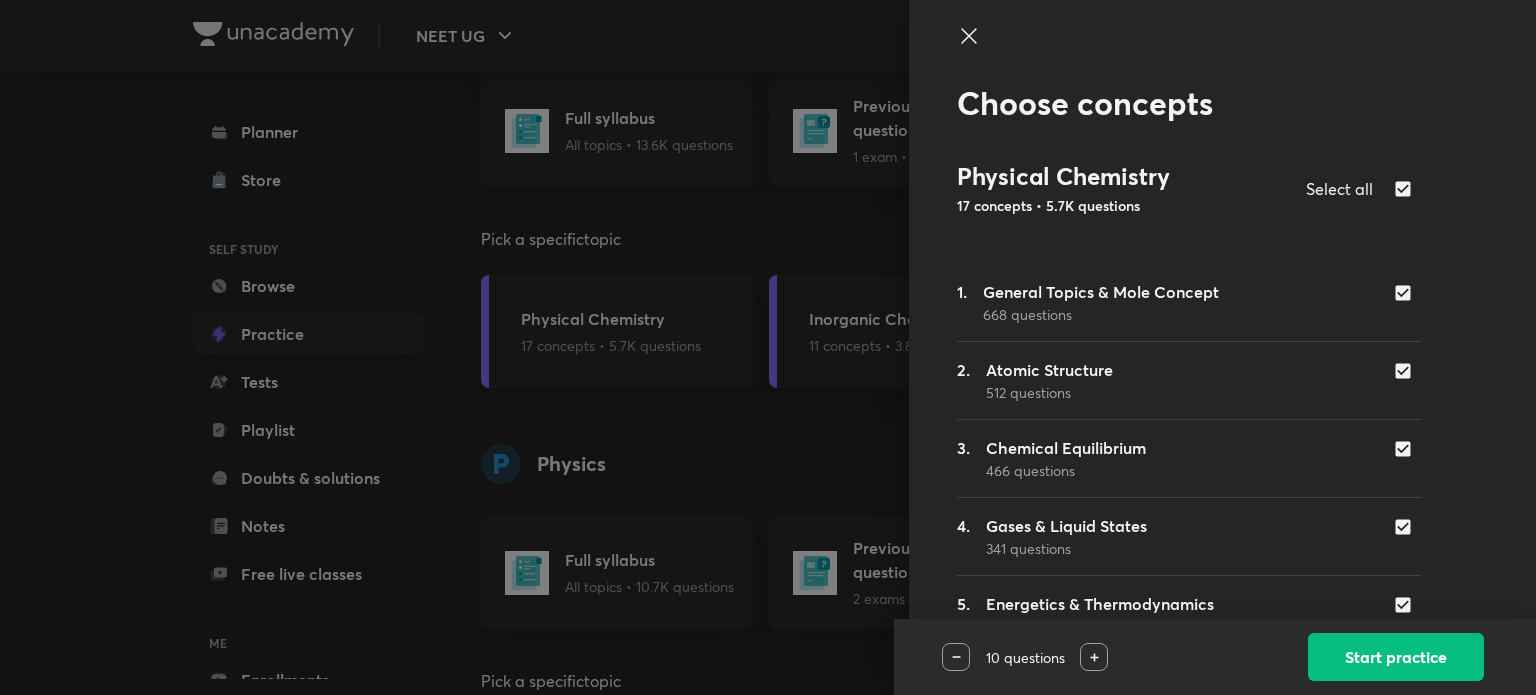 click at bounding box center (1407, 189) 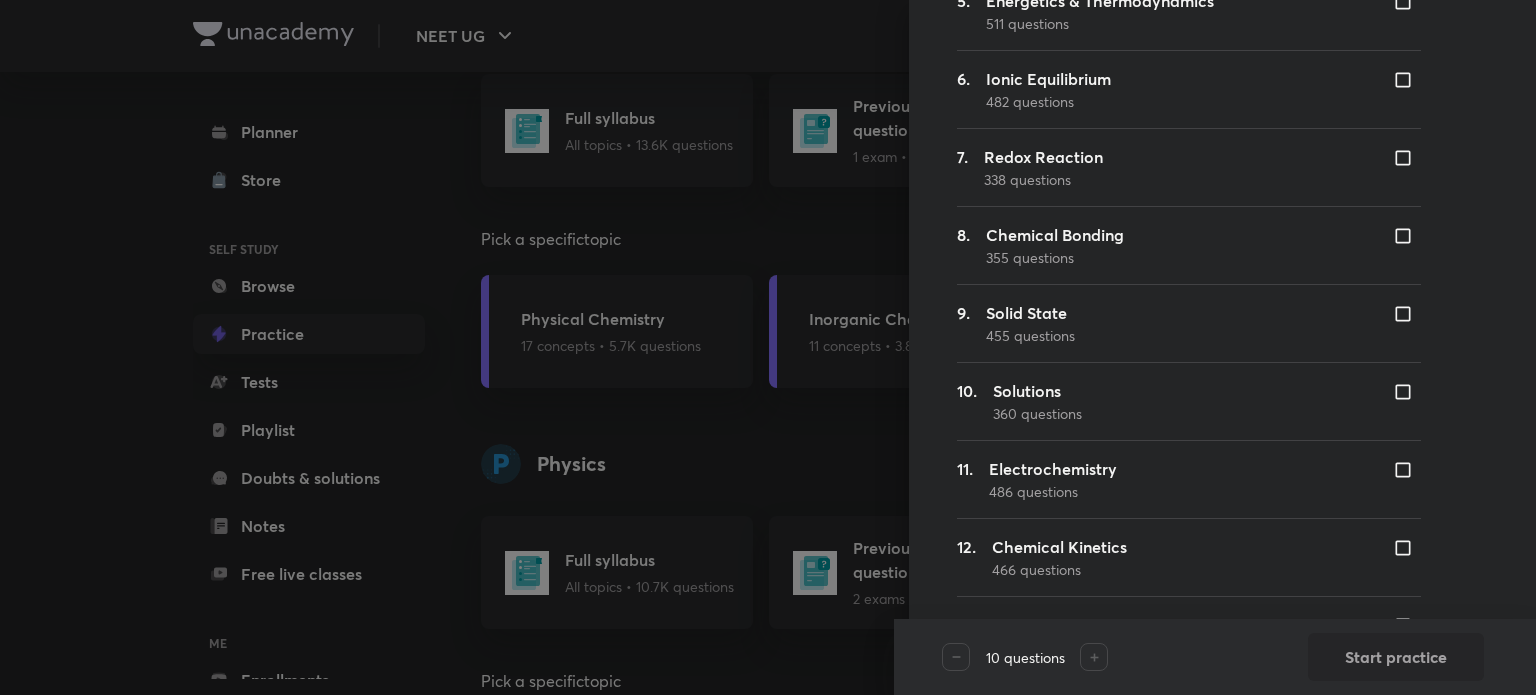 scroll, scrollTop: 604, scrollLeft: 0, axis: vertical 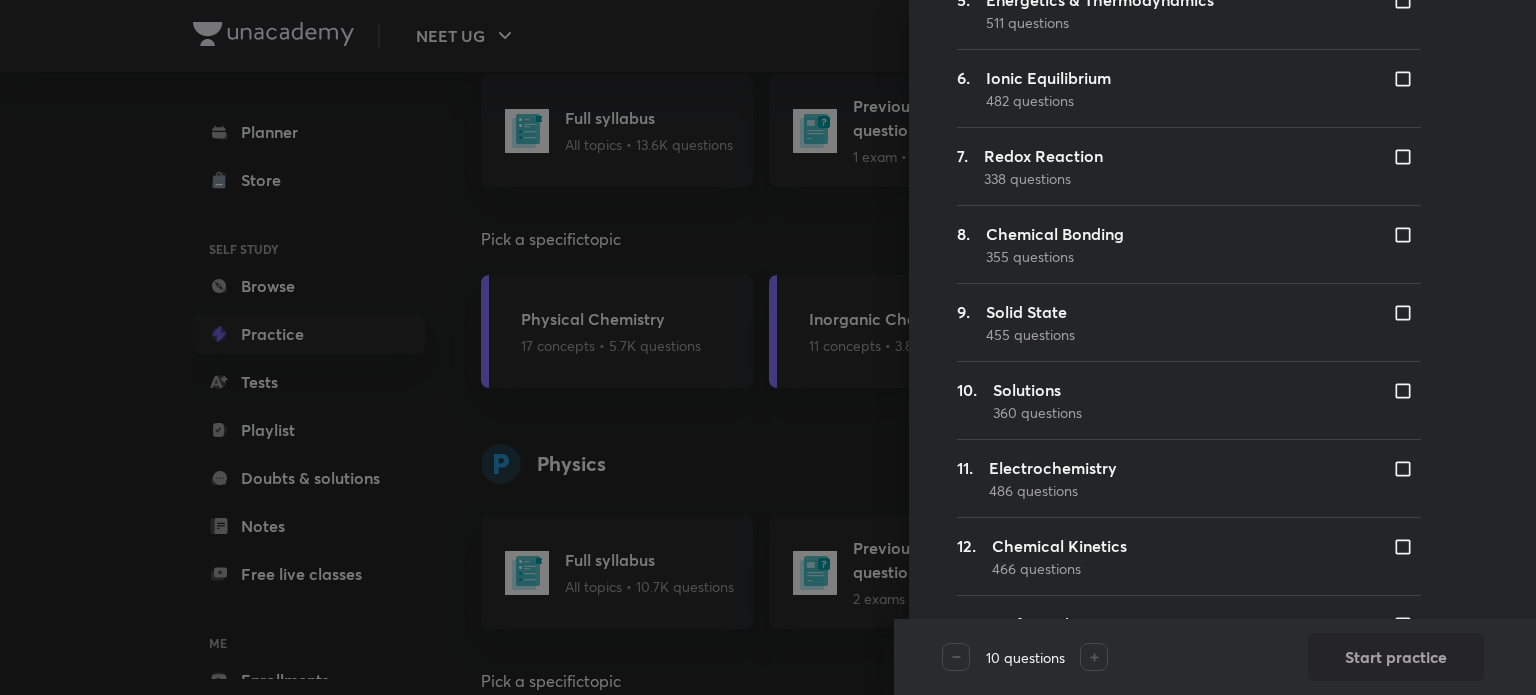 click at bounding box center [1407, 391] 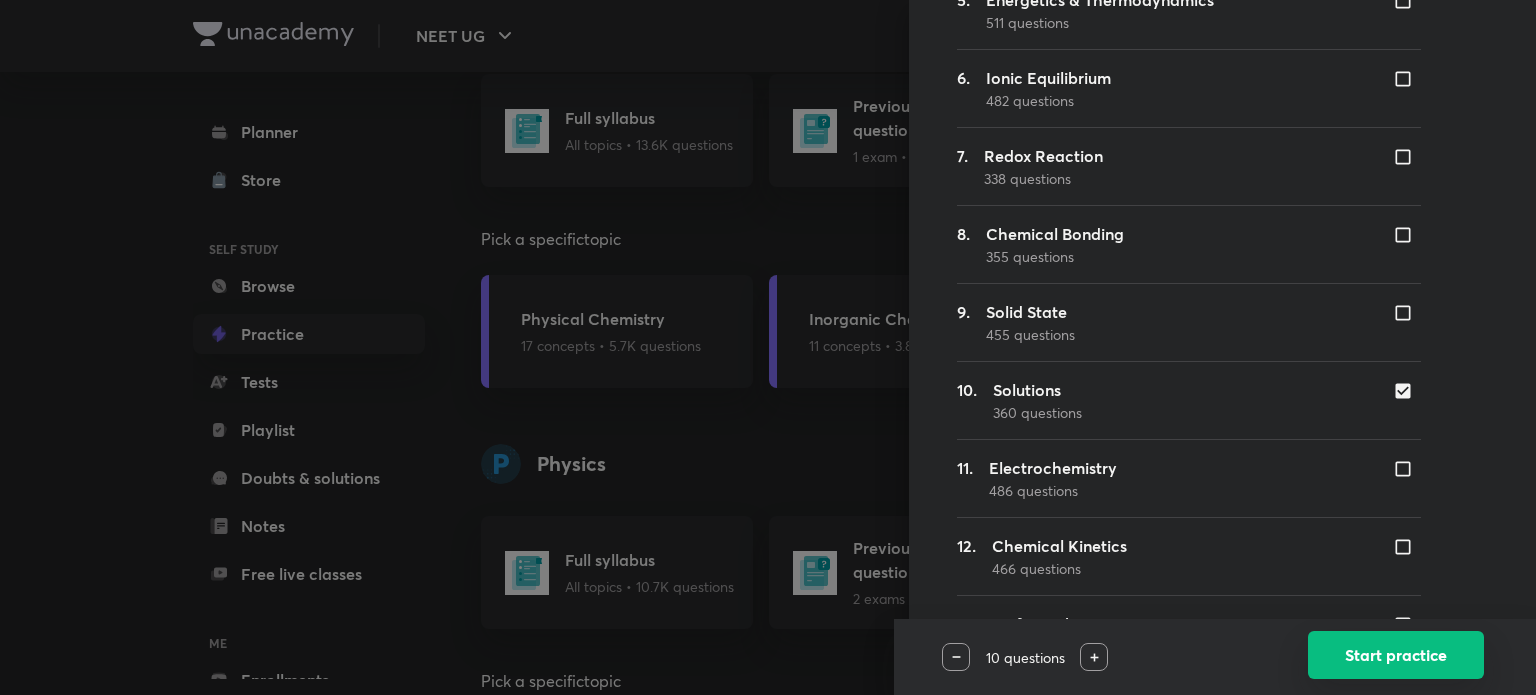 click on "Start practice" at bounding box center (1396, 655) 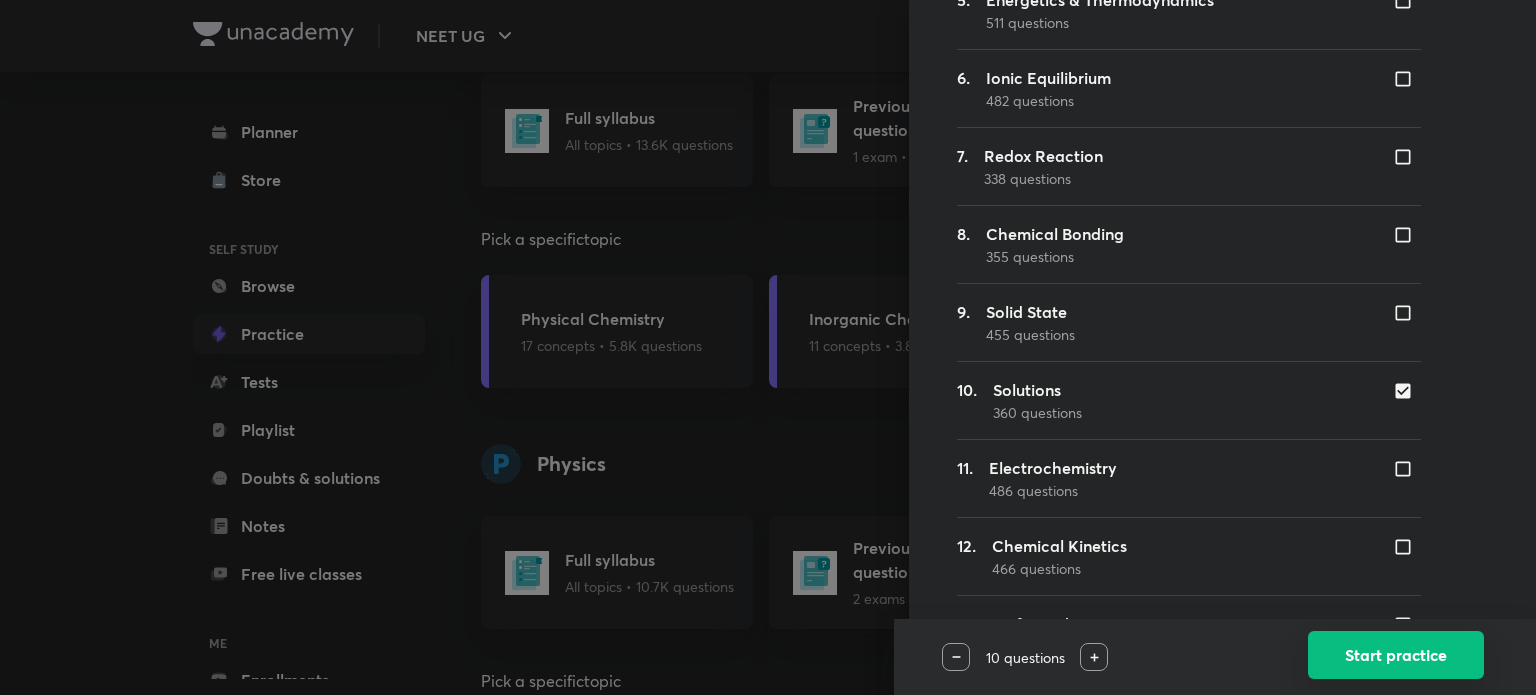 scroll, scrollTop: 0, scrollLeft: 0, axis: both 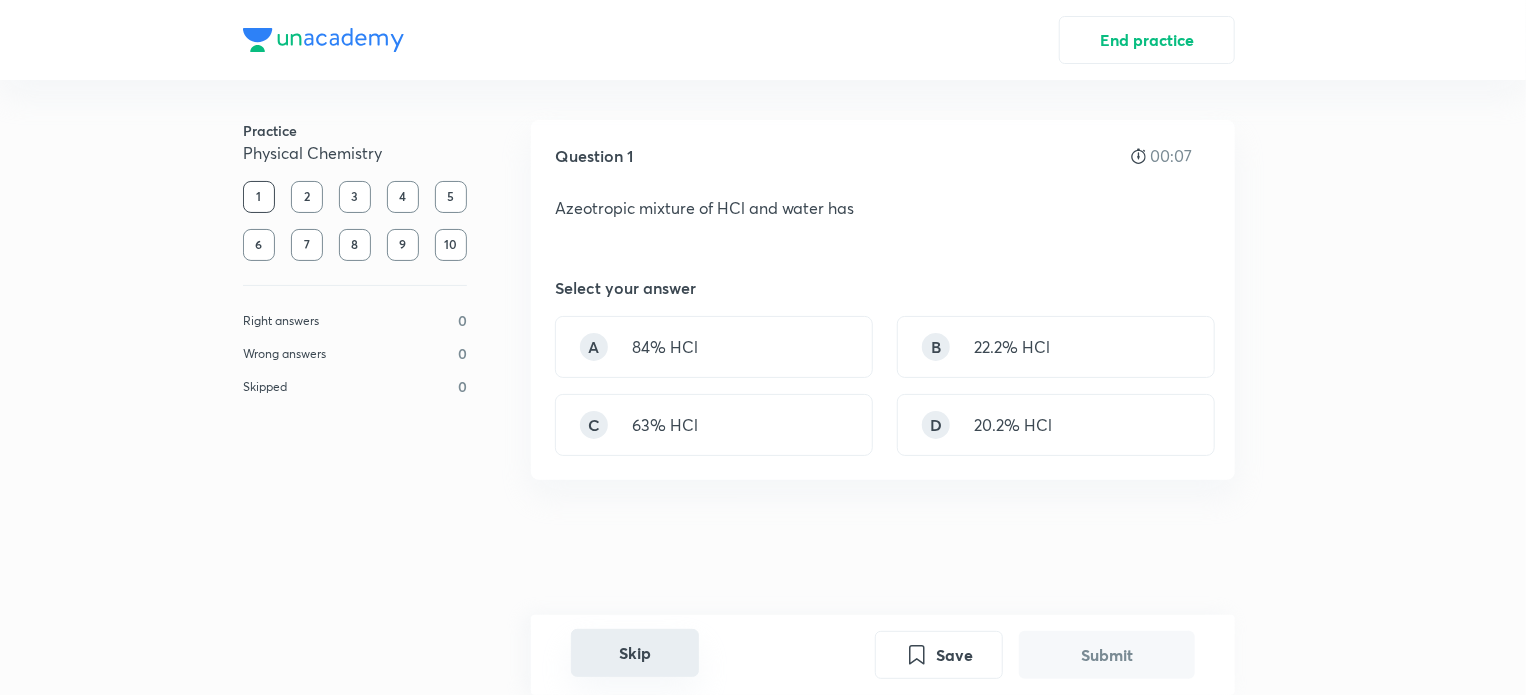 click on "Skip" at bounding box center (635, 653) 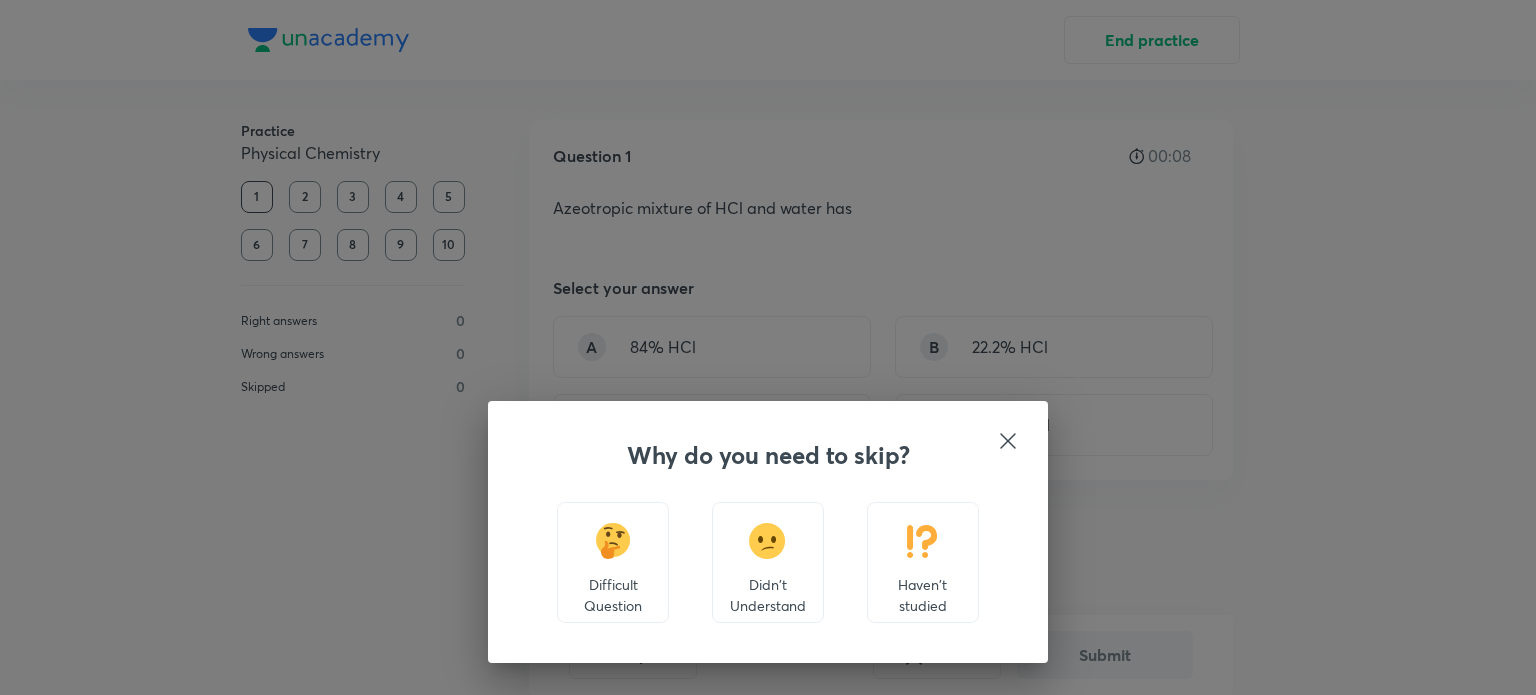 click on "Haven't studied" at bounding box center (923, 562) 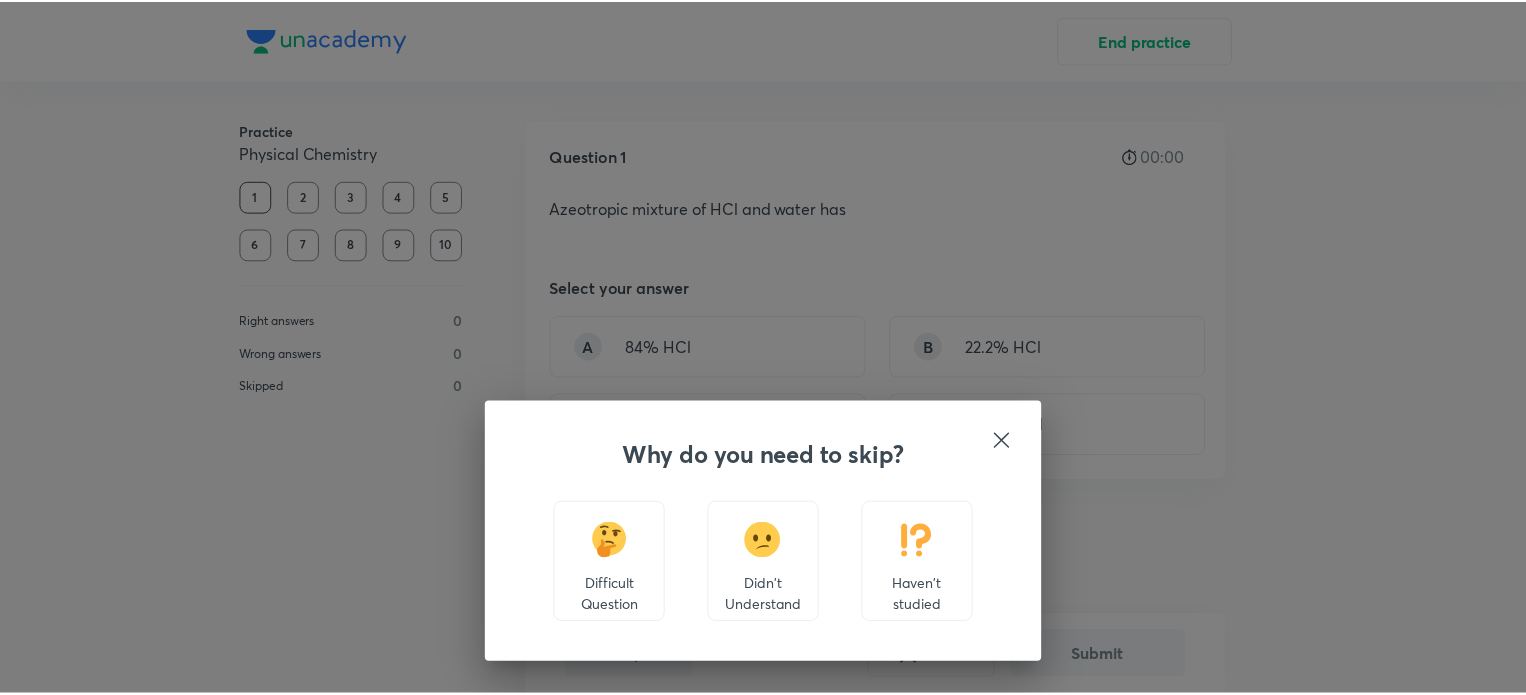 scroll, scrollTop: 415, scrollLeft: 0, axis: vertical 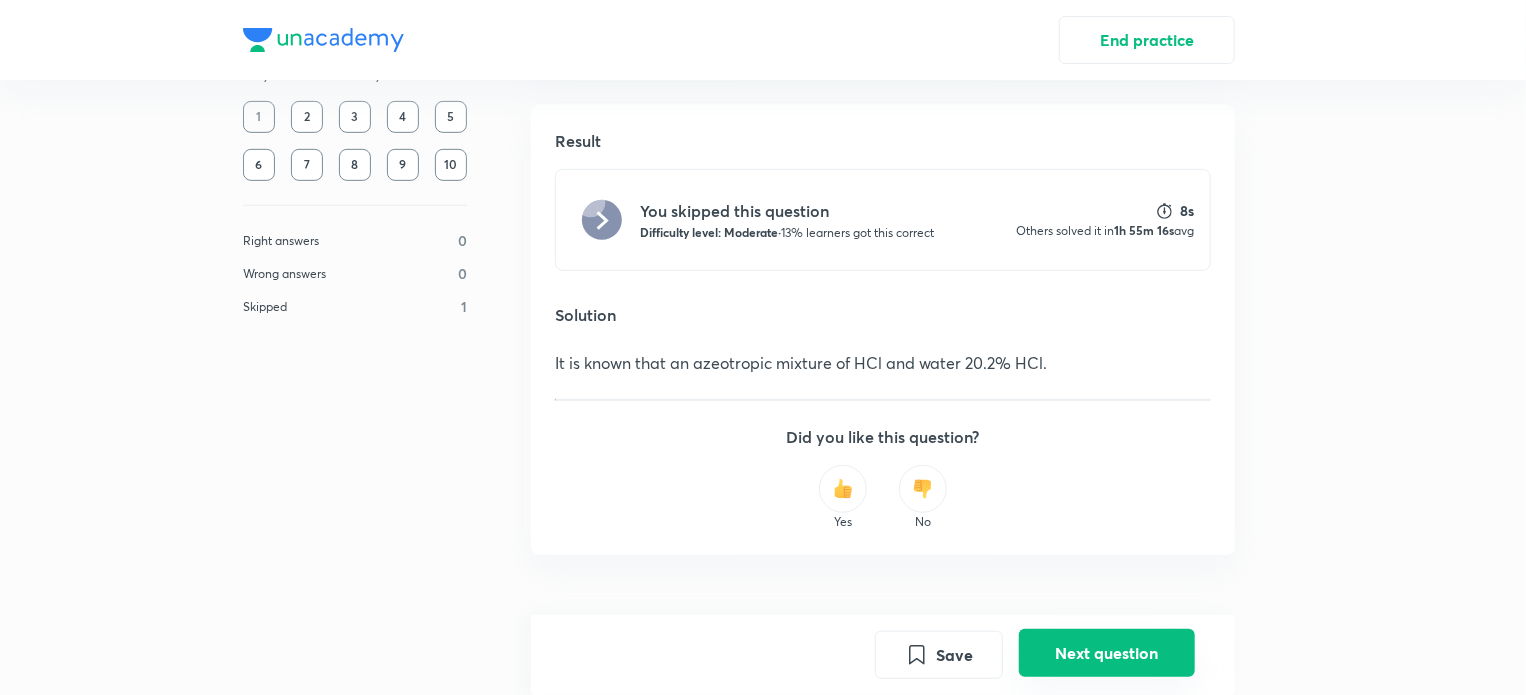 click on "Next question" at bounding box center [1107, 653] 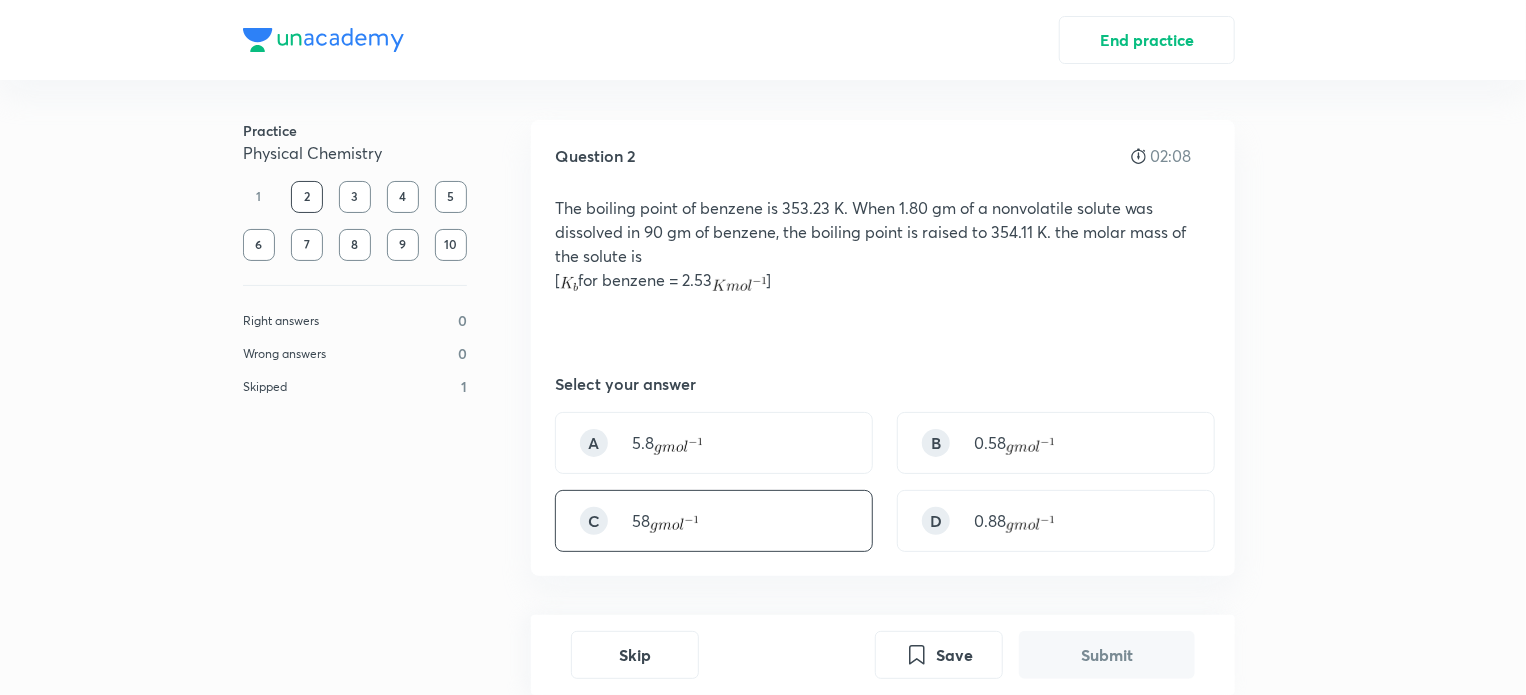 click on "C   58" at bounding box center (714, 521) 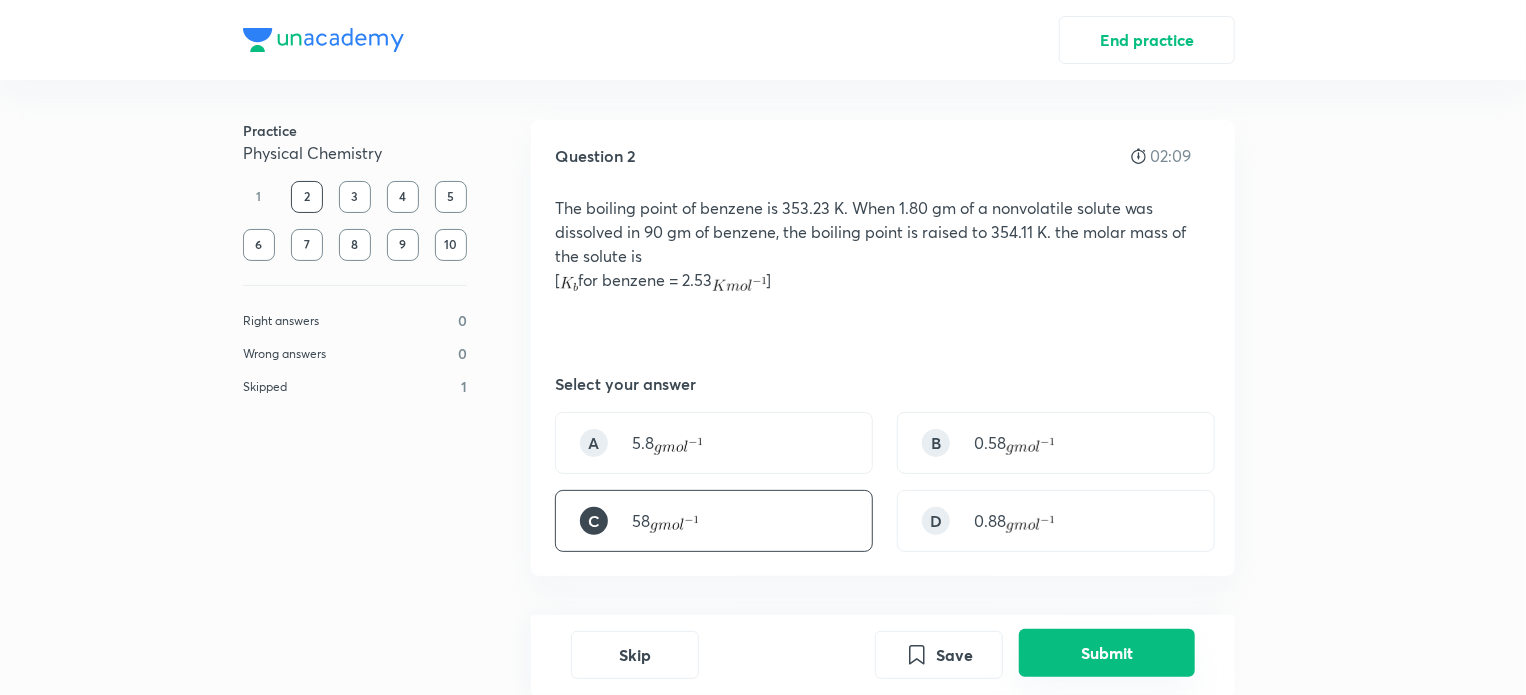click on "Submit" at bounding box center (1107, 653) 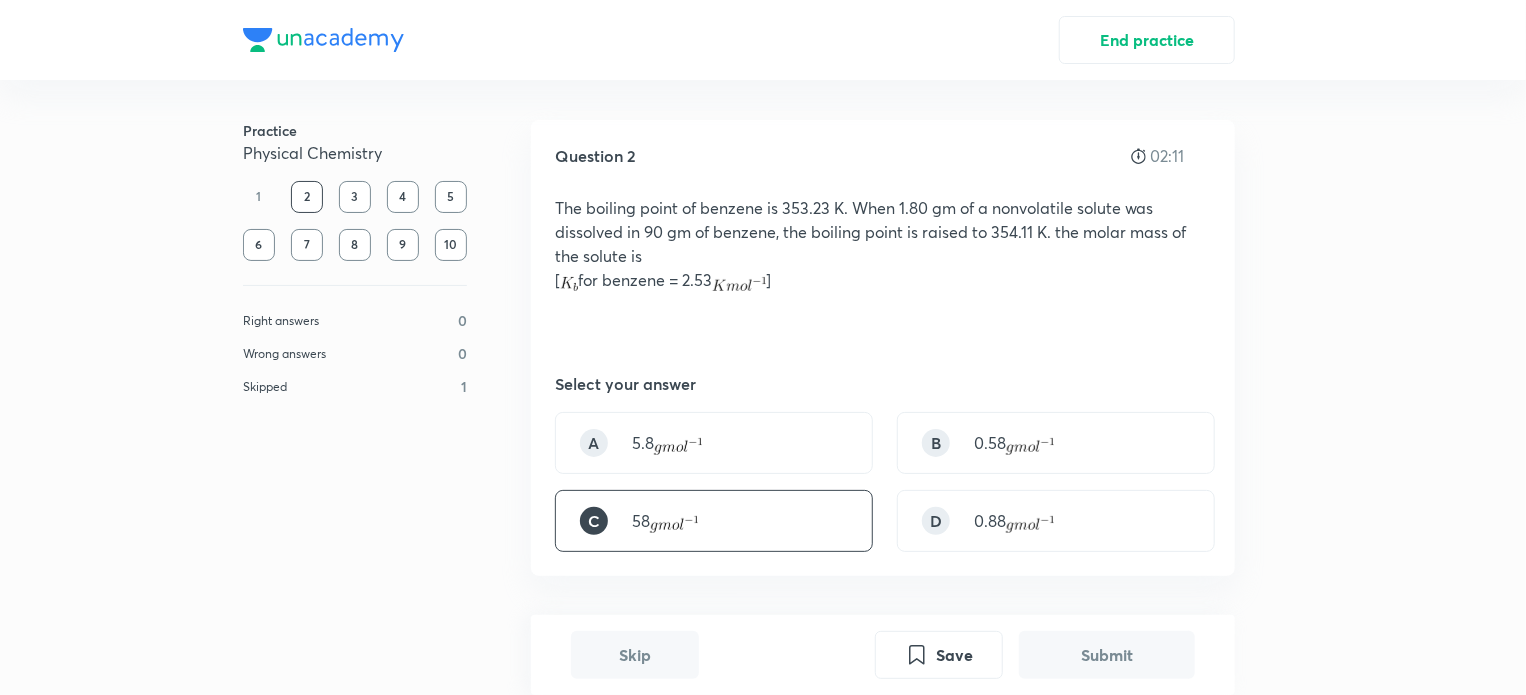 scroll, scrollTop: 615, scrollLeft: 0, axis: vertical 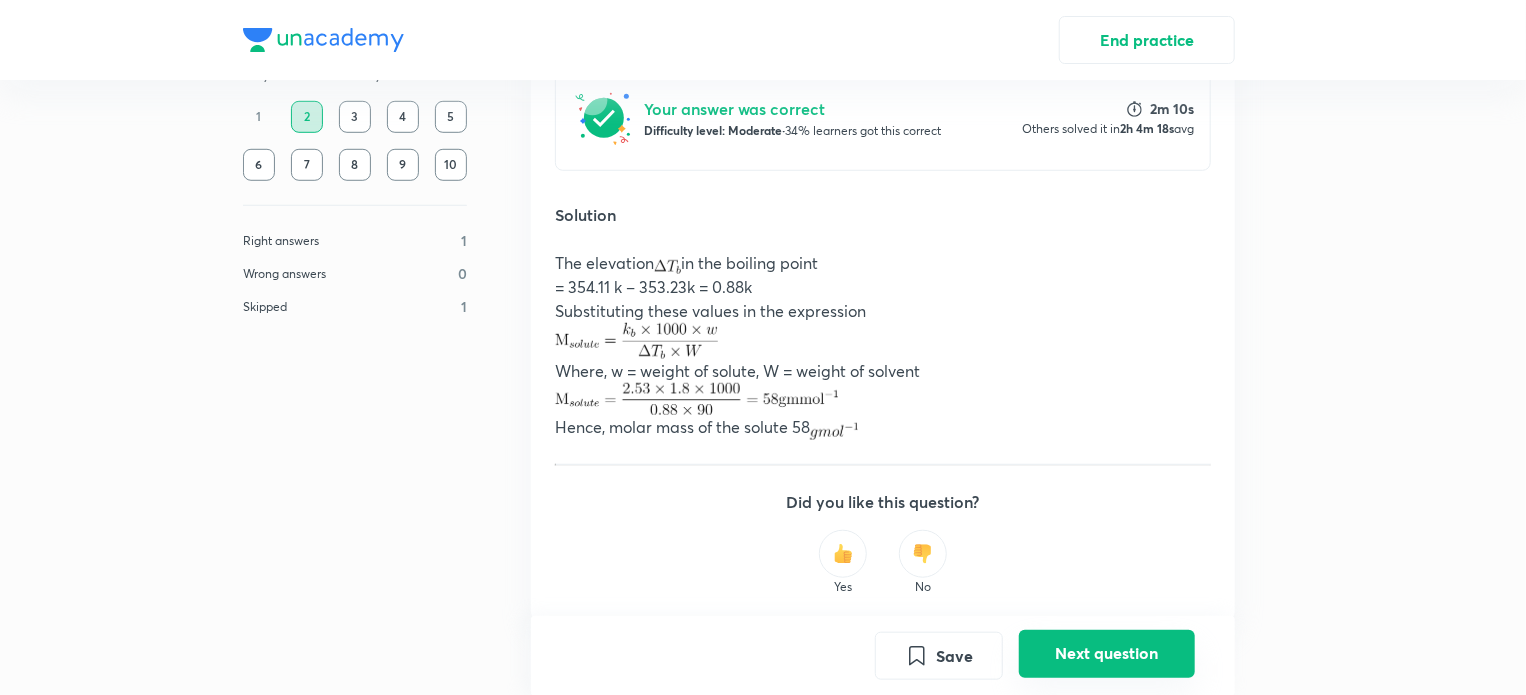 click on "Next question" at bounding box center (1107, 653) 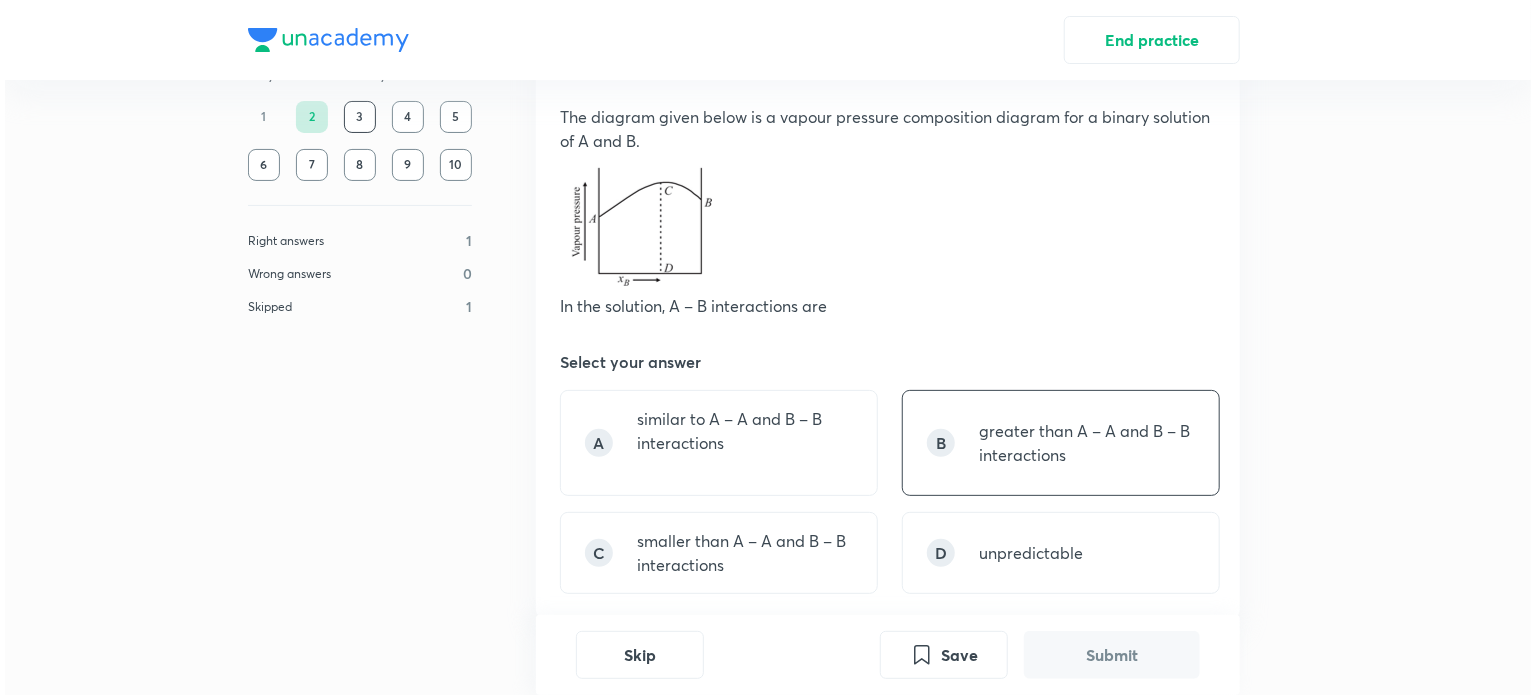 scroll, scrollTop: 92, scrollLeft: 0, axis: vertical 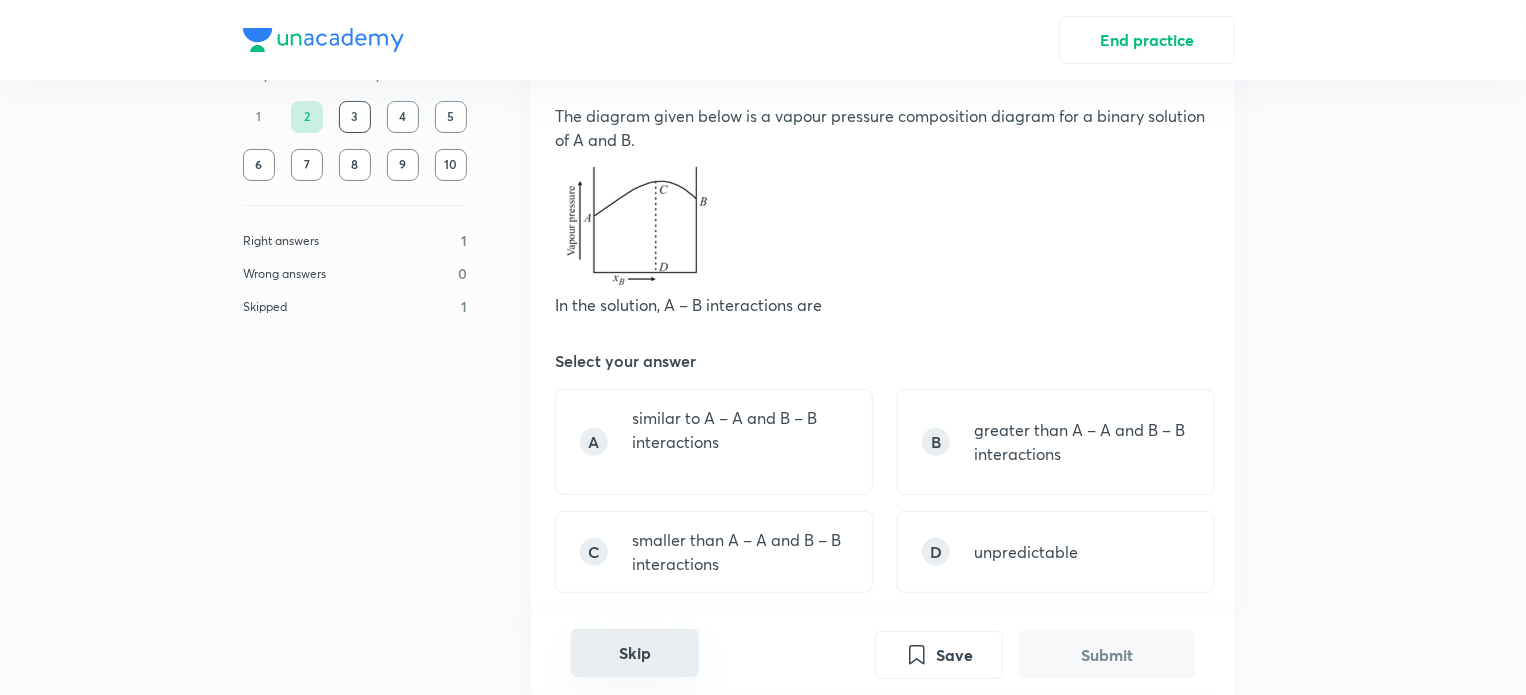 click on "Skip" at bounding box center [635, 653] 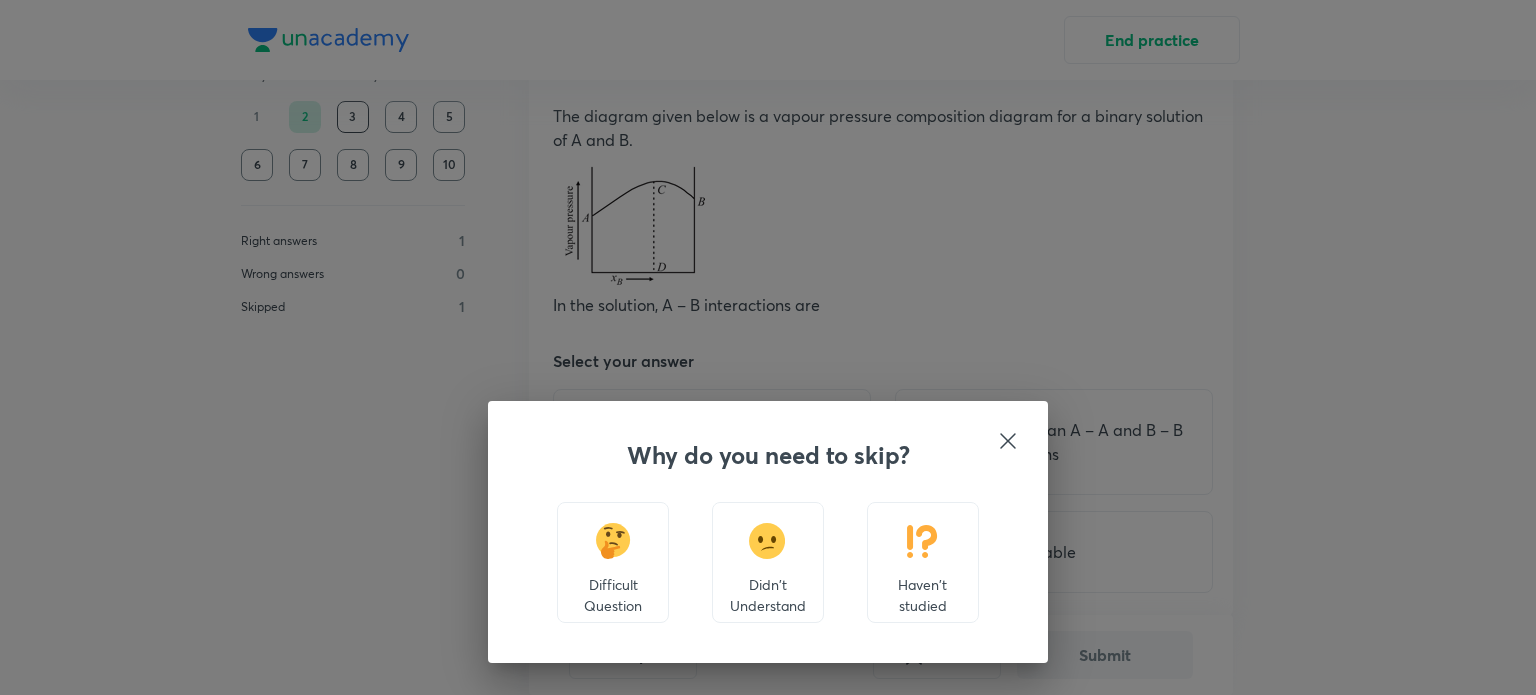 click on "Haven't studied" at bounding box center [923, 595] 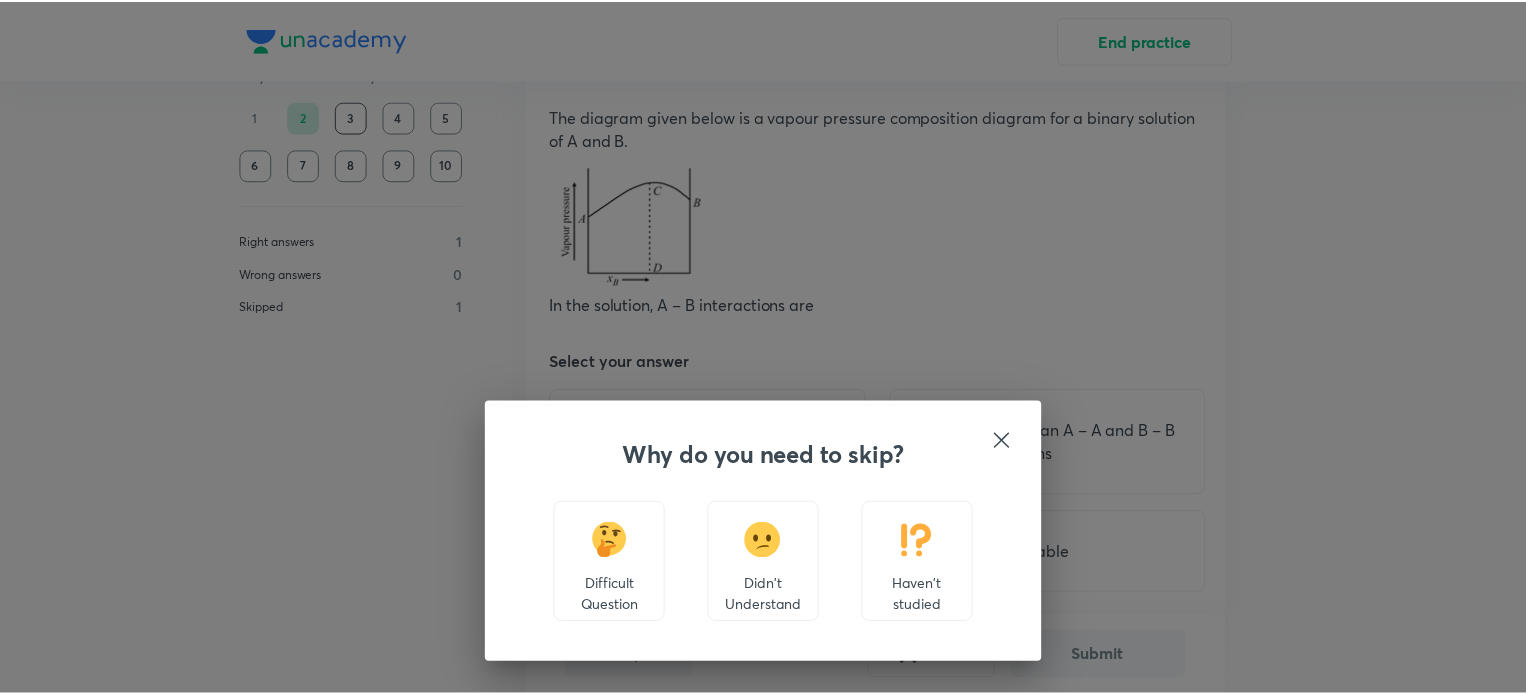 scroll, scrollTop: 668, scrollLeft: 0, axis: vertical 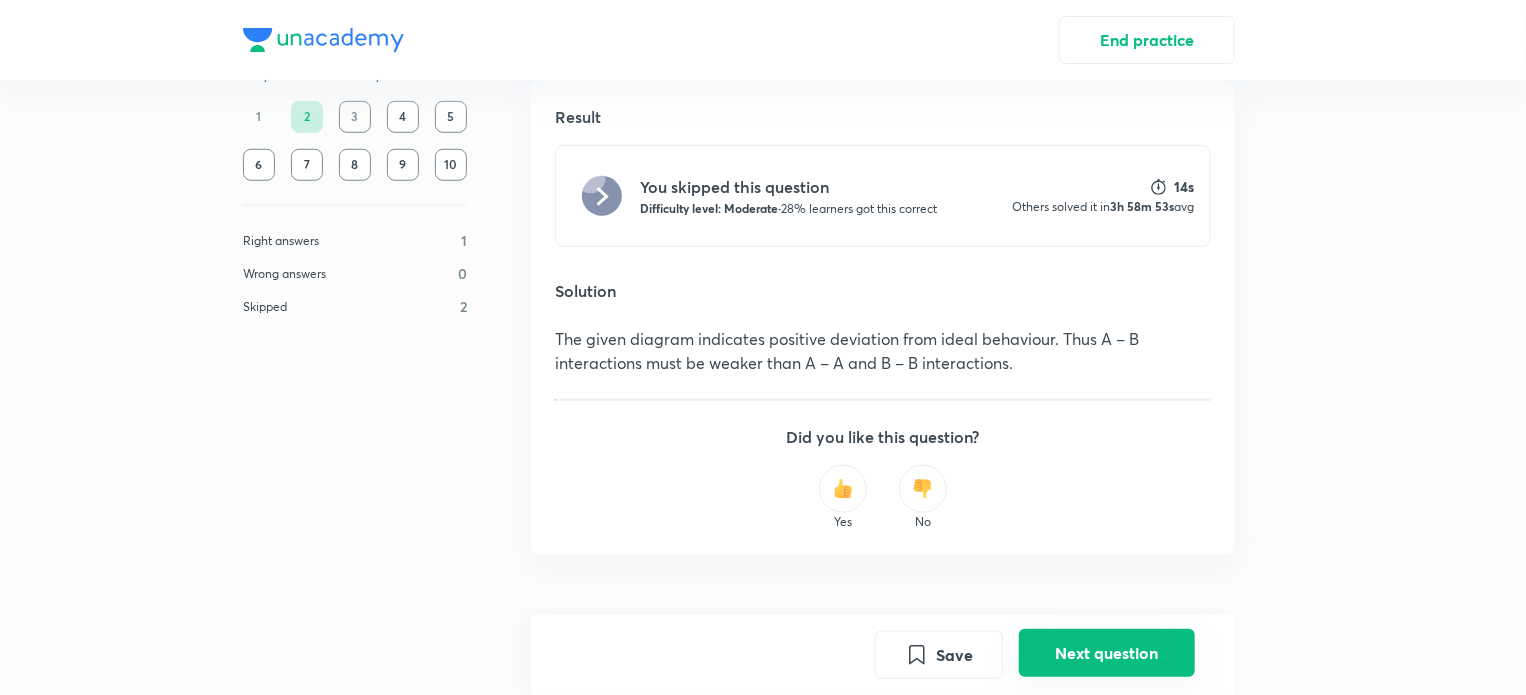 click on "Next question" at bounding box center (1107, 653) 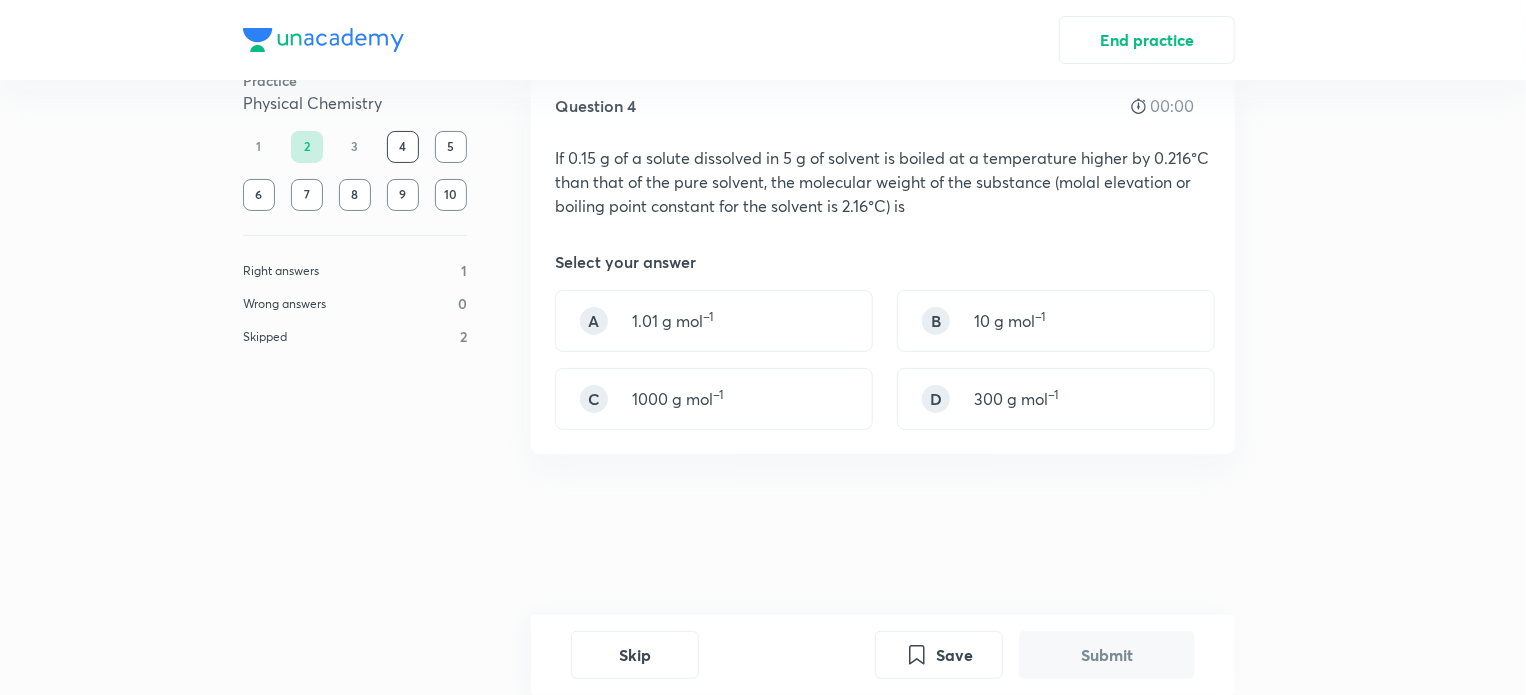 scroll, scrollTop: 0, scrollLeft: 0, axis: both 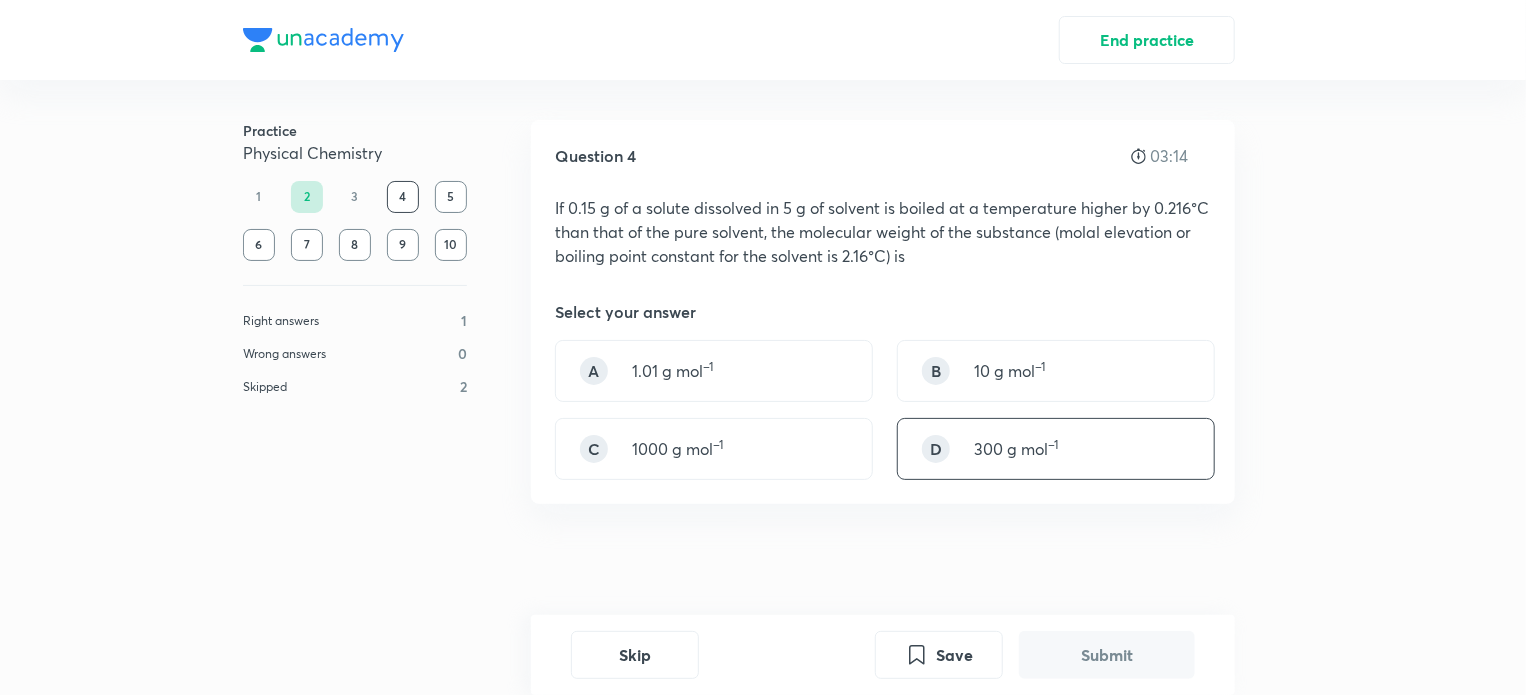 click on "300 g mol –1" at bounding box center [1016, 449] 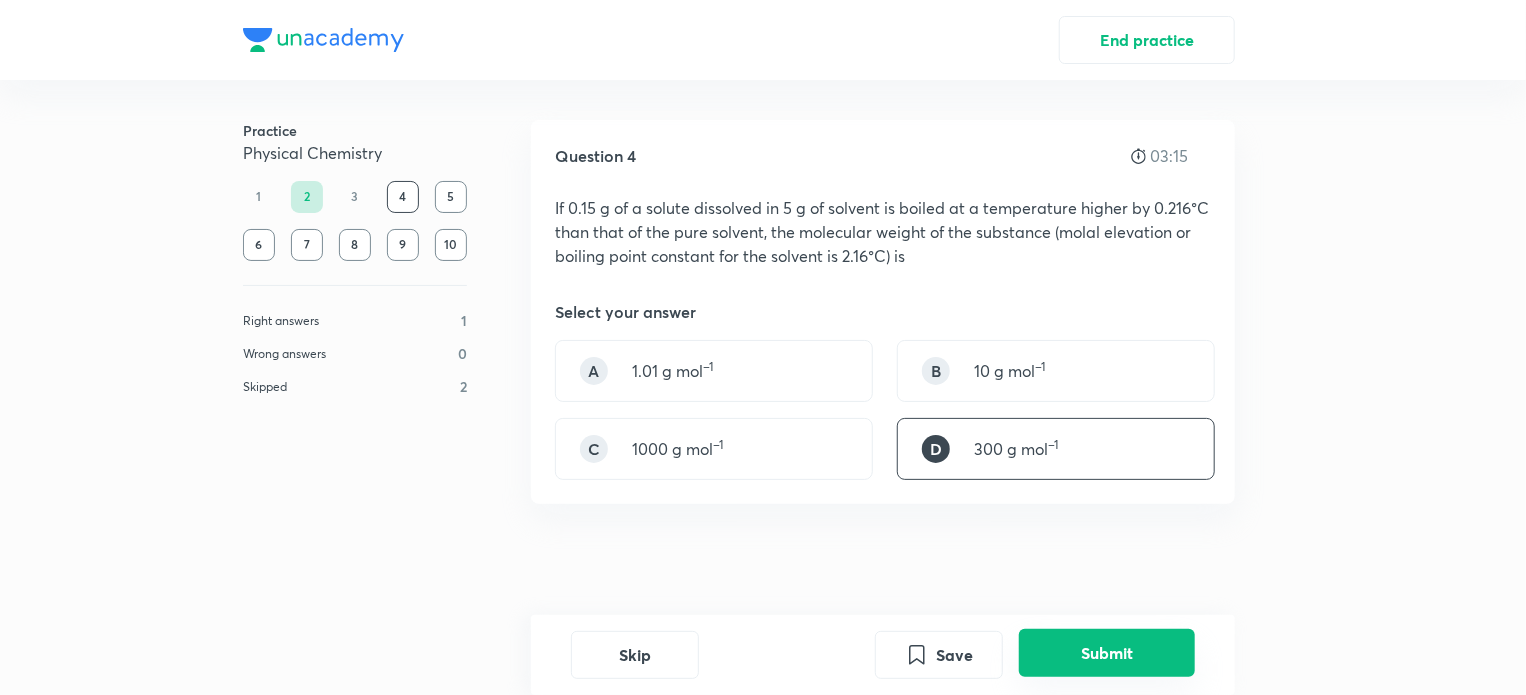 click on "Submit" at bounding box center [1107, 653] 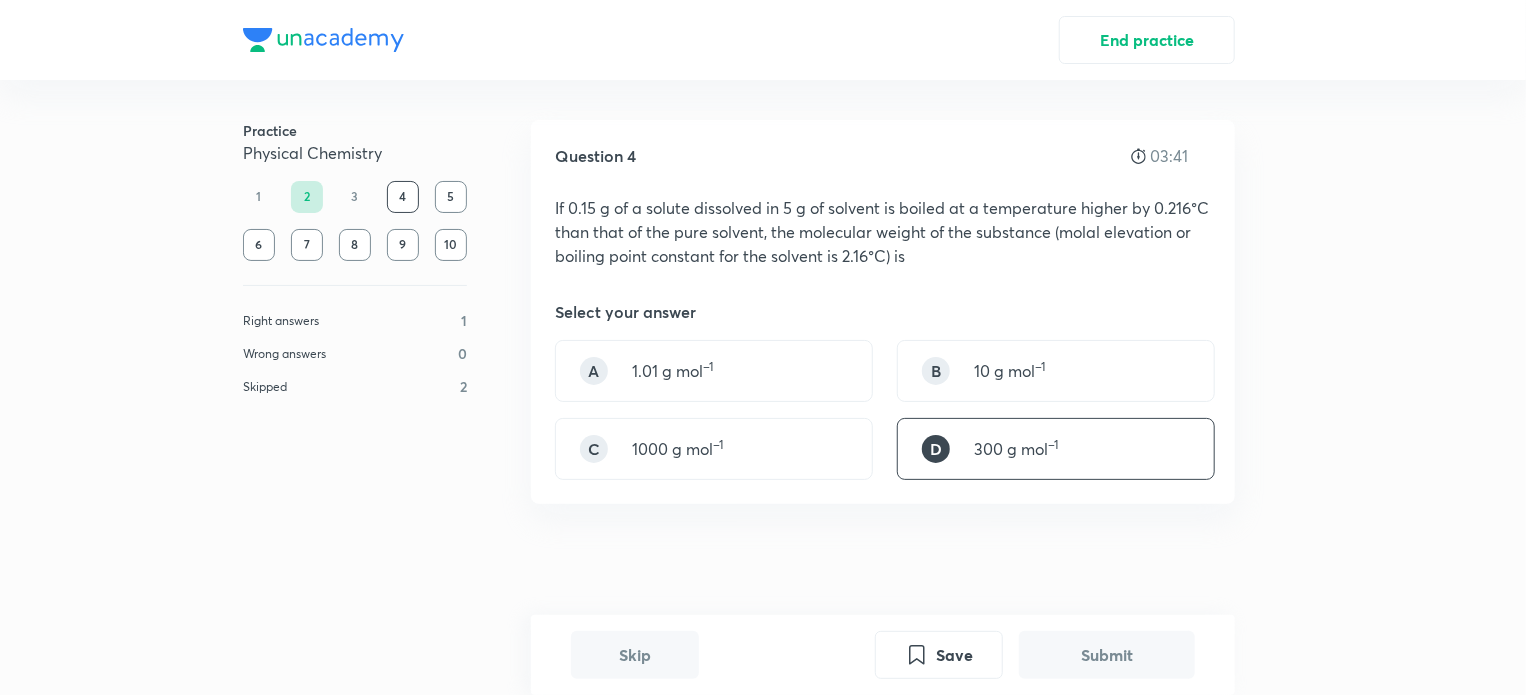 click on "300 g mol –1" at bounding box center [1016, 449] 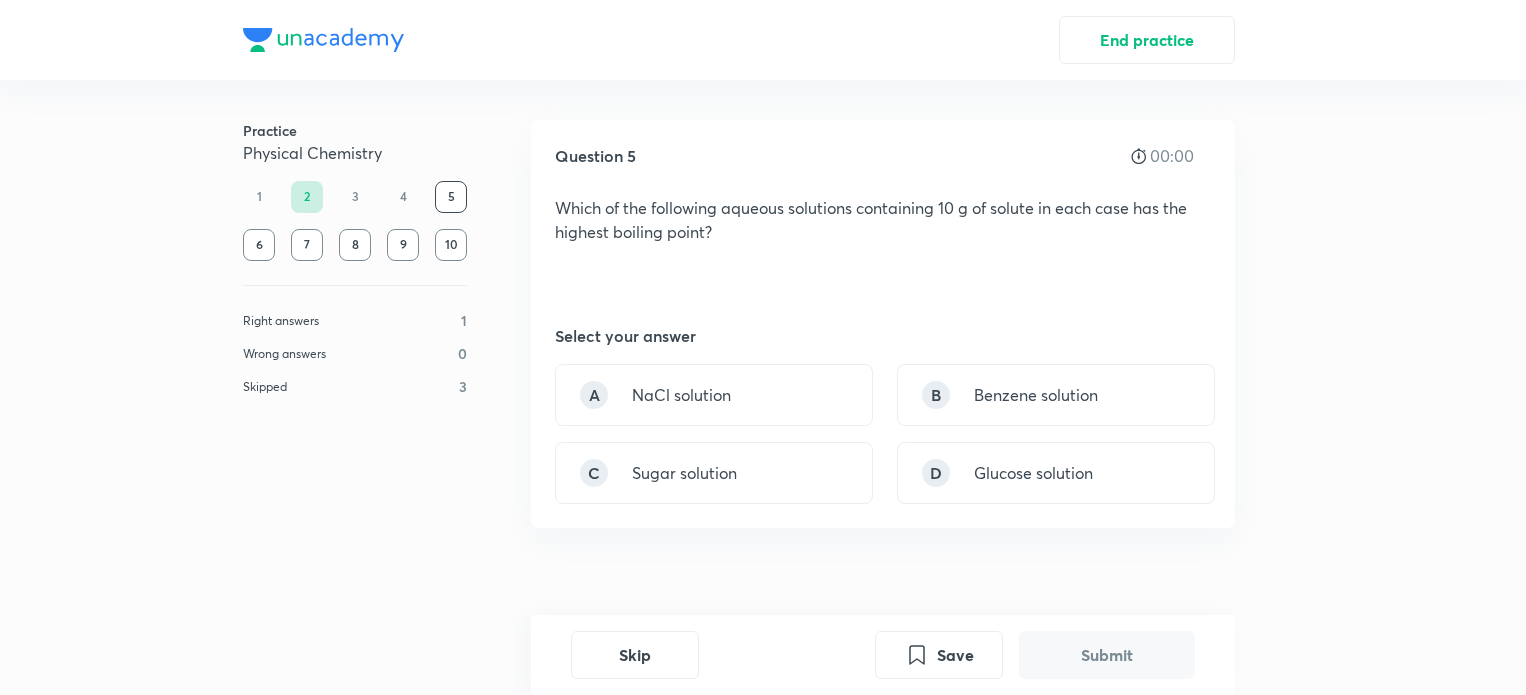 scroll, scrollTop: 0, scrollLeft: 0, axis: both 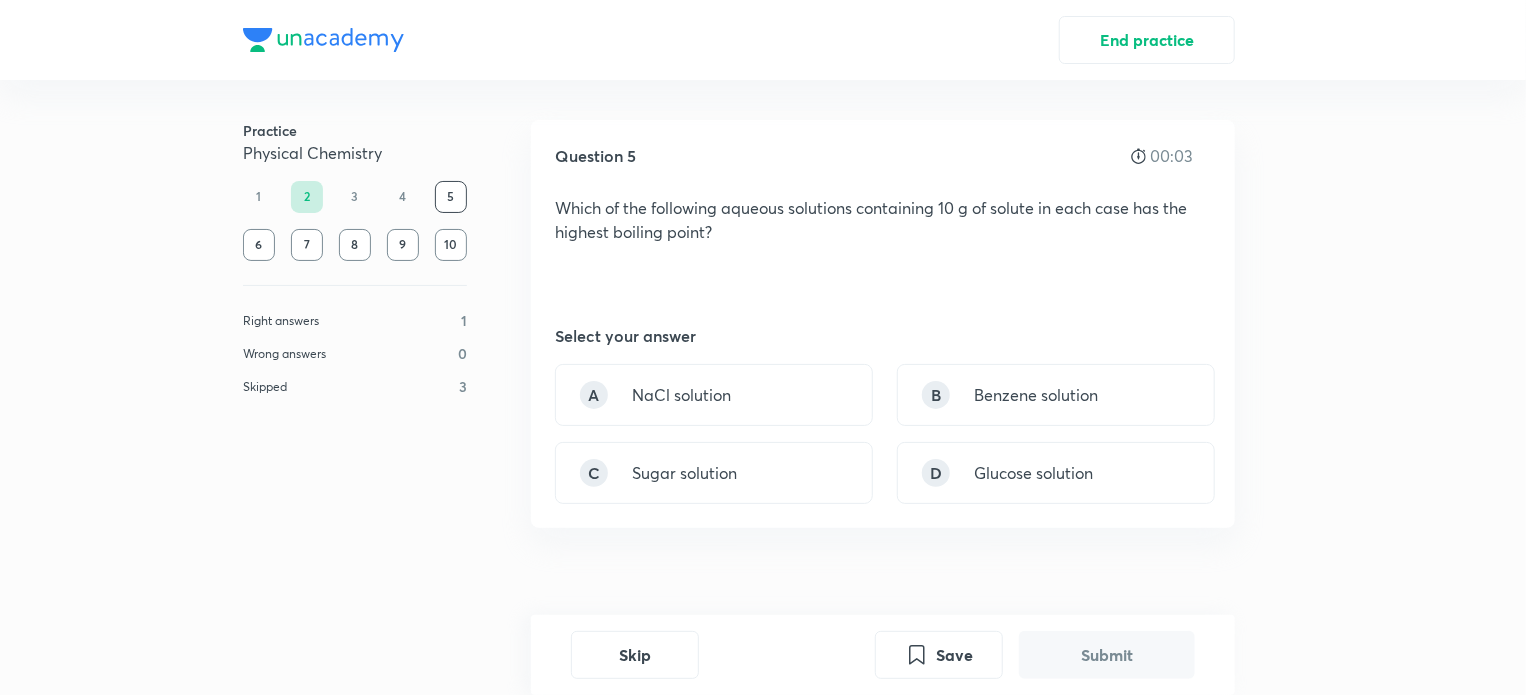 click on "4" at bounding box center (403, 197) 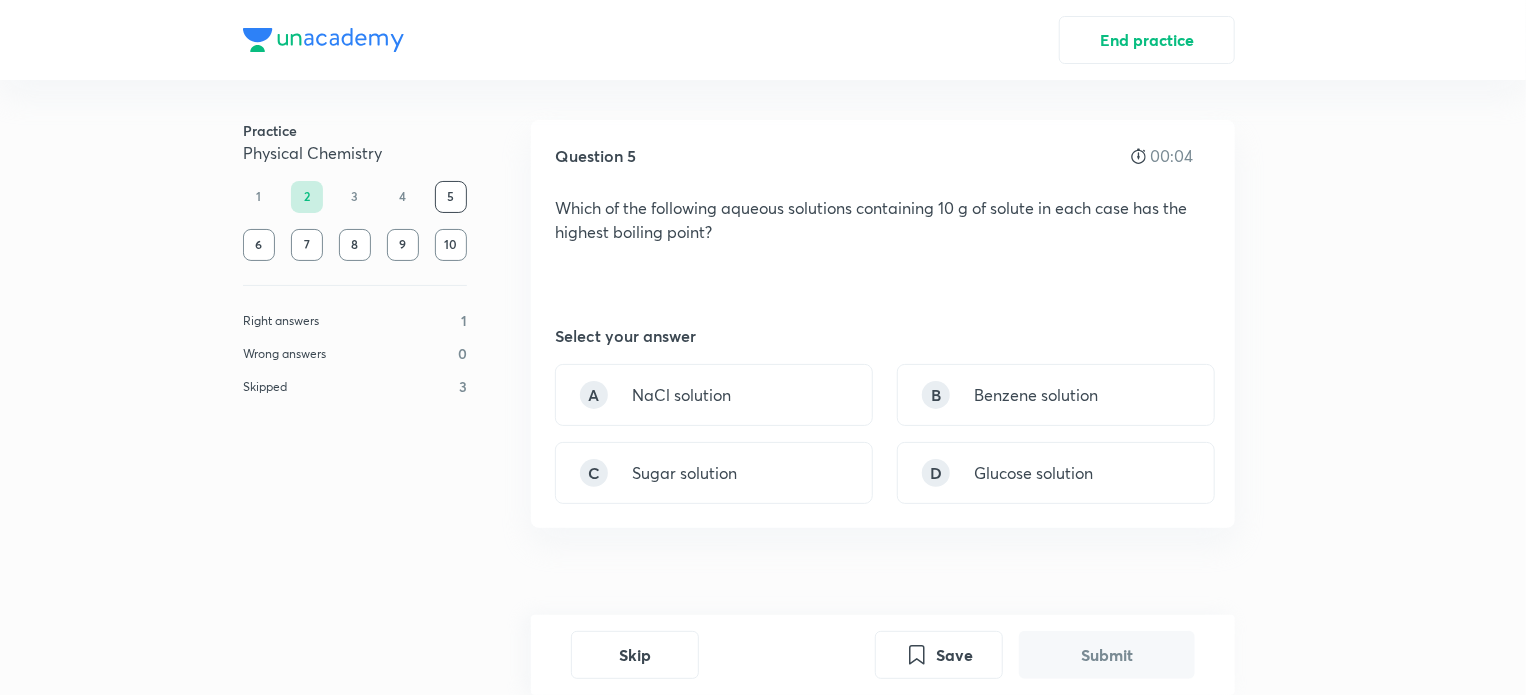 click on "4" at bounding box center [403, 197] 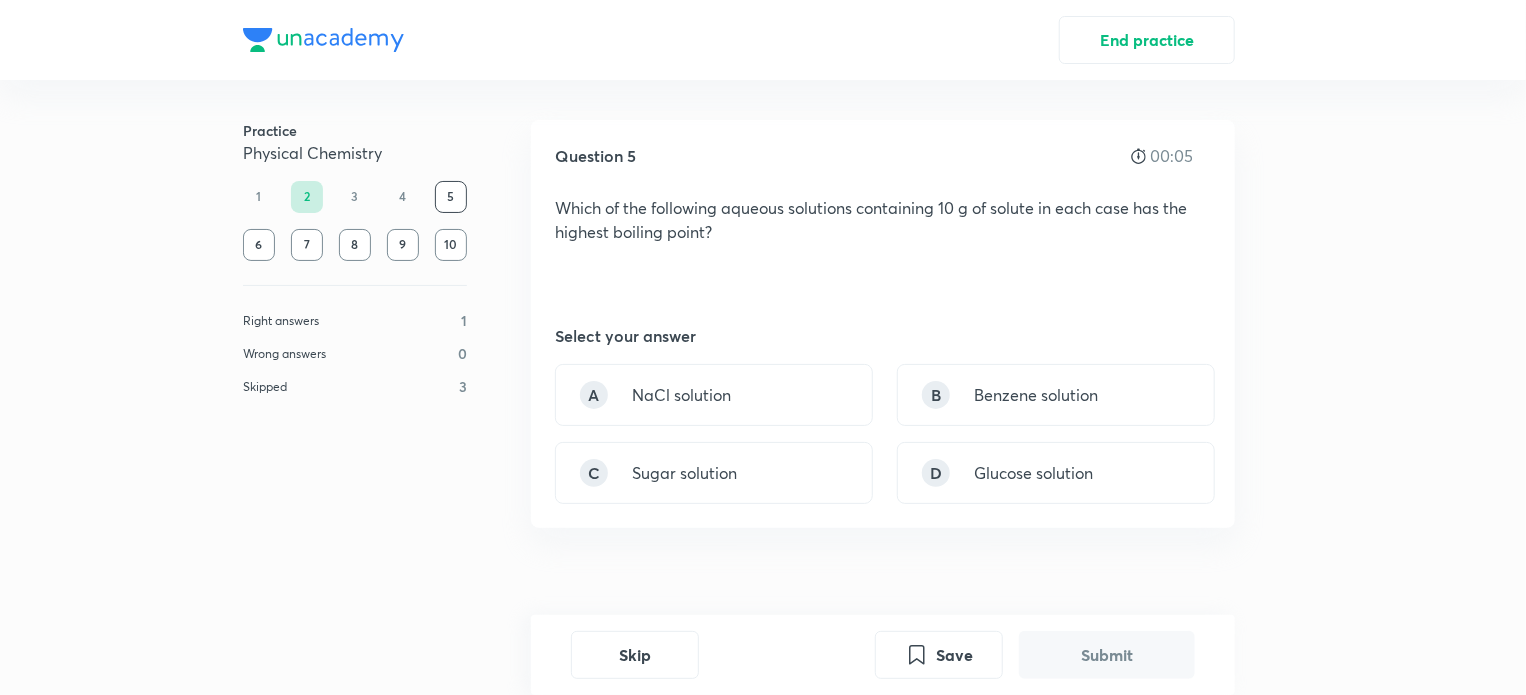 click on "4" at bounding box center [403, 197] 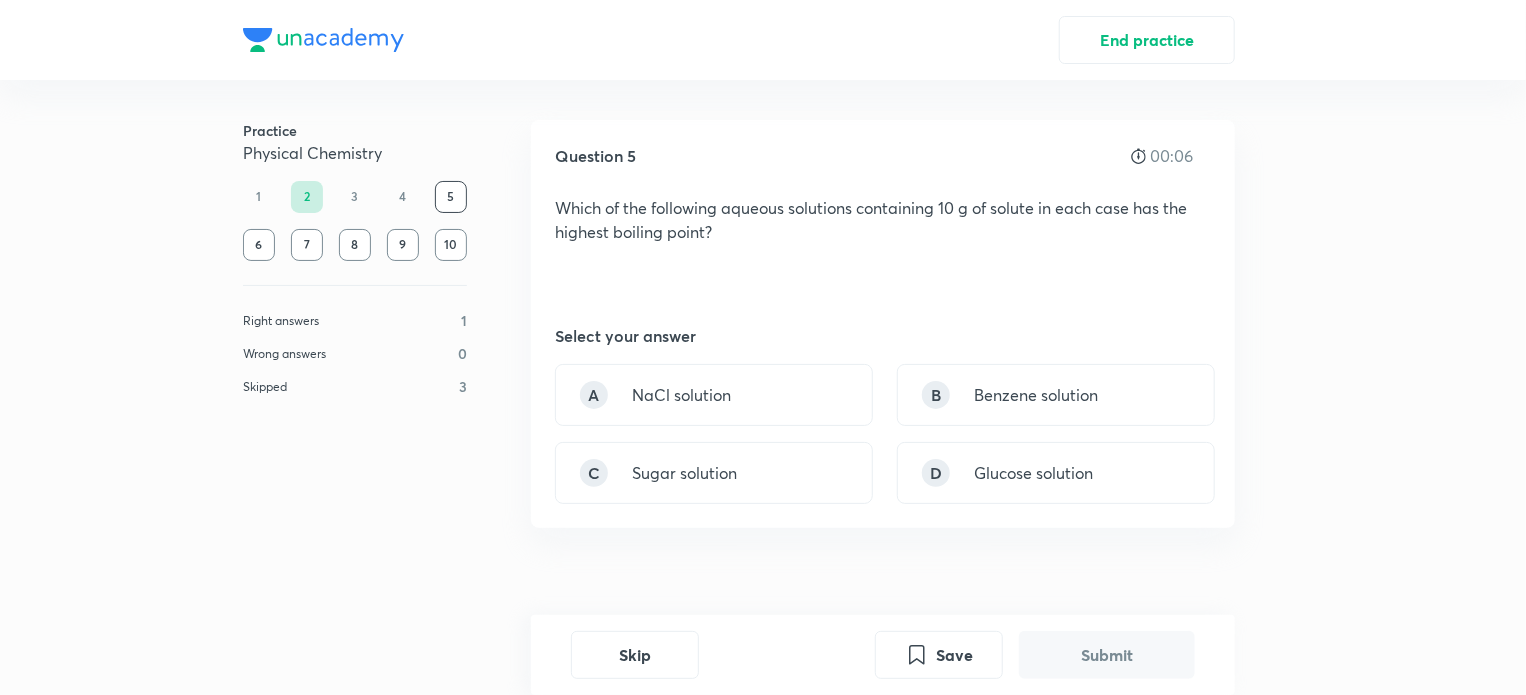 click on "4" at bounding box center [403, 197] 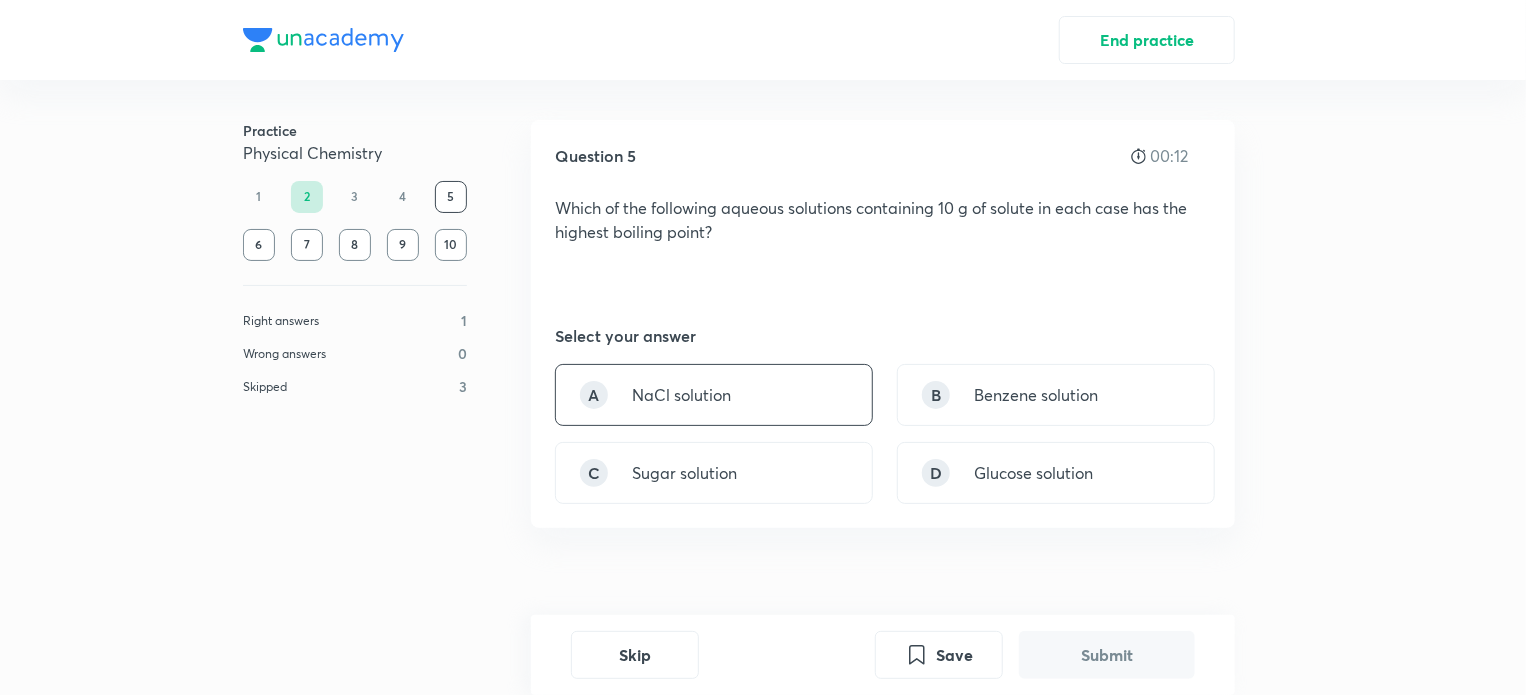 click on "A NaCl solution" at bounding box center [714, 395] 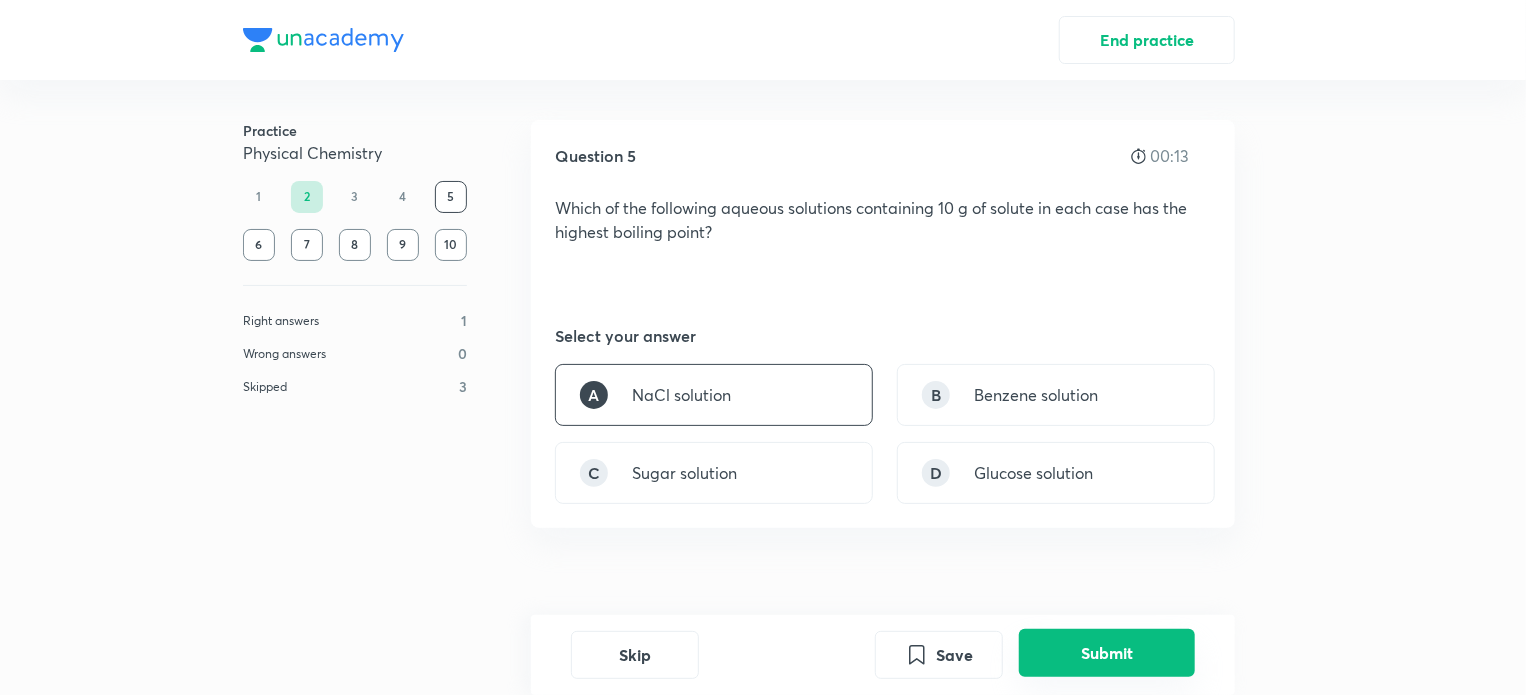 click on "Skip Save Submit" at bounding box center (883, 655) 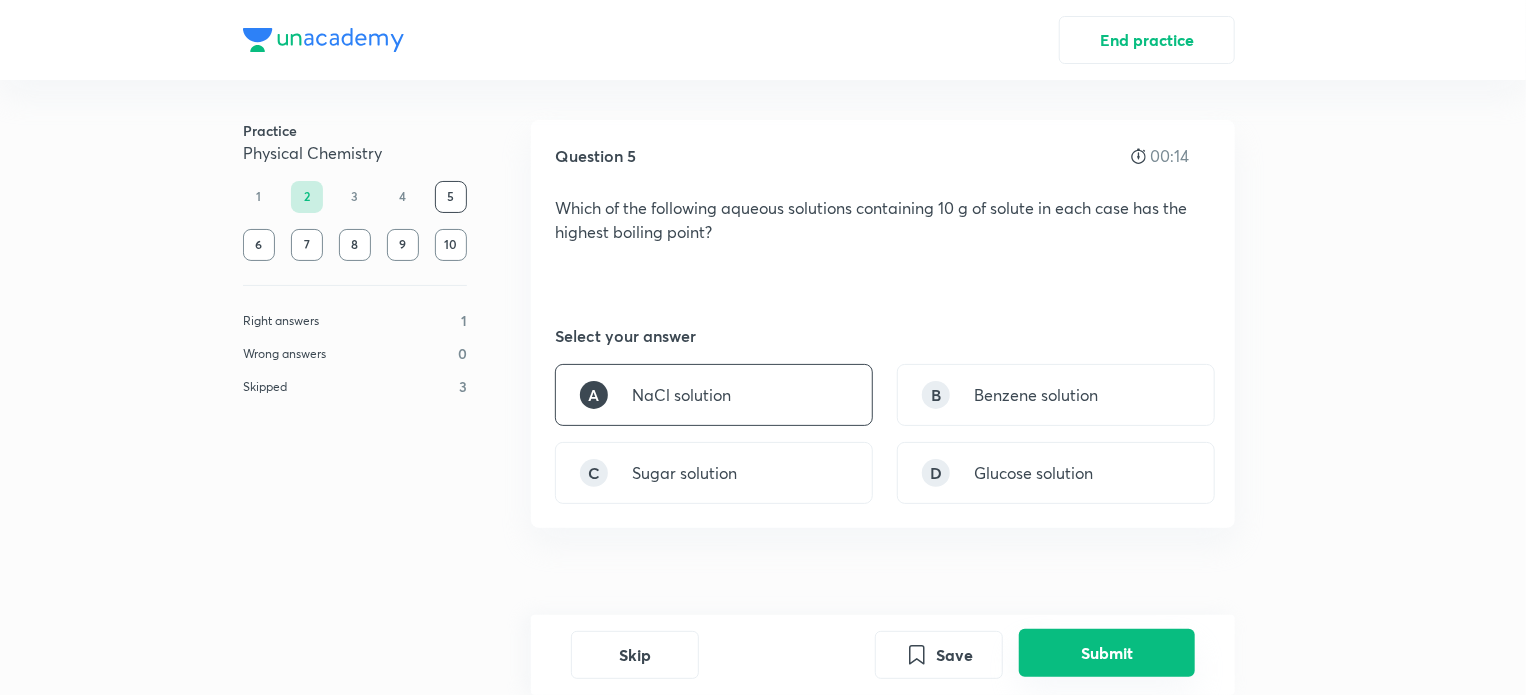 click on "Submit" at bounding box center [1107, 653] 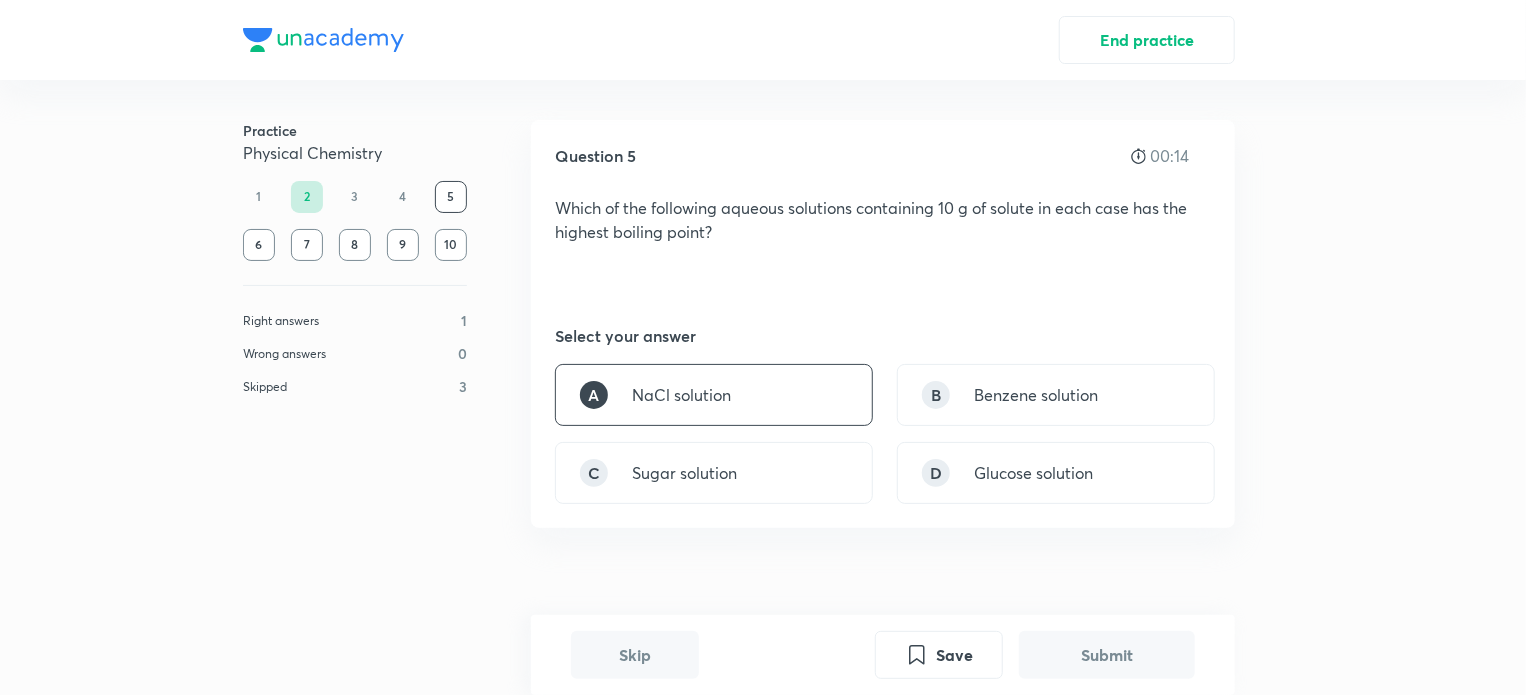 click on "Submit" at bounding box center [1107, 655] 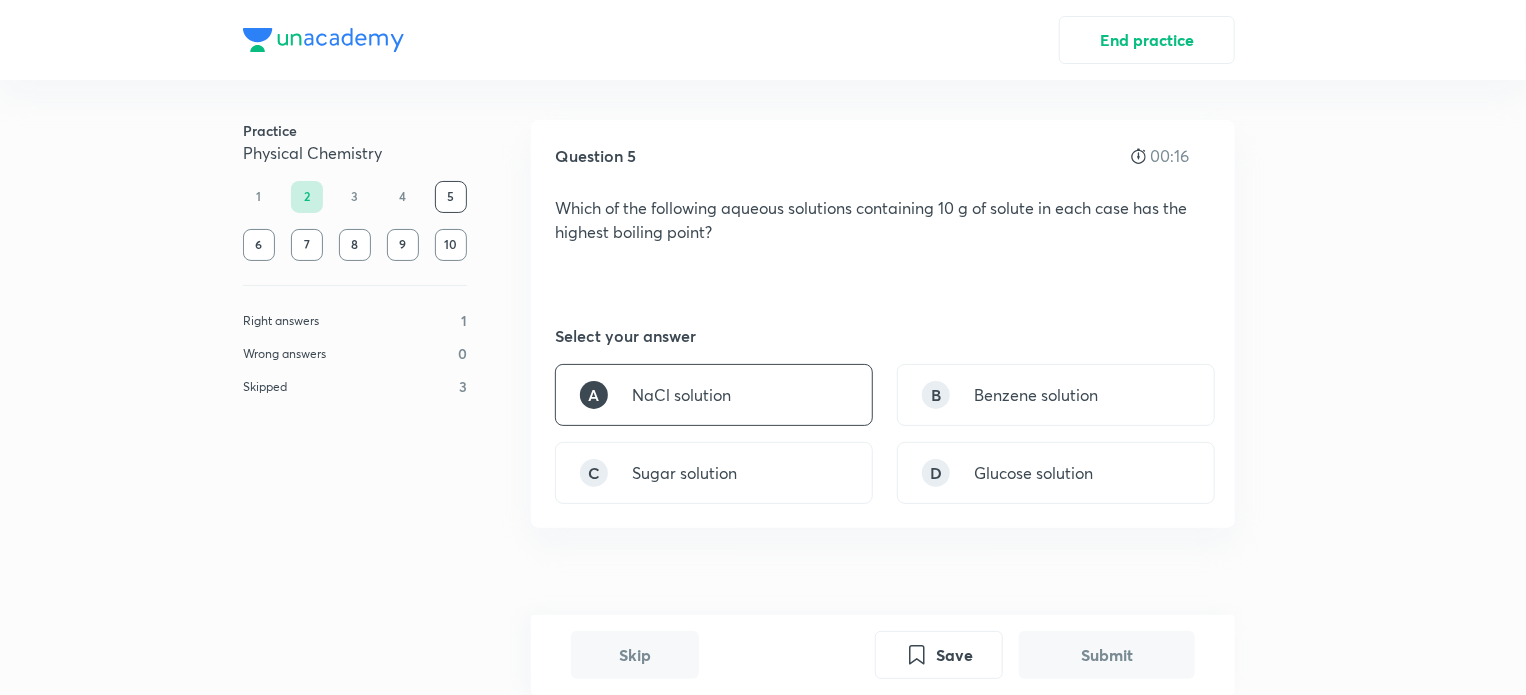 scroll, scrollTop: 487, scrollLeft: 0, axis: vertical 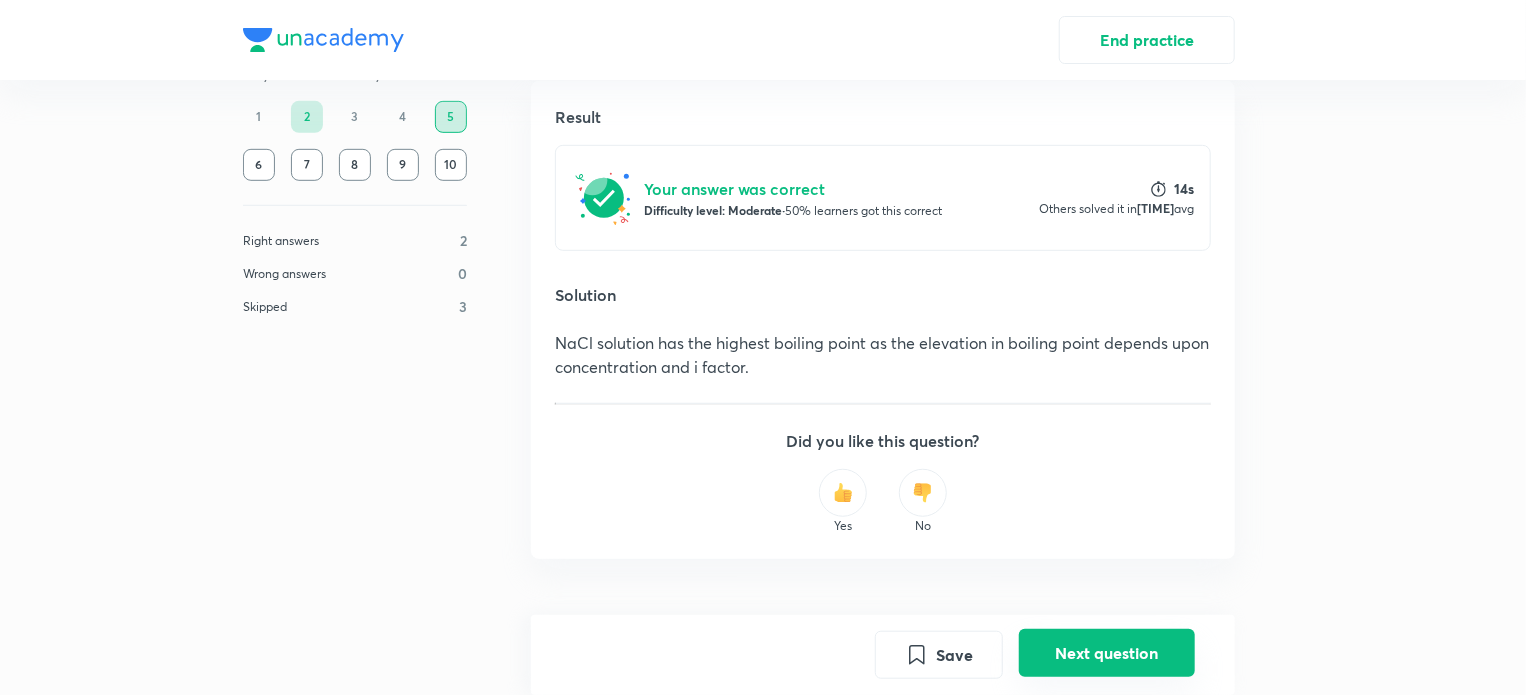click on "Next question" at bounding box center [1107, 653] 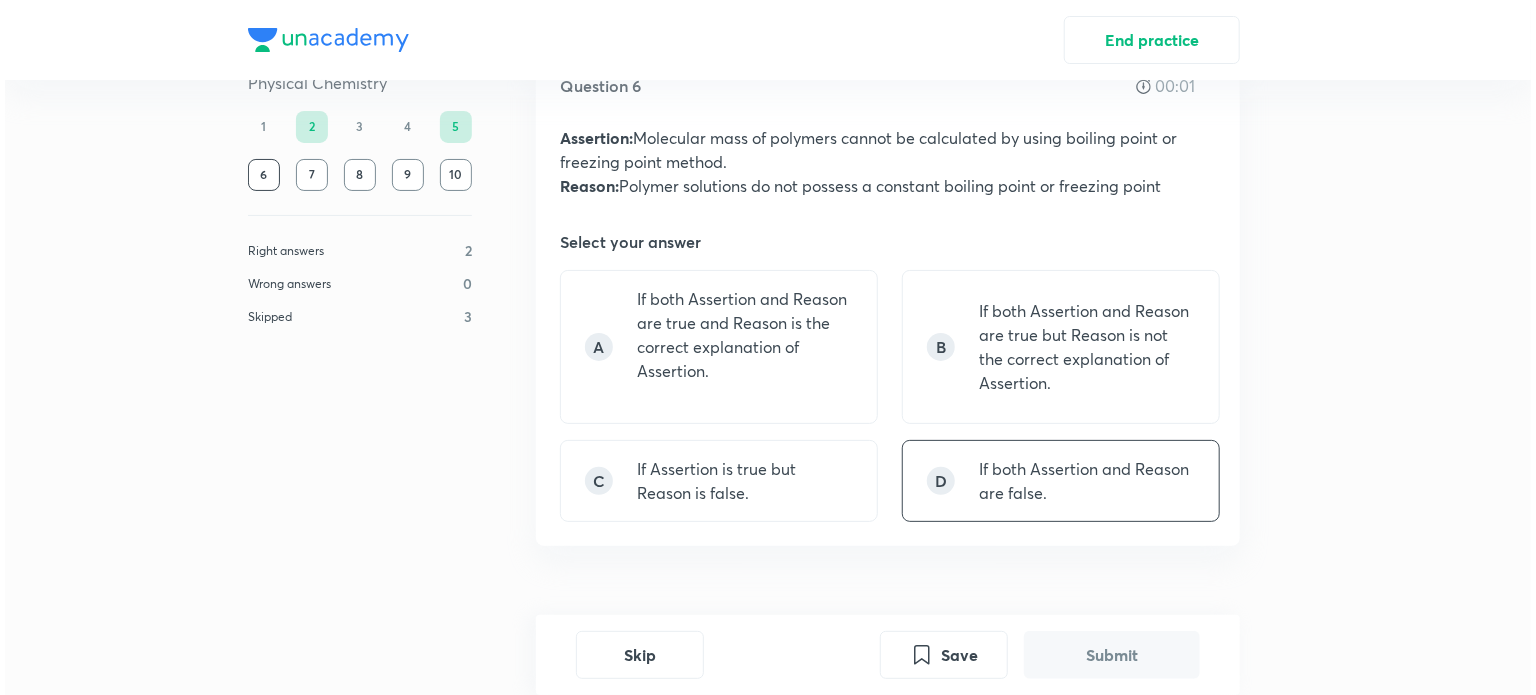 scroll, scrollTop: 72, scrollLeft: 0, axis: vertical 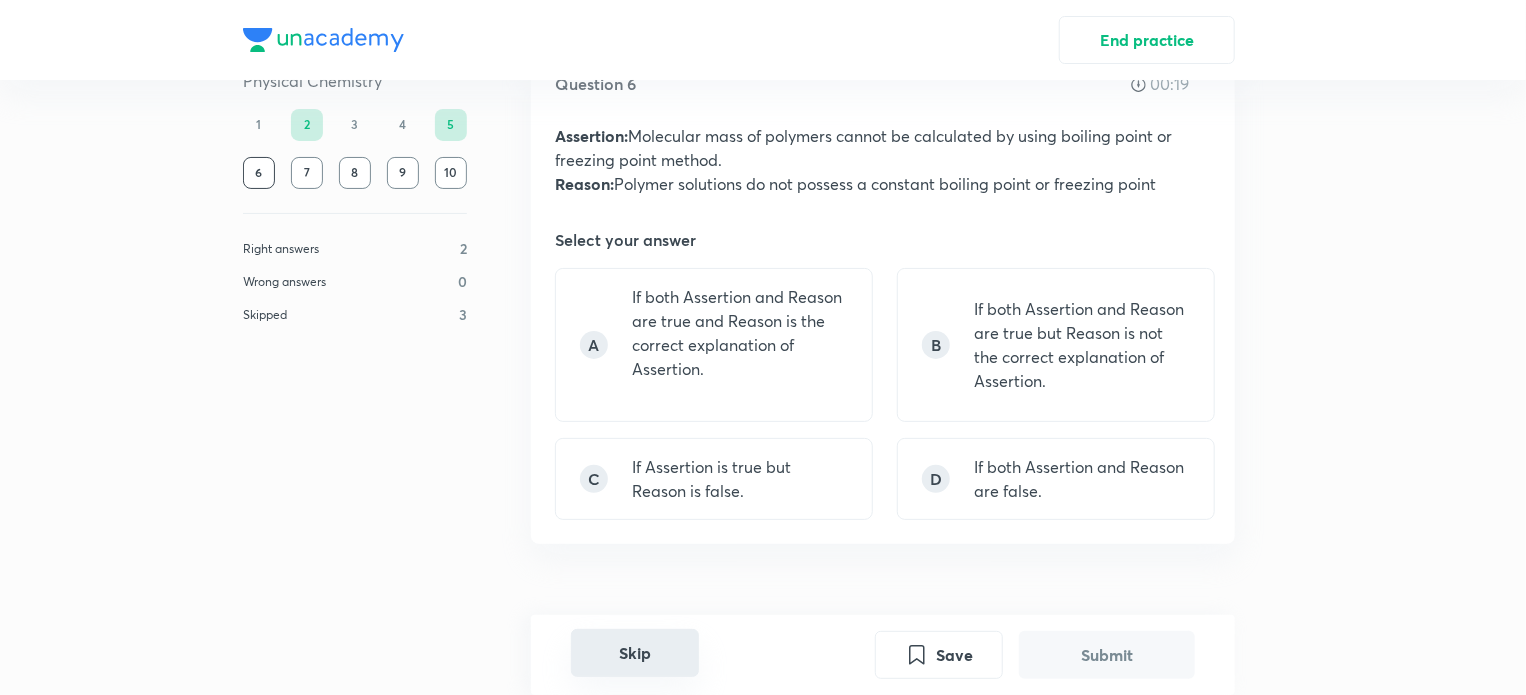 click on "Skip" at bounding box center (635, 653) 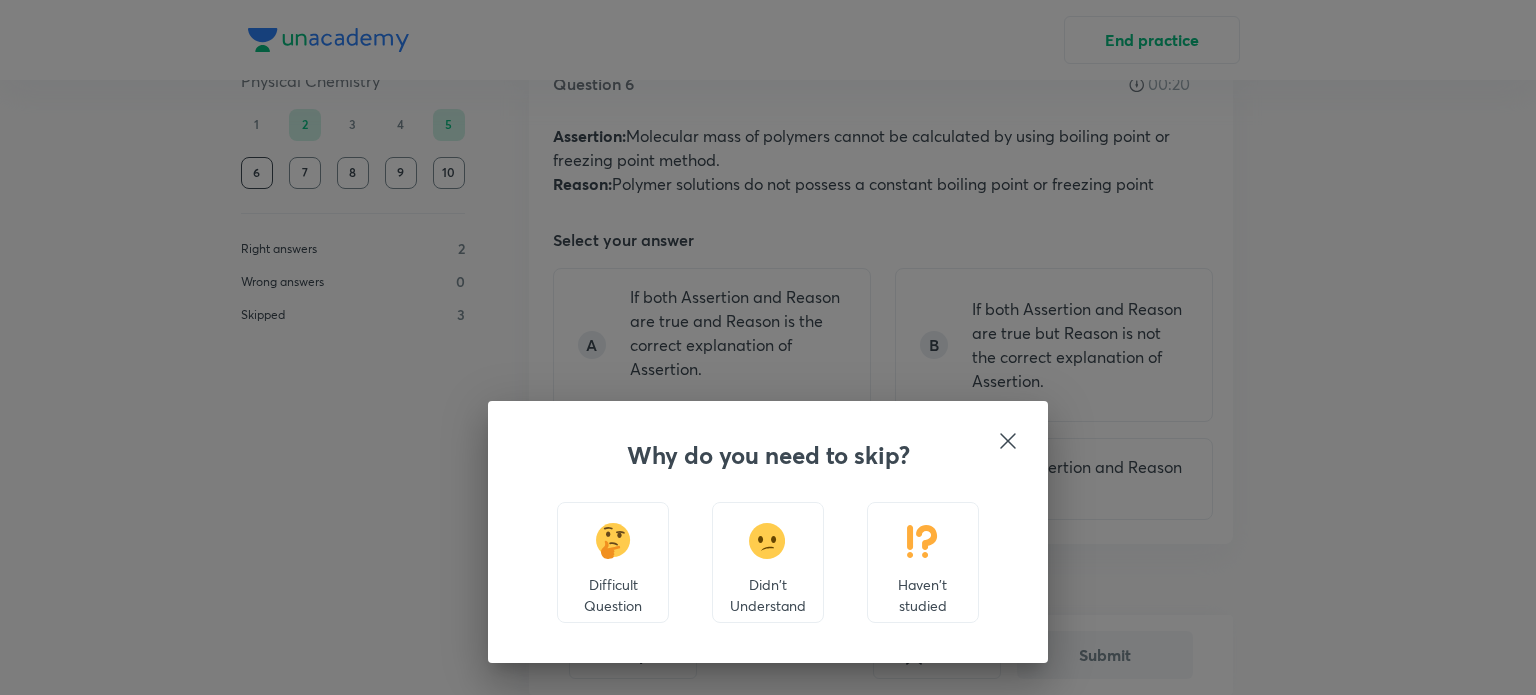click on "Haven't studied" at bounding box center [923, 595] 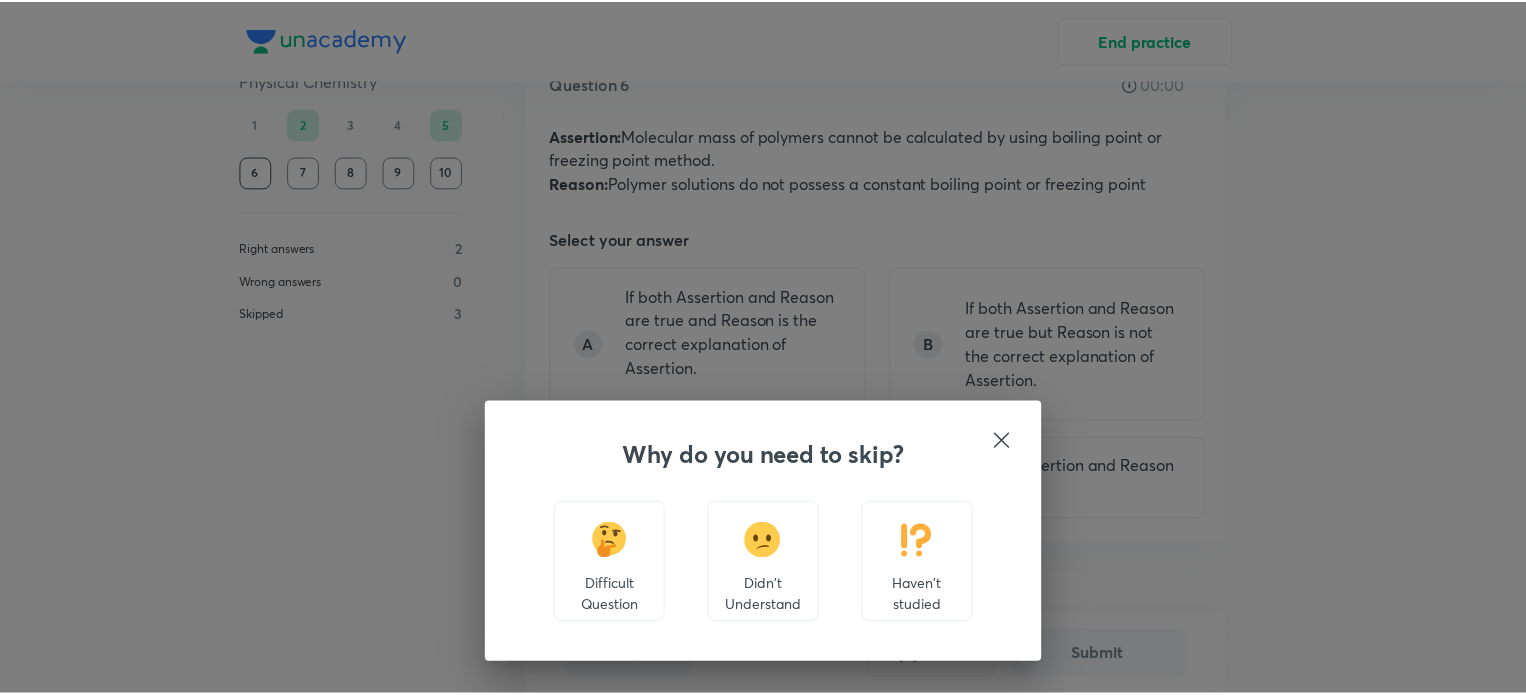 scroll, scrollTop: 575, scrollLeft: 0, axis: vertical 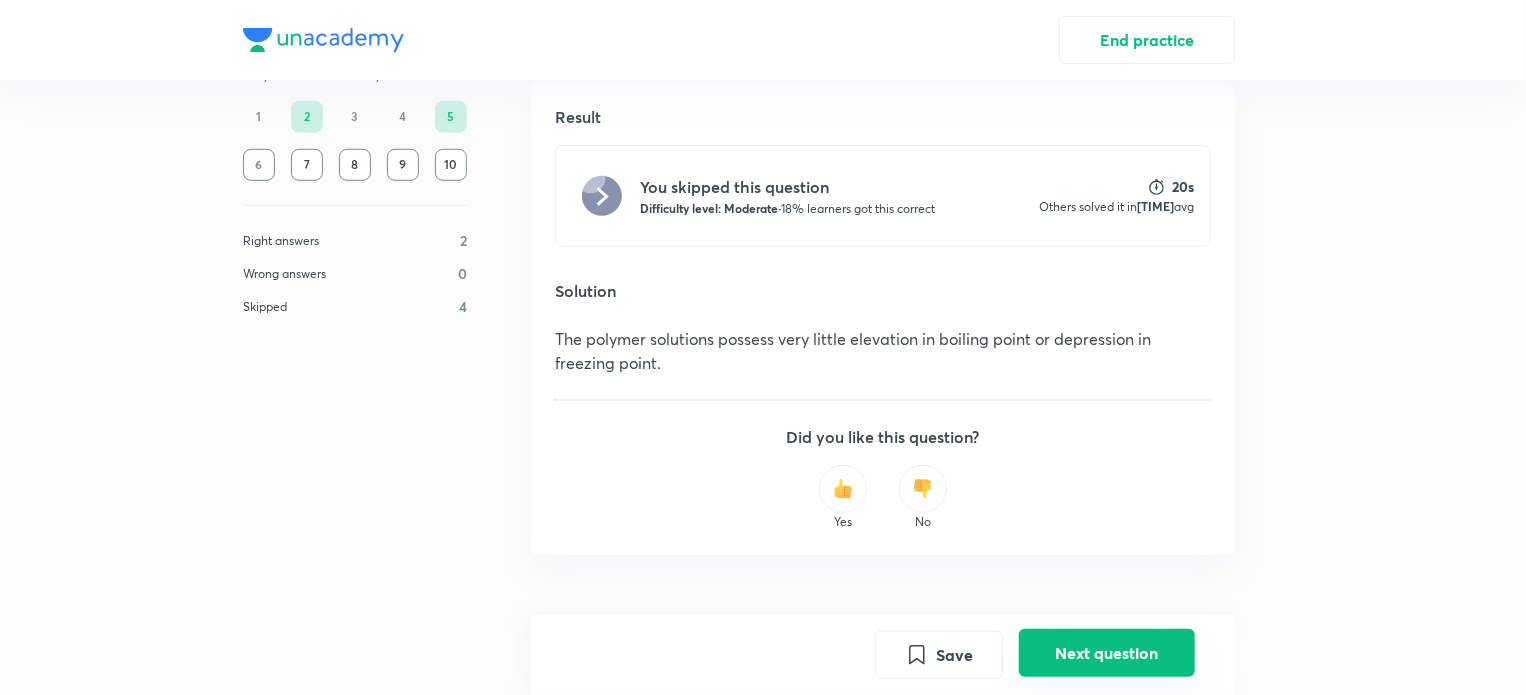 click on "Next question" at bounding box center (1107, 653) 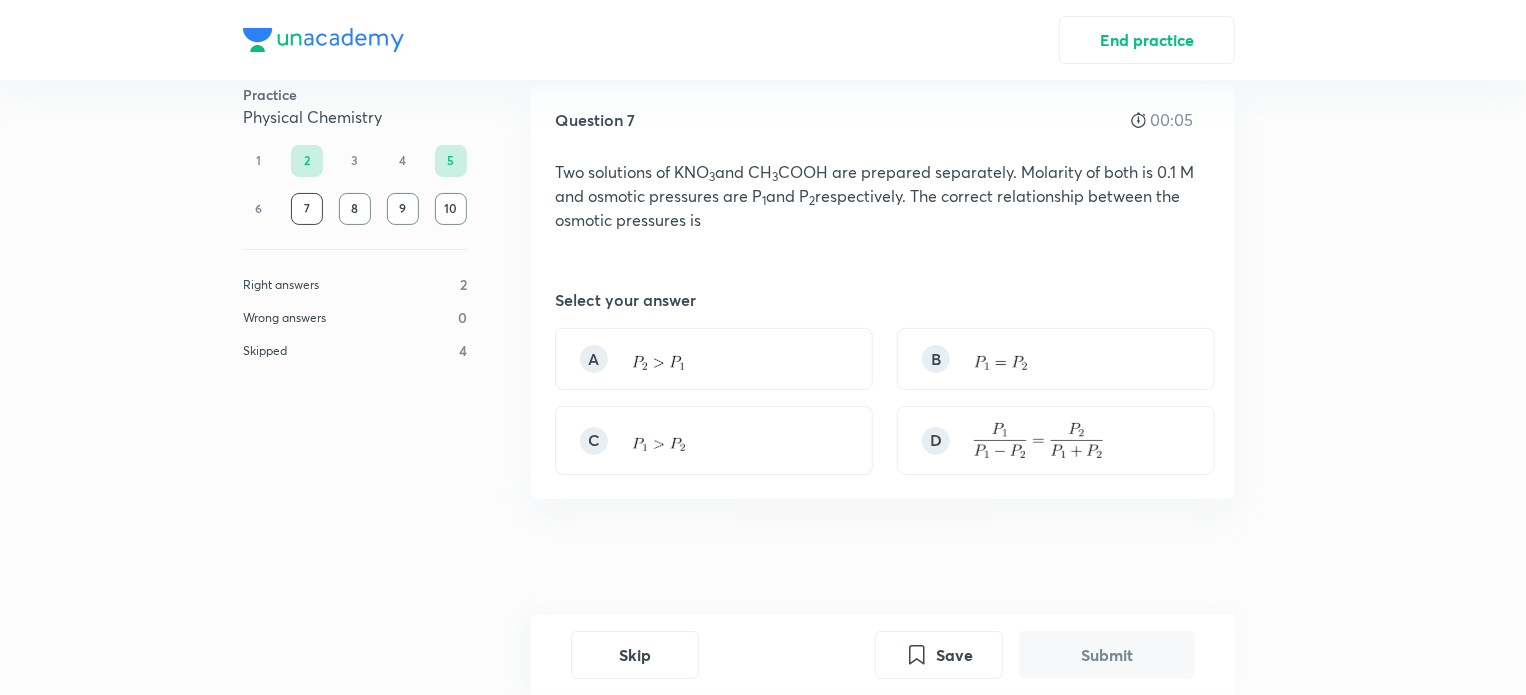 scroll, scrollTop: 36, scrollLeft: 0, axis: vertical 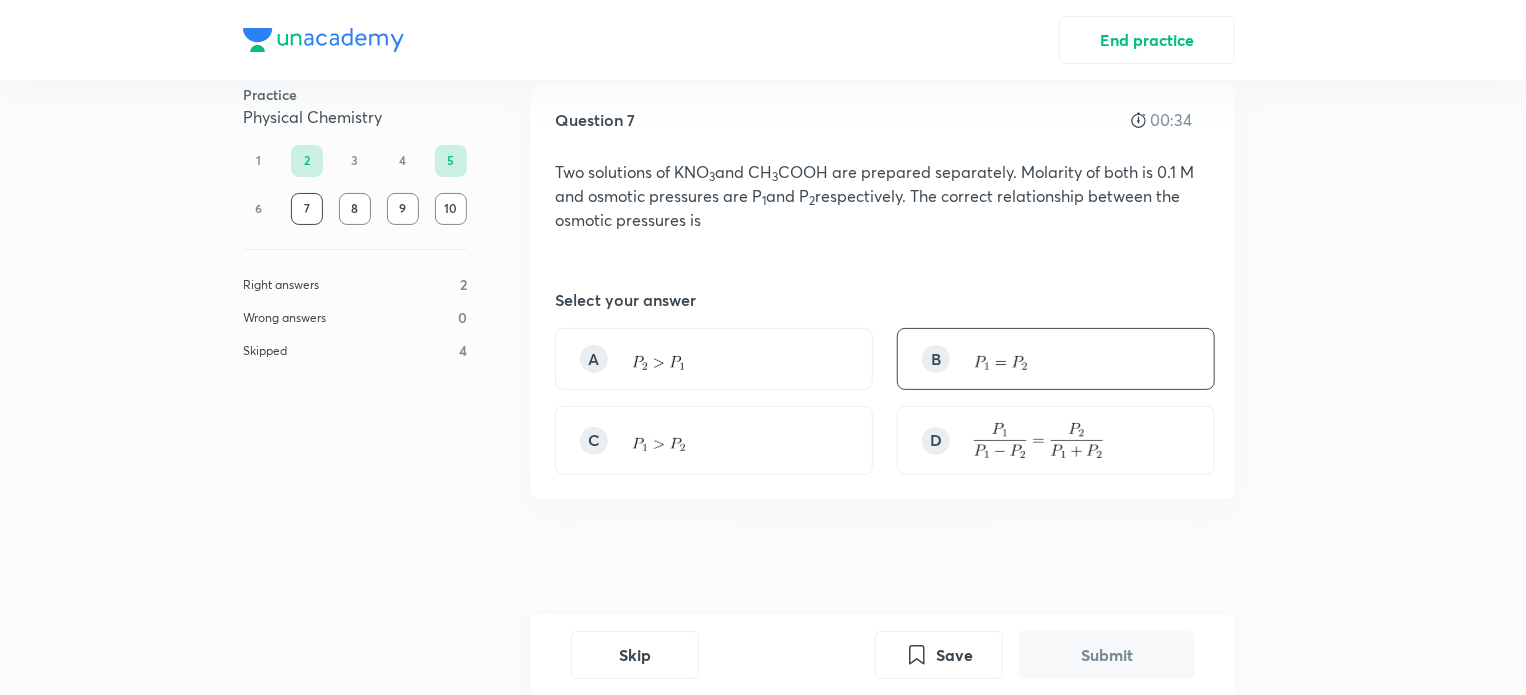 click on "B" at bounding box center [1056, 359] 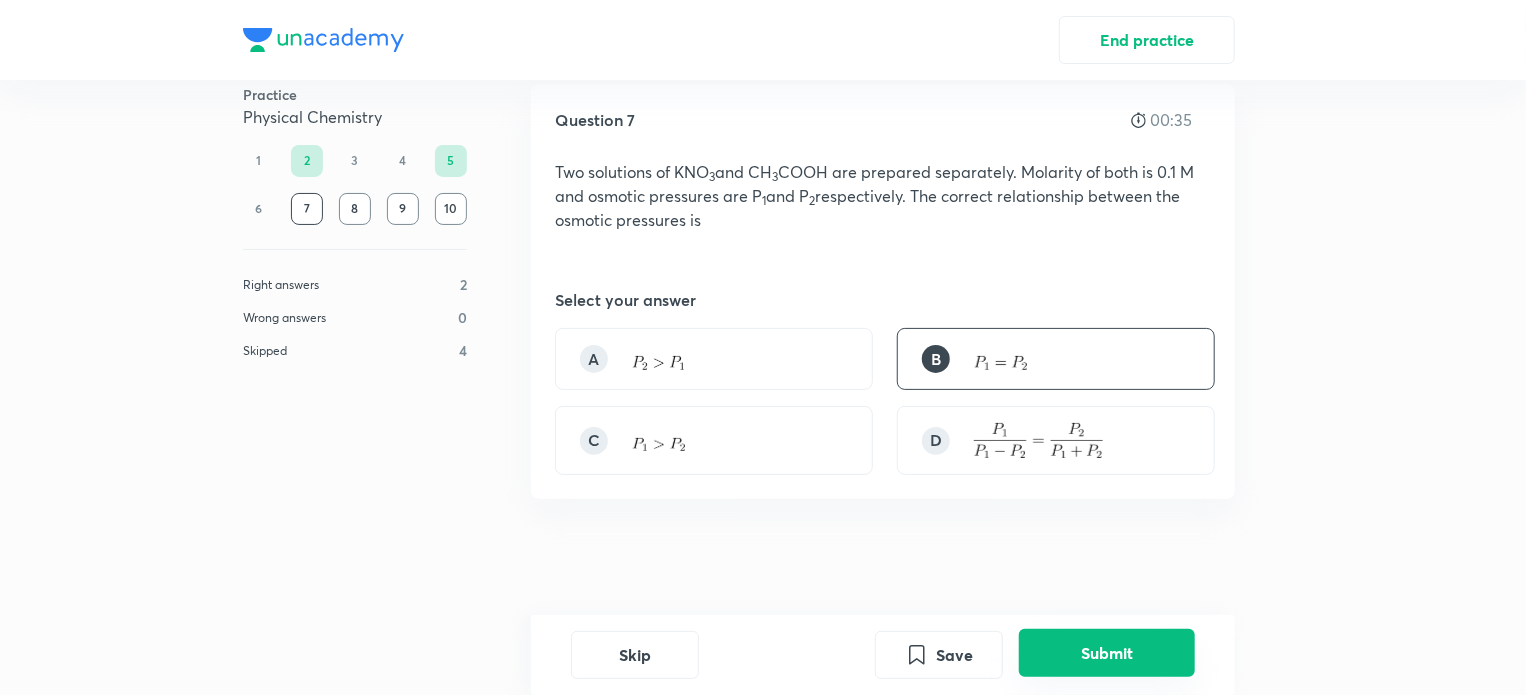 click on "Submit" at bounding box center (1107, 653) 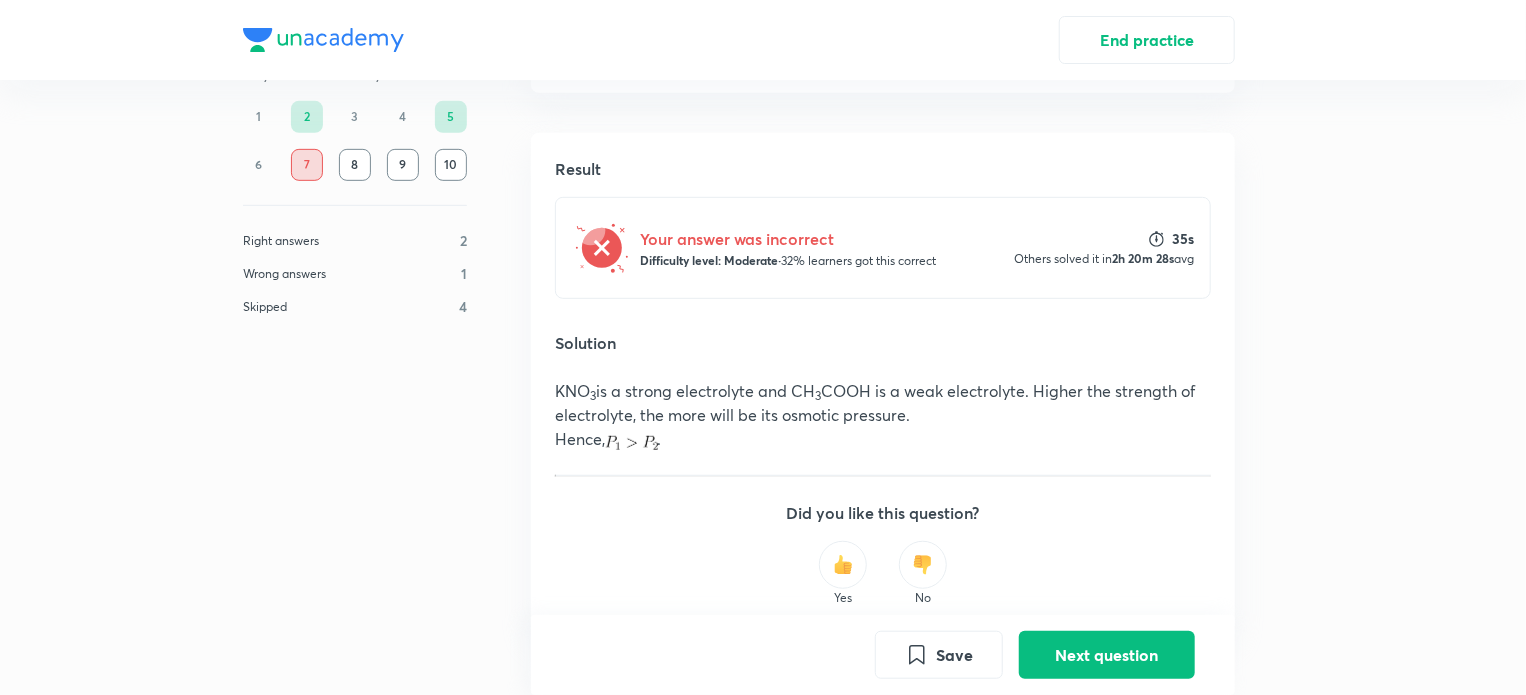scroll, scrollTop: 443, scrollLeft: 0, axis: vertical 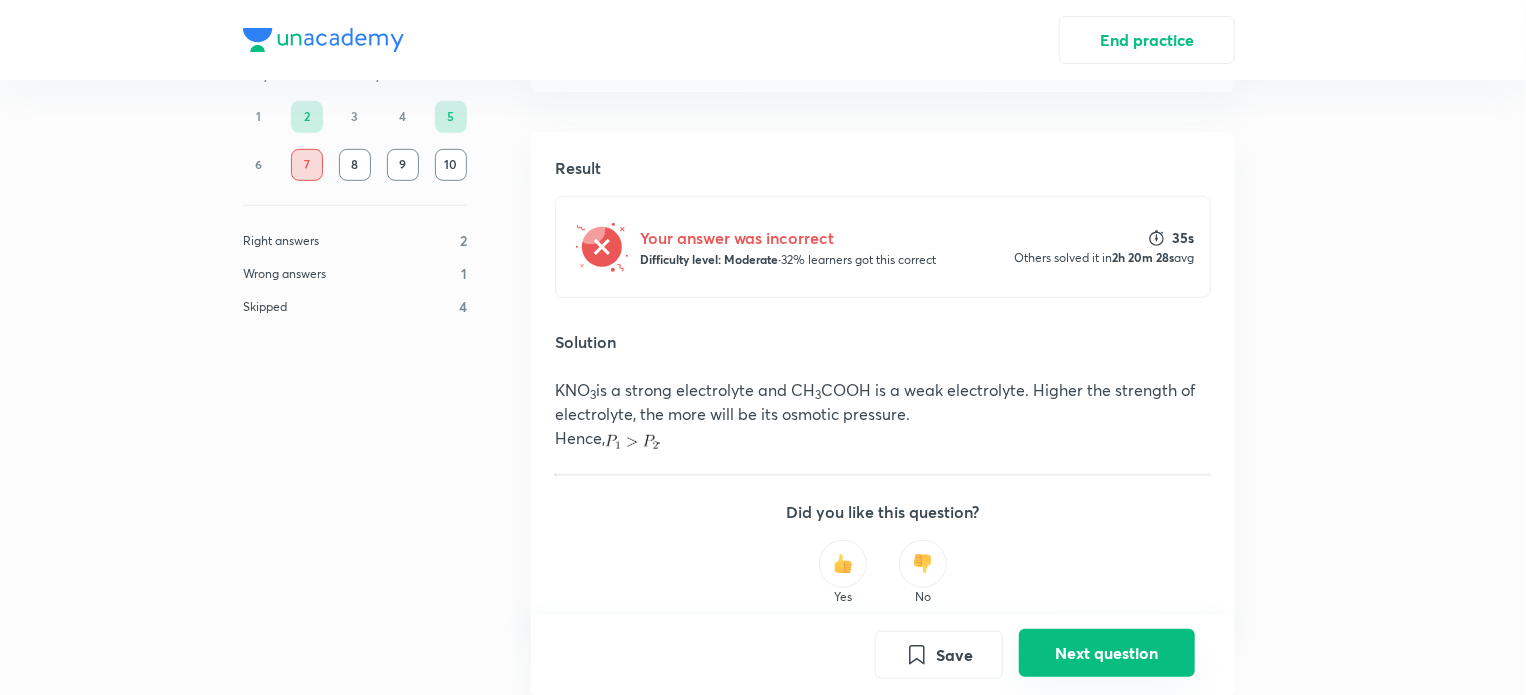 click on "Next question" at bounding box center [1107, 653] 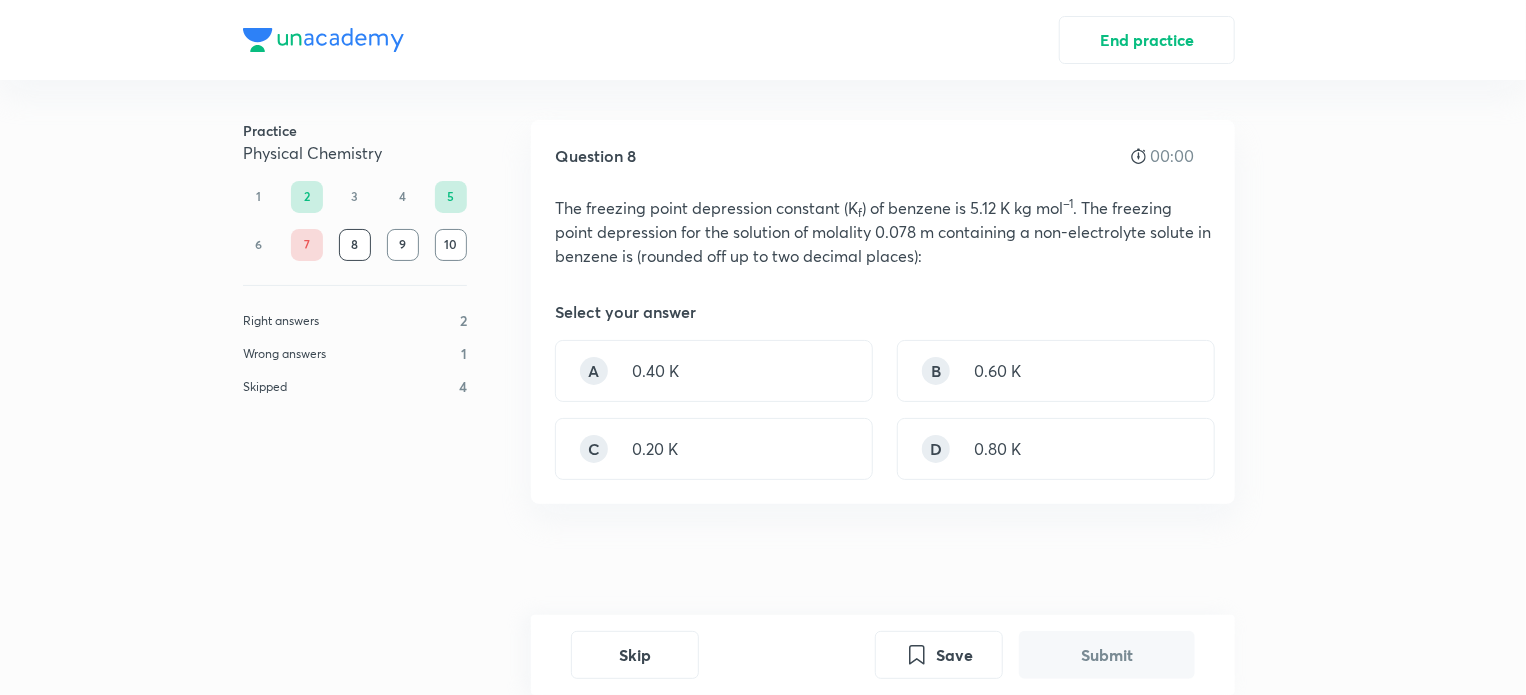 click on "Submit" at bounding box center (1107, 655) 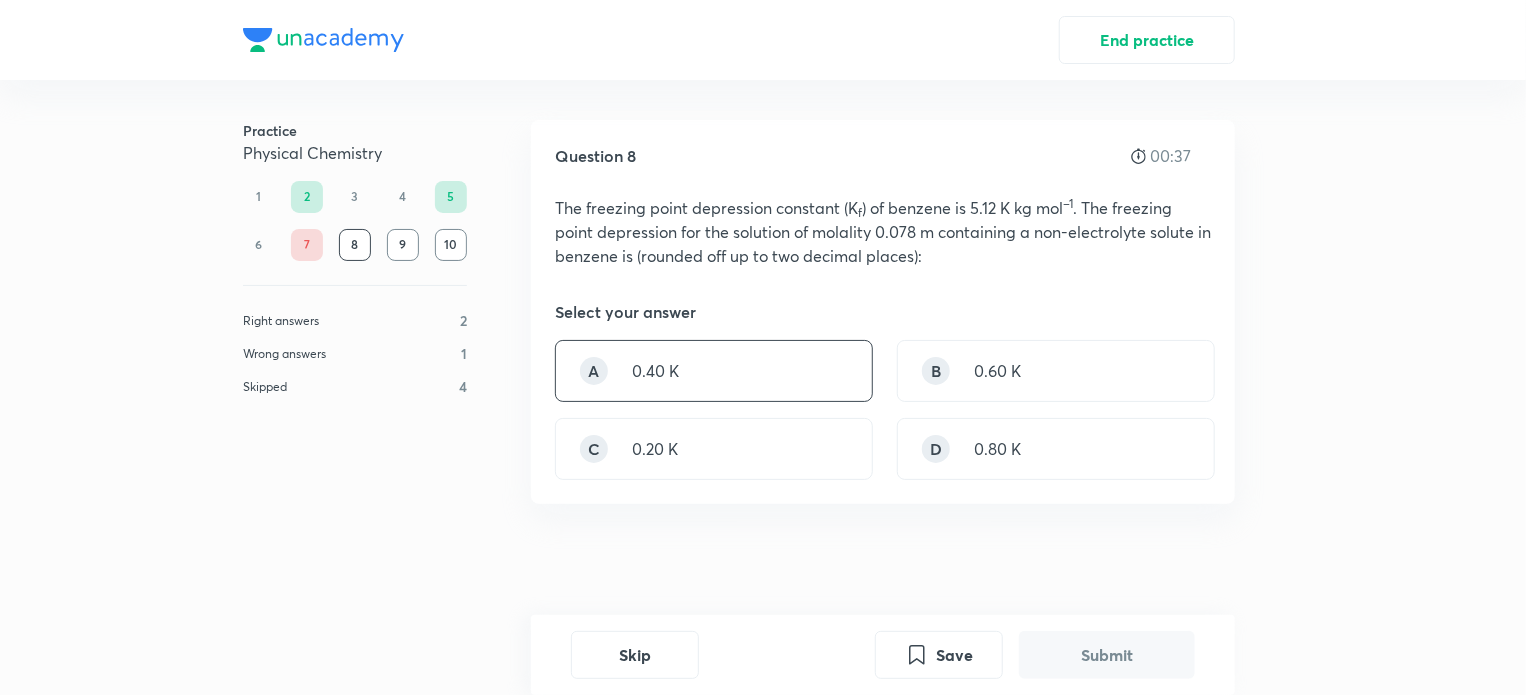 click on "A 0.40 K" at bounding box center (714, 371) 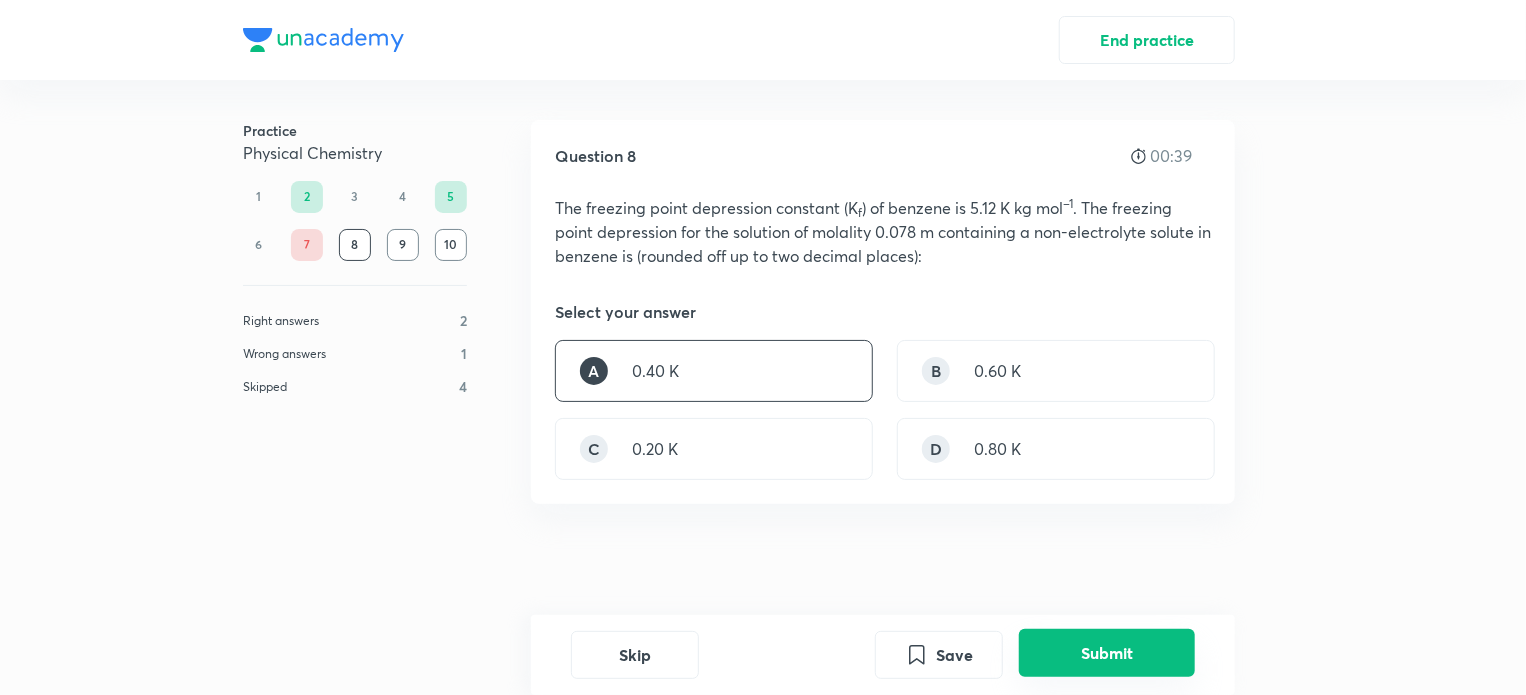 click on "Submit" at bounding box center [1107, 653] 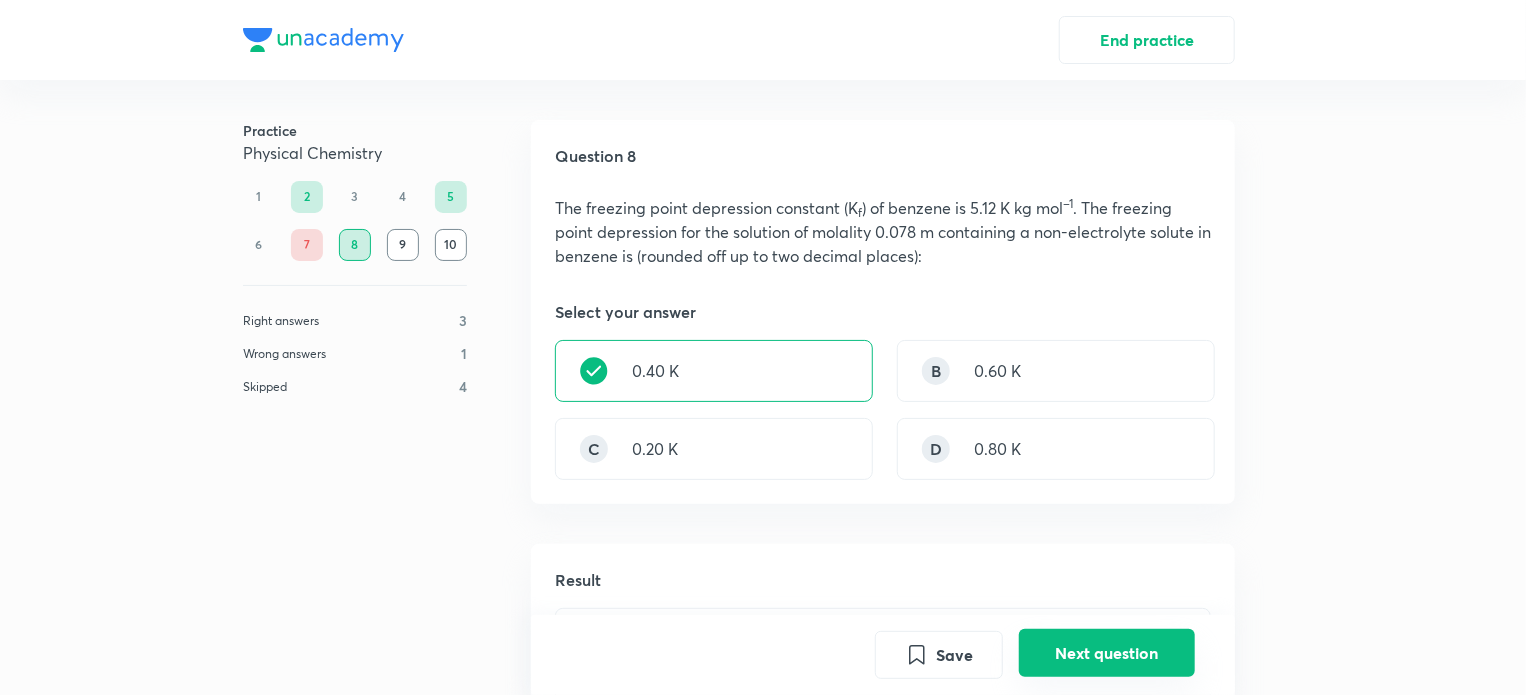 scroll, scrollTop: 487, scrollLeft: 0, axis: vertical 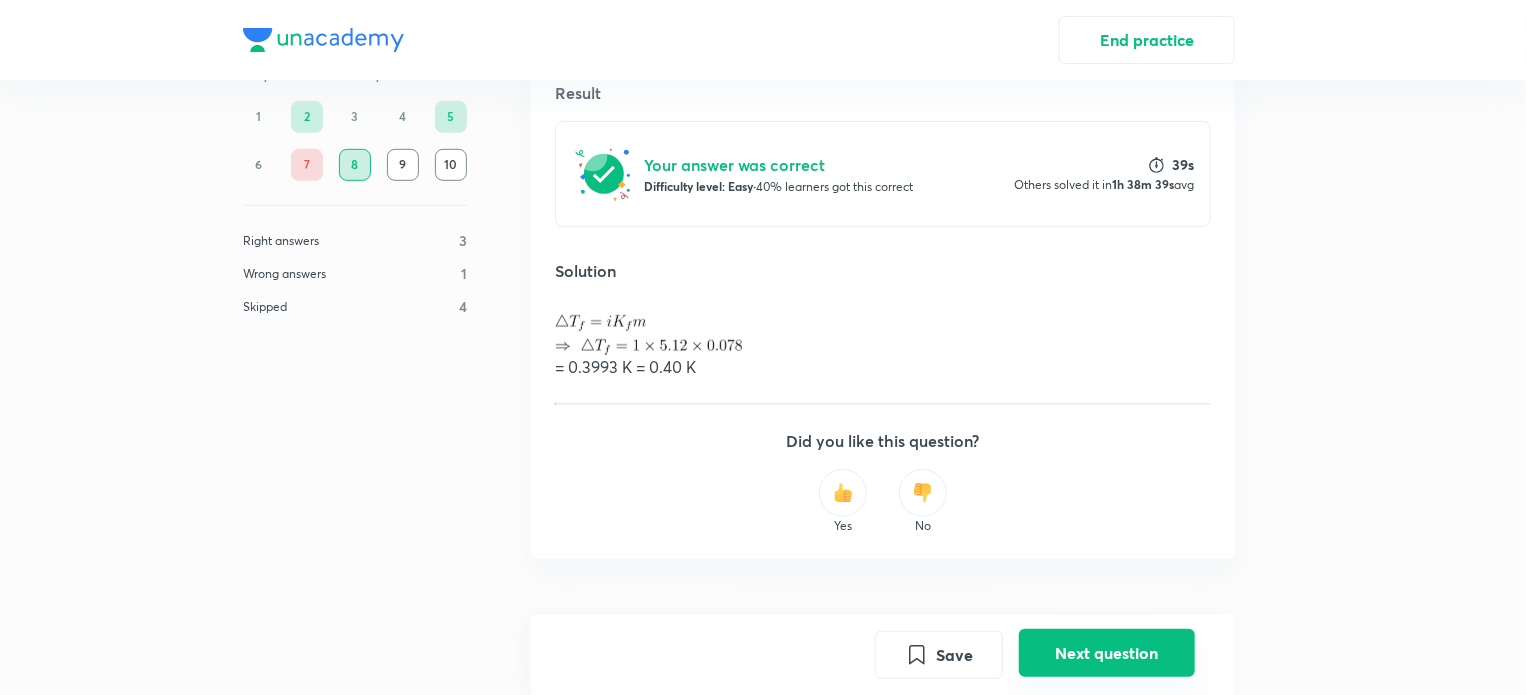 click on "Next question" at bounding box center [1107, 653] 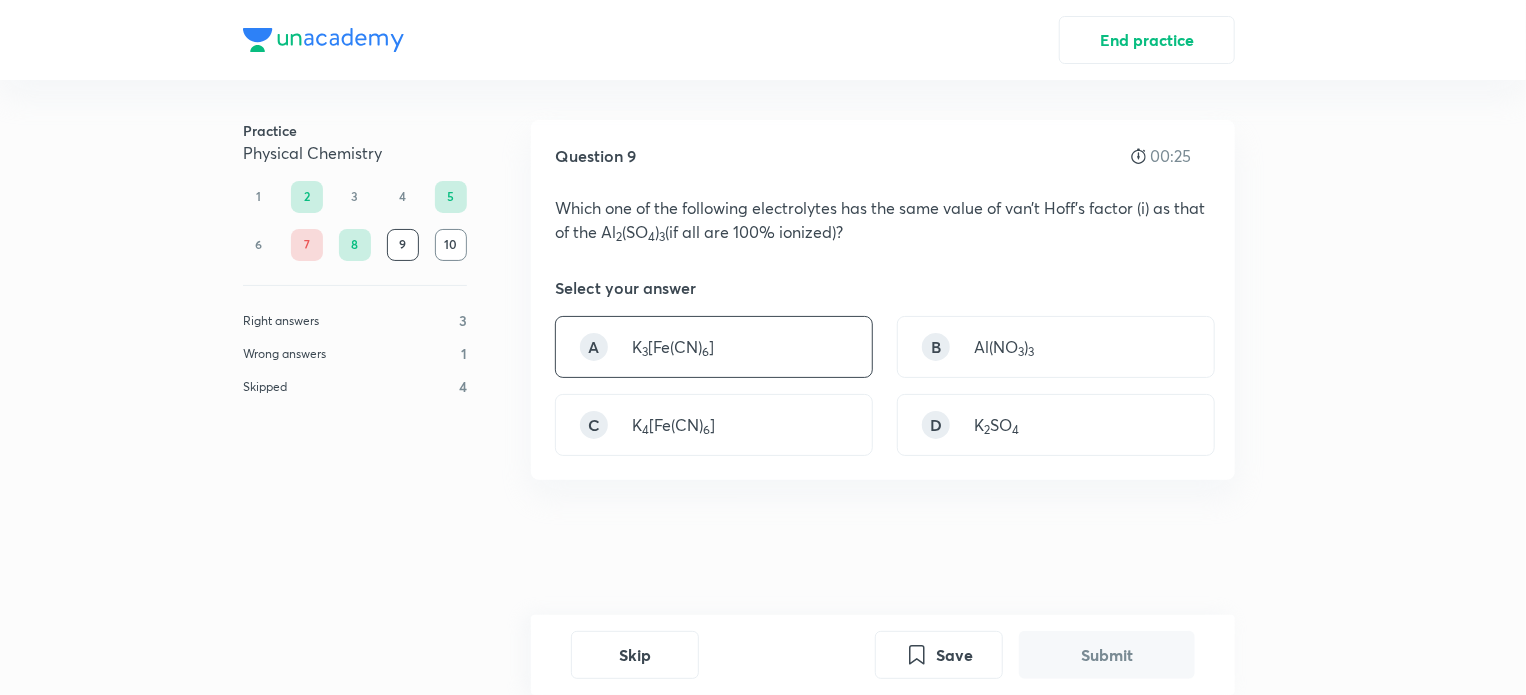 click on "A K 3 [Fe(CN) 6 ]" at bounding box center (714, 347) 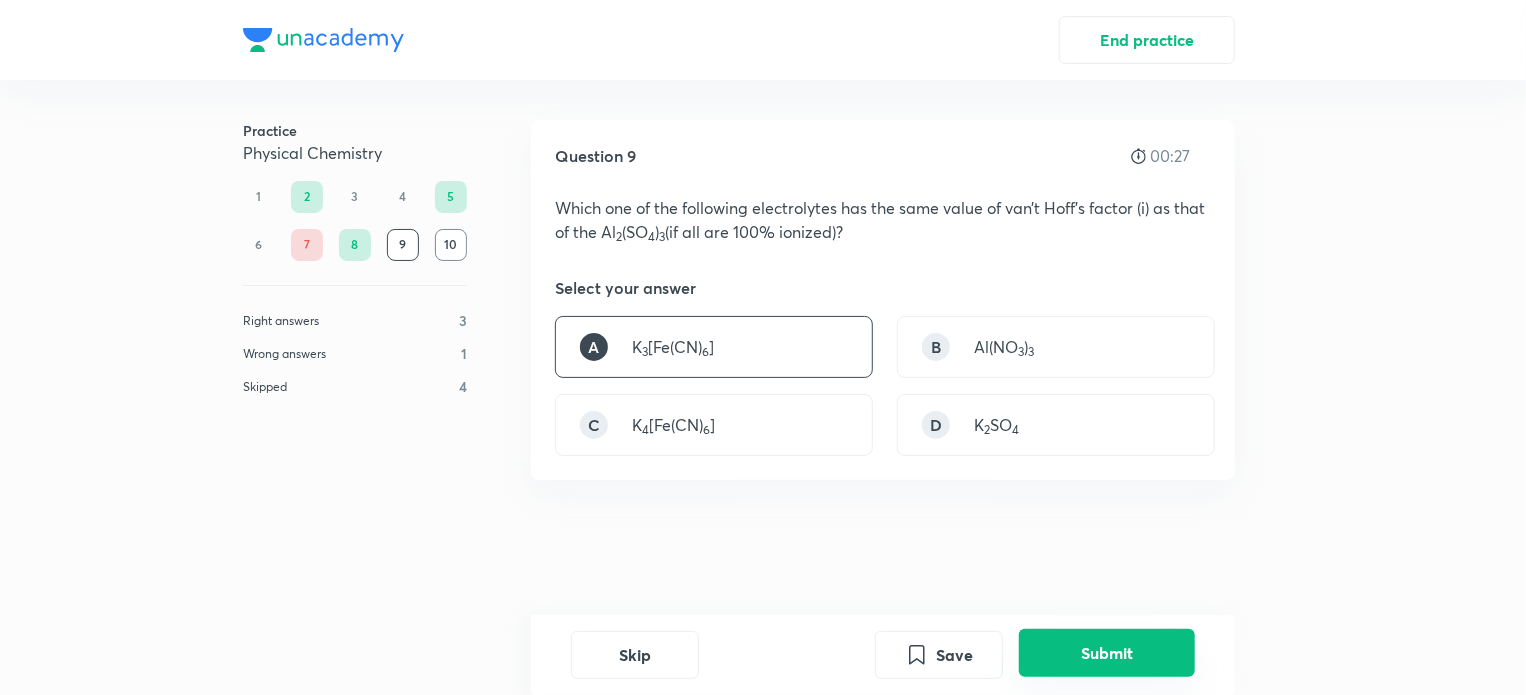 click on "Submit" at bounding box center (1107, 653) 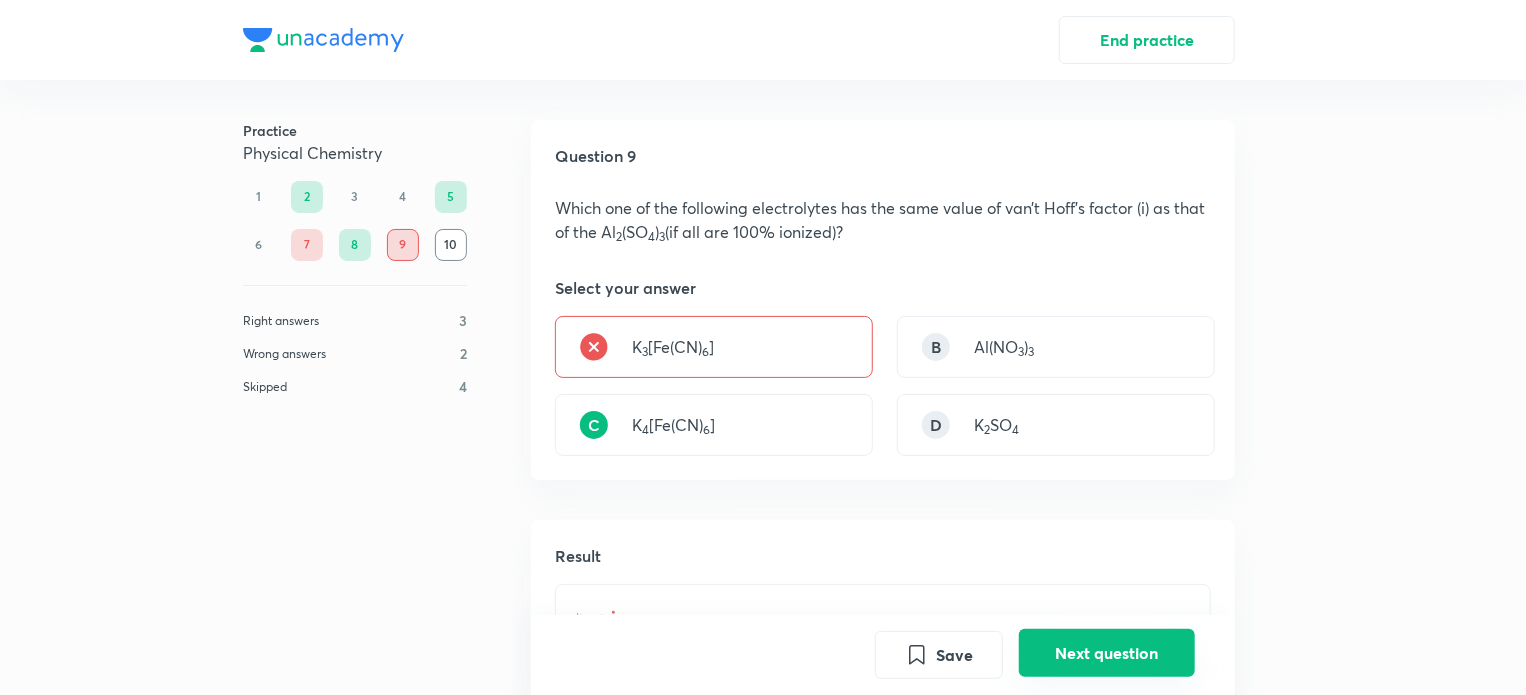 scroll, scrollTop: 519, scrollLeft: 0, axis: vertical 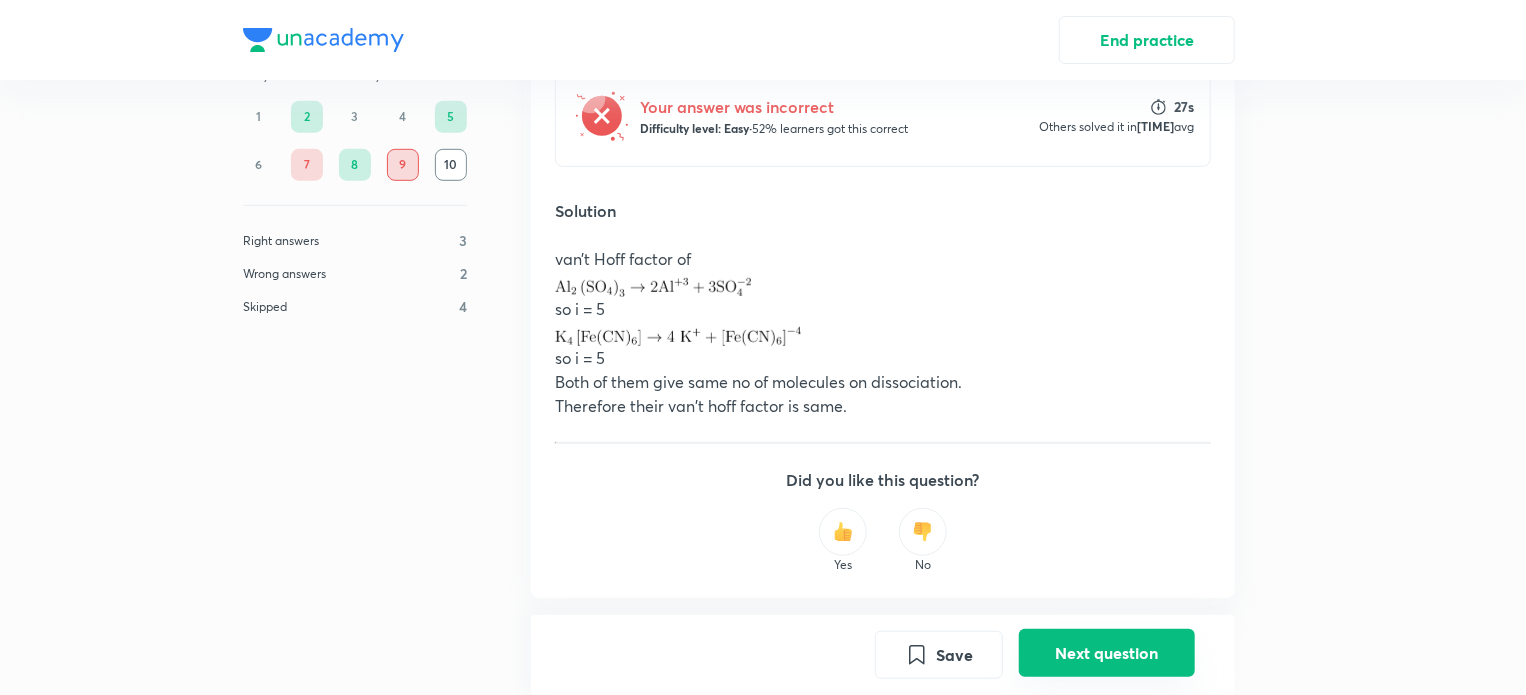 click on "Next question" at bounding box center [1107, 653] 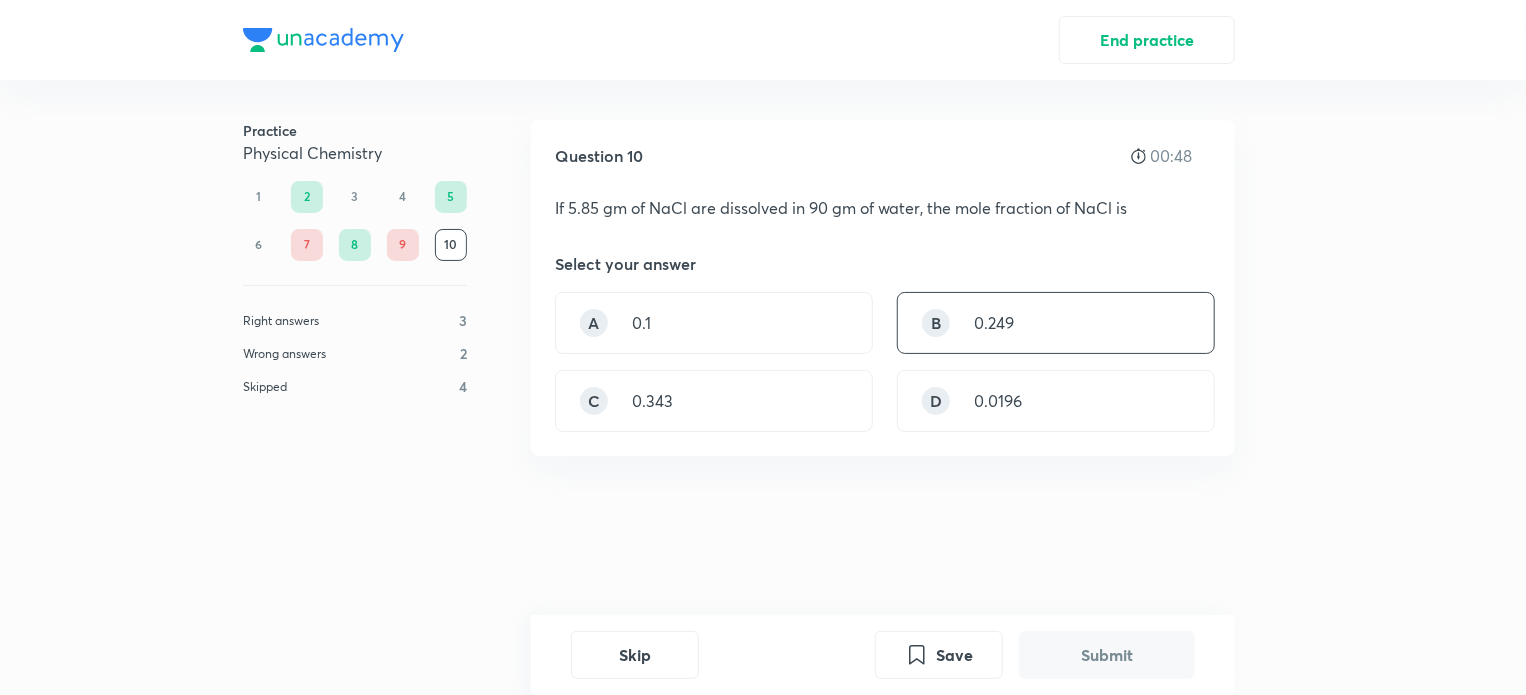 click on "B 0.249" at bounding box center (1056, 323) 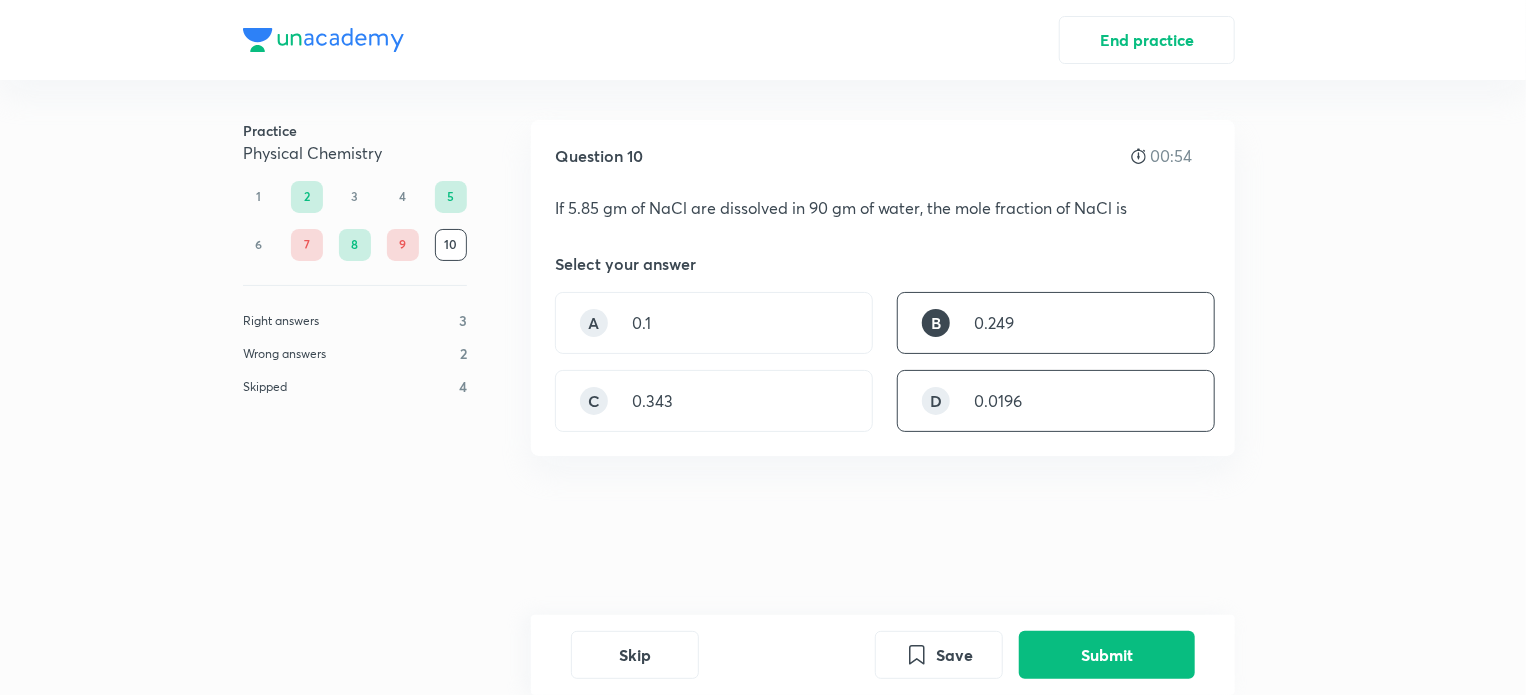 click on "D 0.0196" at bounding box center (1056, 401) 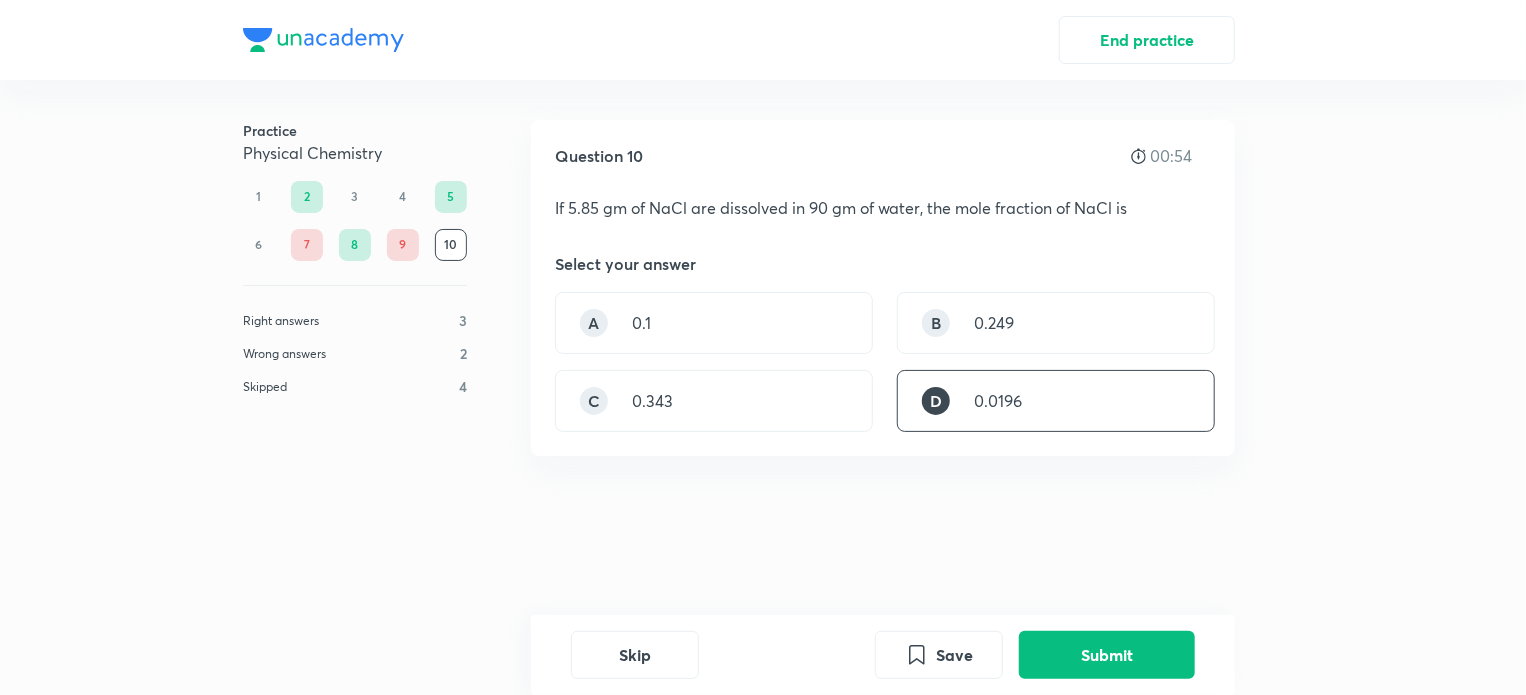 click on "D 0.0196" at bounding box center (1056, 401) 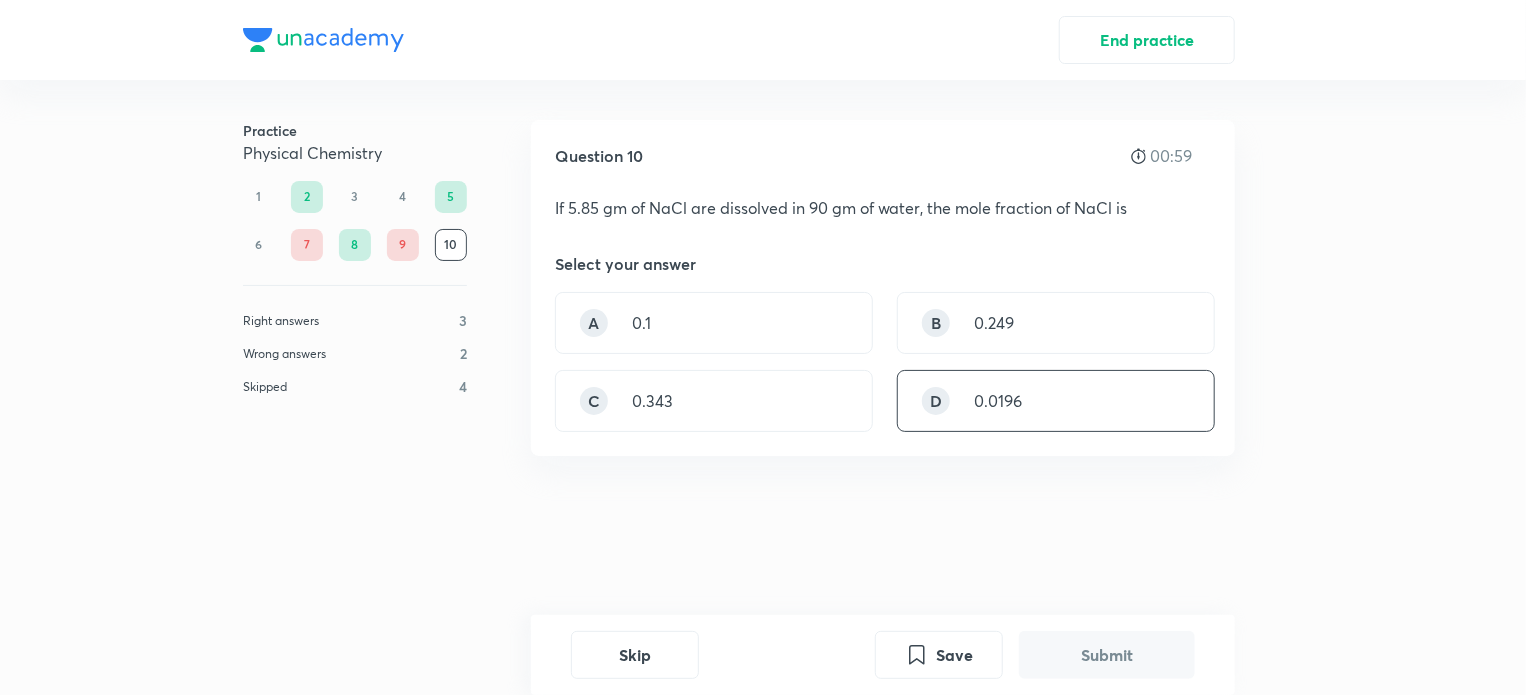 click on "D 0.0196" at bounding box center (1056, 401) 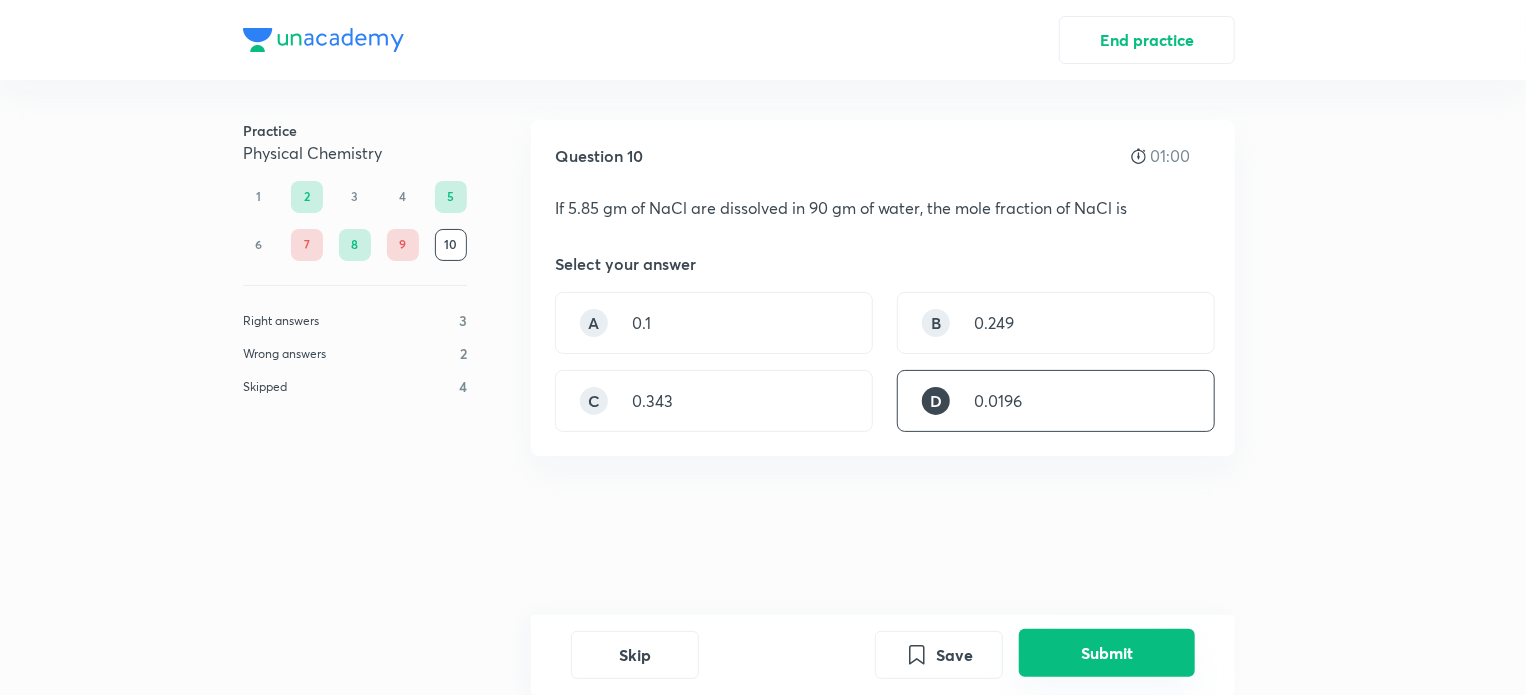 click on "Submit" at bounding box center [1107, 653] 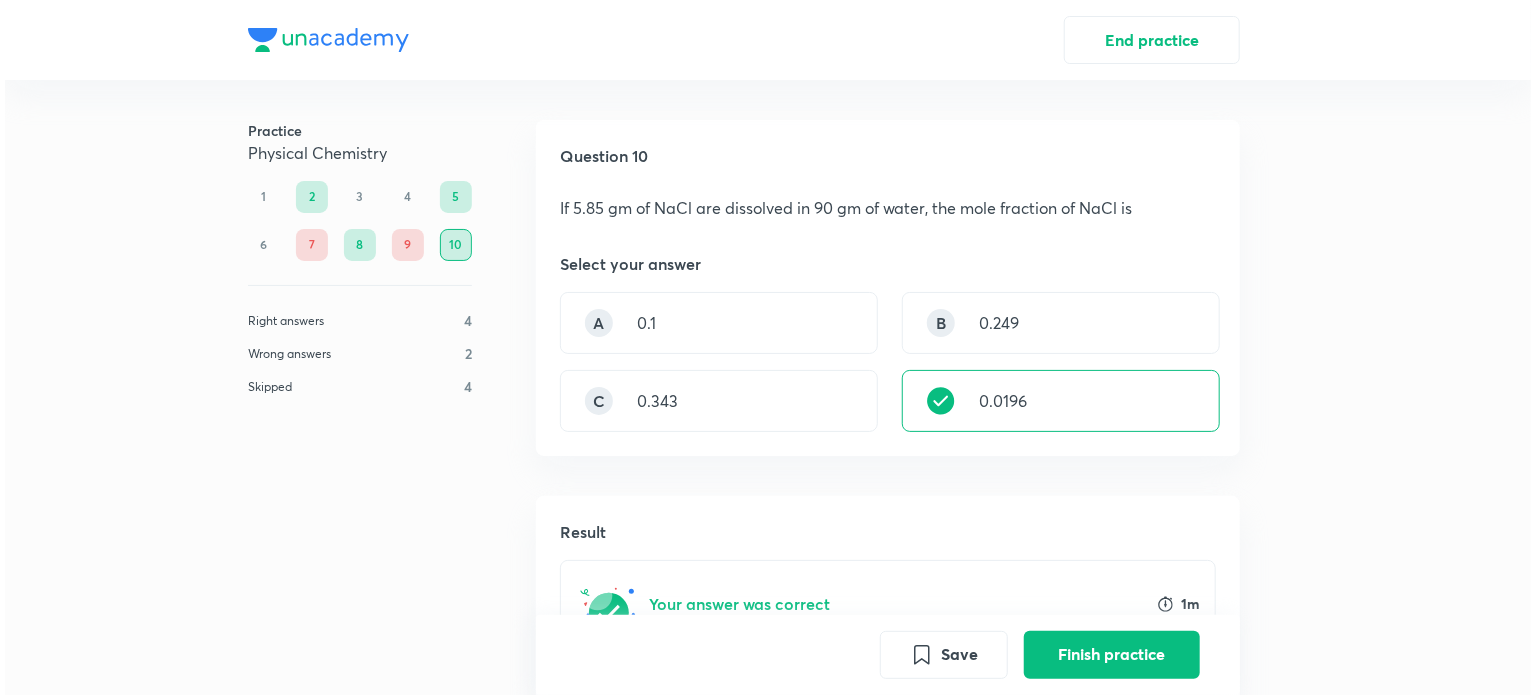 scroll, scrollTop: 465, scrollLeft: 0, axis: vertical 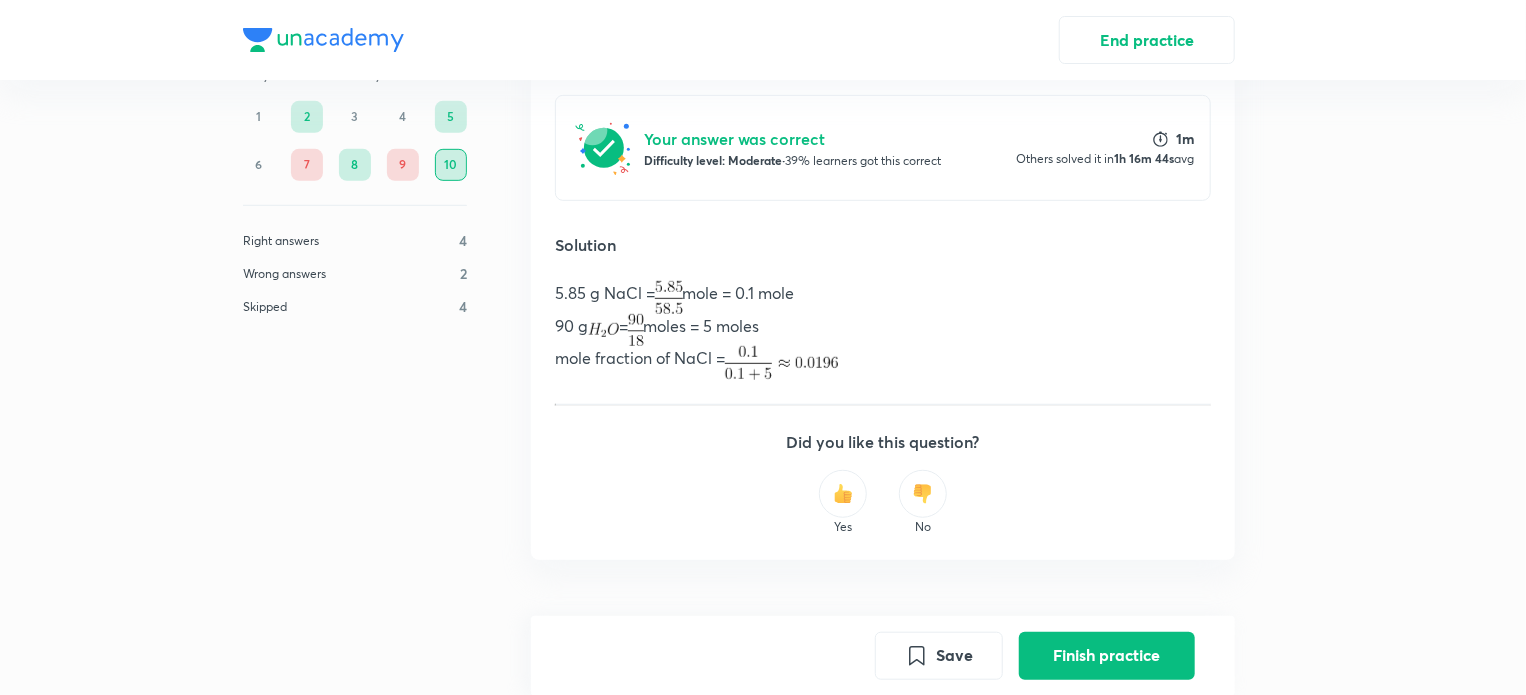 click on "Finish practice" at bounding box center (1107, 655) 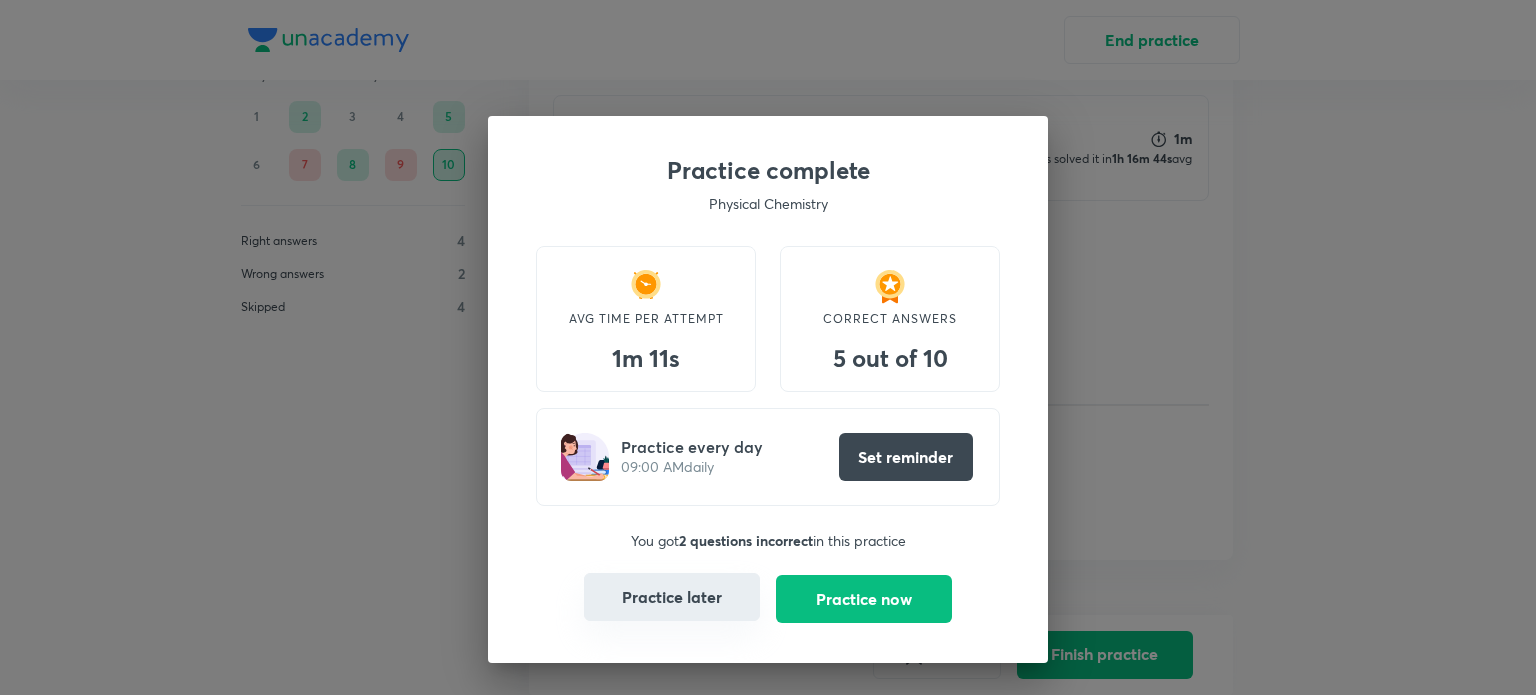 click on "Practice later" at bounding box center [672, 597] 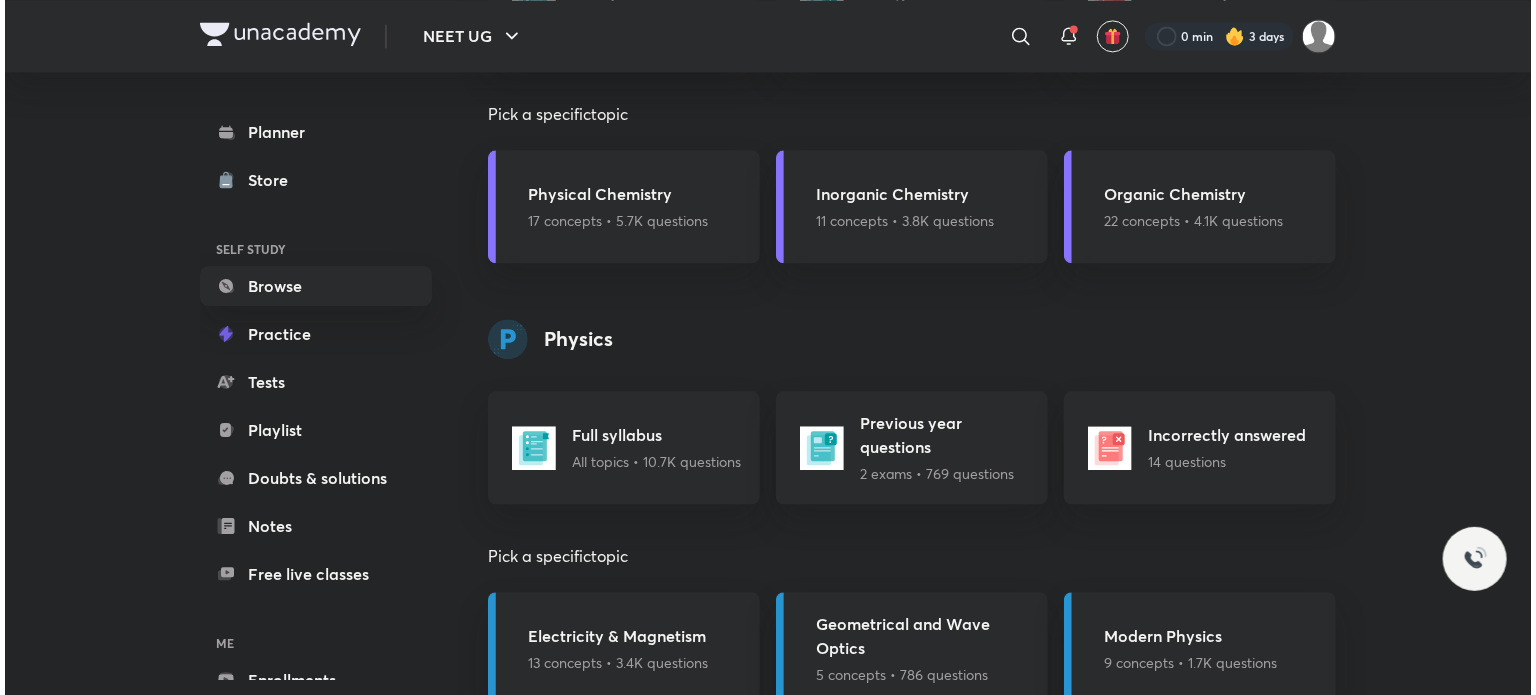 scroll, scrollTop: 2303, scrollLeft: 0, axis: vertical 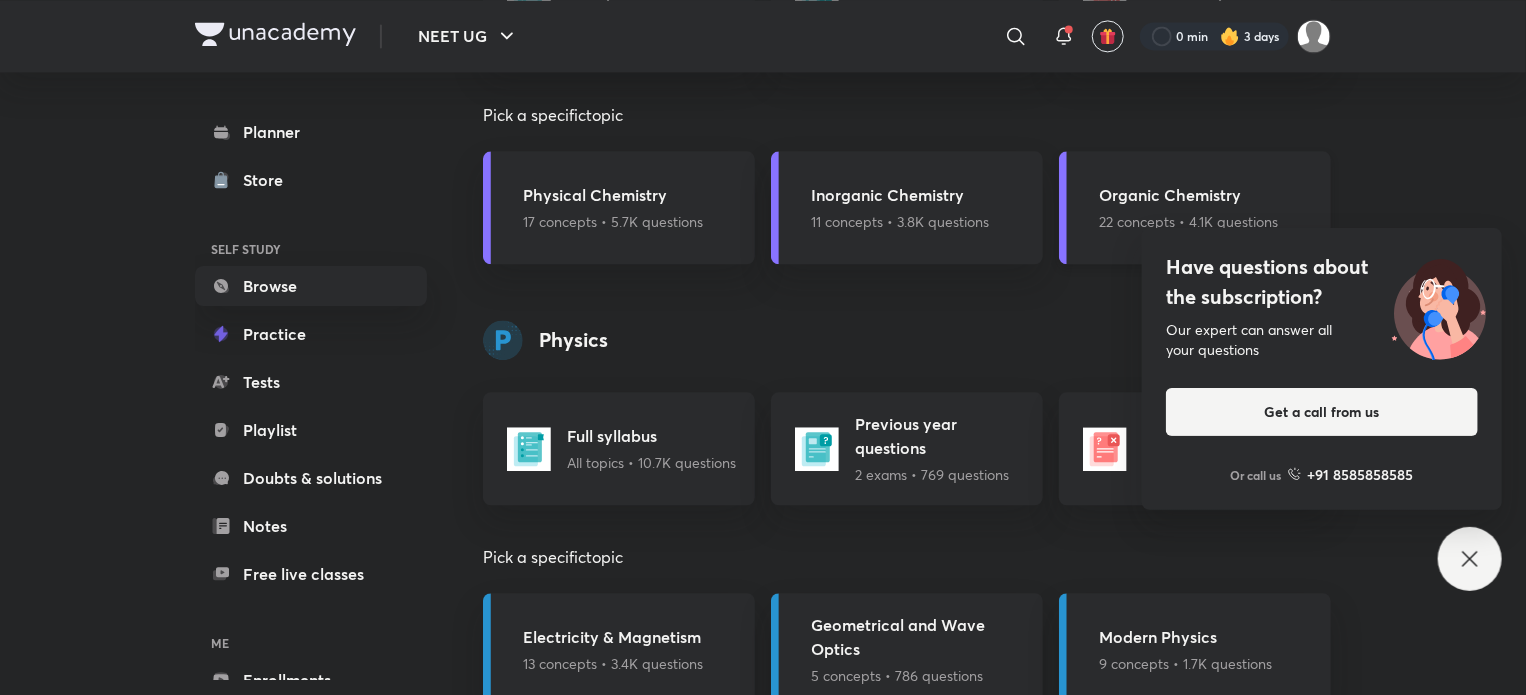 click on "Organic Chemistry 22 concepts • 4.1K questions" at bounding box center (1195, 207) 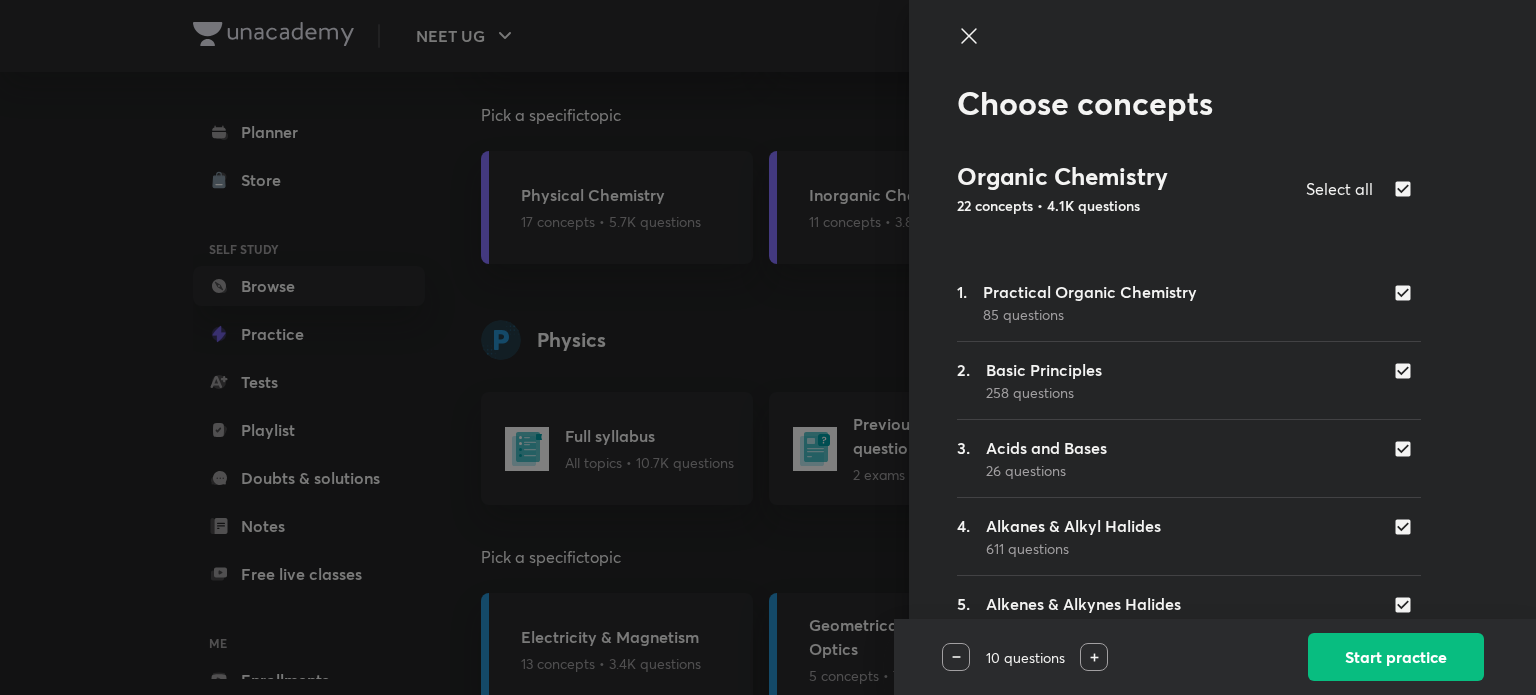 click at bounding box center (1407, 189) 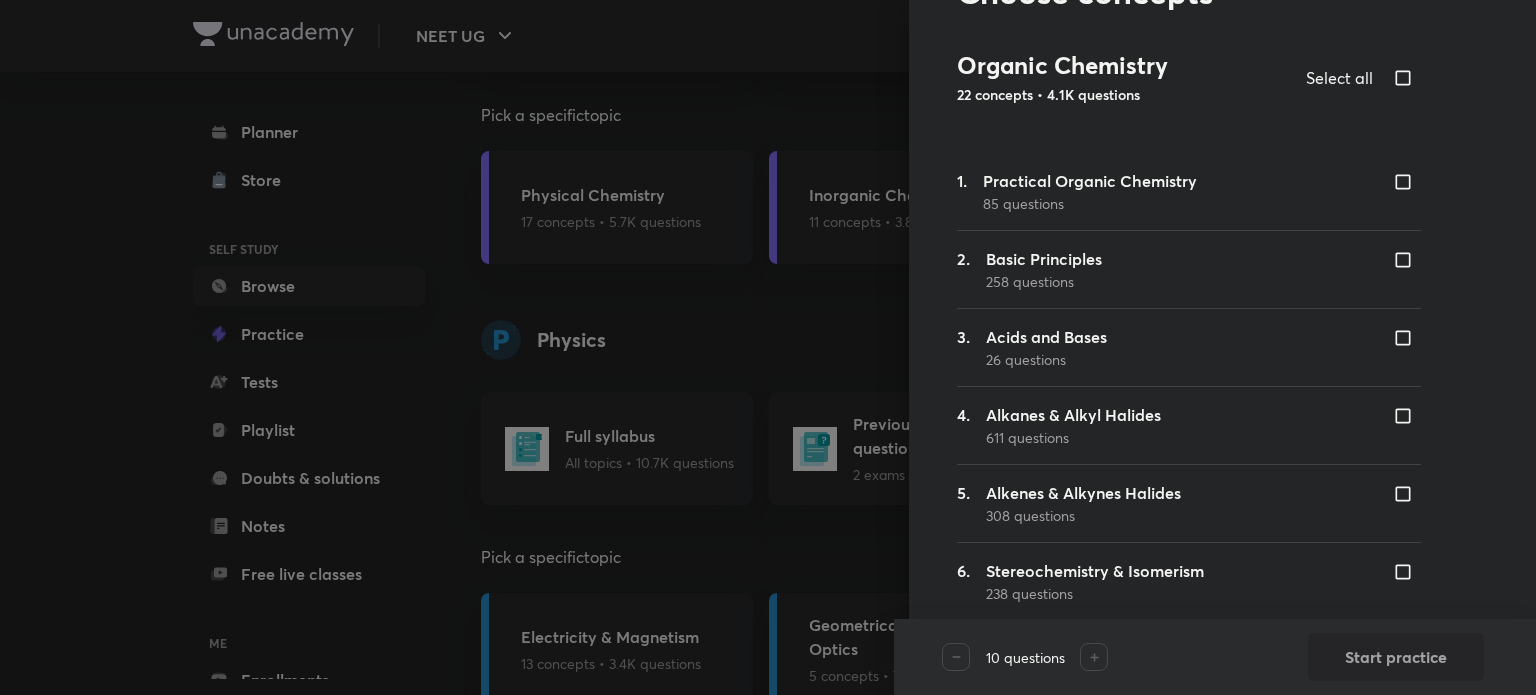 scroll, scrollTop: 112, scrollLeft: 0, axis: vertical 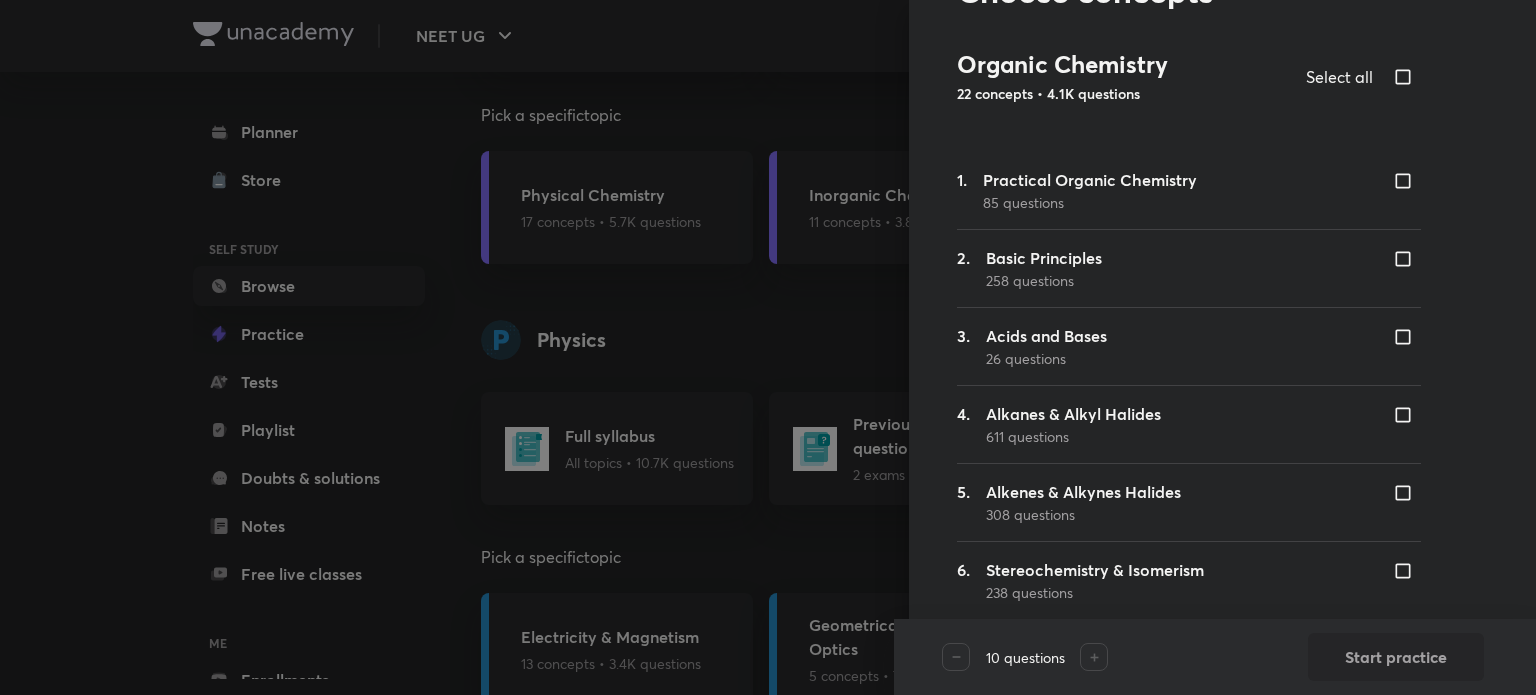 click at bounding box center [1407, 259] 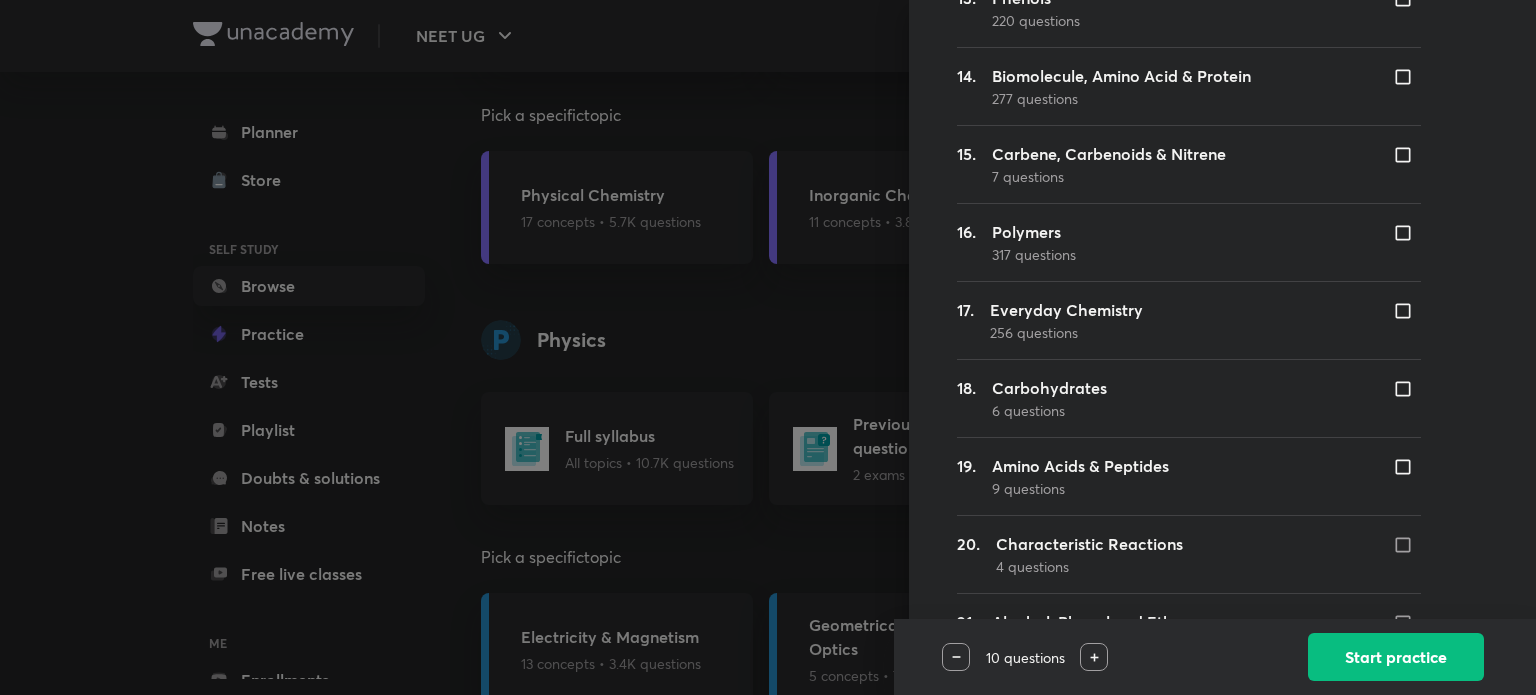 scroll, scrollTop: 1364, scrollLeft: 0, axis: vertical 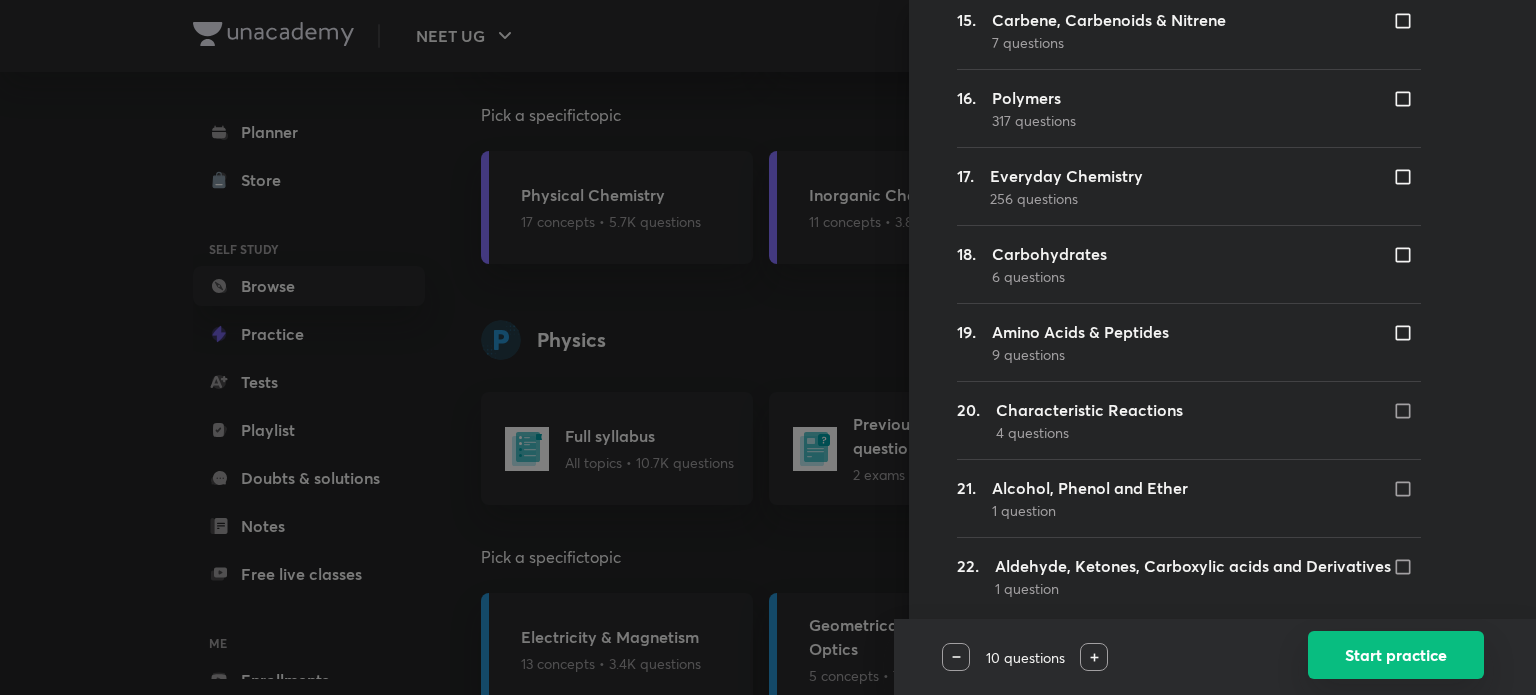 click on "Start practice" at bounding box center [1396, 655] 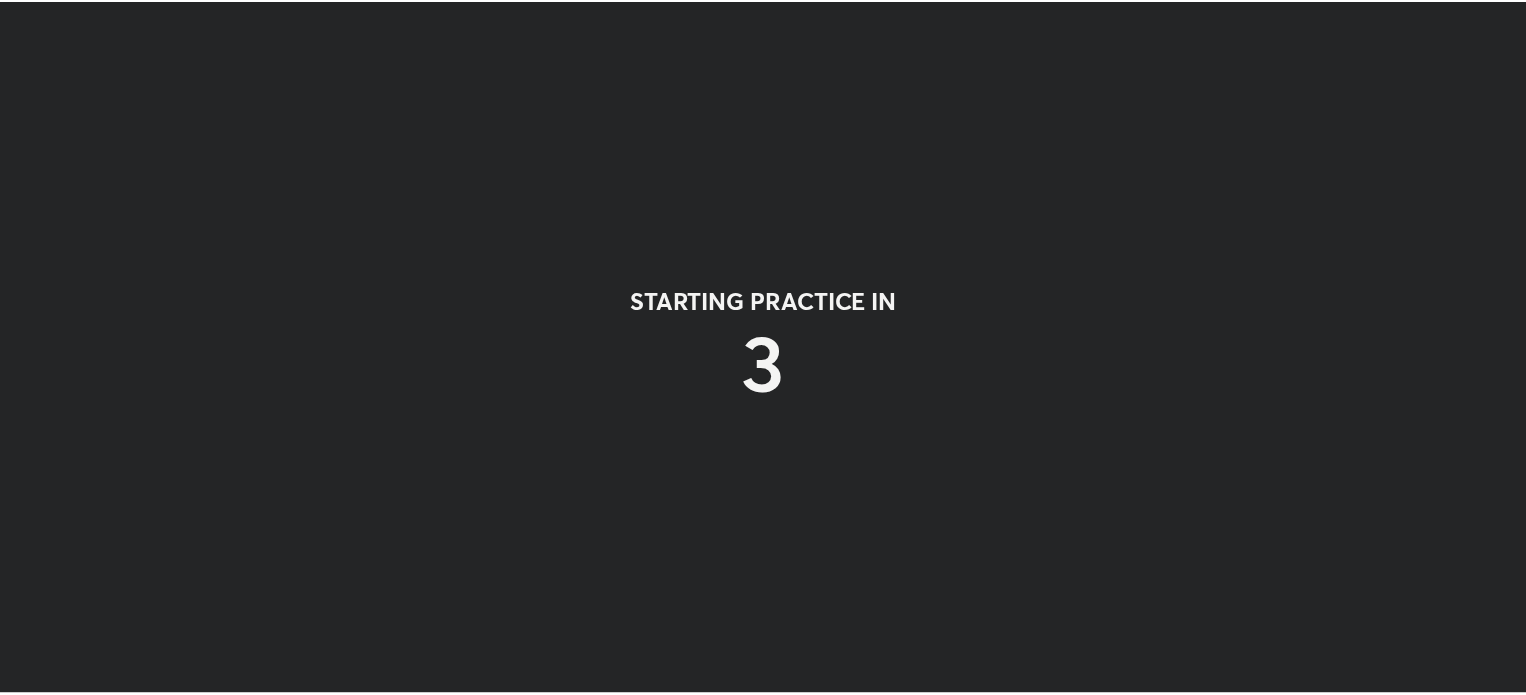 scroll, scrollTop: 0, scrollLeft: 0, axis: both 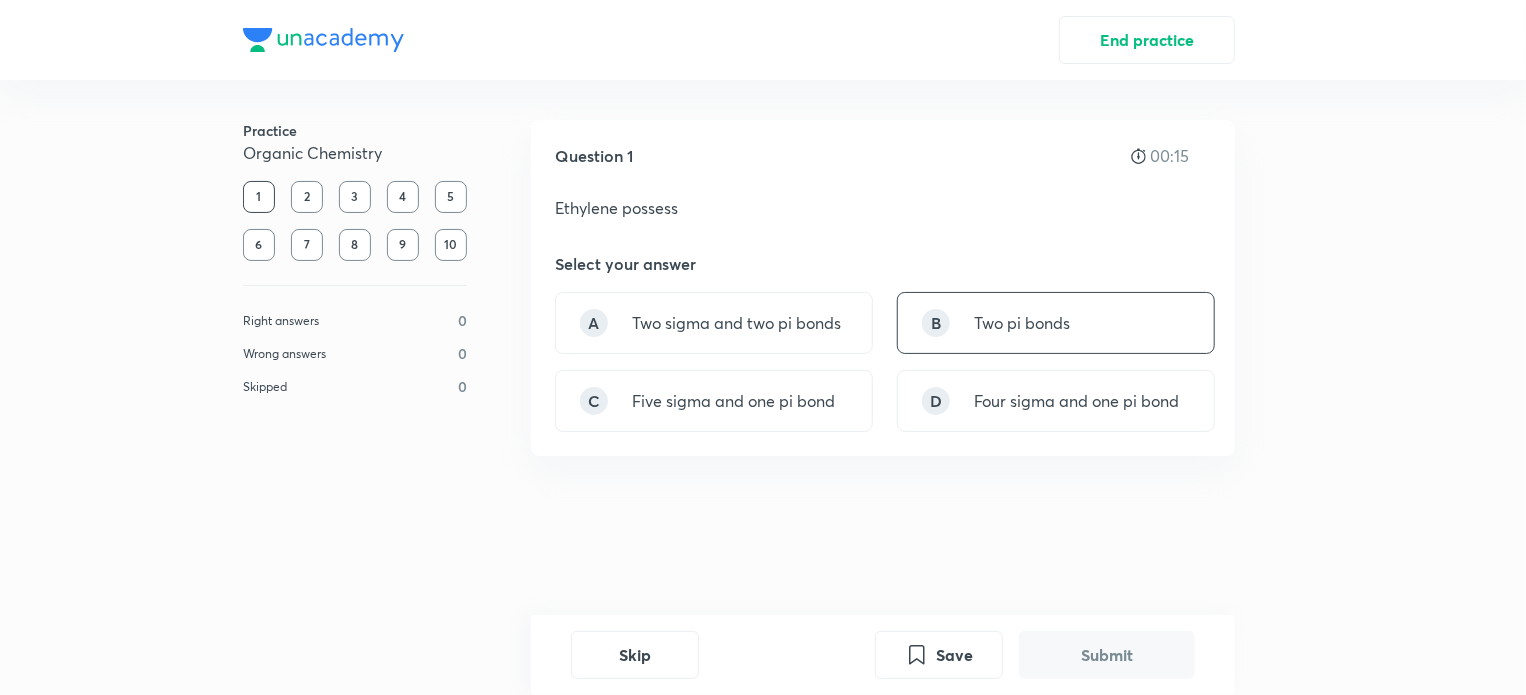click on "B Two pi bonds" at bounding box center (1056, 323) 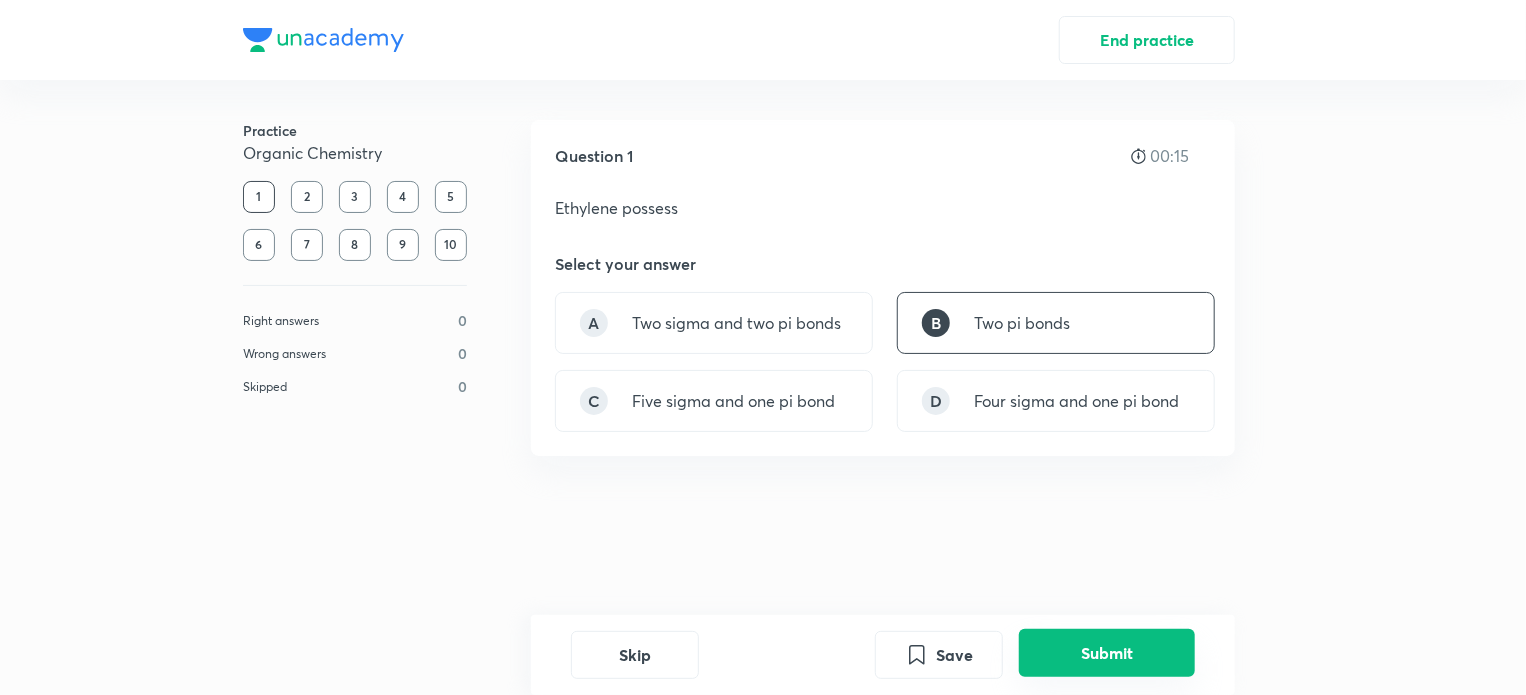 click on "Submit" at bounding box center [1107, 653] 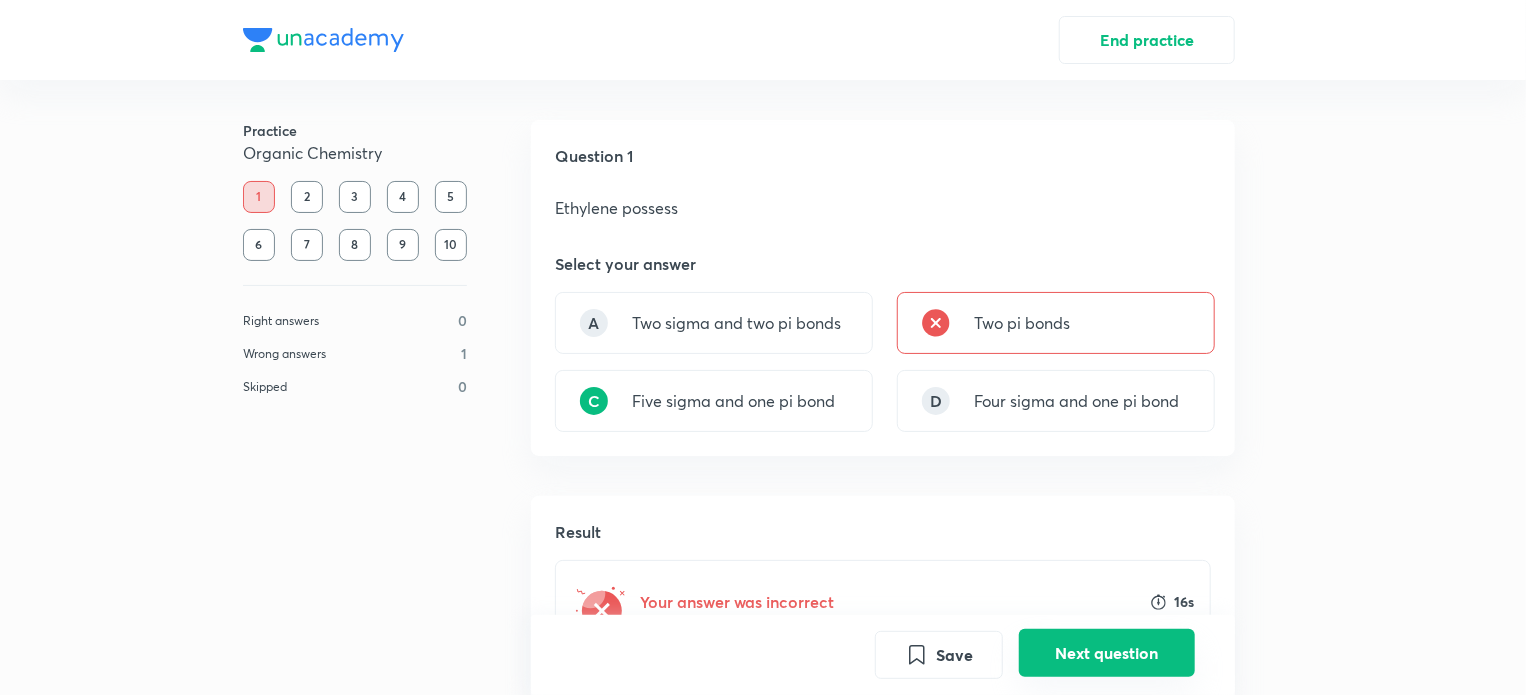 scroll, scrollTop: 415, scrollLeft: 0, axis: vertical 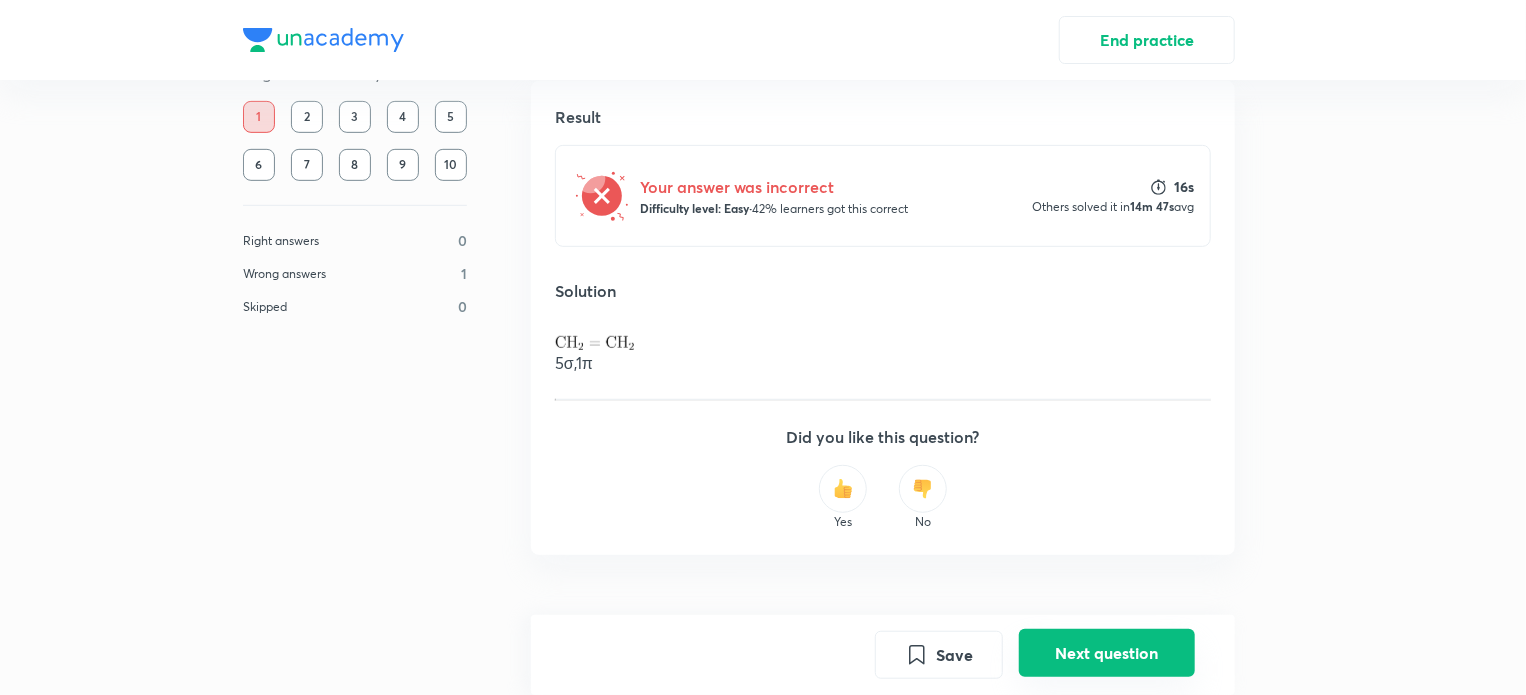 click on "Next question" at bounding box center (1107, 653) 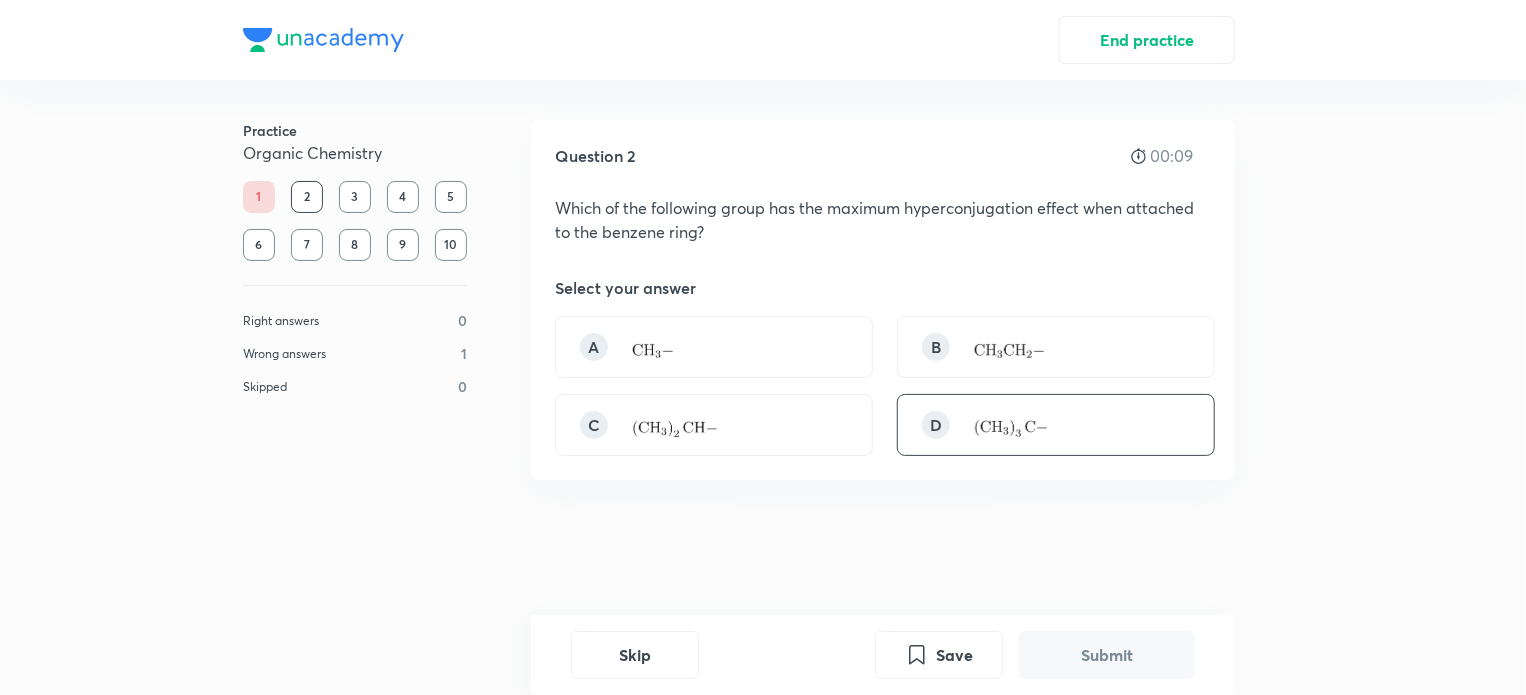 click on "D" at bounding box center (1056, 425) 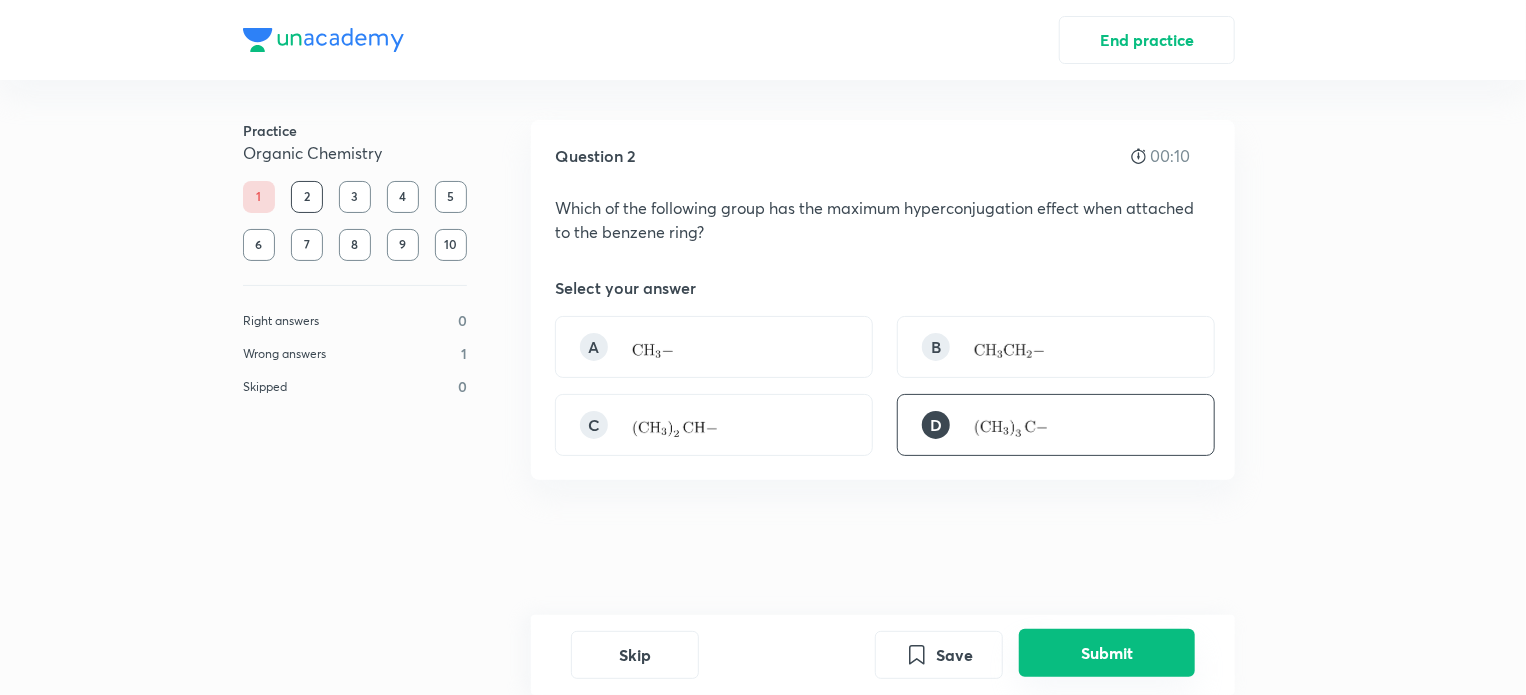 click on "Submit" at bounding box center (1107, 653) 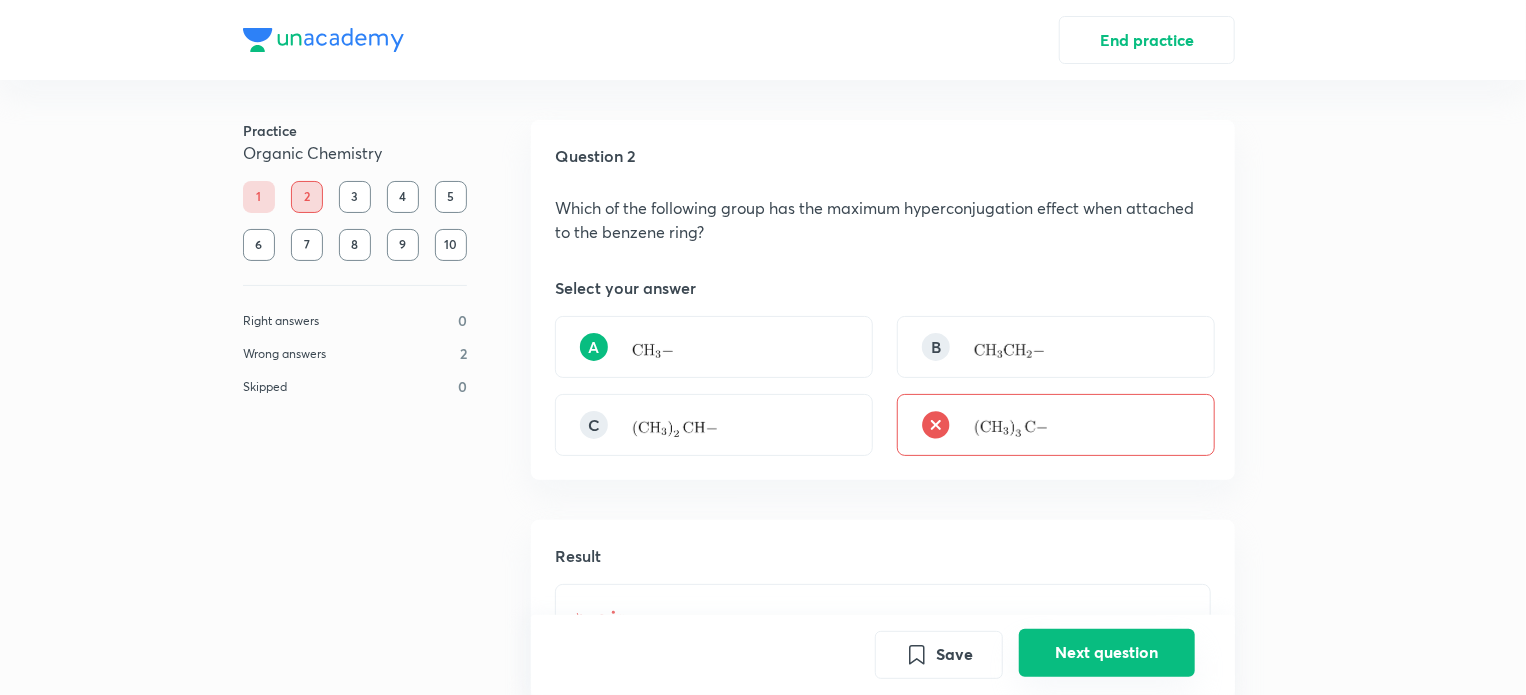 scroll, scrollTop: 415, scrollLeft: 0, axis: vertical 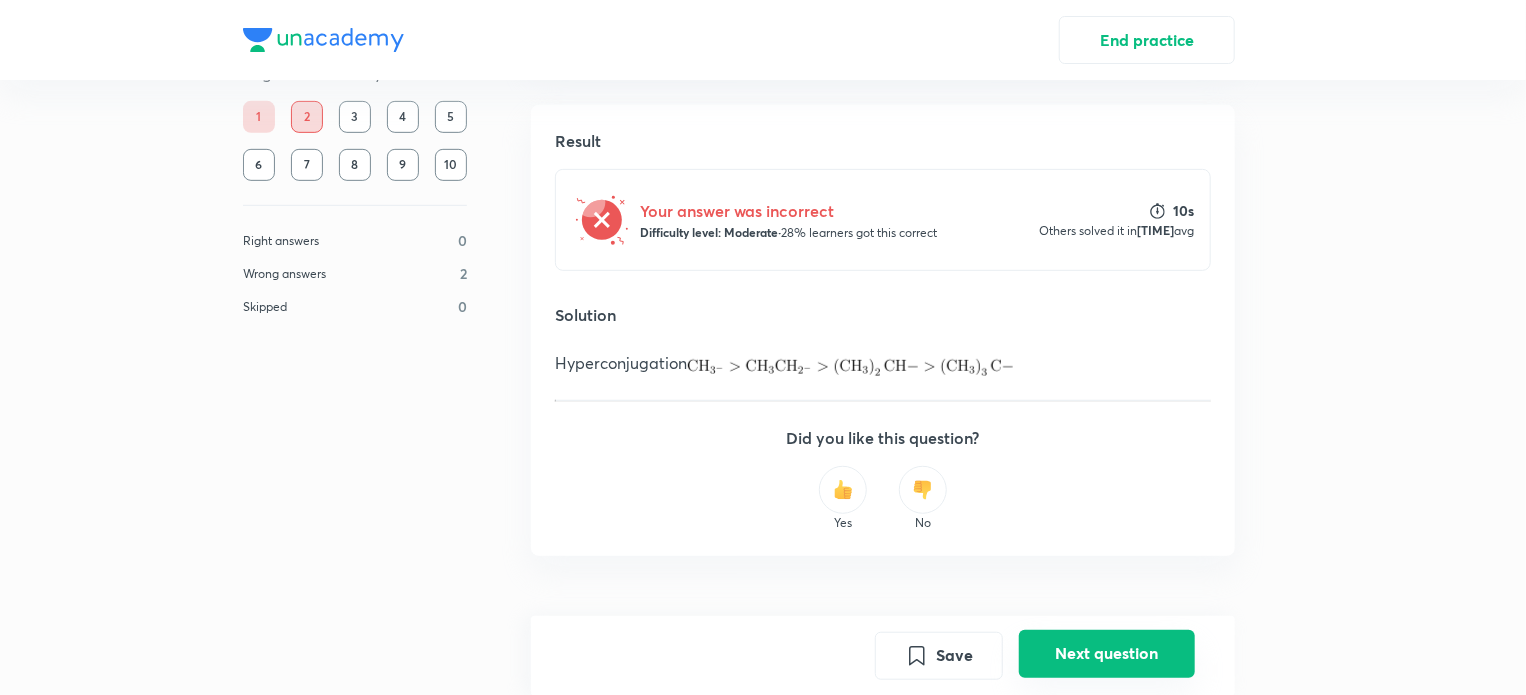 click on "Next question" at bounding box center (1107, 653) 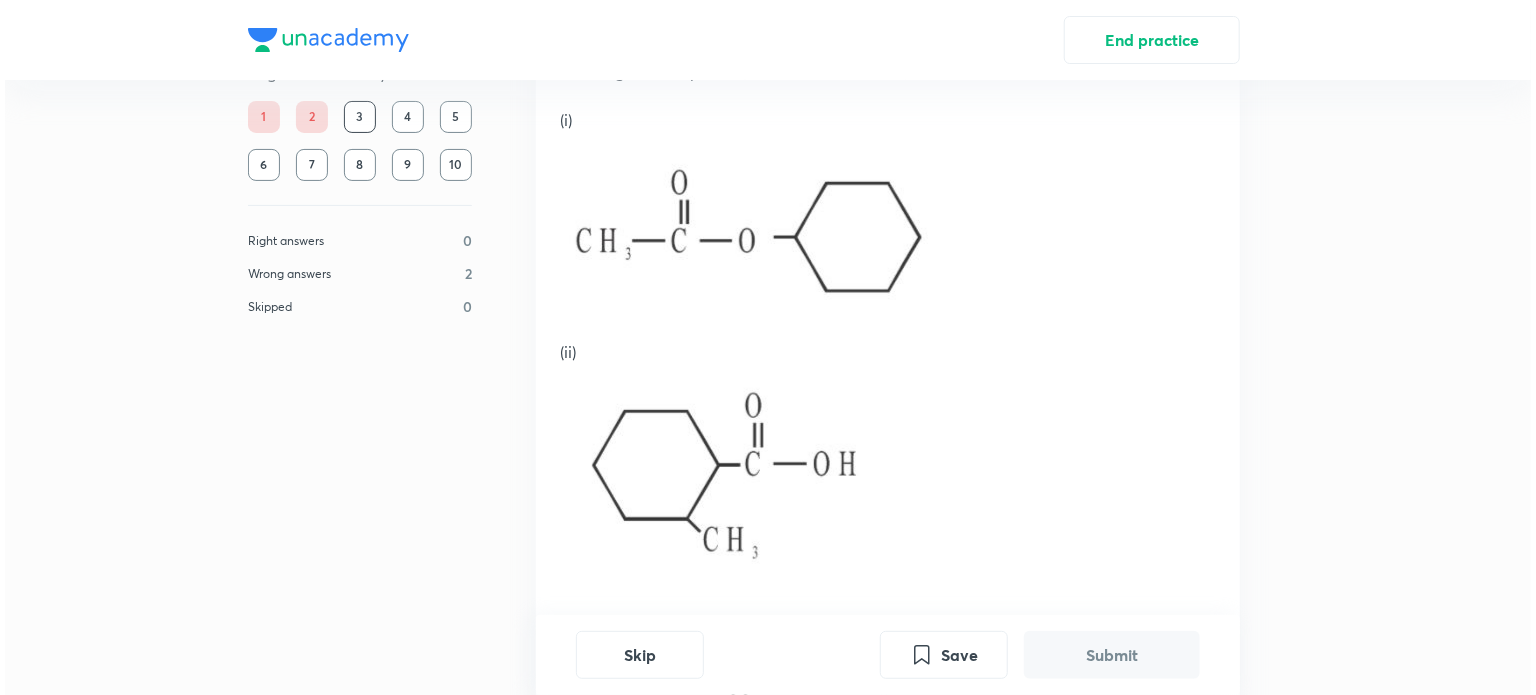 scroll, scrollTop: 138, scrollLeft: 0, axis: vertical 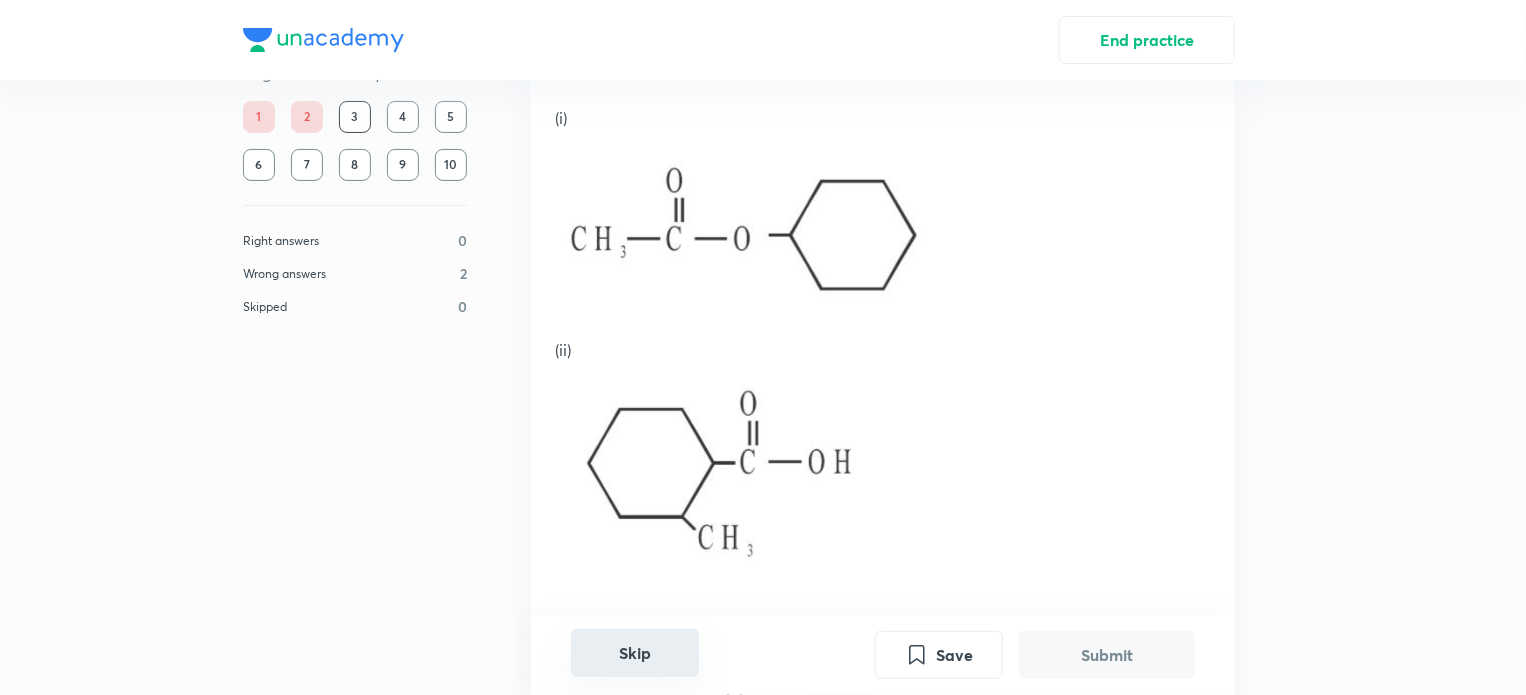 click on "Skip" at bounding box center (635, 653) 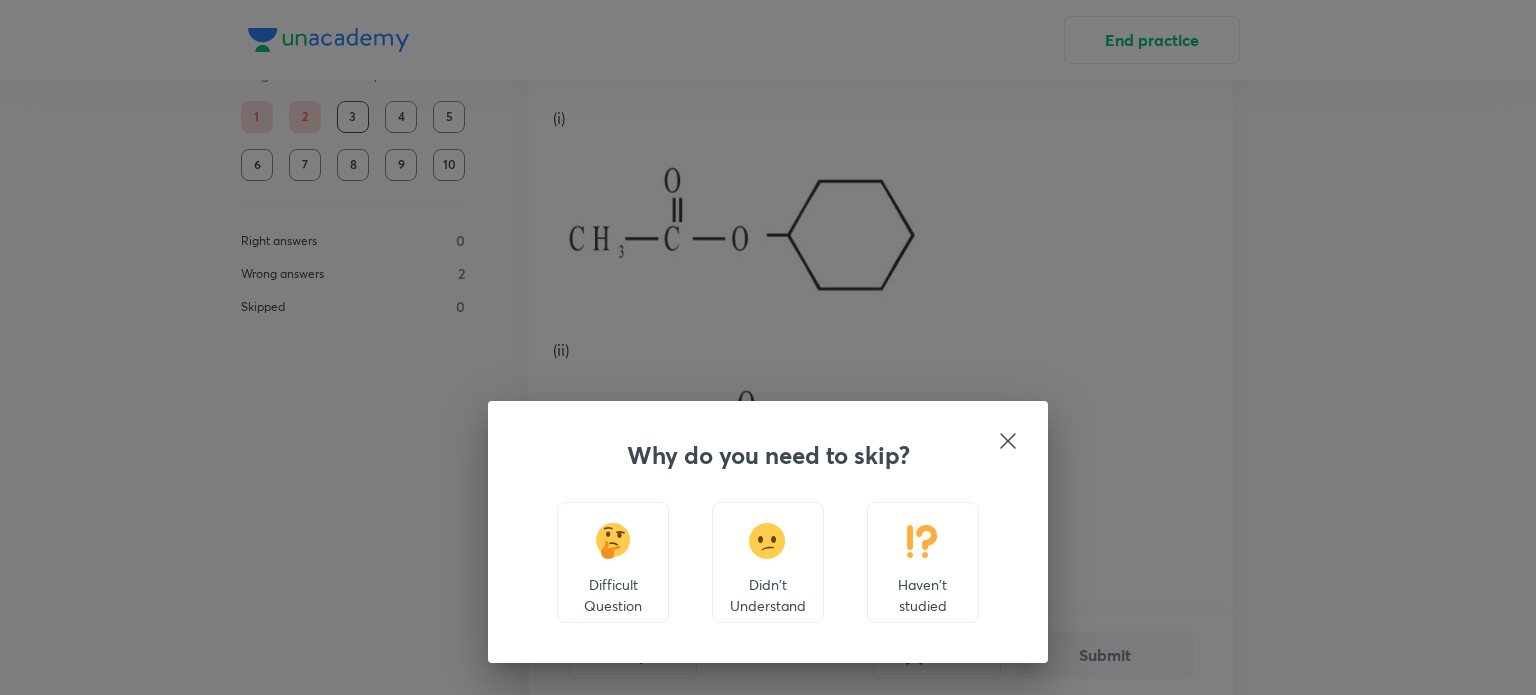 click at bounding box center (922, 541) 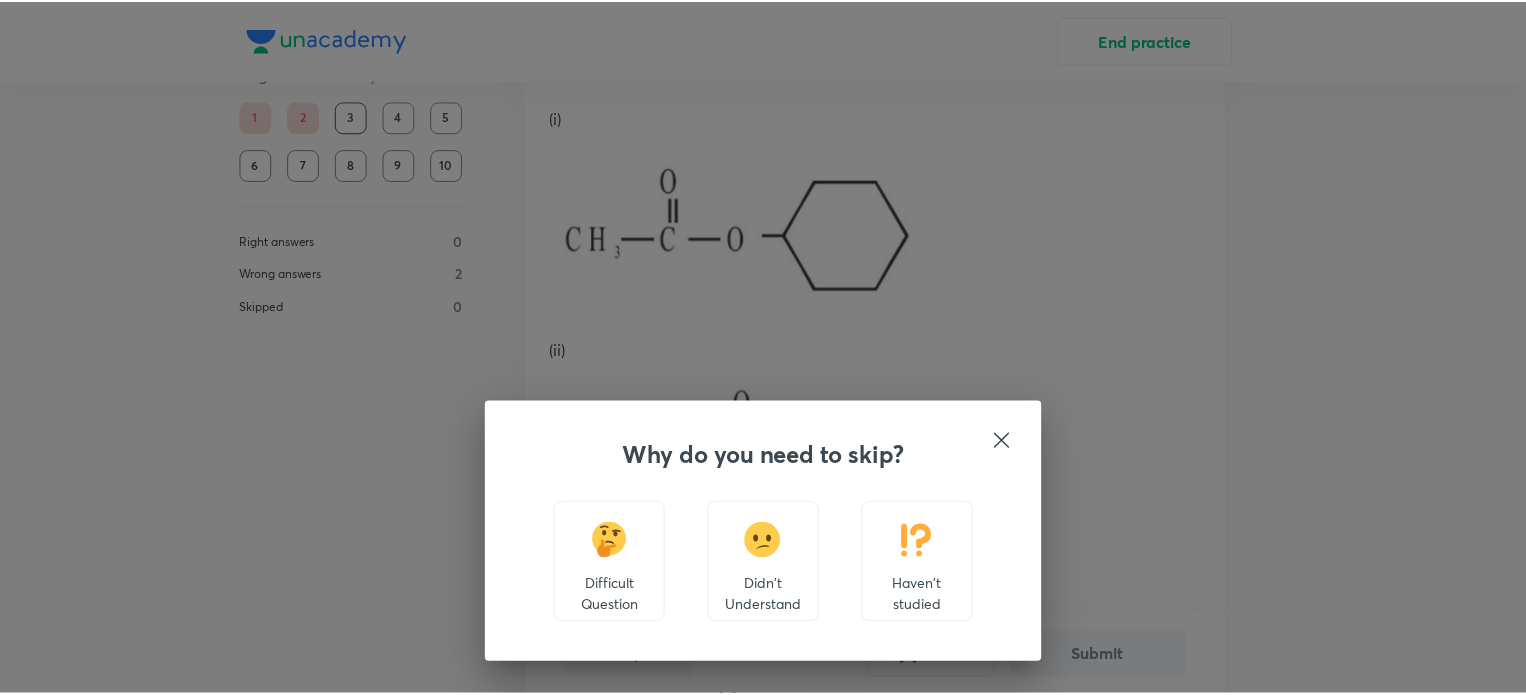 scroll, scrollTop: 1252, scrollLeft: 0, axis: vertical 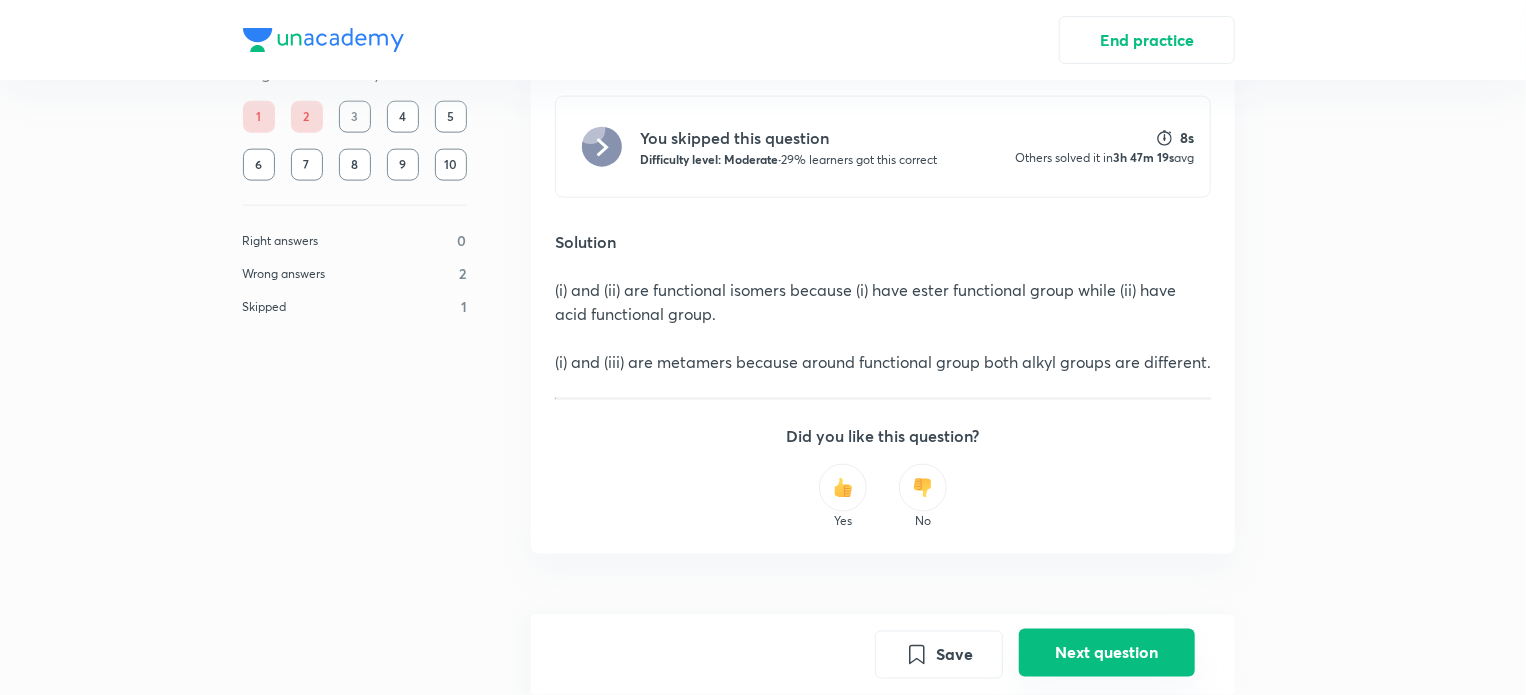 click on "Next question" at bounding box center [1107, 653] 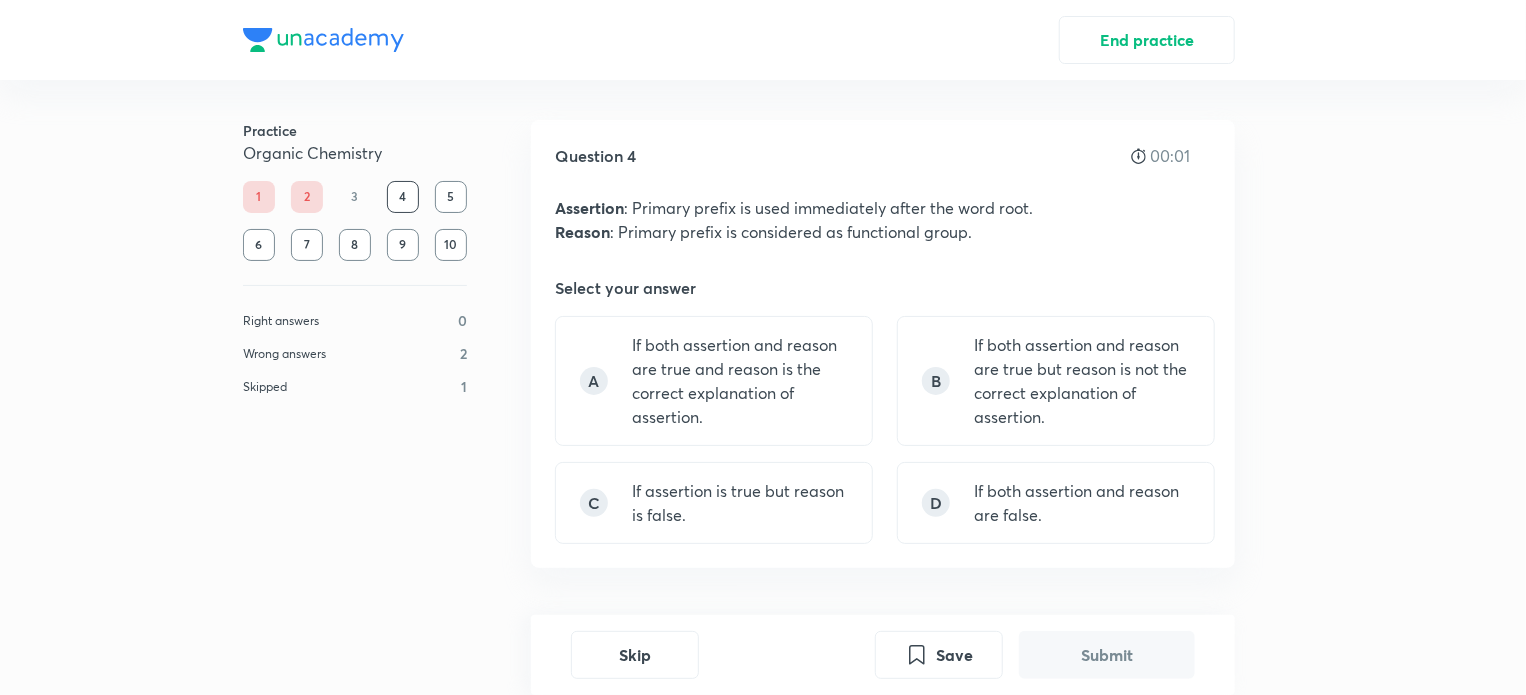 scroll, scrollTop: 18, scrollLeft: 0, axis: vertical 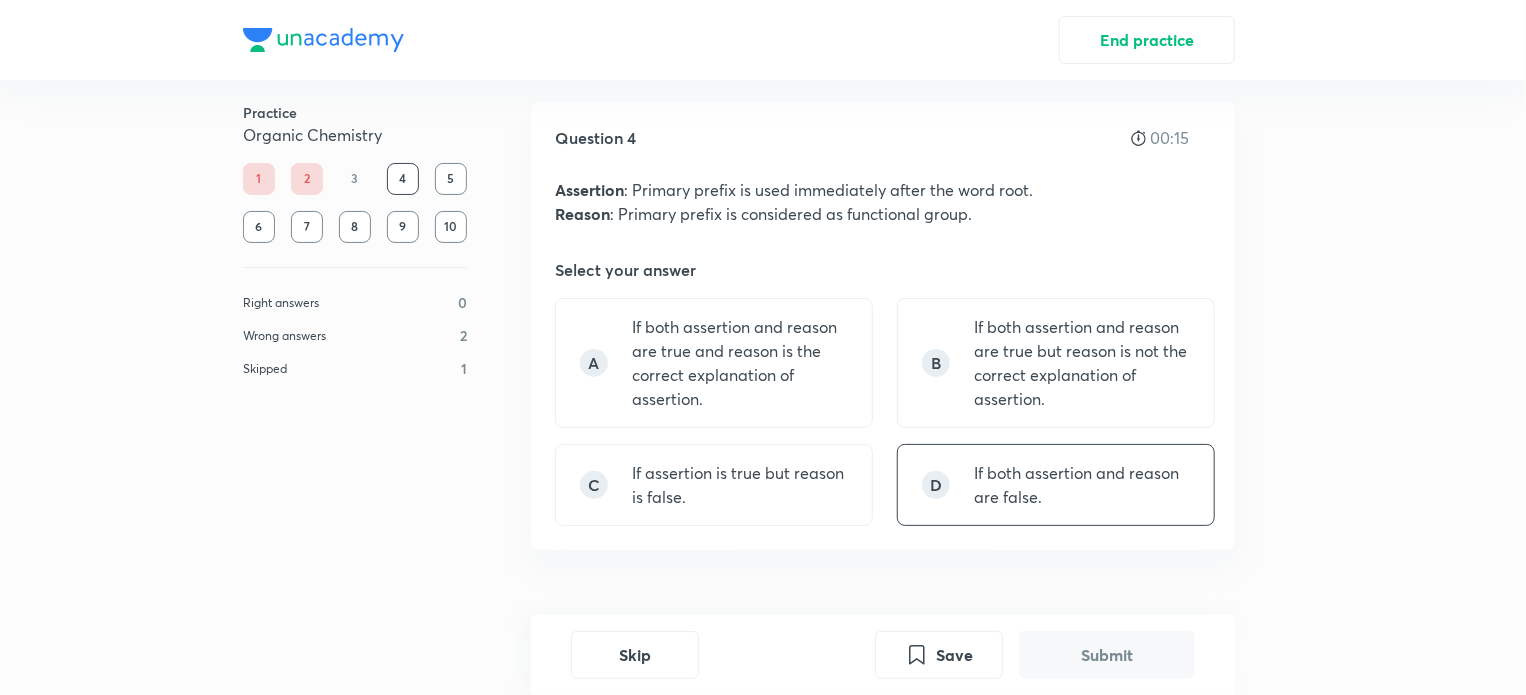 click on "If both assertion and reason are false." at bounding box center (1082, 485) 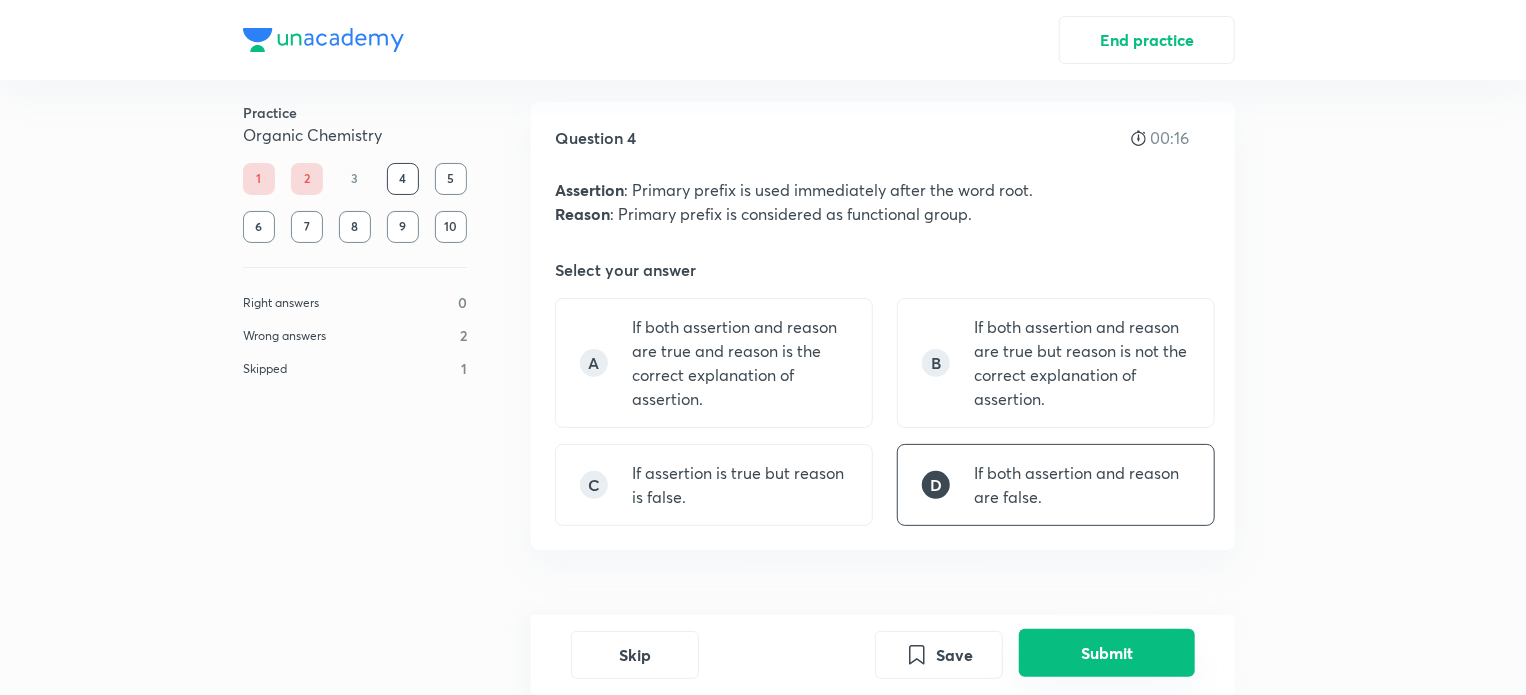click on "Submit" at bounding box center (1107, 653) 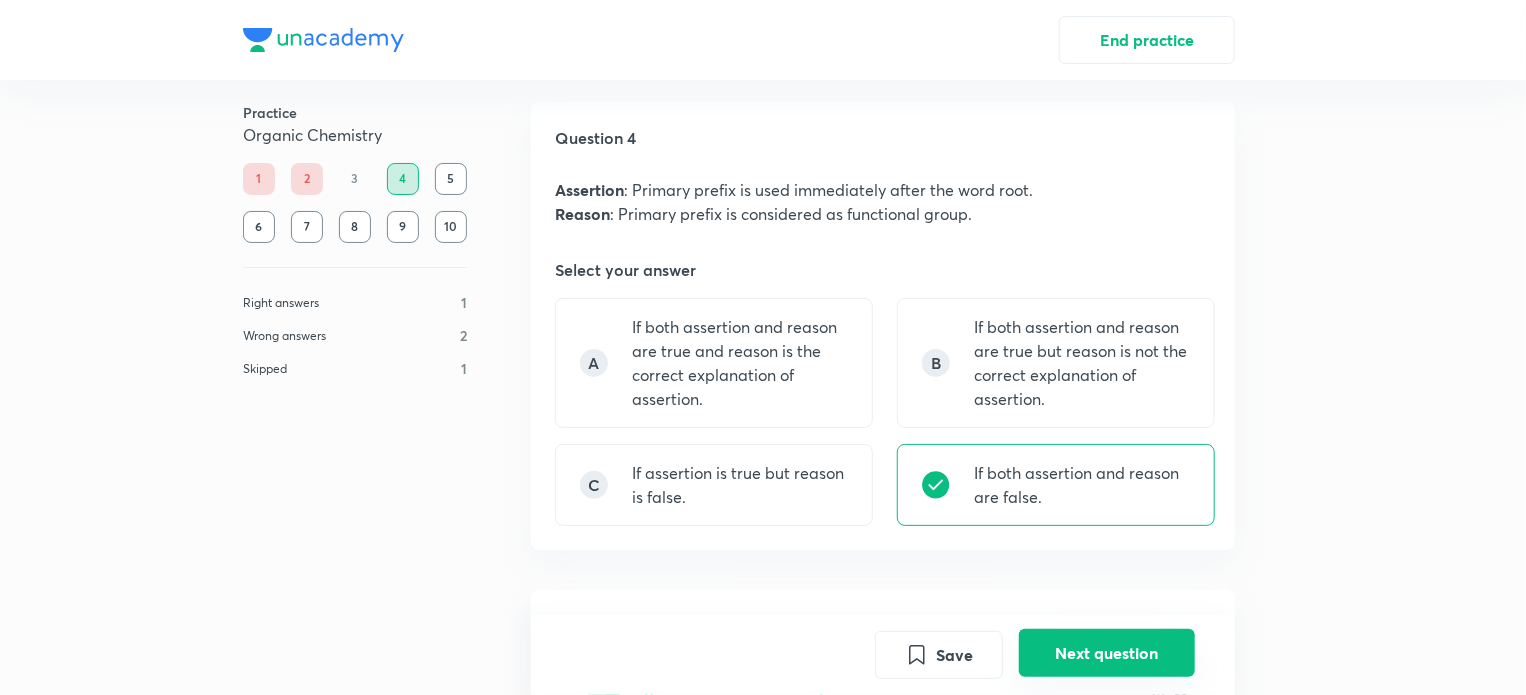 scroll, scrollTop: 607, scrollLeft: 0, axis: vertical 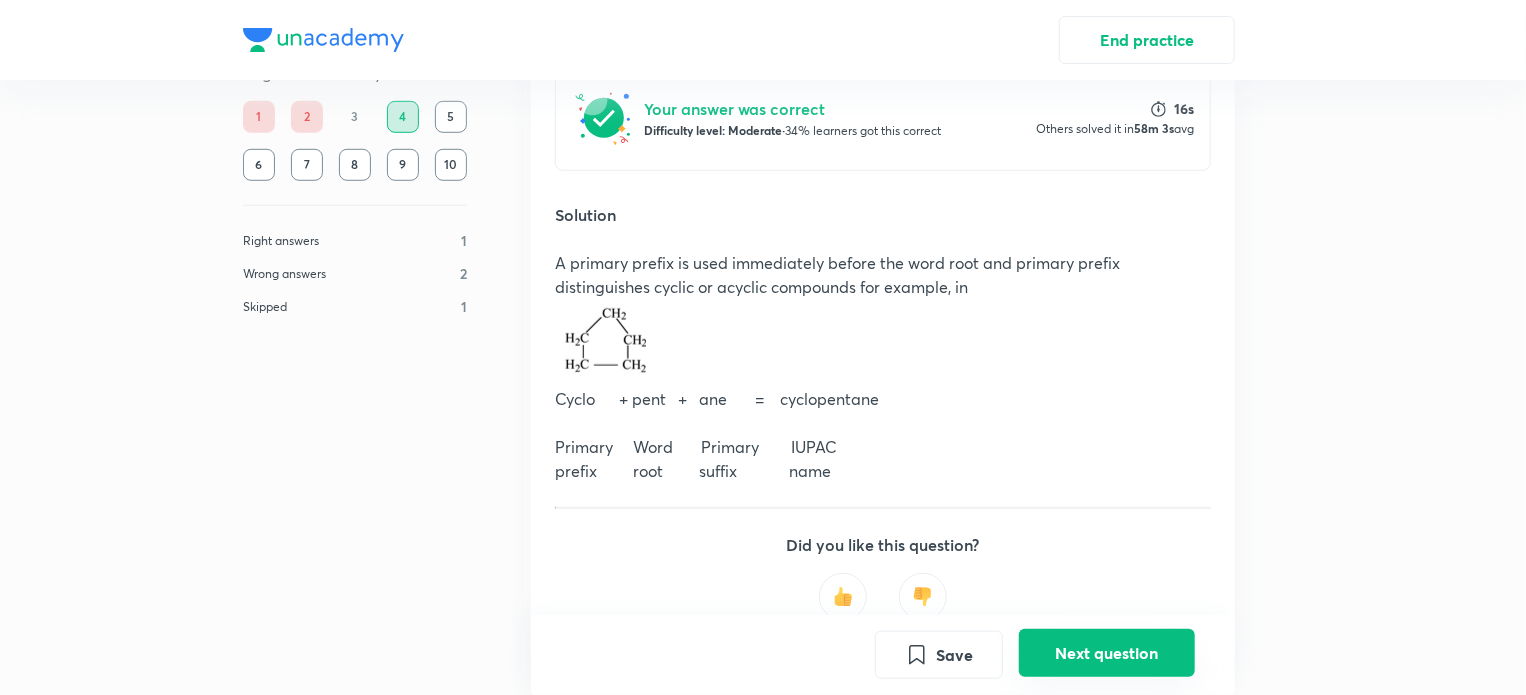 click on "Next question" at bounding box center (1107, 653) 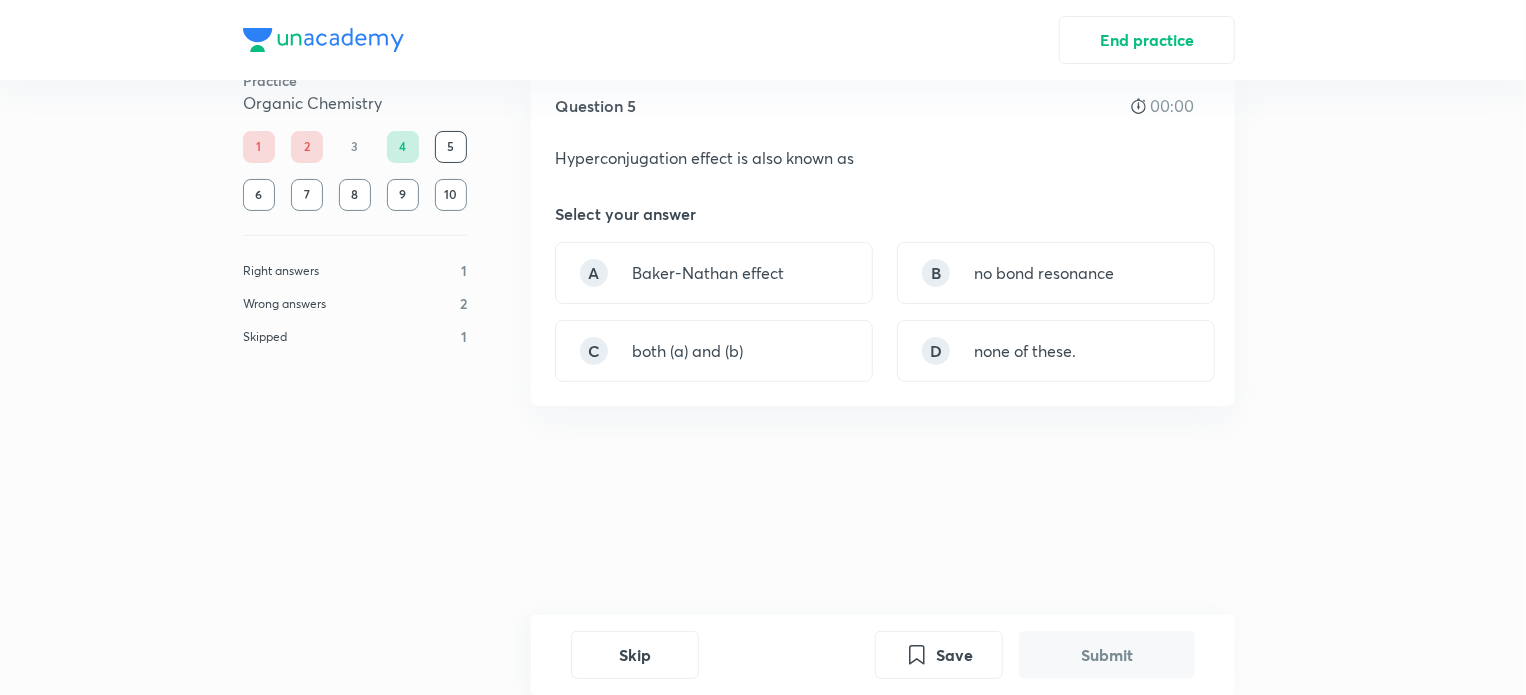 scroll, scrollTop: 0, scrollLeft: 0, axis: both 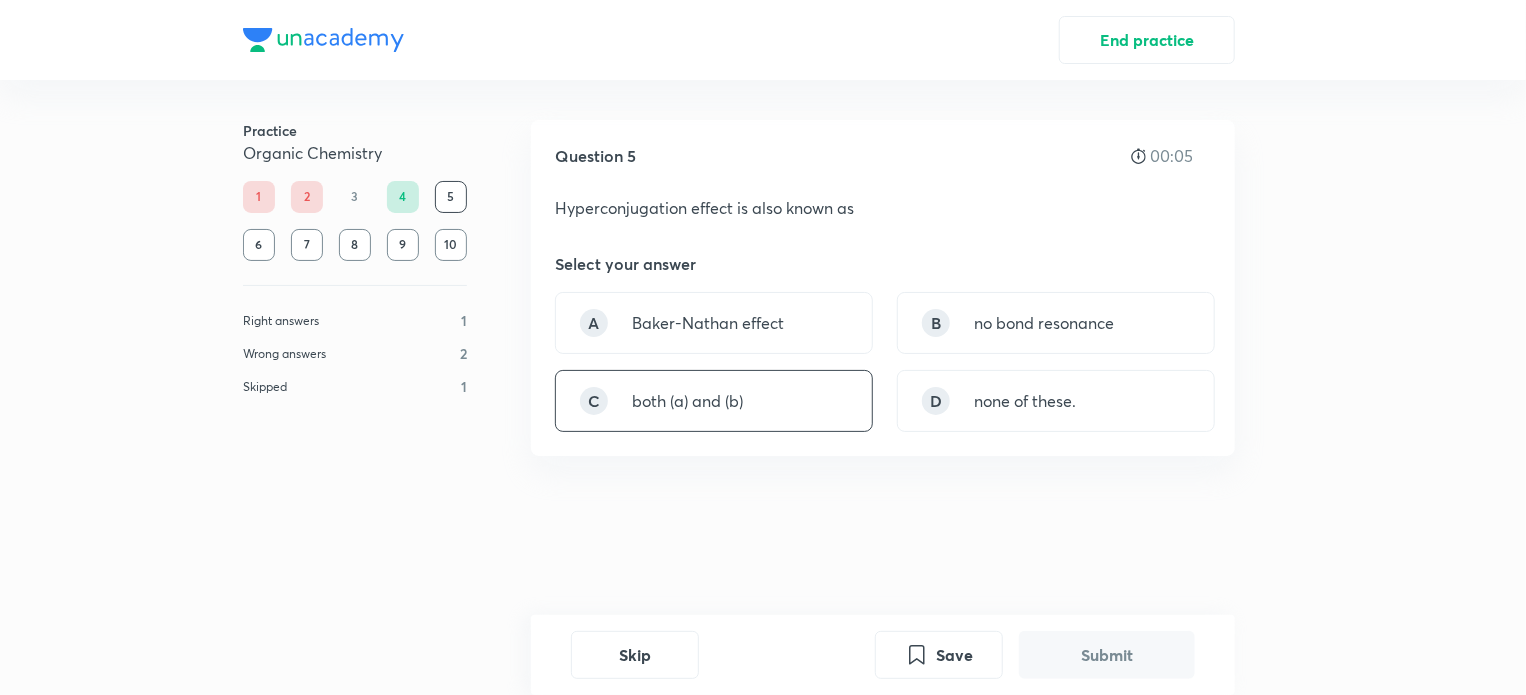 click on "Question 5 00:05 Hyperconjugation effect is also known as Select your answer A Baker-Nathan effect B no bond resonance C both (a) and (b) D none of these." at bounding box center (883, 288) 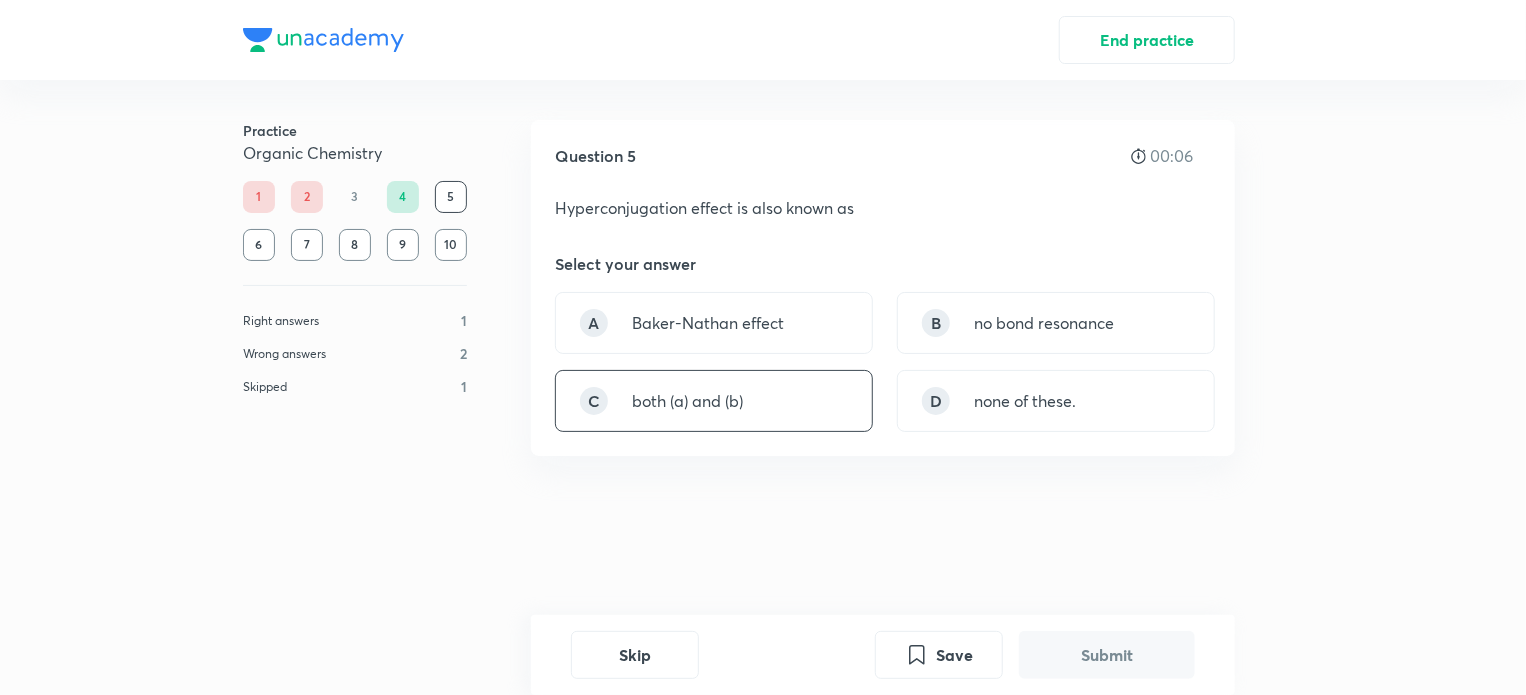 click on "C both (a) and (b)" at bounding box center (714, 401) 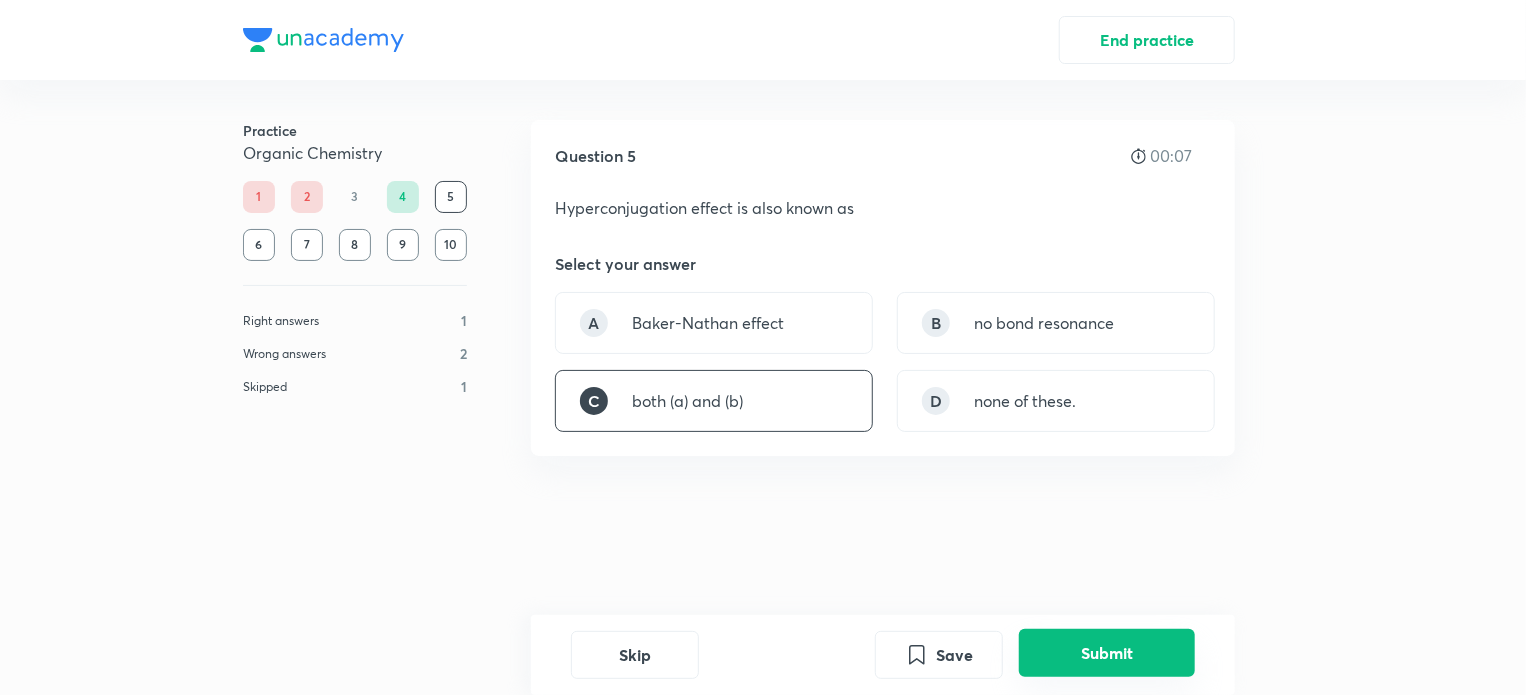 click on "Submit" at bounding box center [1107, 653] 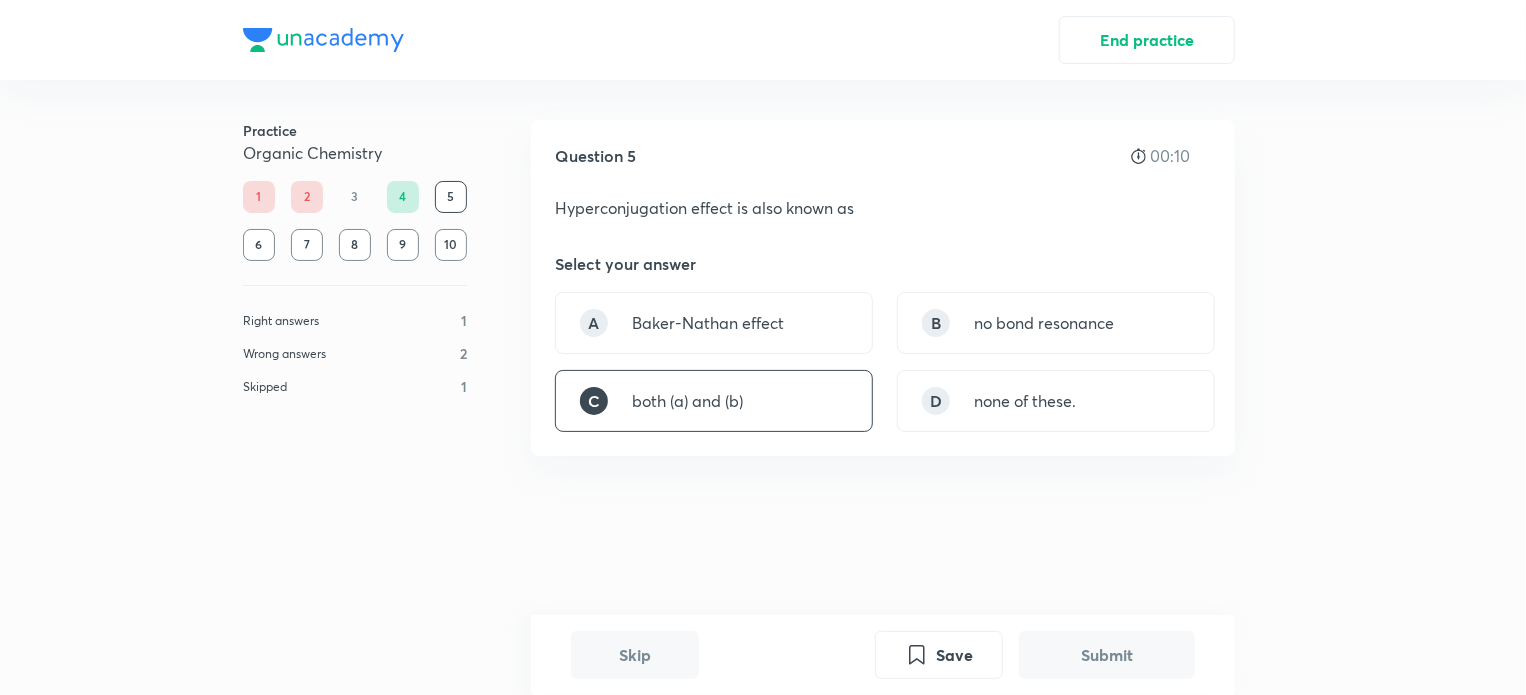 scroll, scrollTop: 461, scrollLeft: 0, axis: vertical 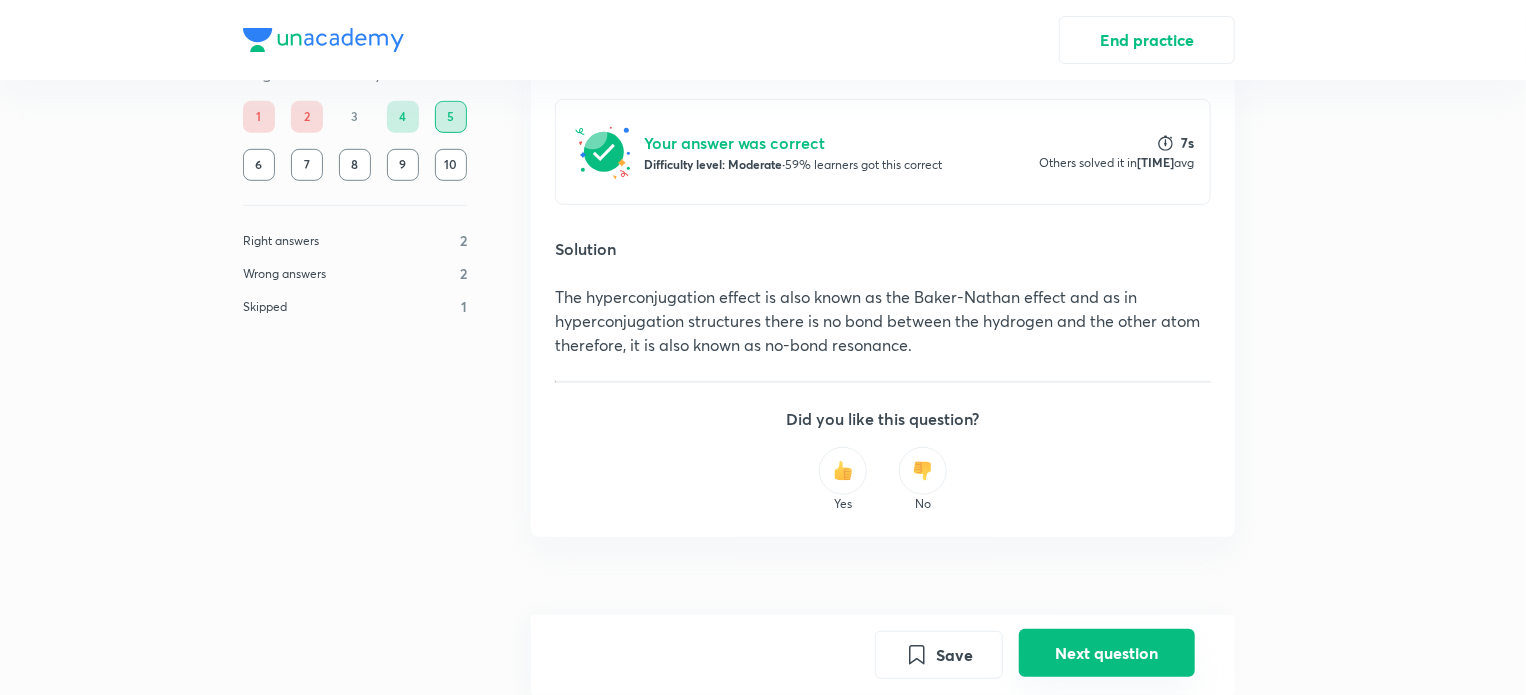 click on "Next question" at bounding box center (1107, 653) 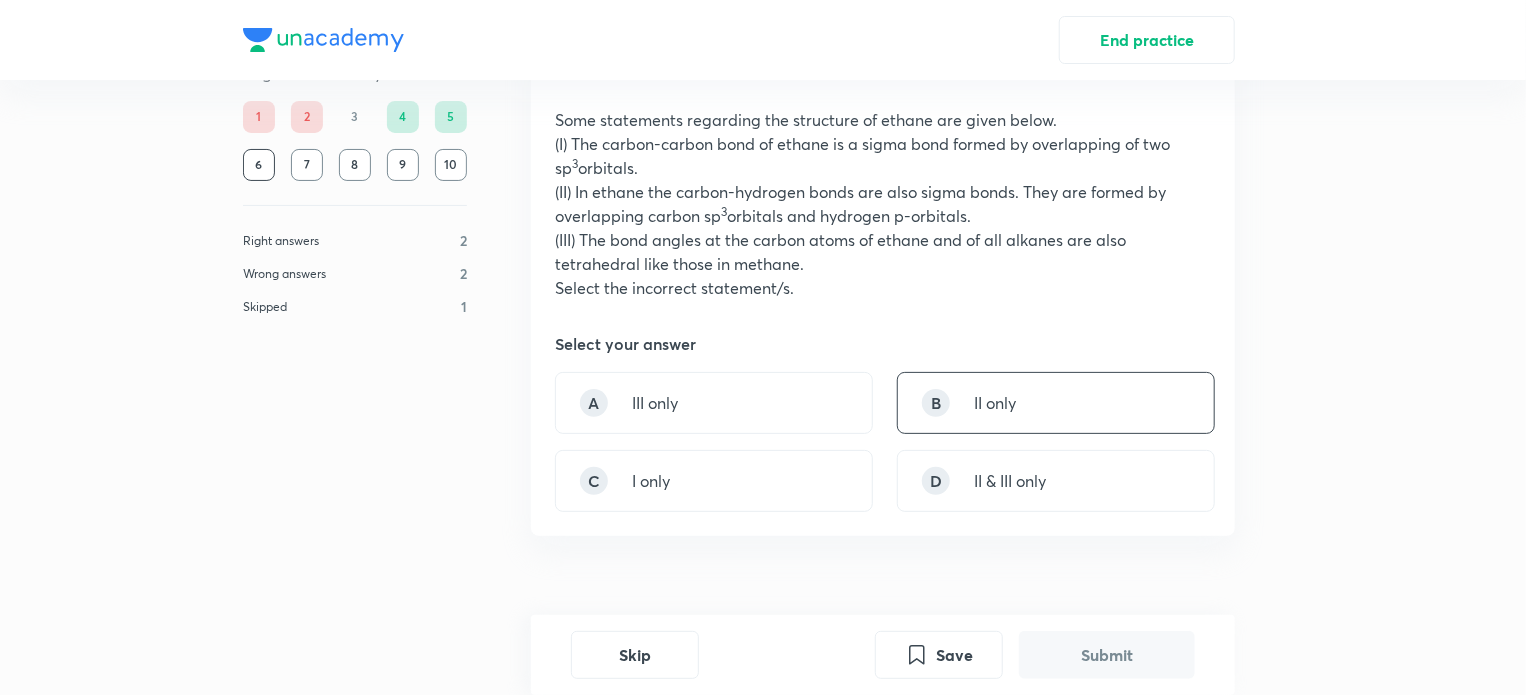 scroll, scrollTop: 88, scrollLeft: 0, axis: vertical 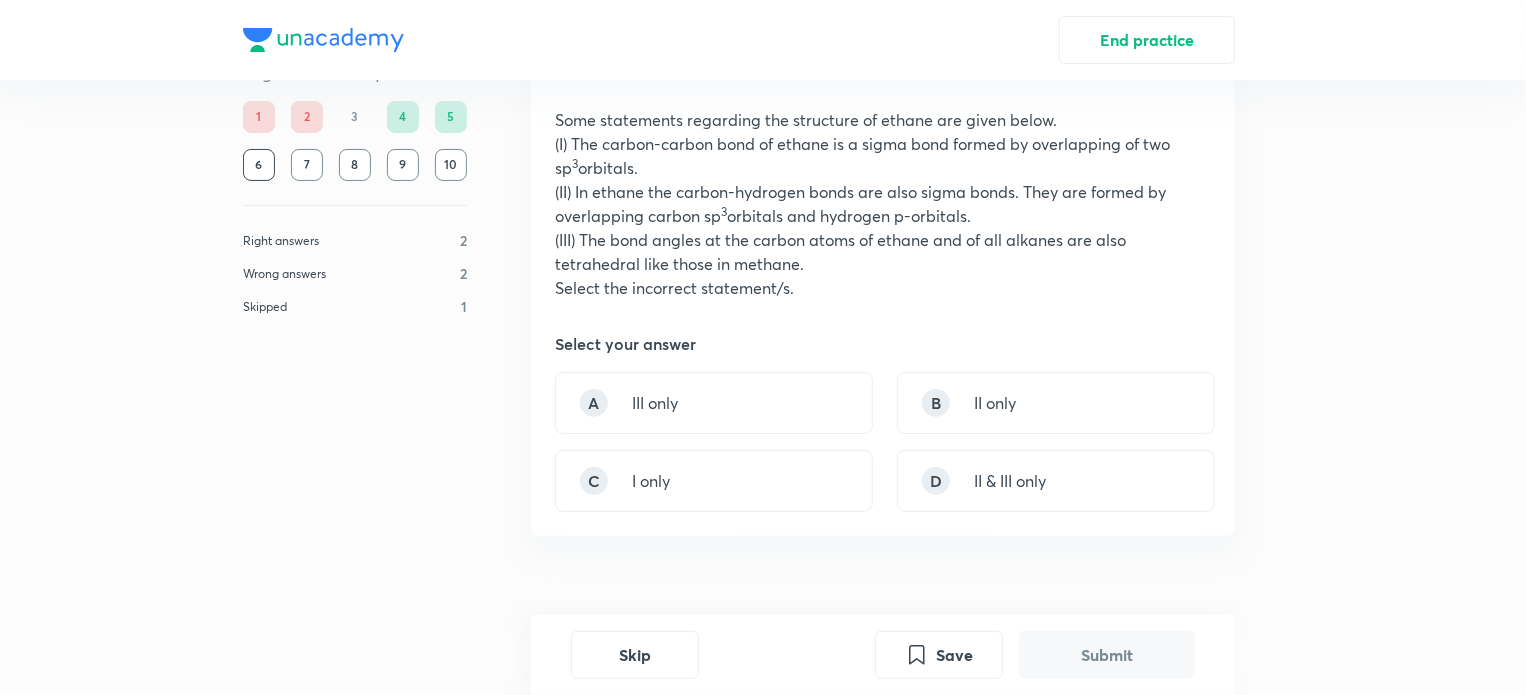 drag, startPoint x: 580, startPoint y: 190, endPoint x: 793, endPoint y: 187, distance: 213.02112 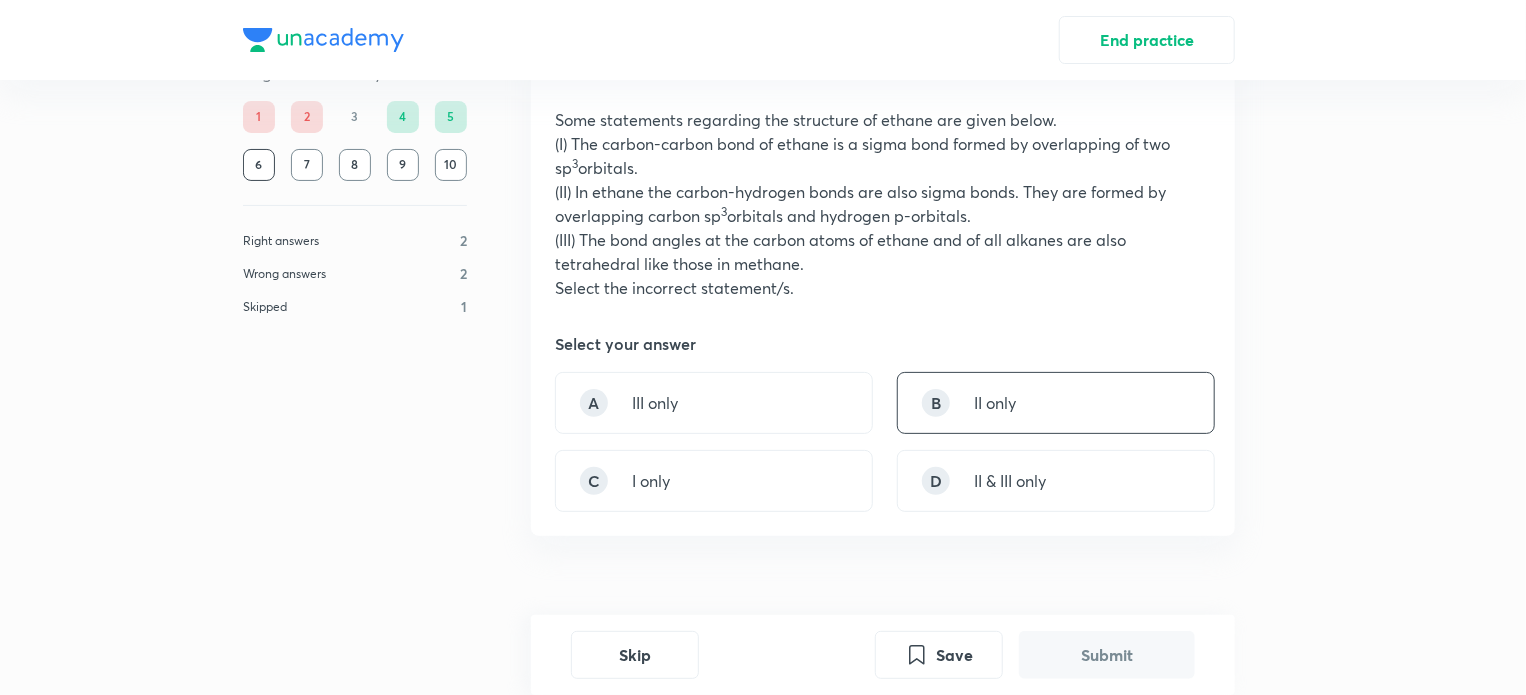click on "B II only" at bounding box center [1056, 403] 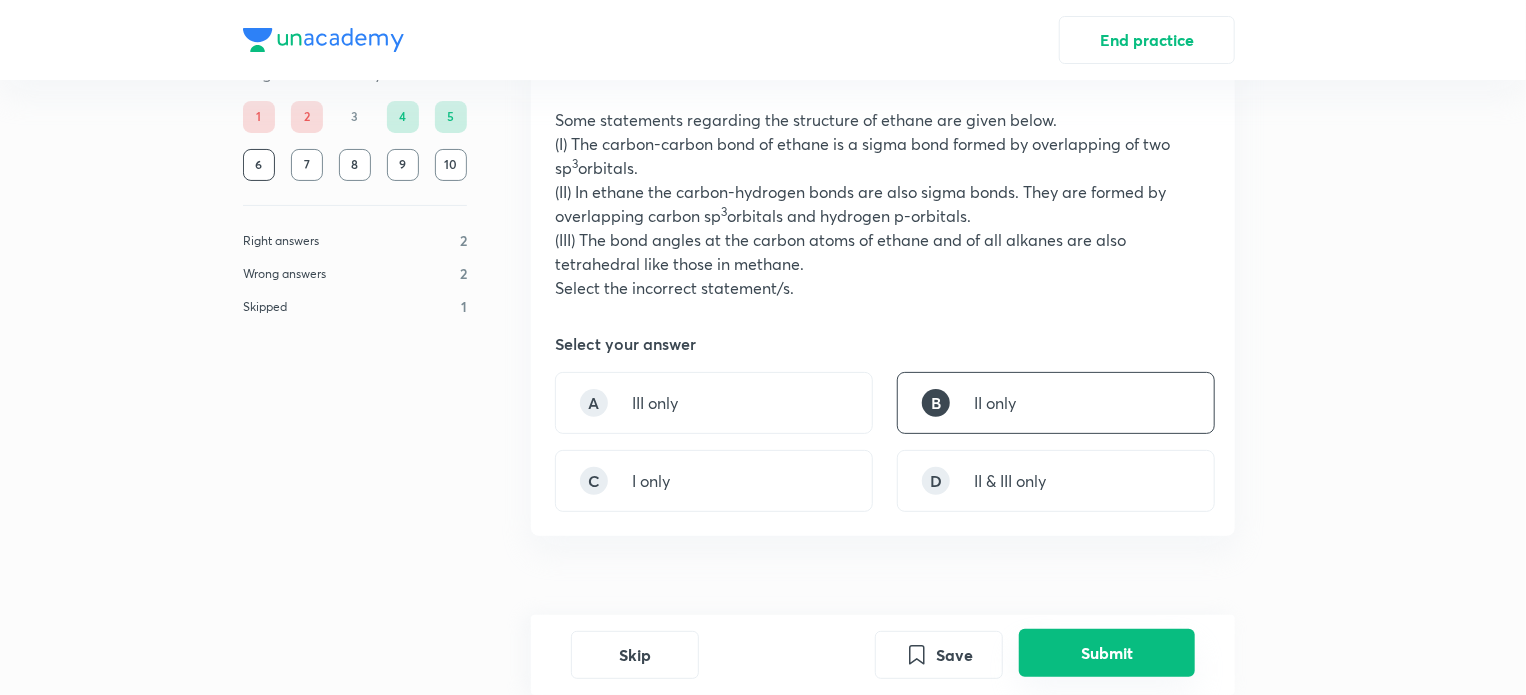 click on "Submit" at bounding box center [1107, 653] 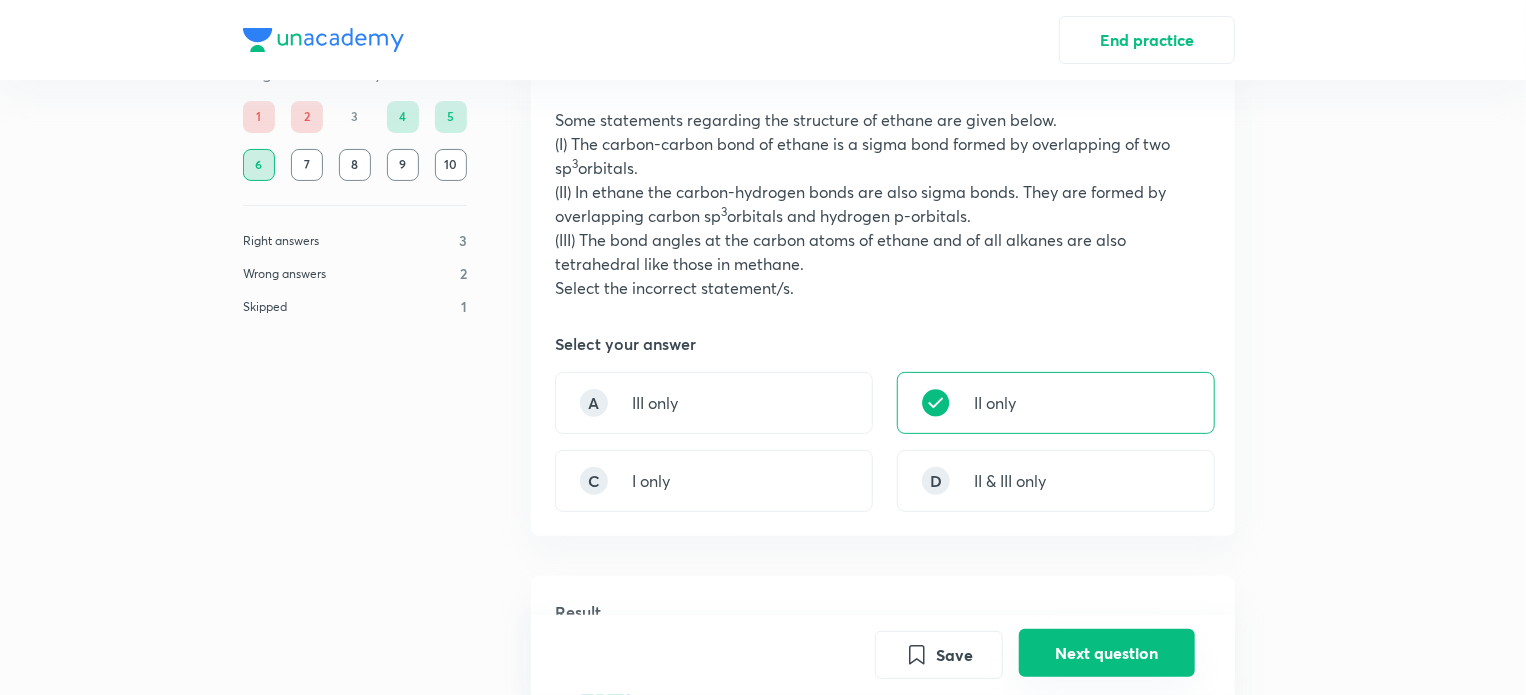scroll, scrollTop: 663, scrollLeft: 0, axis: vertical 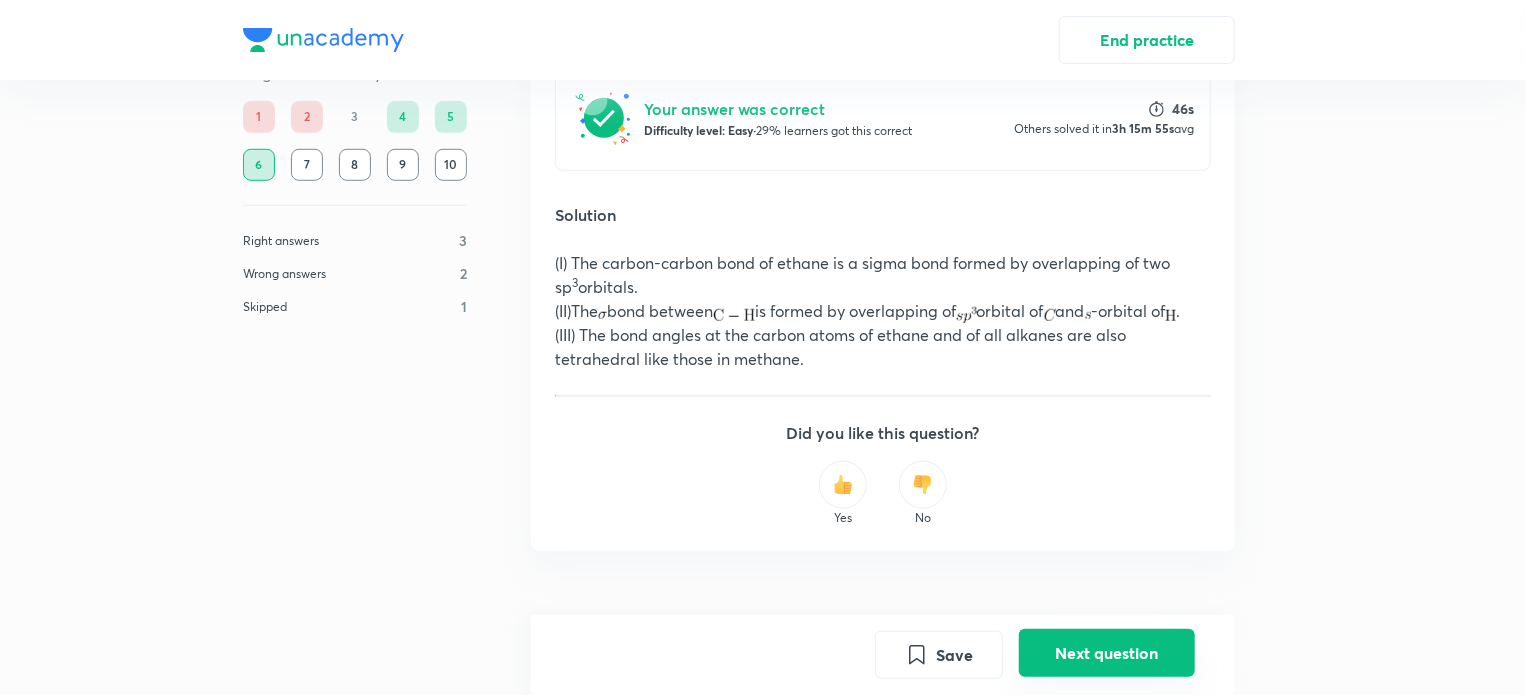 click on "Next question" at bounding box center [1107, 653] 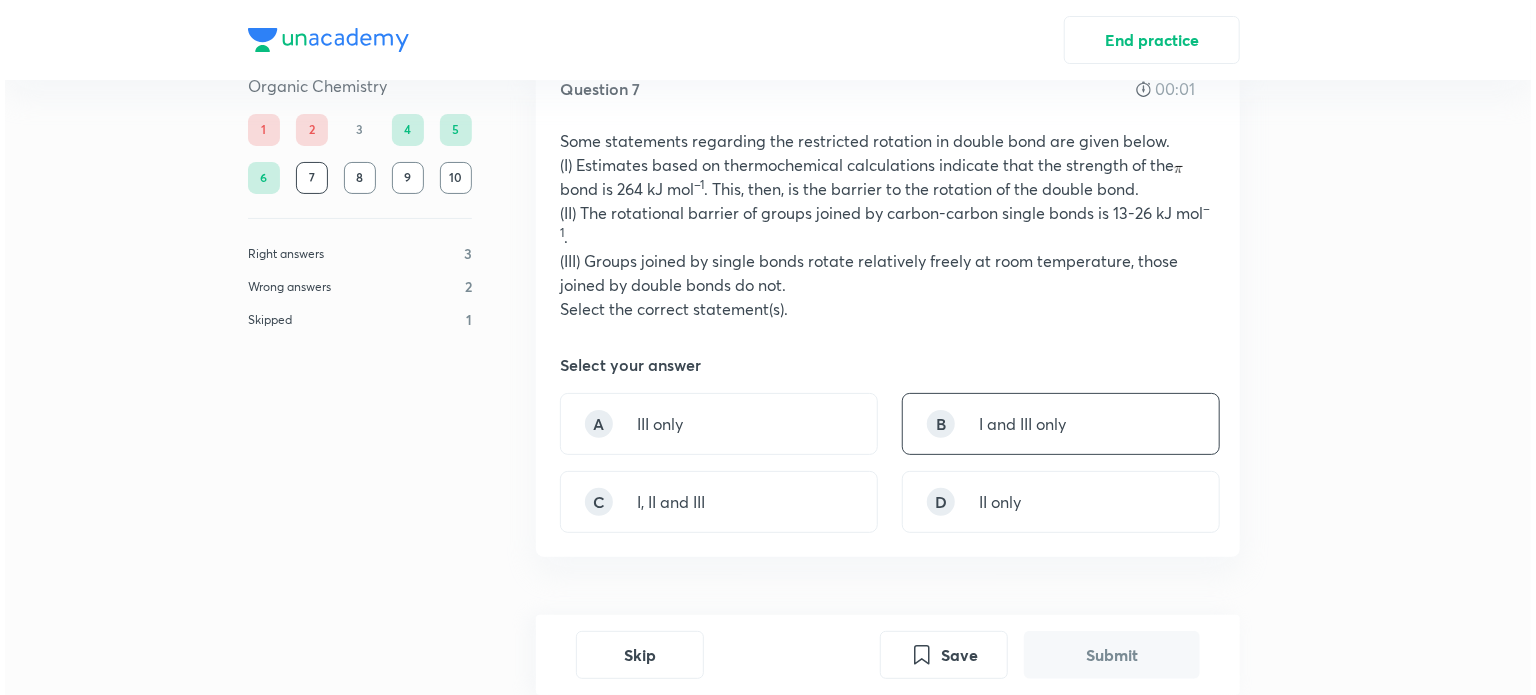 scroll, scrollTop: 60, scrollLeft: 0, axis: vertical 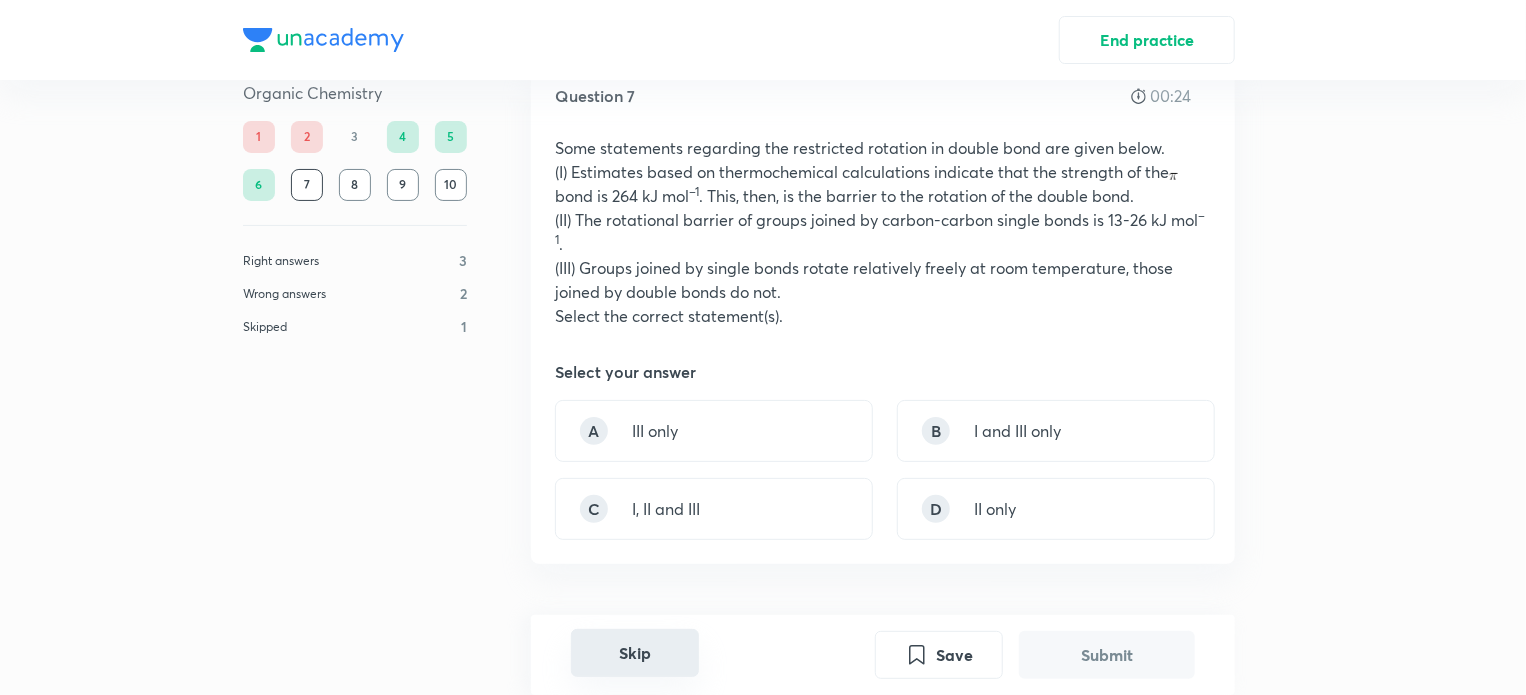 click on "Skip" at bounding box center [635, 653] 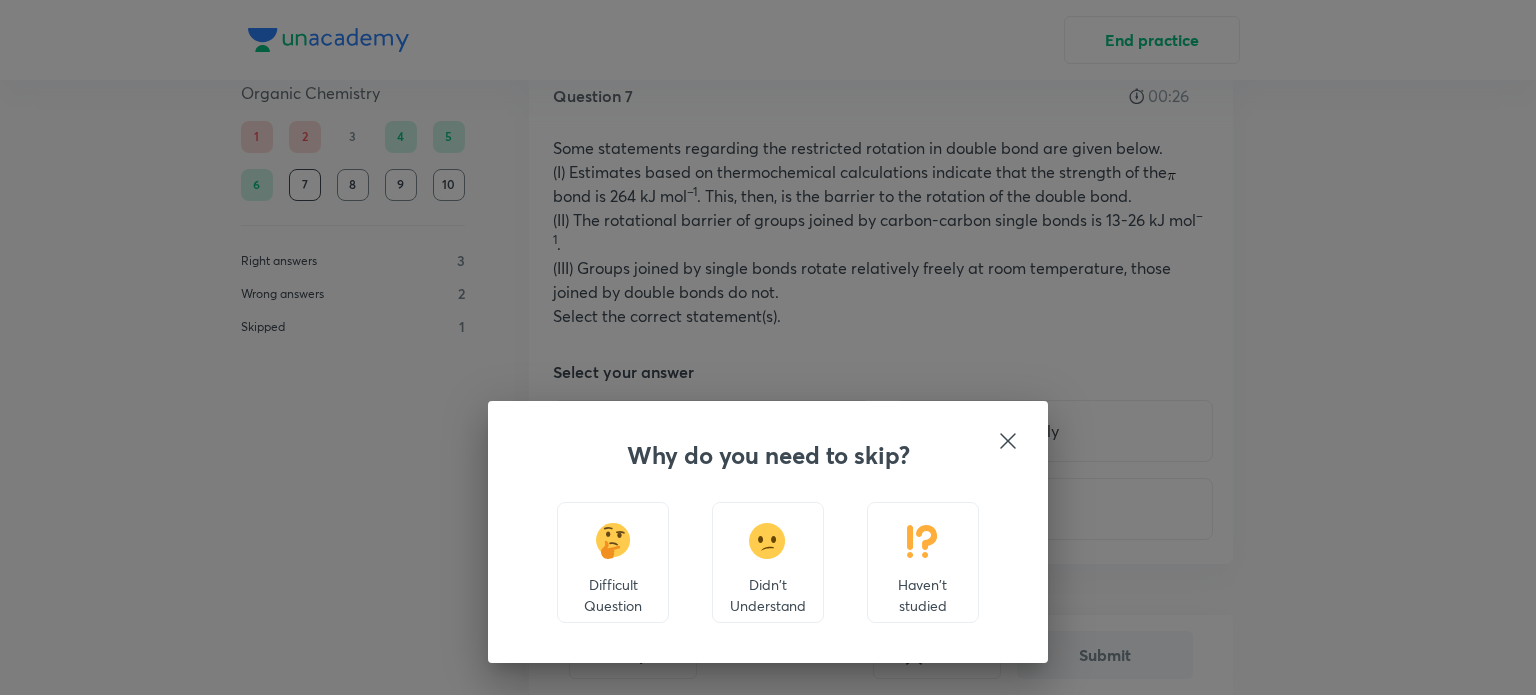 click on "Haven't studied" at bounding box center [923, 562] 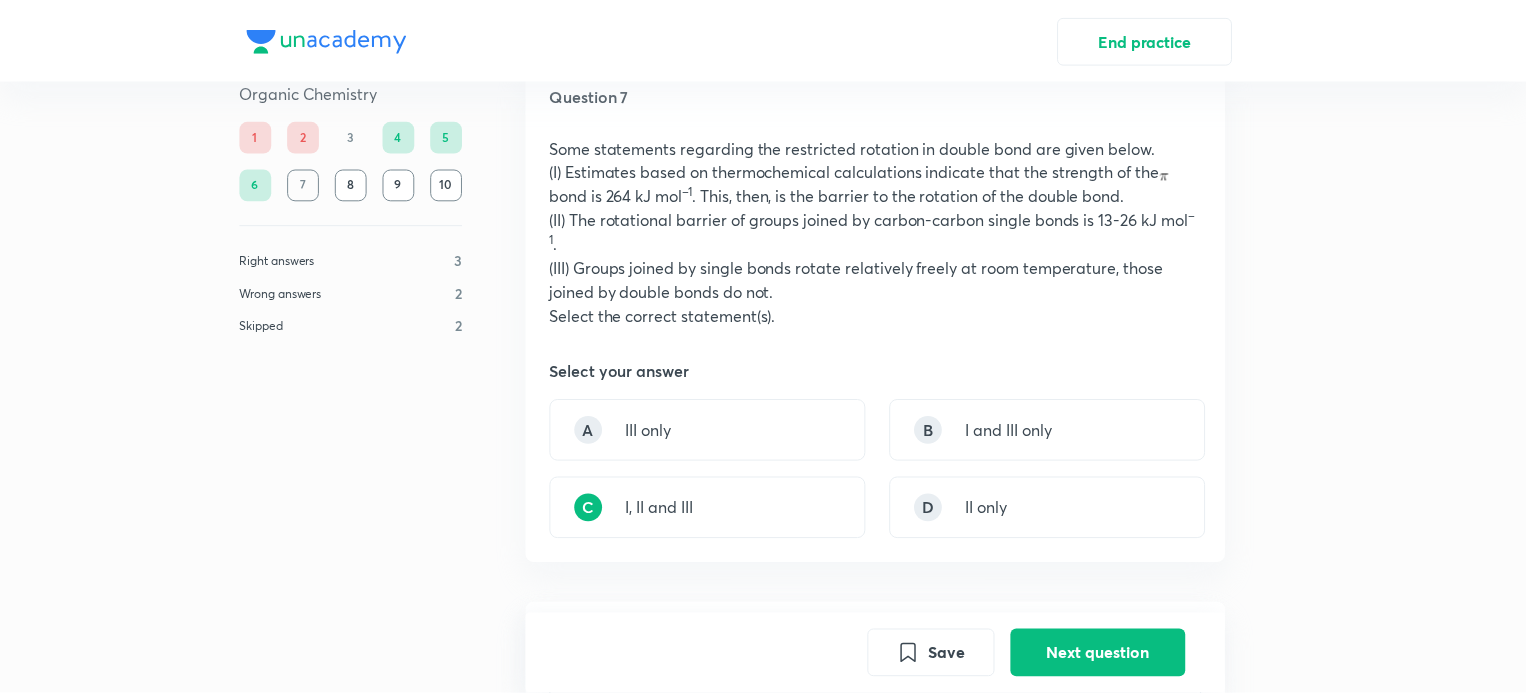 scroll, scrollTop: 663, scrollLeft: 0, axis: vertical 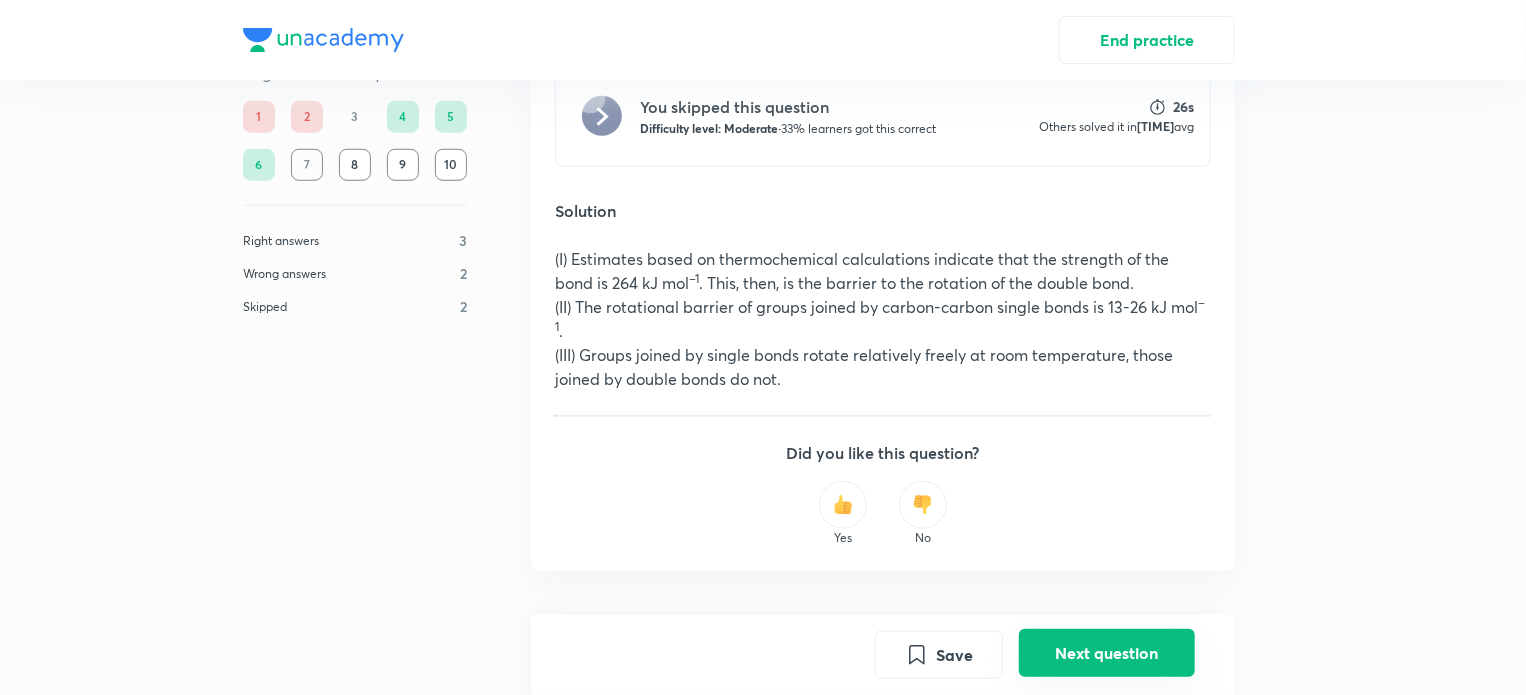 click on "Next question" at bounding box center (1107, 653) 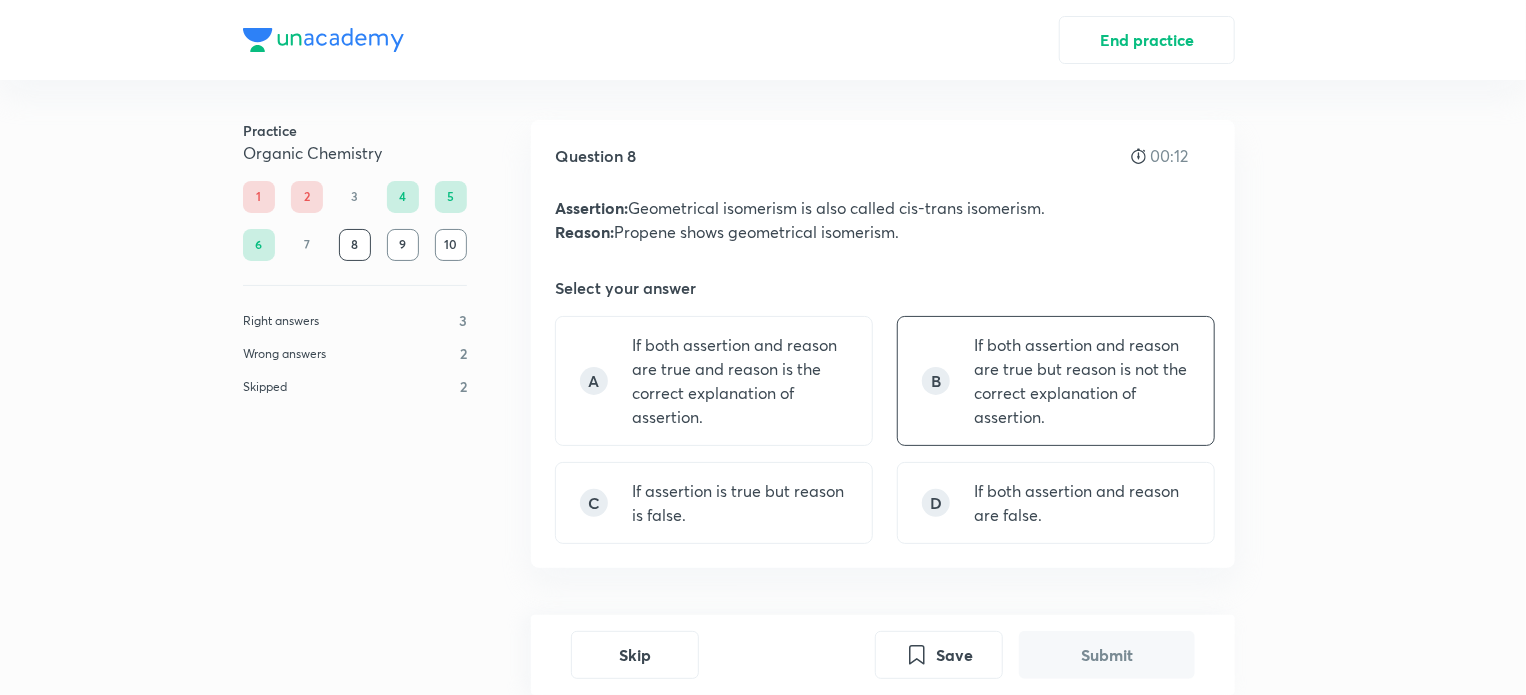 click on "B If both assertion and reason are true but reason is not the correct explanation of assertion." at bounding box center [1056, 381] 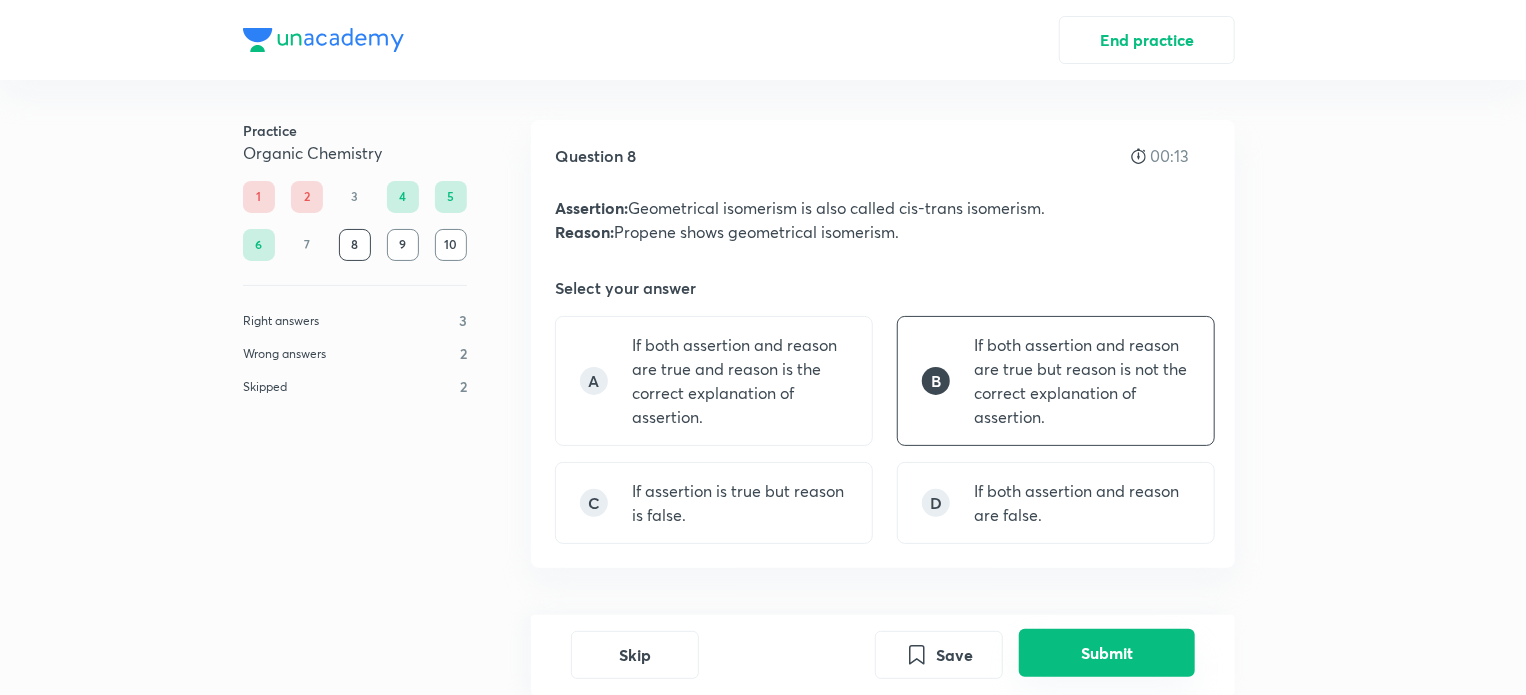 click on "Submit" at bounding box center (1107, 653) 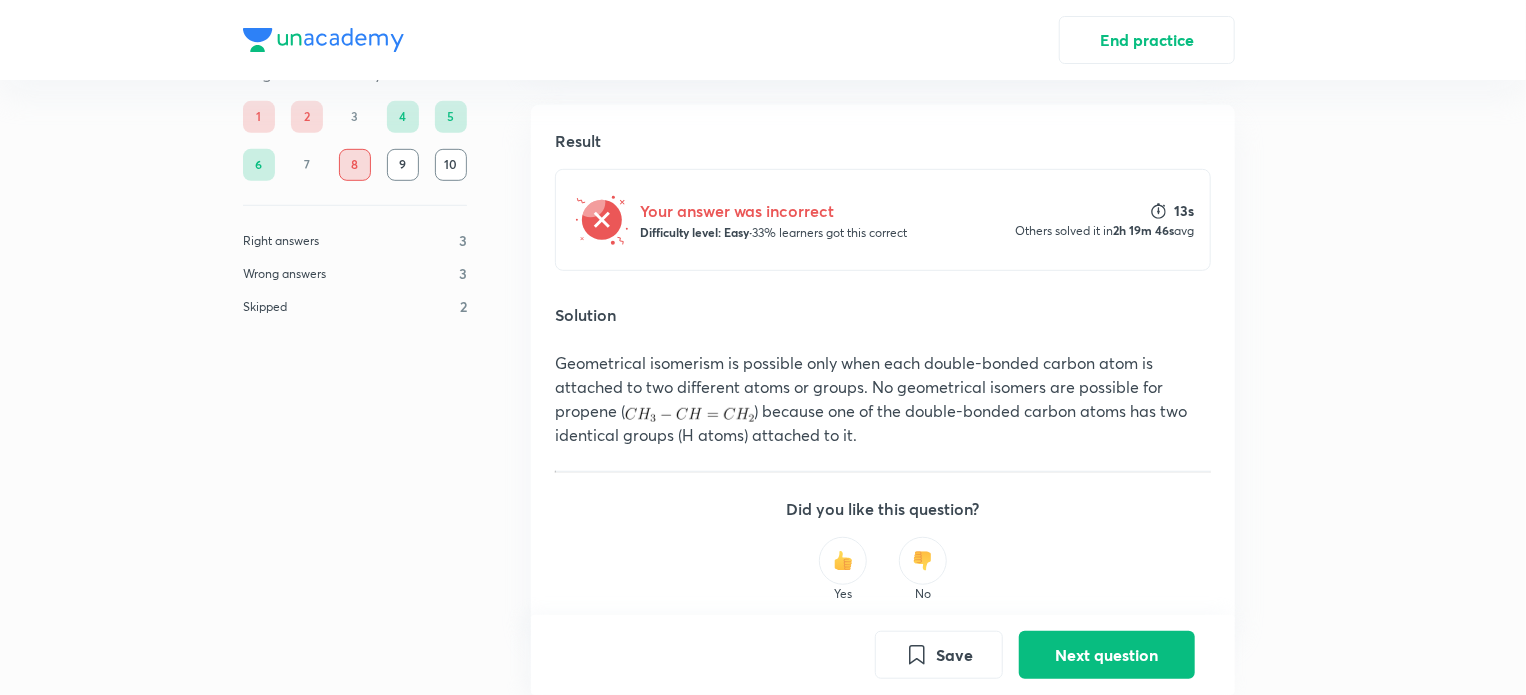 scroll, scrollTop: 515, scrollLeft: 0, axis: vertical 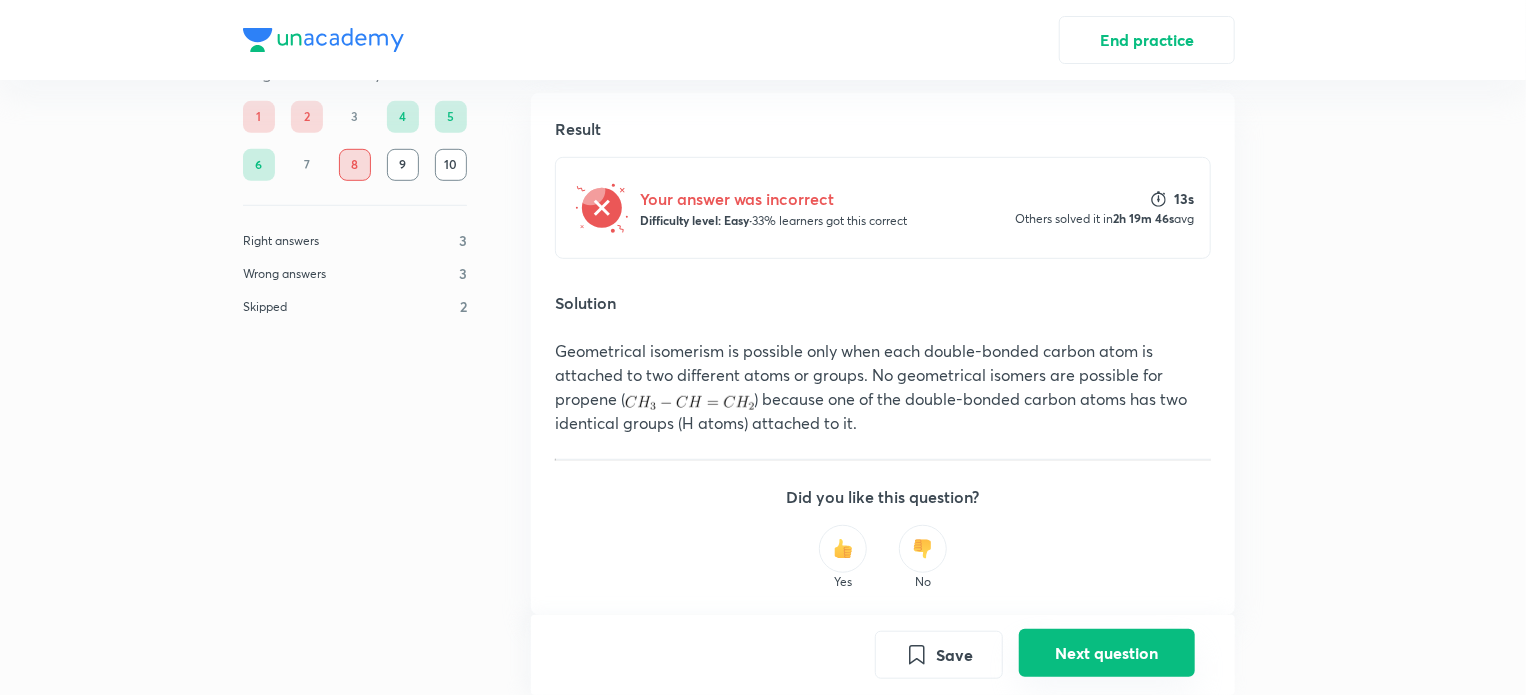 click on "Next question" at bounding box center (1107, 653) 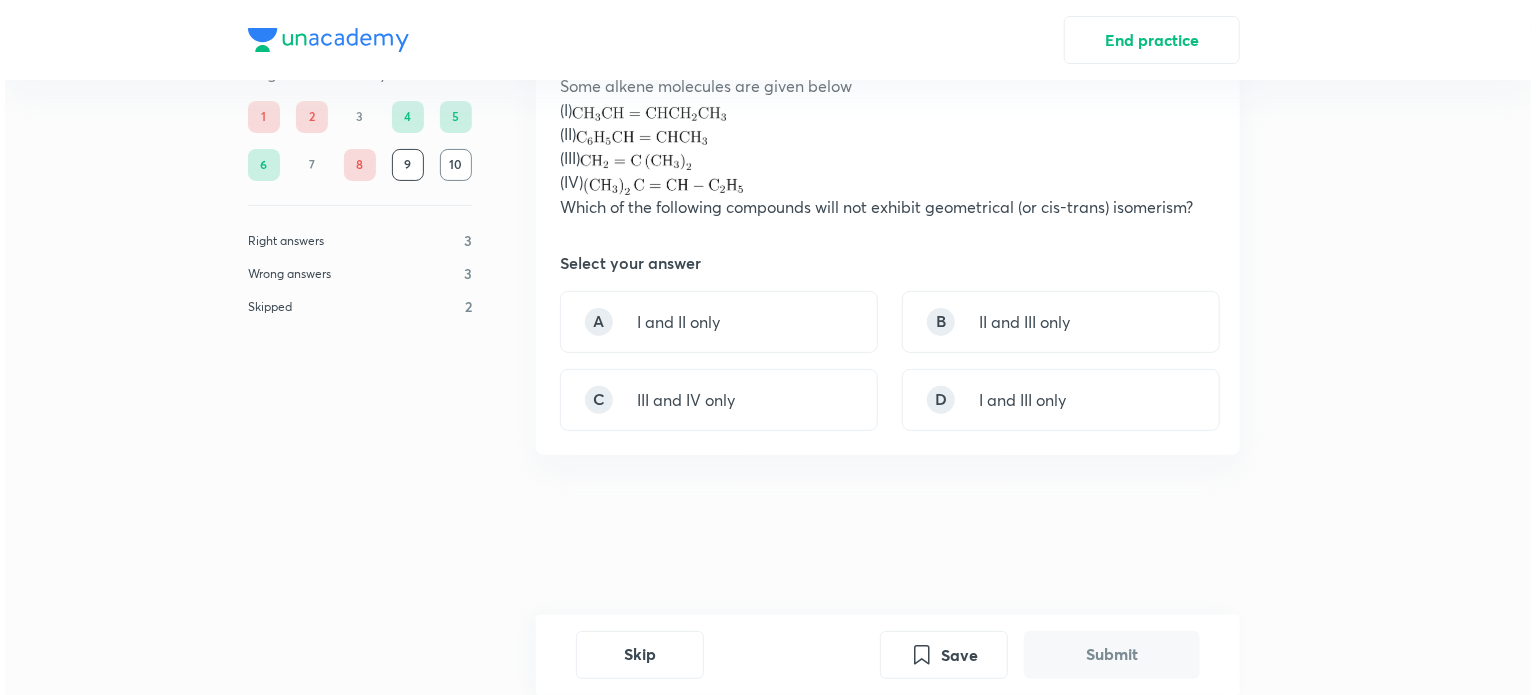 scroll, scrollTop: 0, scrollLeft: 0, axis: both 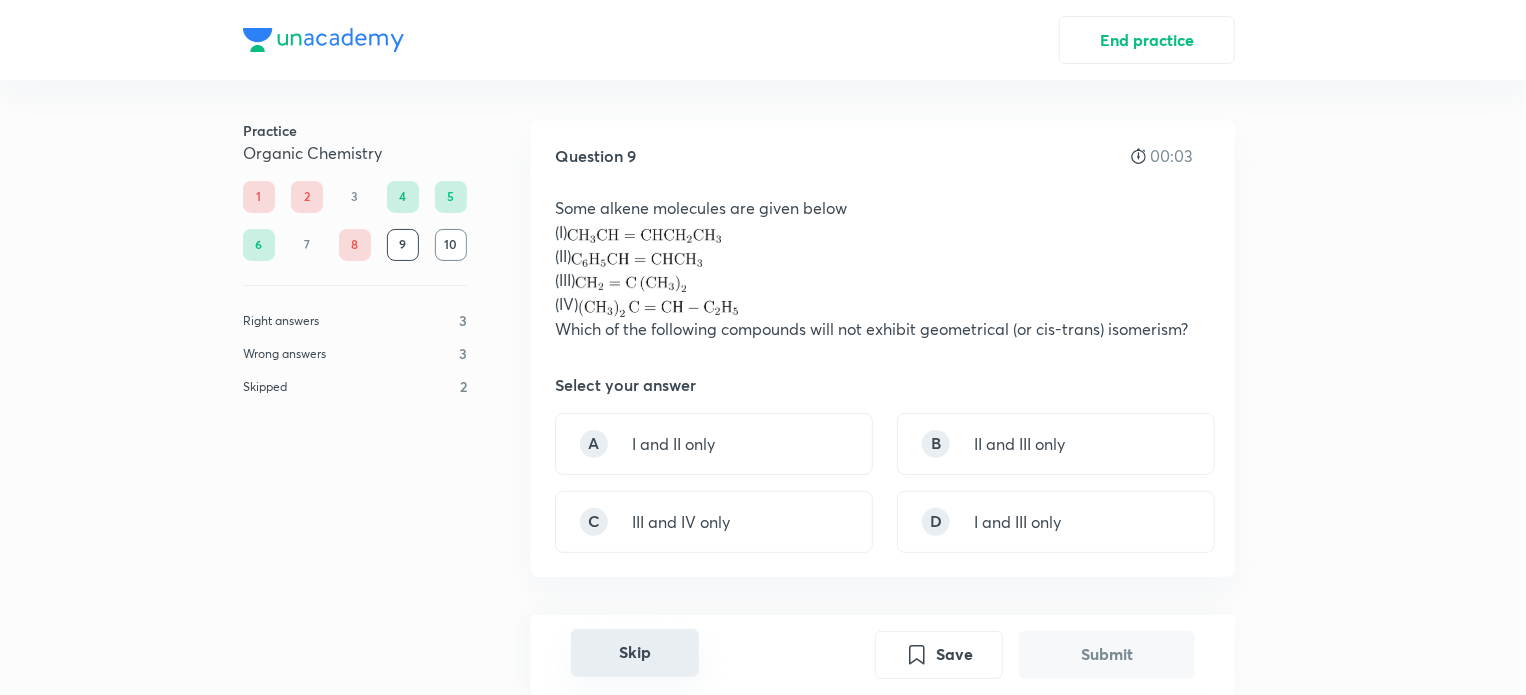 click on "Skip" at bounding box center [635, 653] 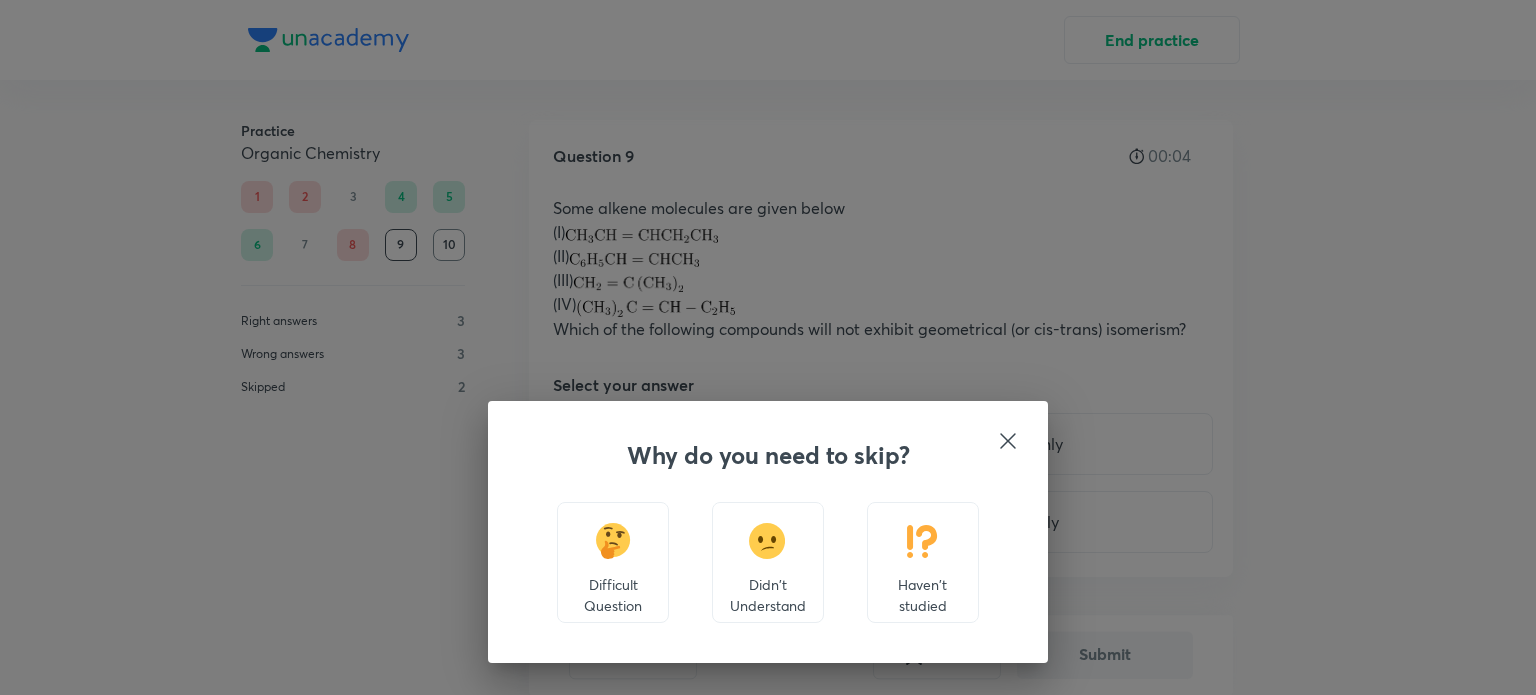 click on "Haven't studied" at bounding box center [923, 562] 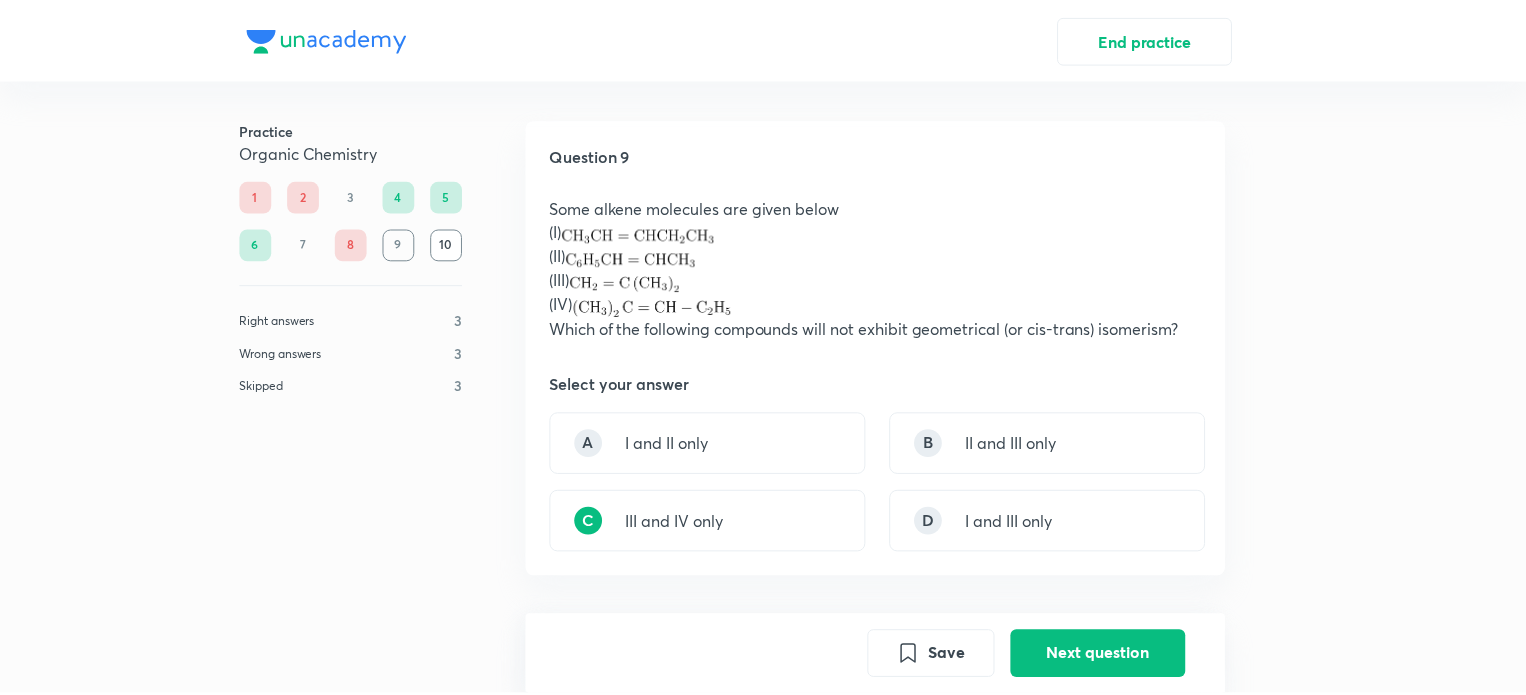 scroll, scrollTop: 559, scrollLeft: 0, axis: vertical 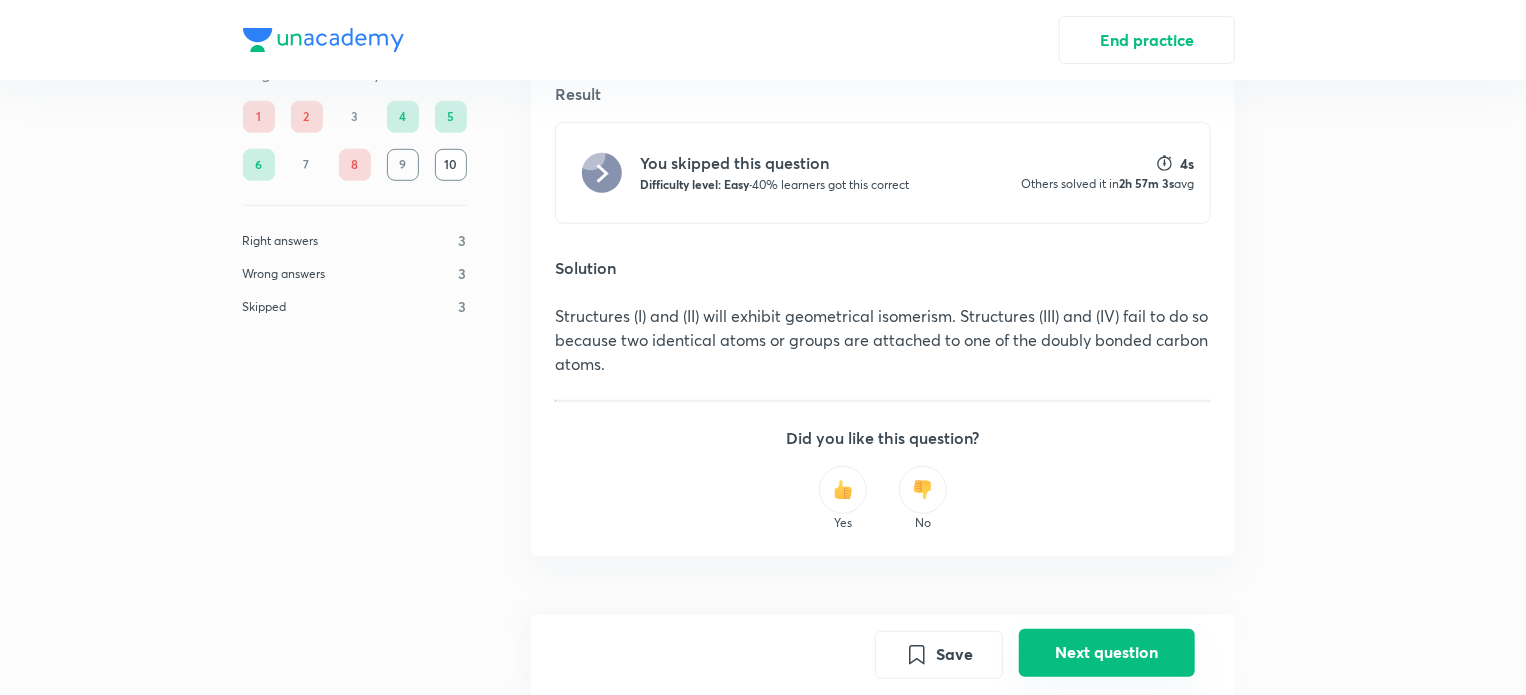 click on "Next question" at bounding box center [1107, 653] 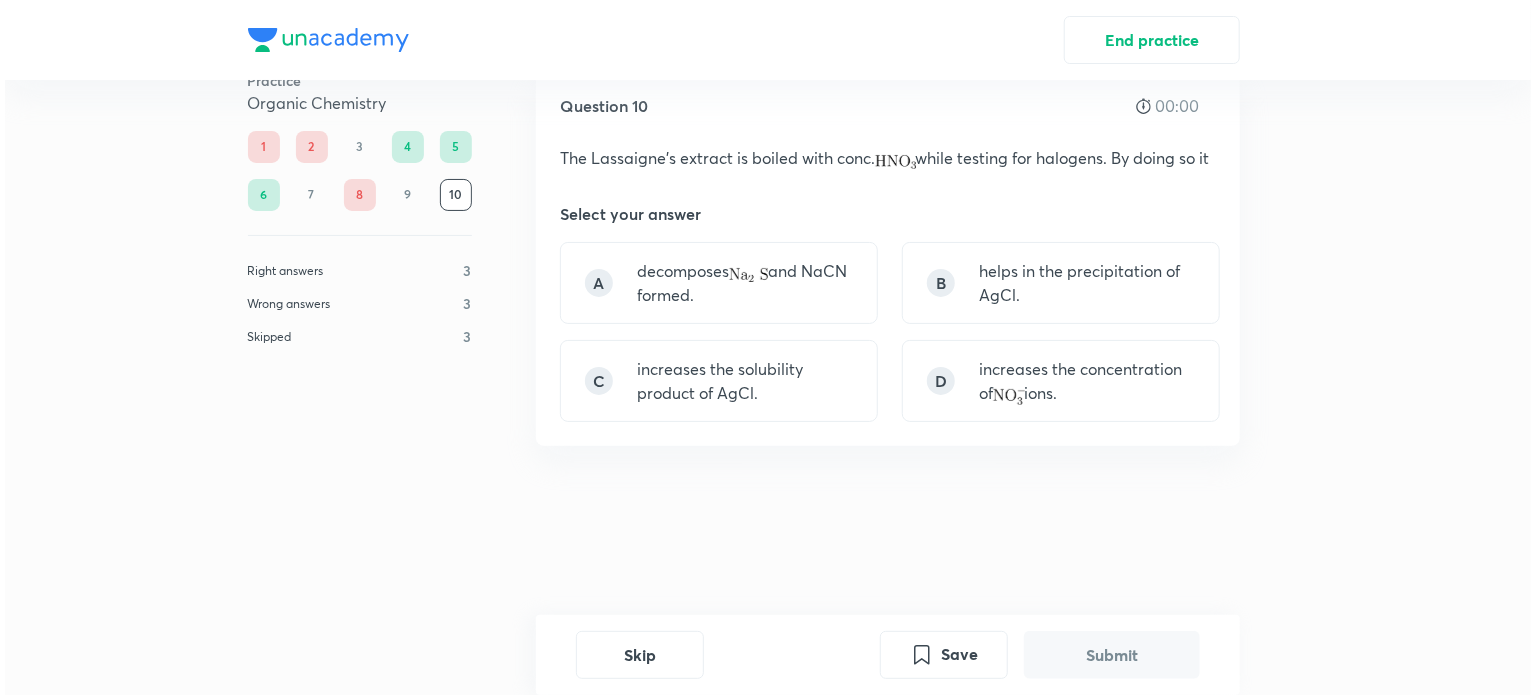 scroll, scrollTop: 0, scrollLeft: 0, axis: both 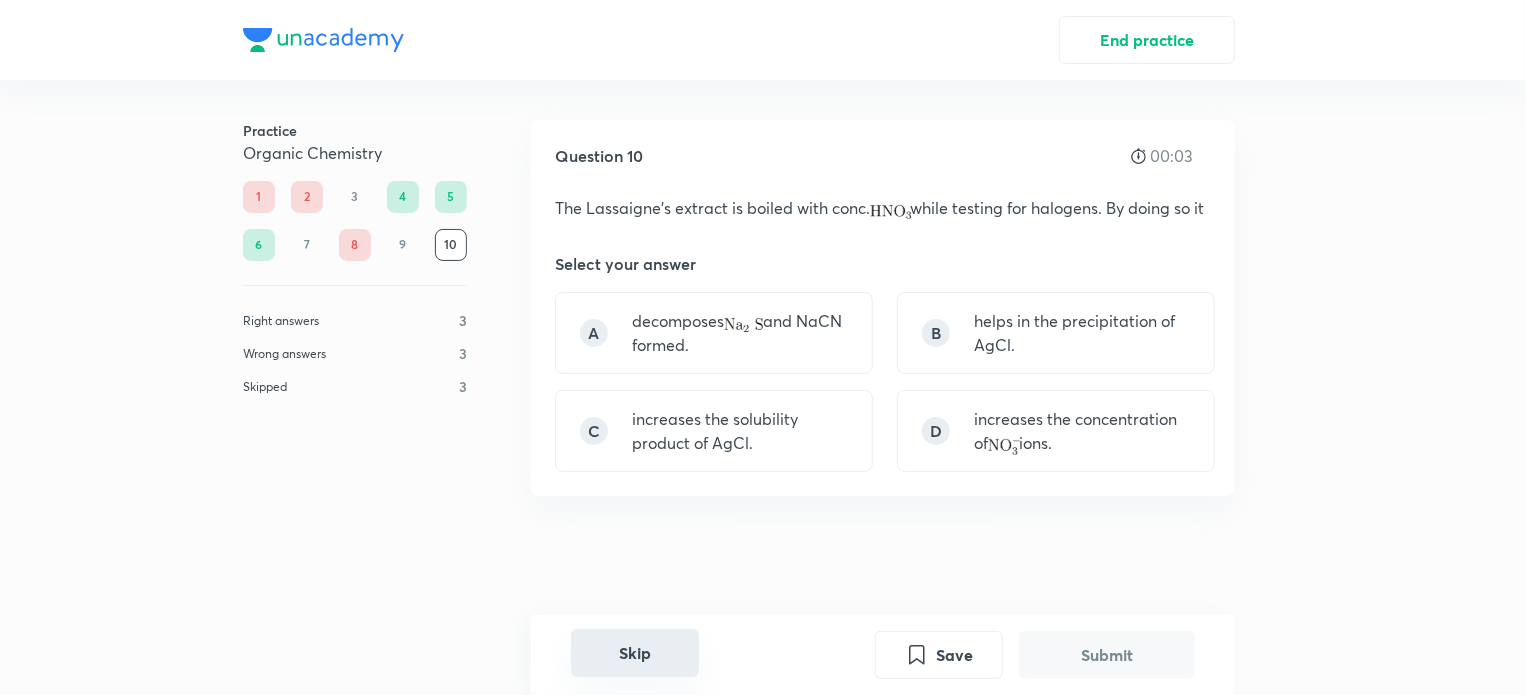 click on "Skip" at bounding box center (635, 653) 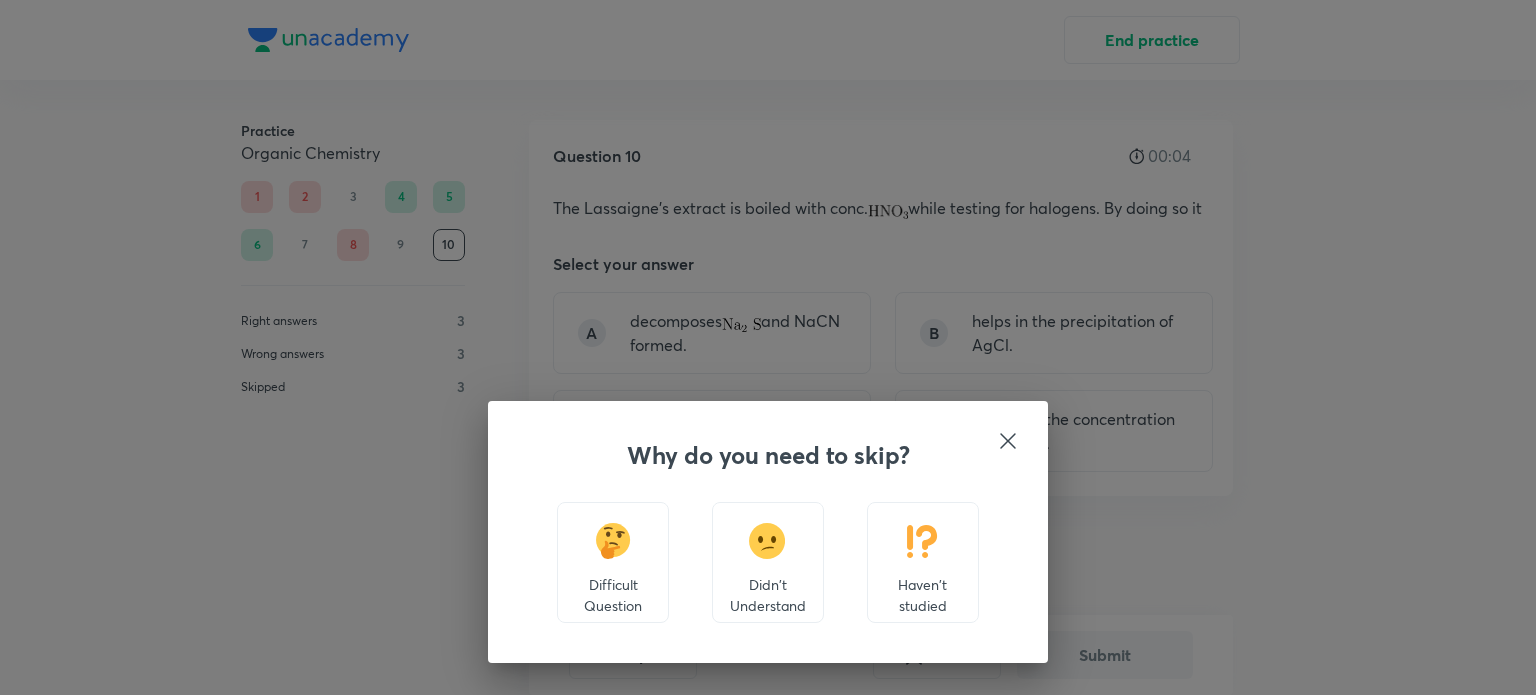 click on "Haven't studied" at bounding box center (923, 595) 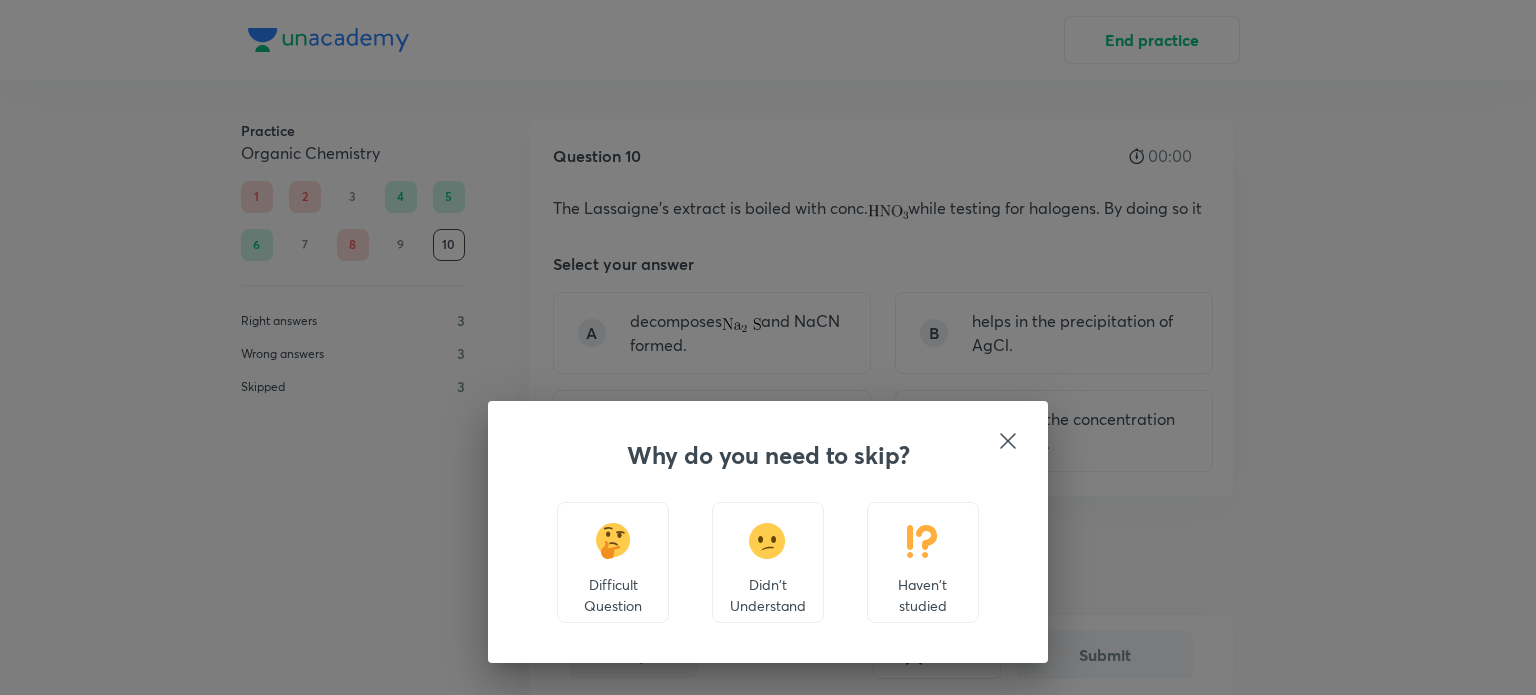 scroll, scrollTop: 558, scrollLeft: 0, axis: vertical 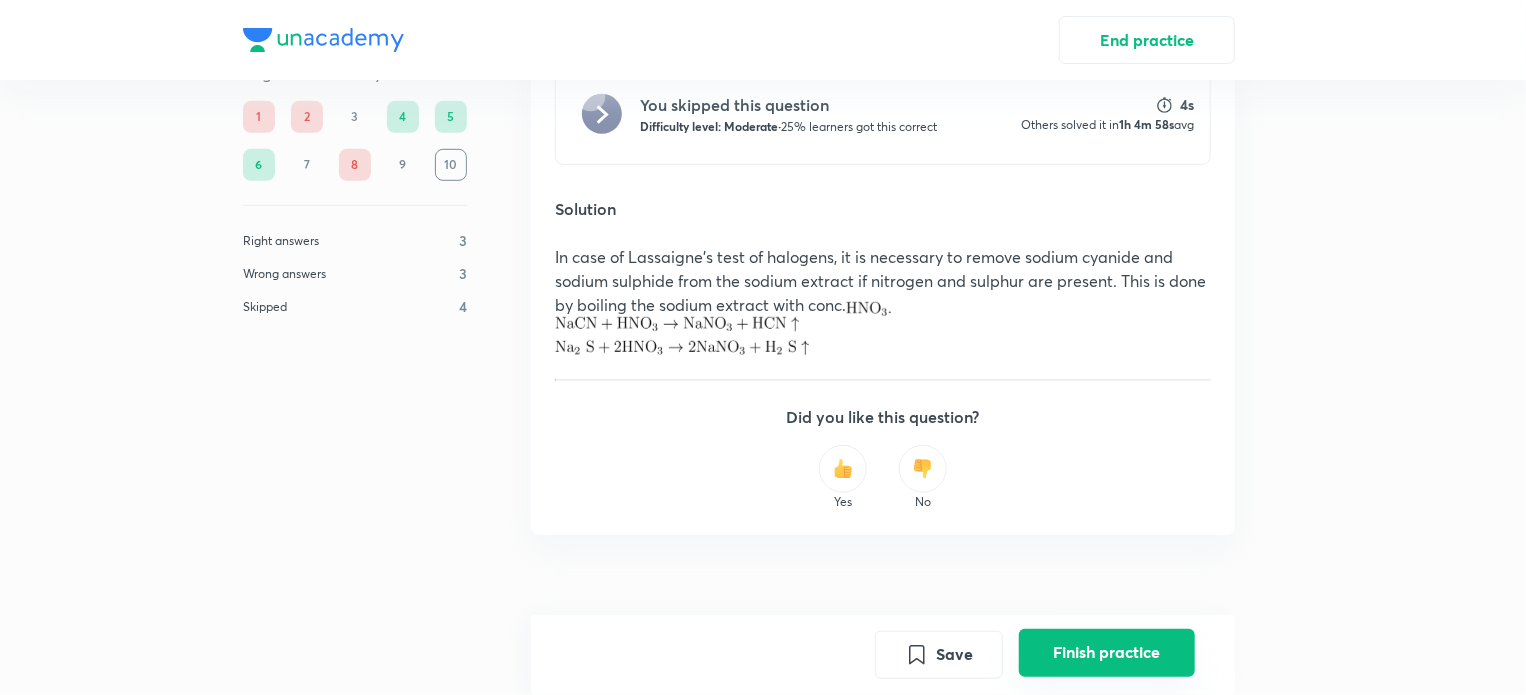 click on "Save Finish practice" at bounding box center [1035, 655] 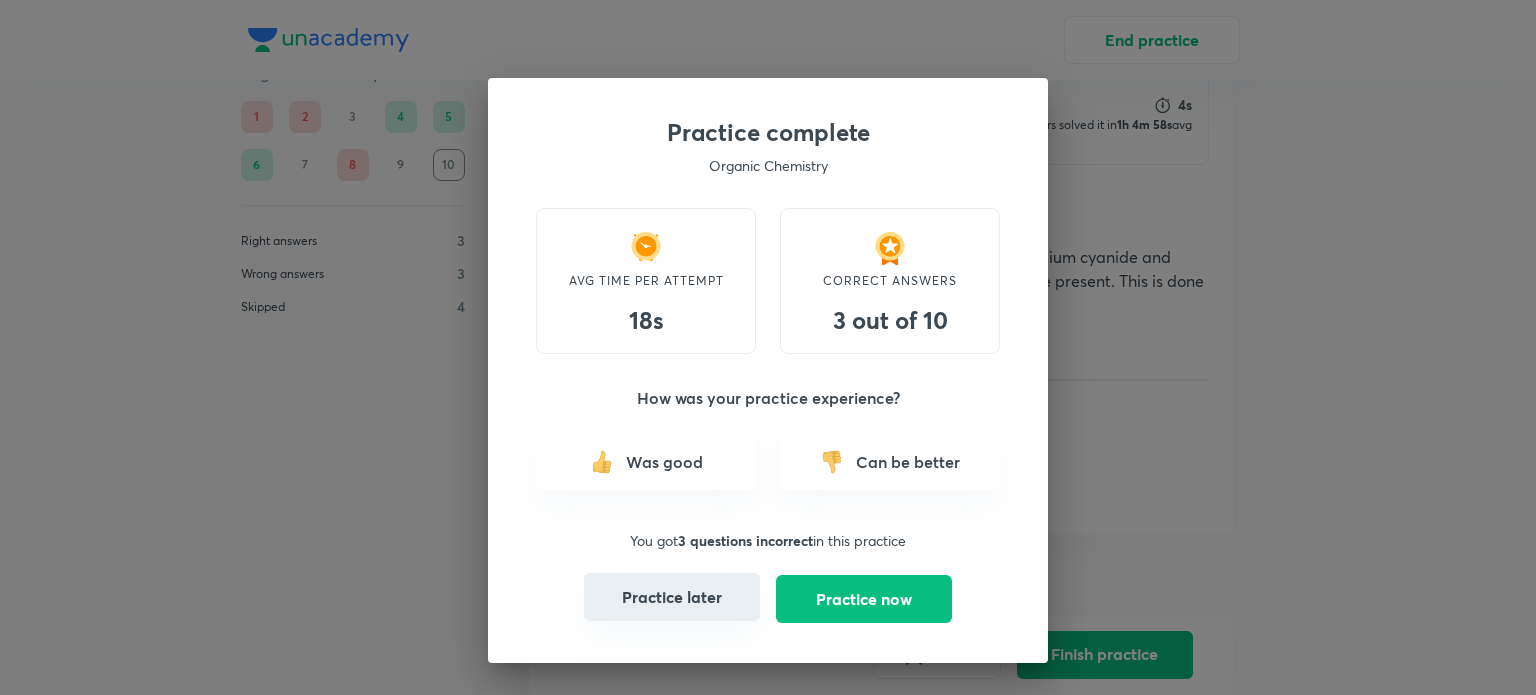click on "Practice later" at bounding box center (672, 597) 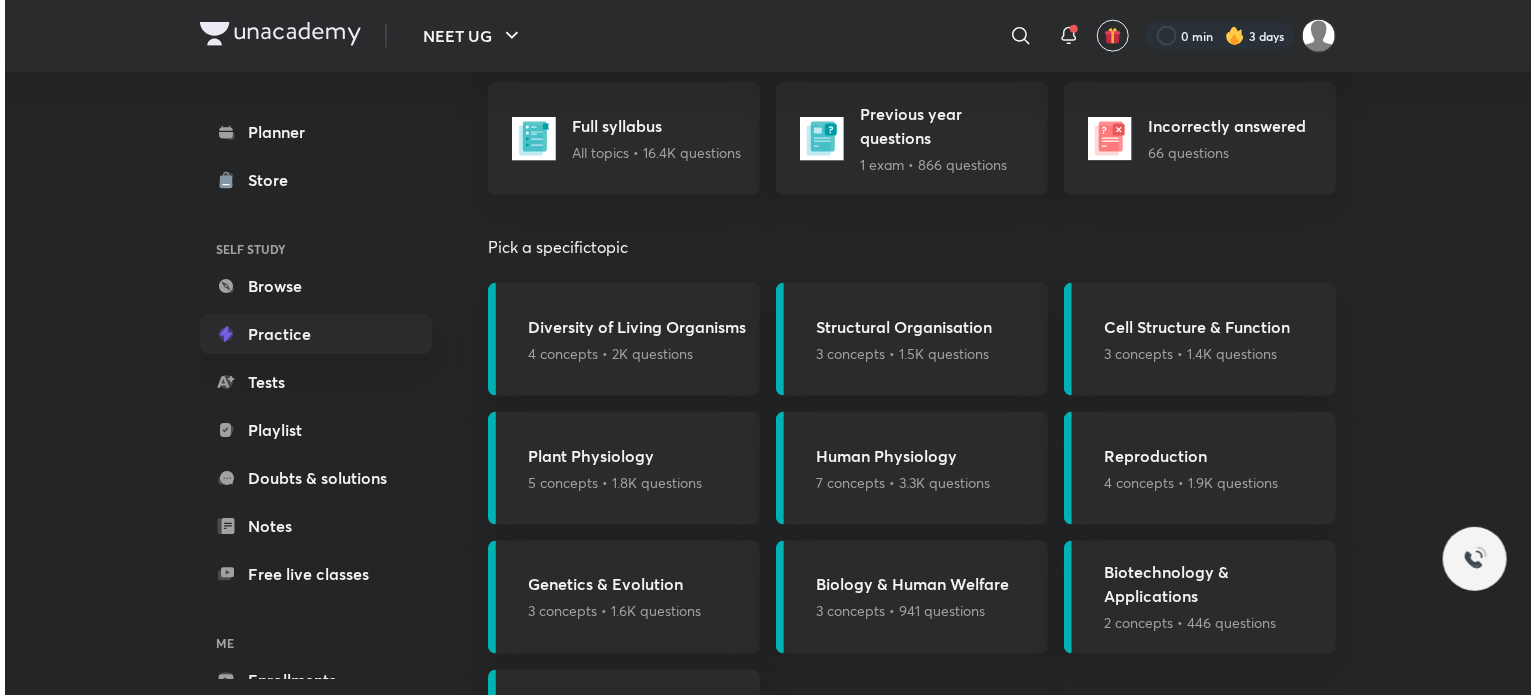 scroll, scrollTop: 1347, scrollLeft: 0, axis: vertical 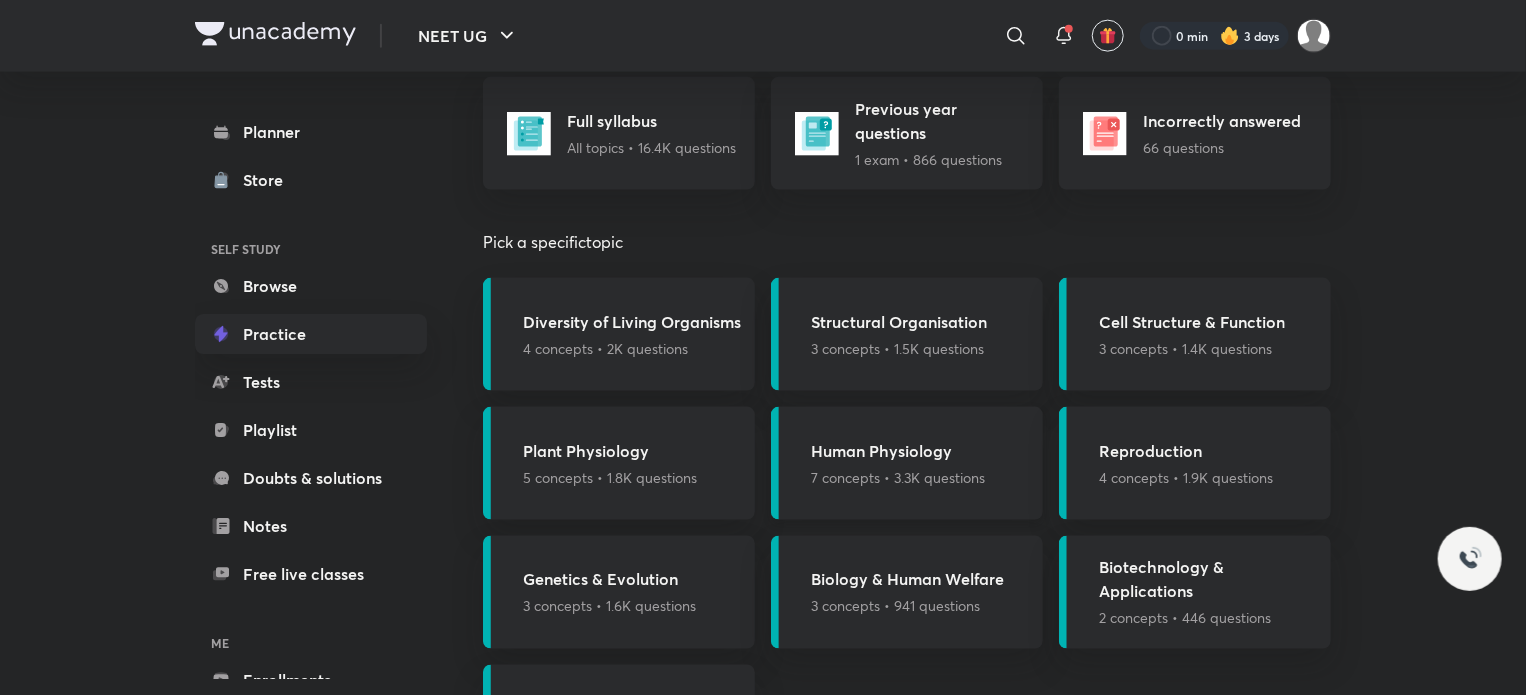 click on "Human Physiology 7 concepts • 3.3K questions" at bounding box center (907, 463) 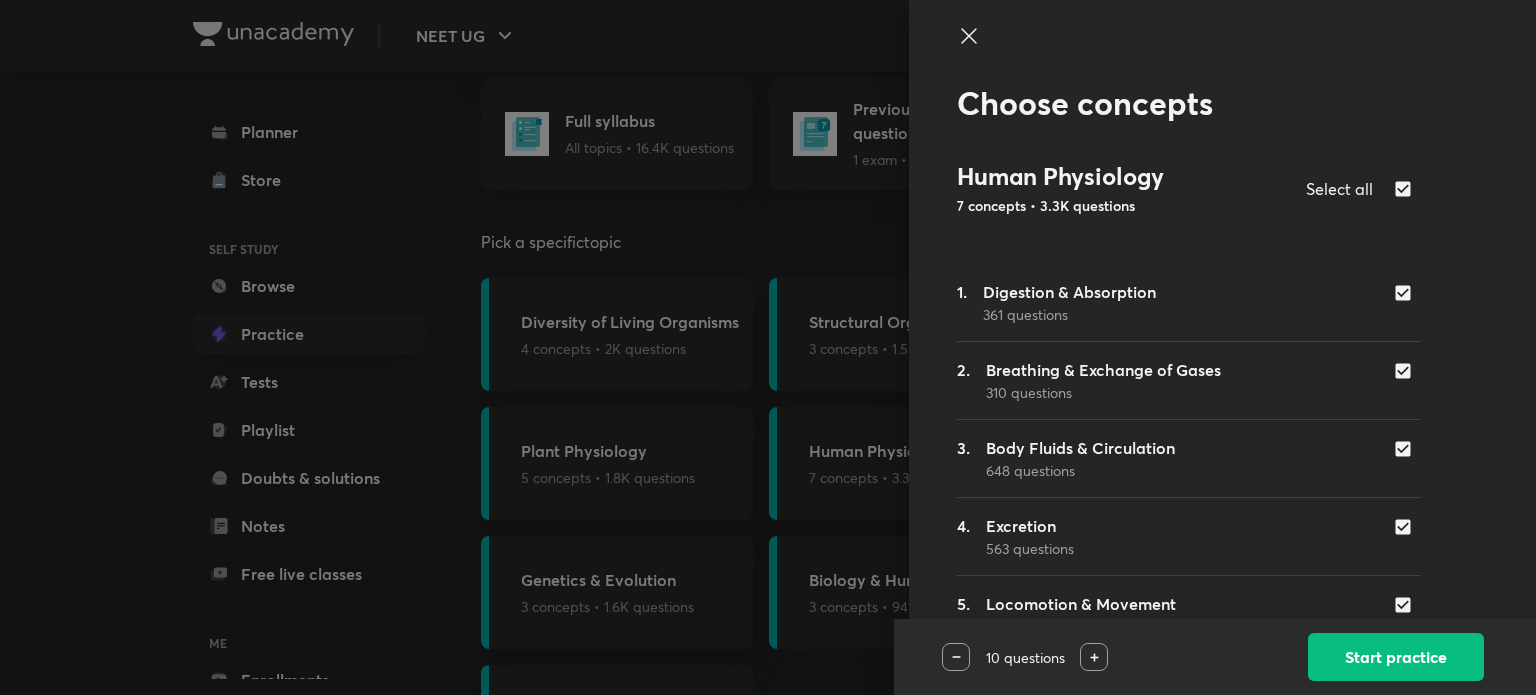 click at bounding box center [1407, 189] 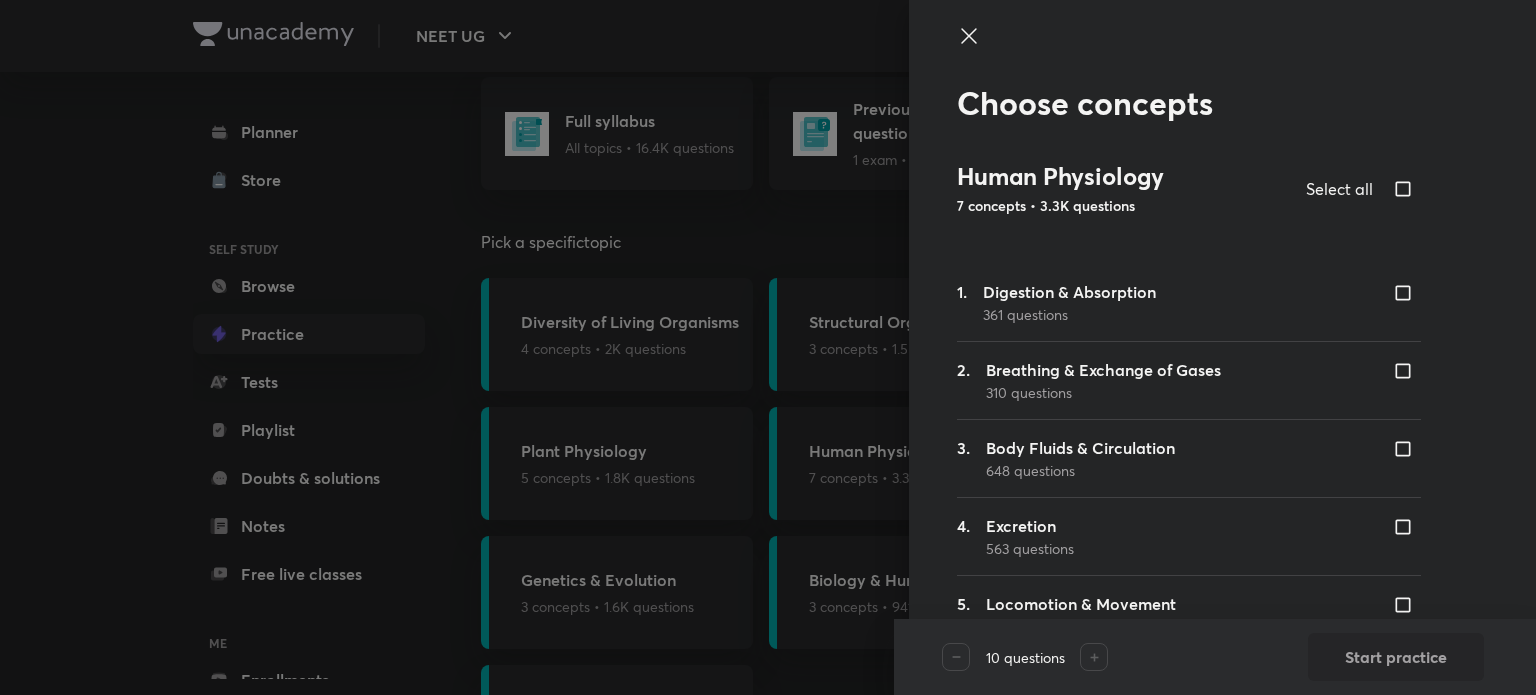 click at bounding box center (1407, 371) 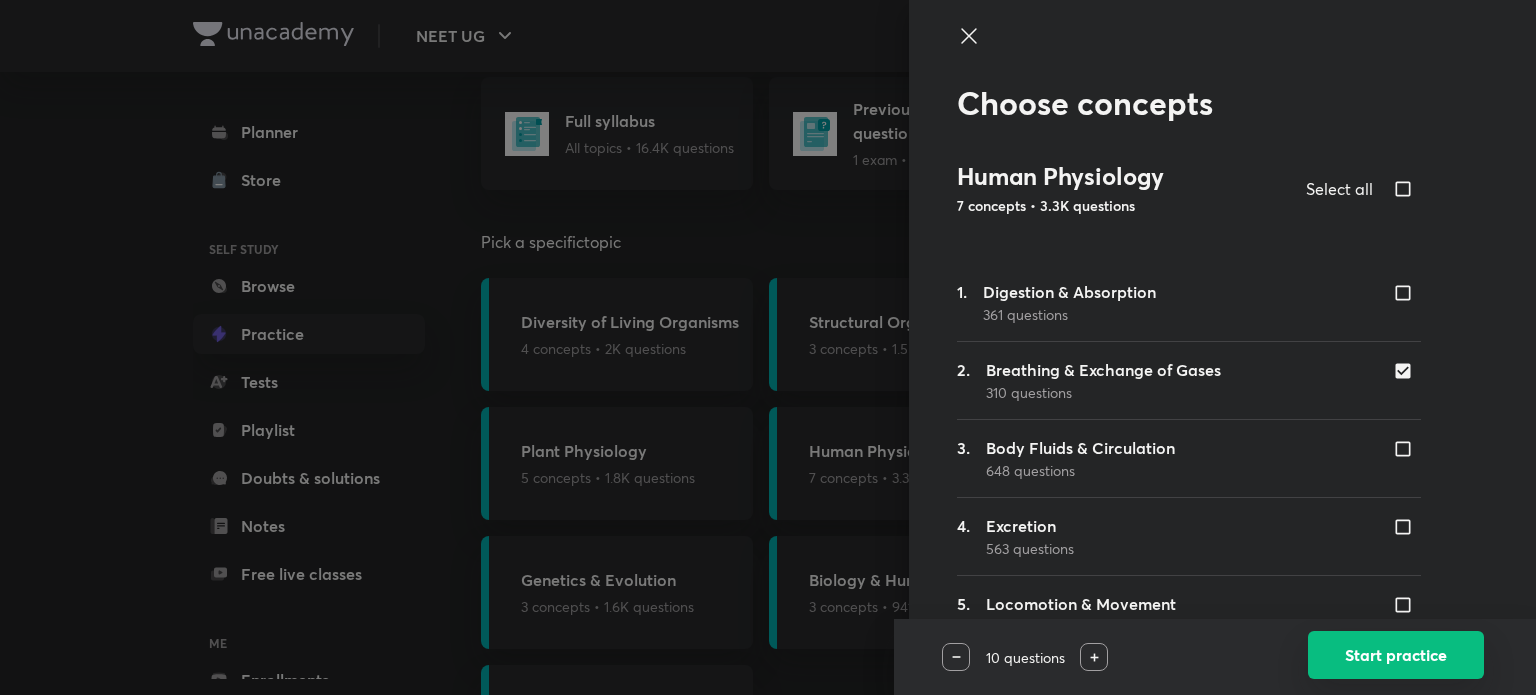 click on "Start practice" at bounding box center (1396, 655) 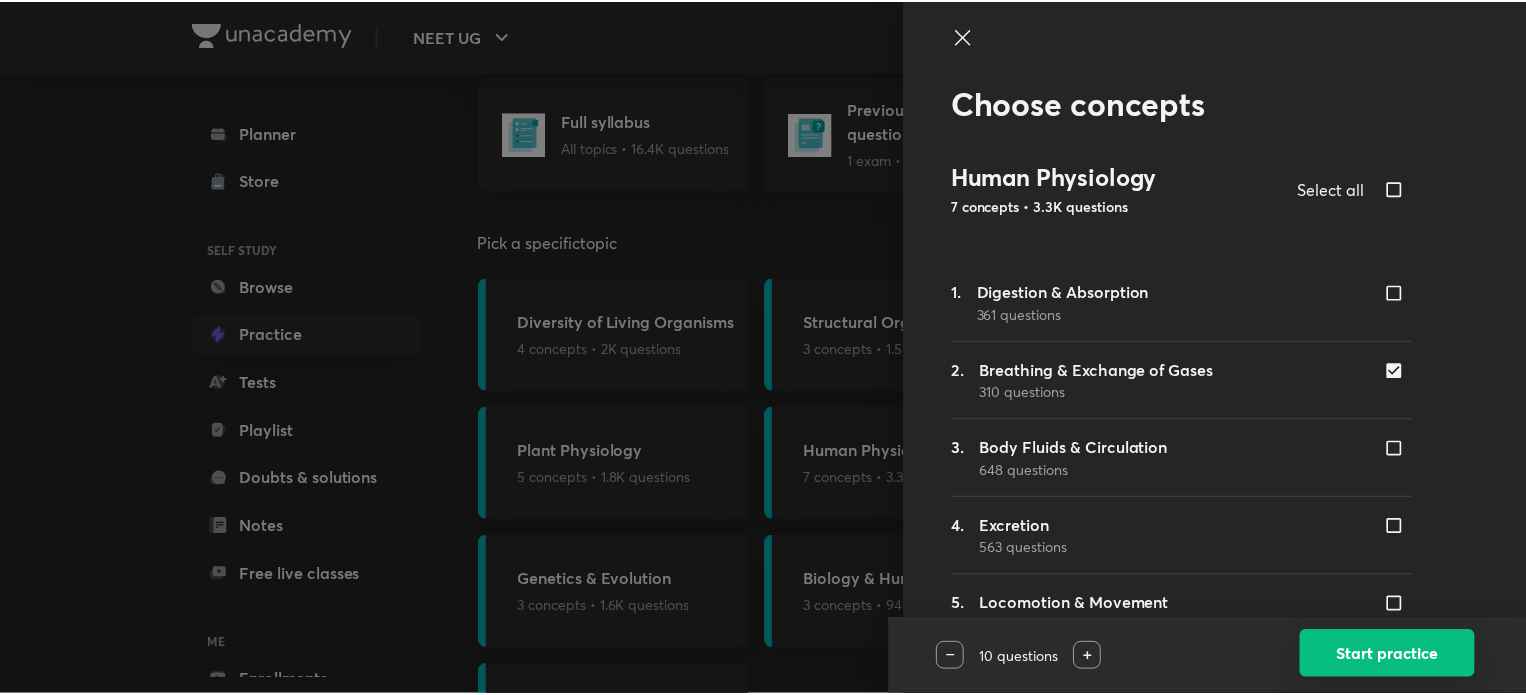 scroll, scrollTop: 0, scrollLeft: 0, axis: both 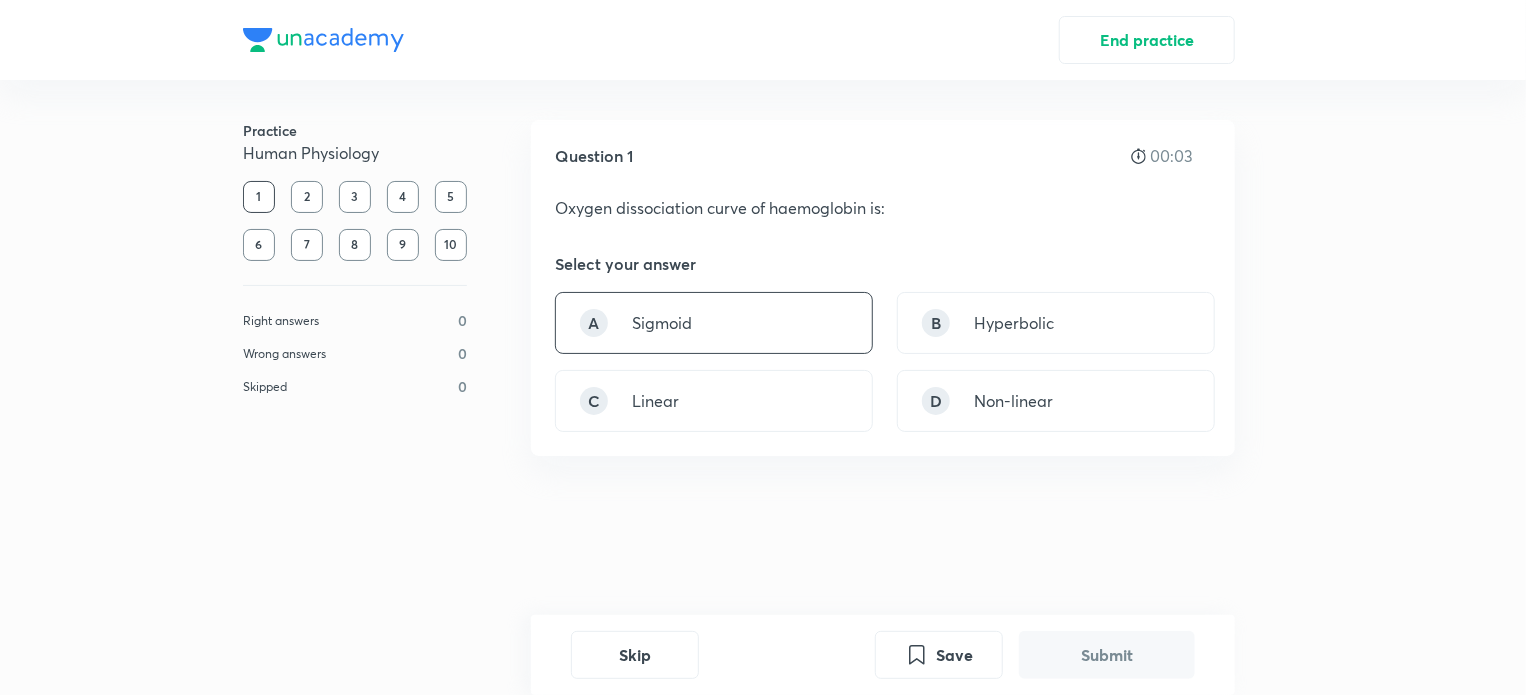 click on "A Sigmoid" at bounding box center [714, 323] 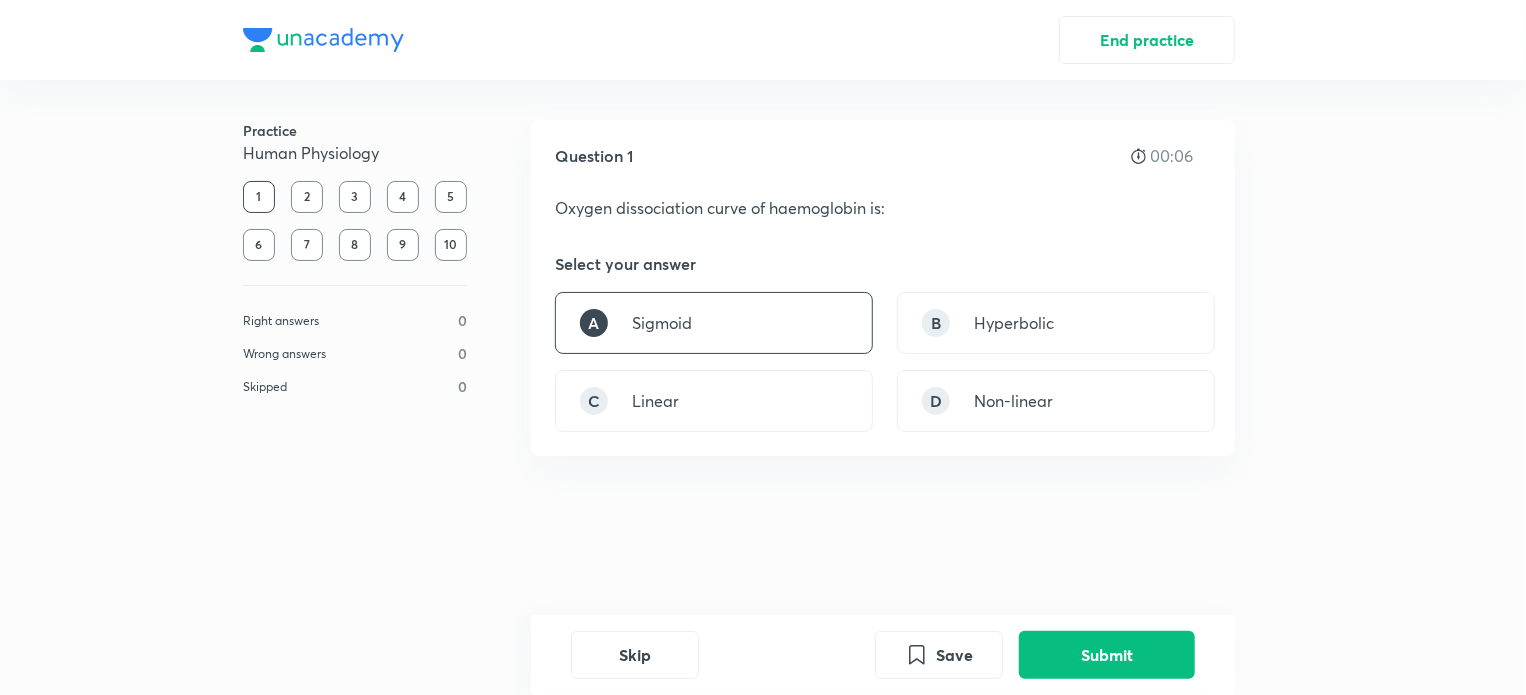 scroll, scrollTop: 50, scrollLeft: 0, axis: vertical 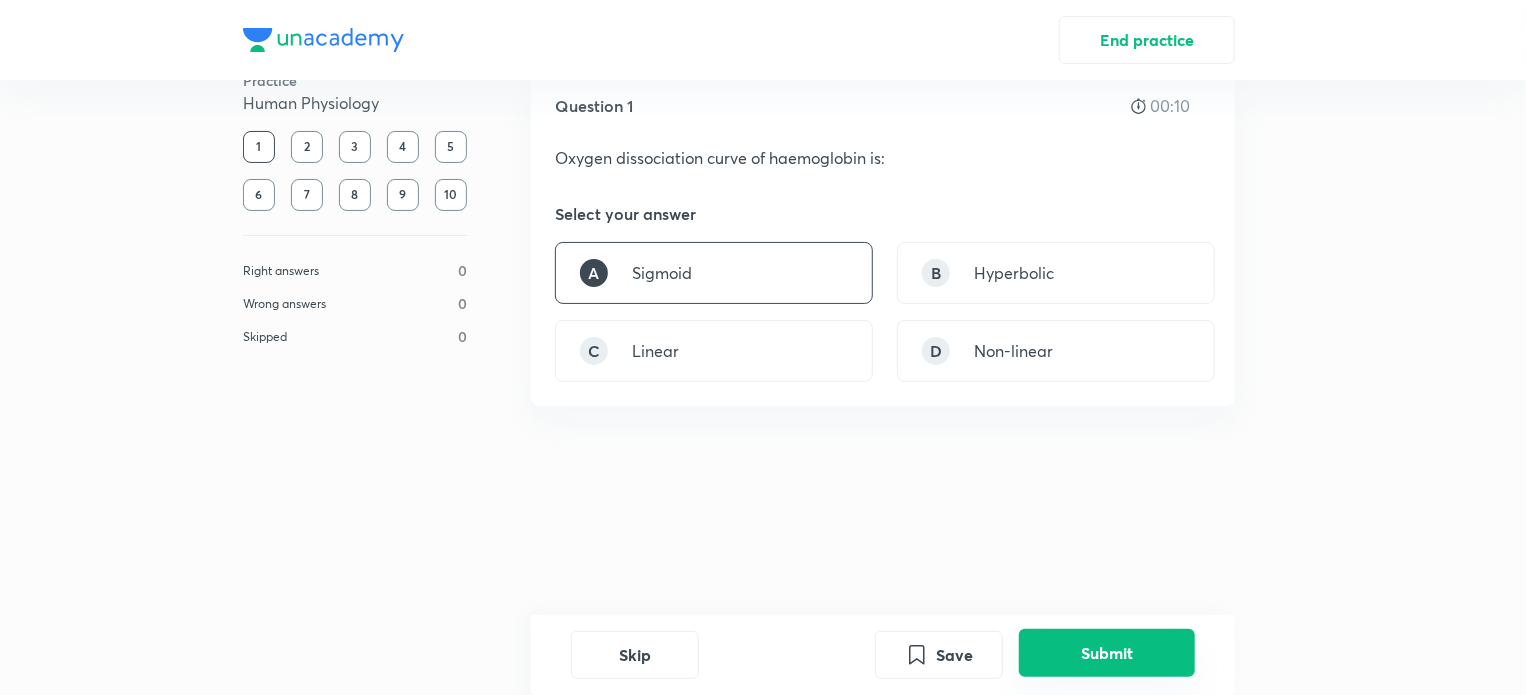 click on "Submit" at bounding box center [1107, 653] 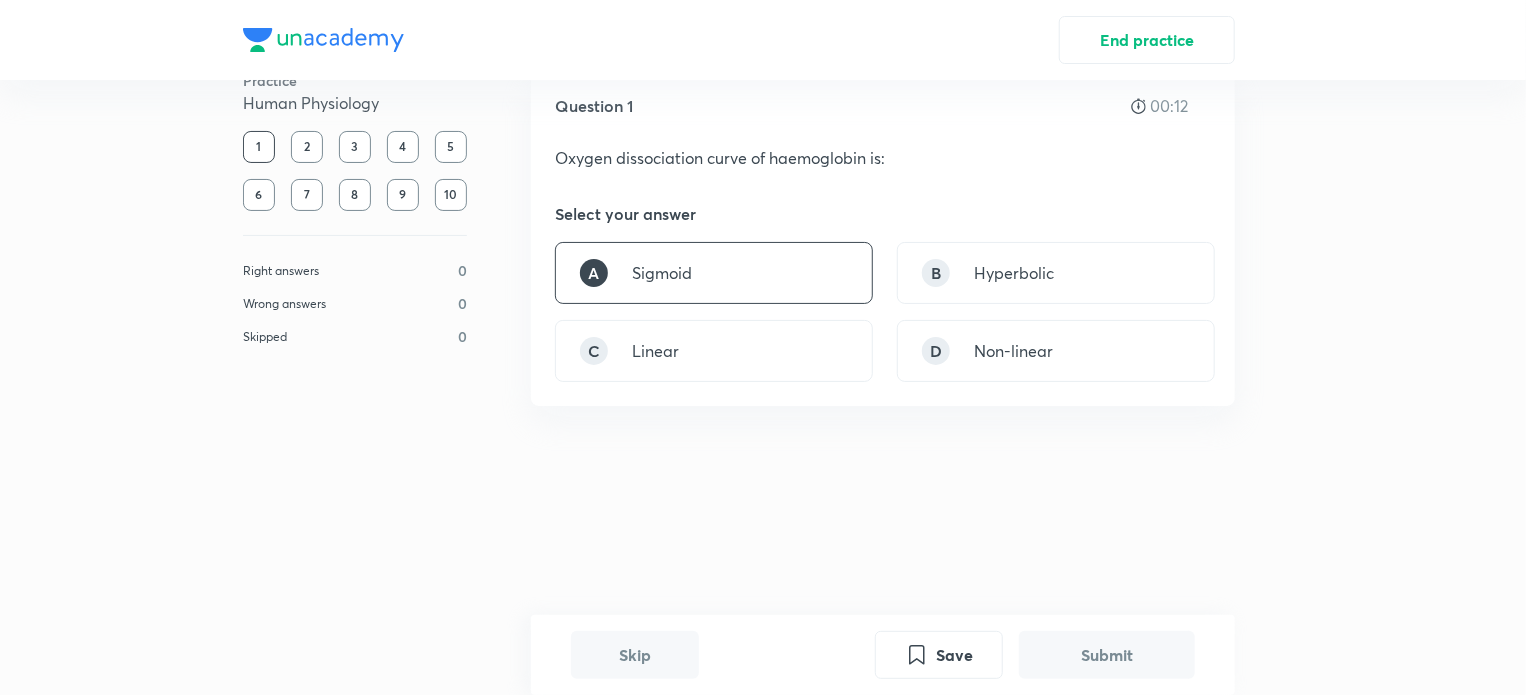 scroll, scrollTop: 495, scrollLeft: 0, axis: vertical 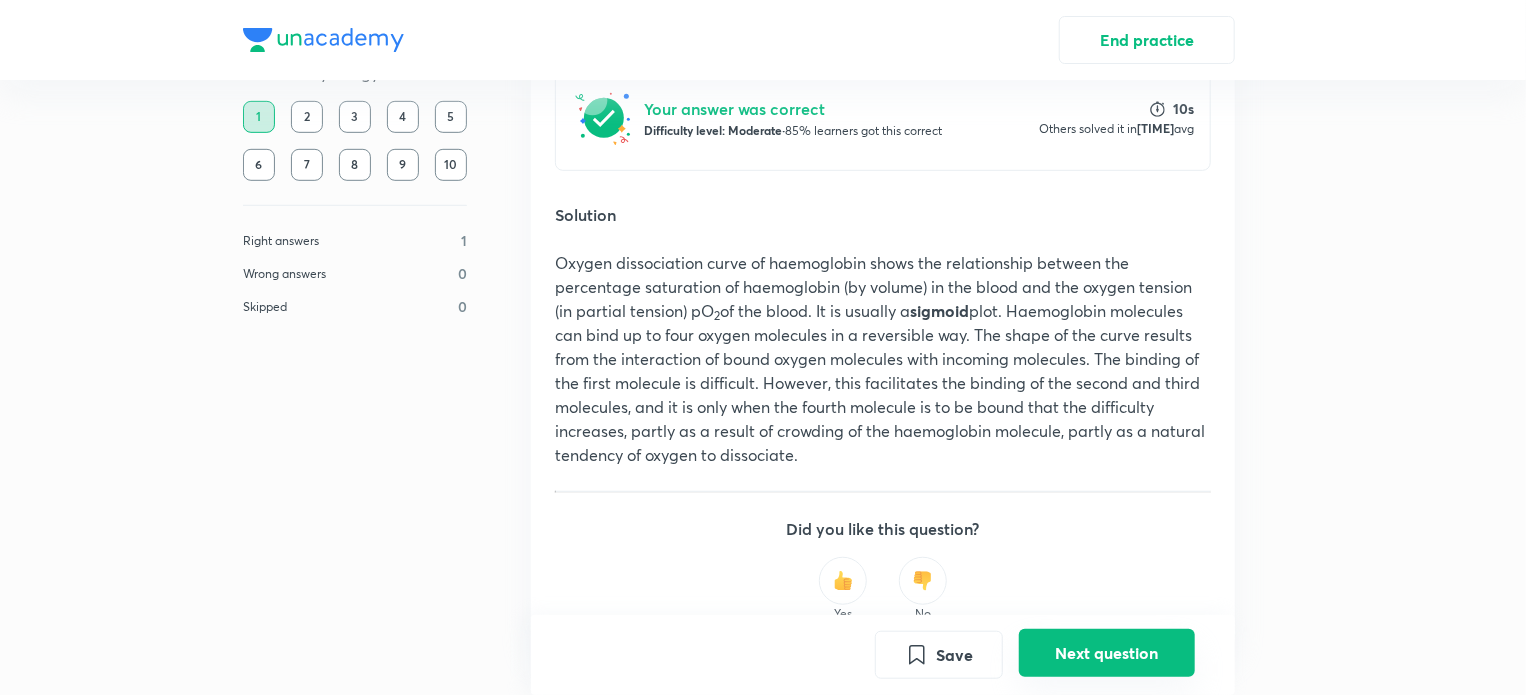 click on "Next question" at bounding box center [1107, 653] 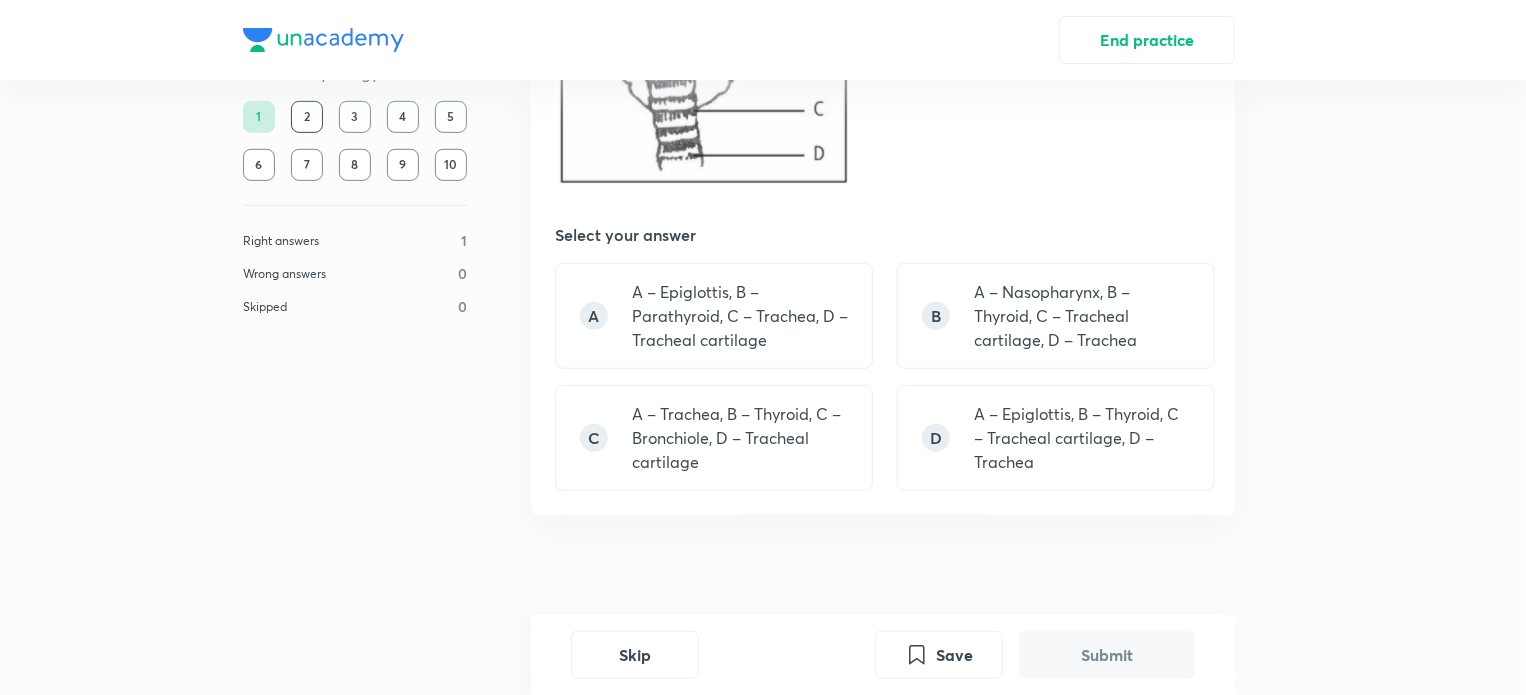 scroll, scrollTop: 460, scrollLeft: 0, axis: vertical 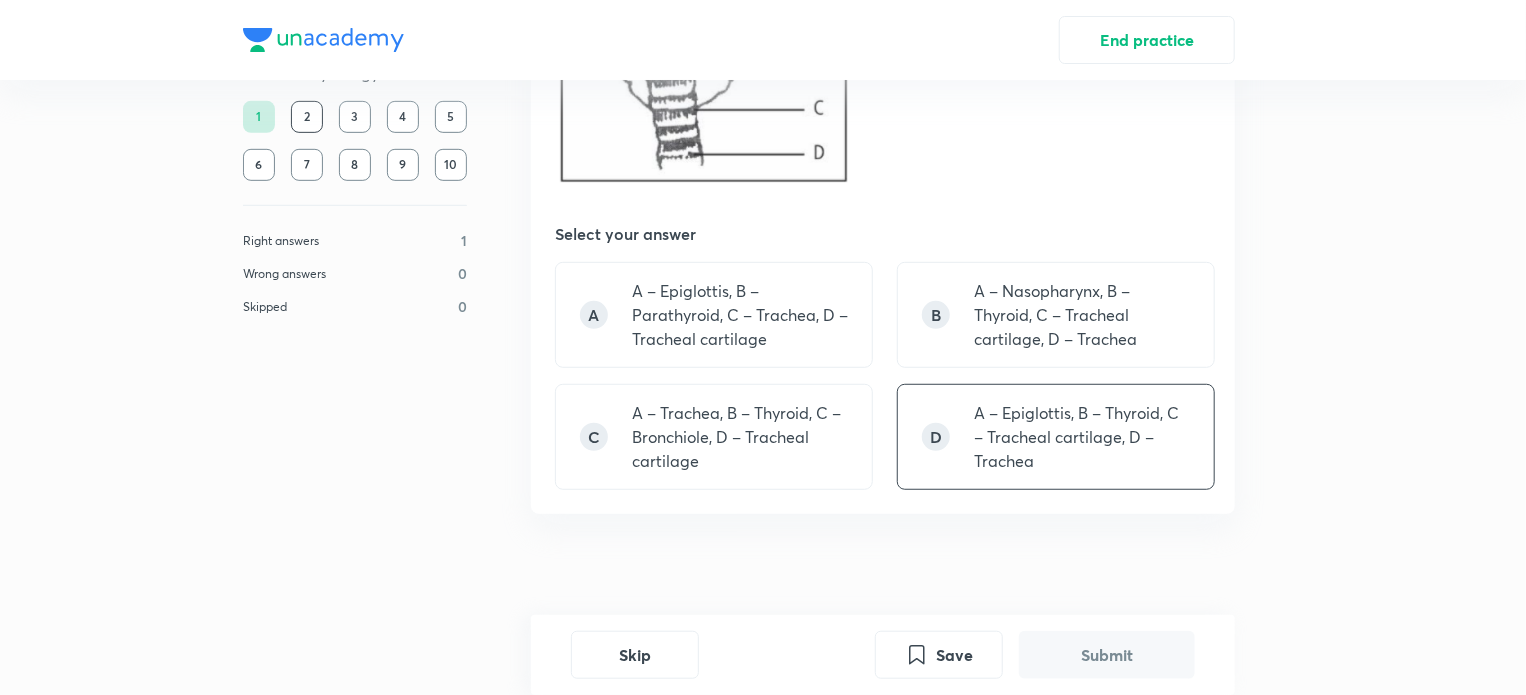 click on "A – Epiglottis, B – Thyroid, C – Tracheal cartilage, D – Trachea" at bounding box center (1082, 437) 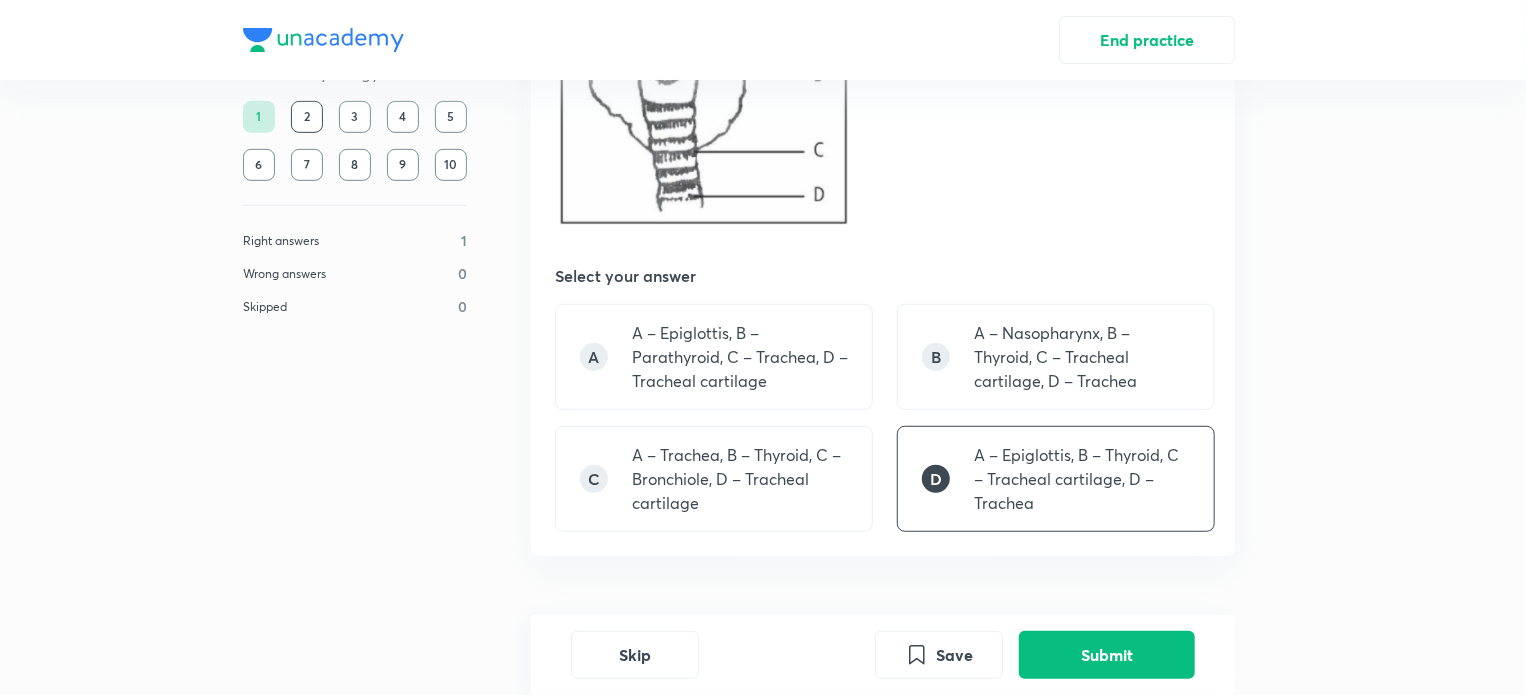 scroll, scrollTop: 422, scrollLeft: 0, axis: vertical 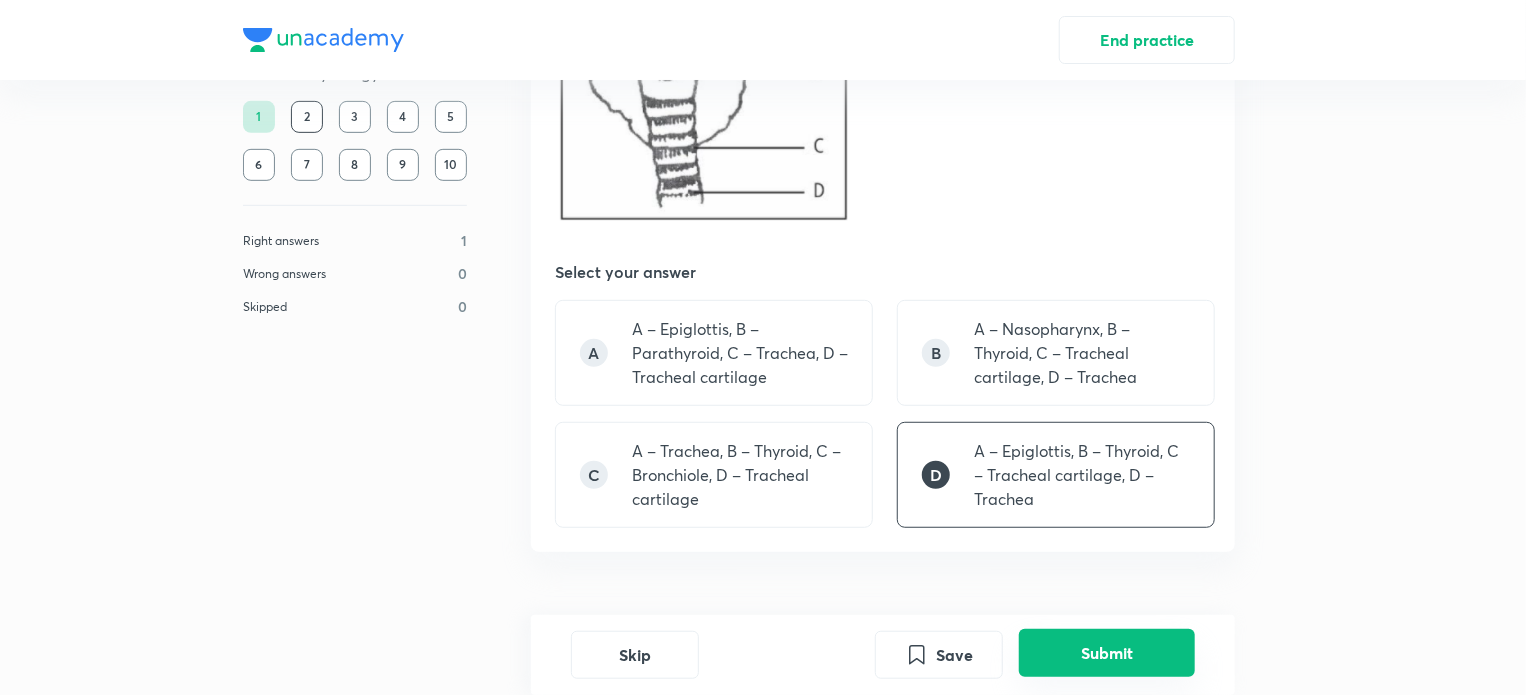 click on "Submit" at bounding box center [1107, 653] 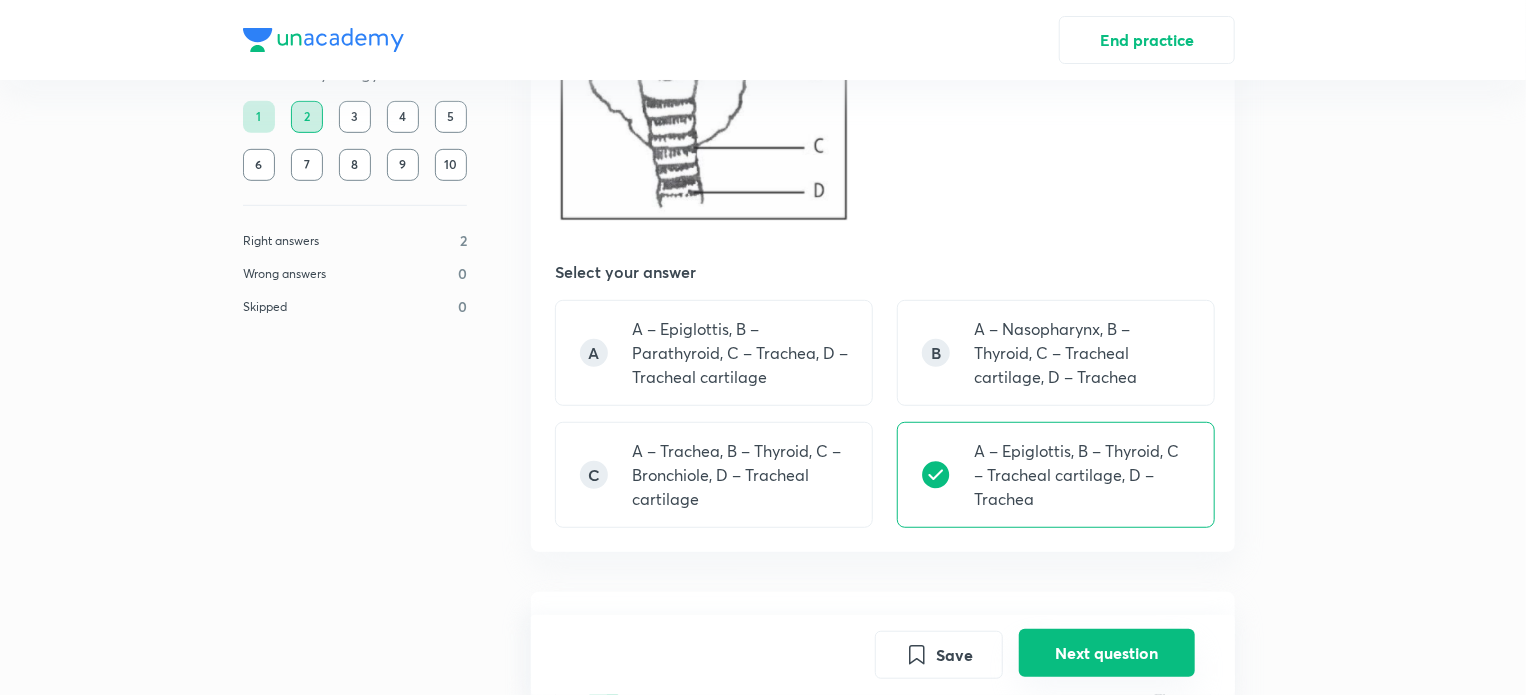 scroll, scrollTop: 956, scrollLeft: 0, axis: vertical 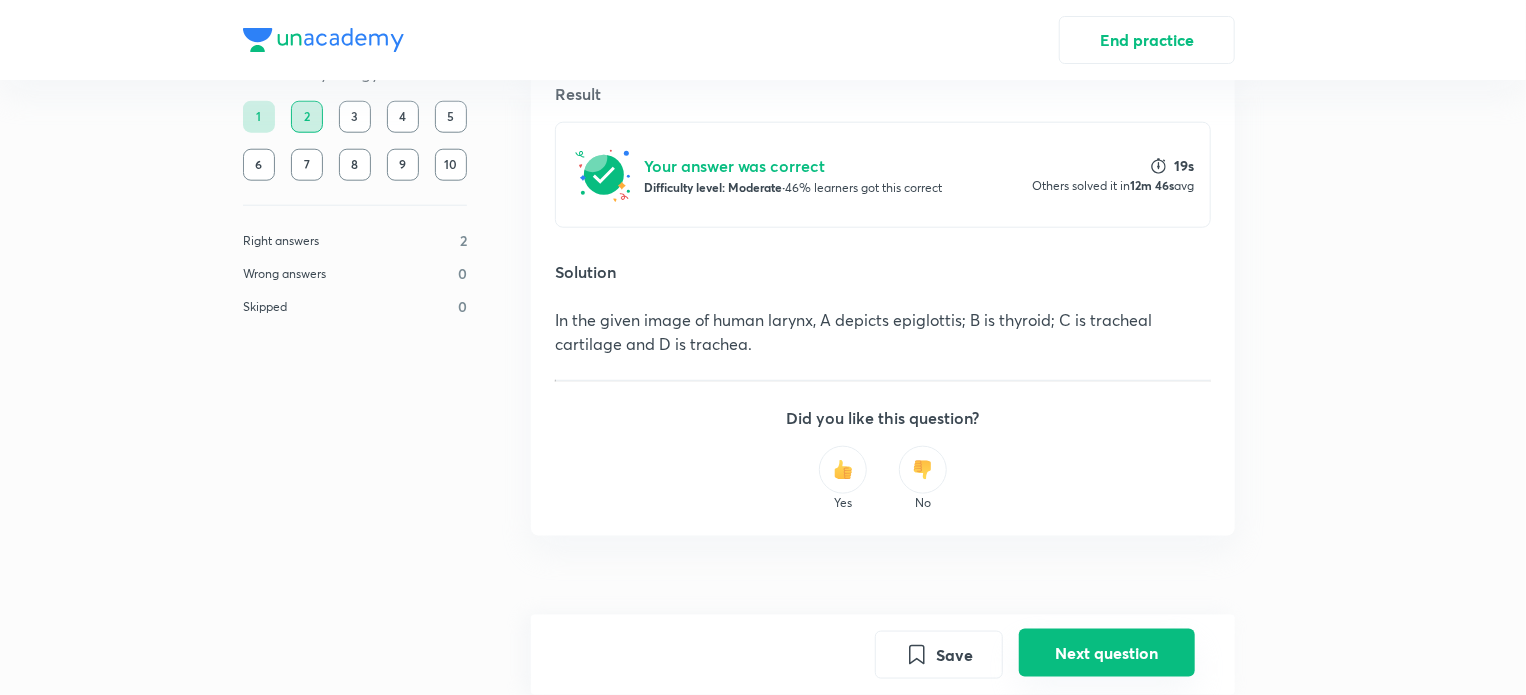 click on "Next question" at bounding box center [1107, 653] 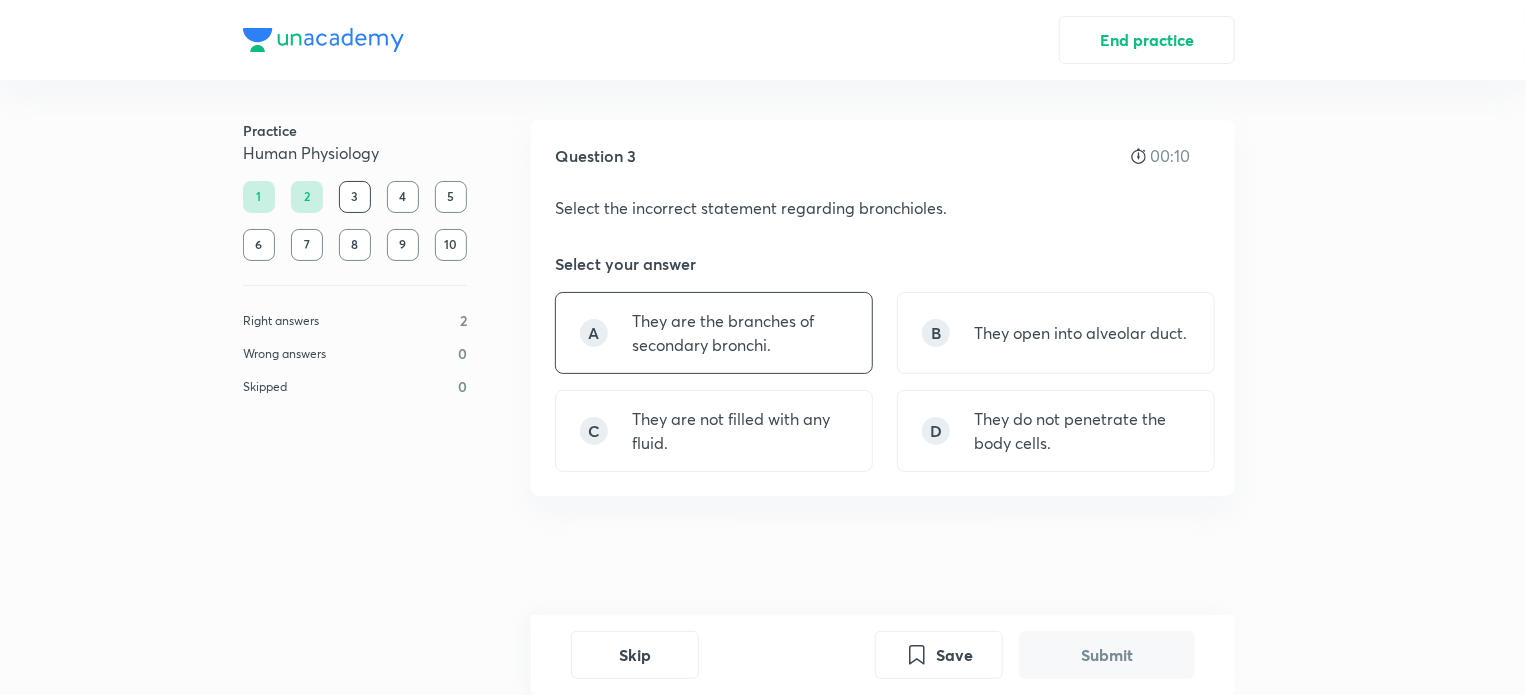 click on "They are the branches of secondary bronchi." at bounding box center (740, 333) 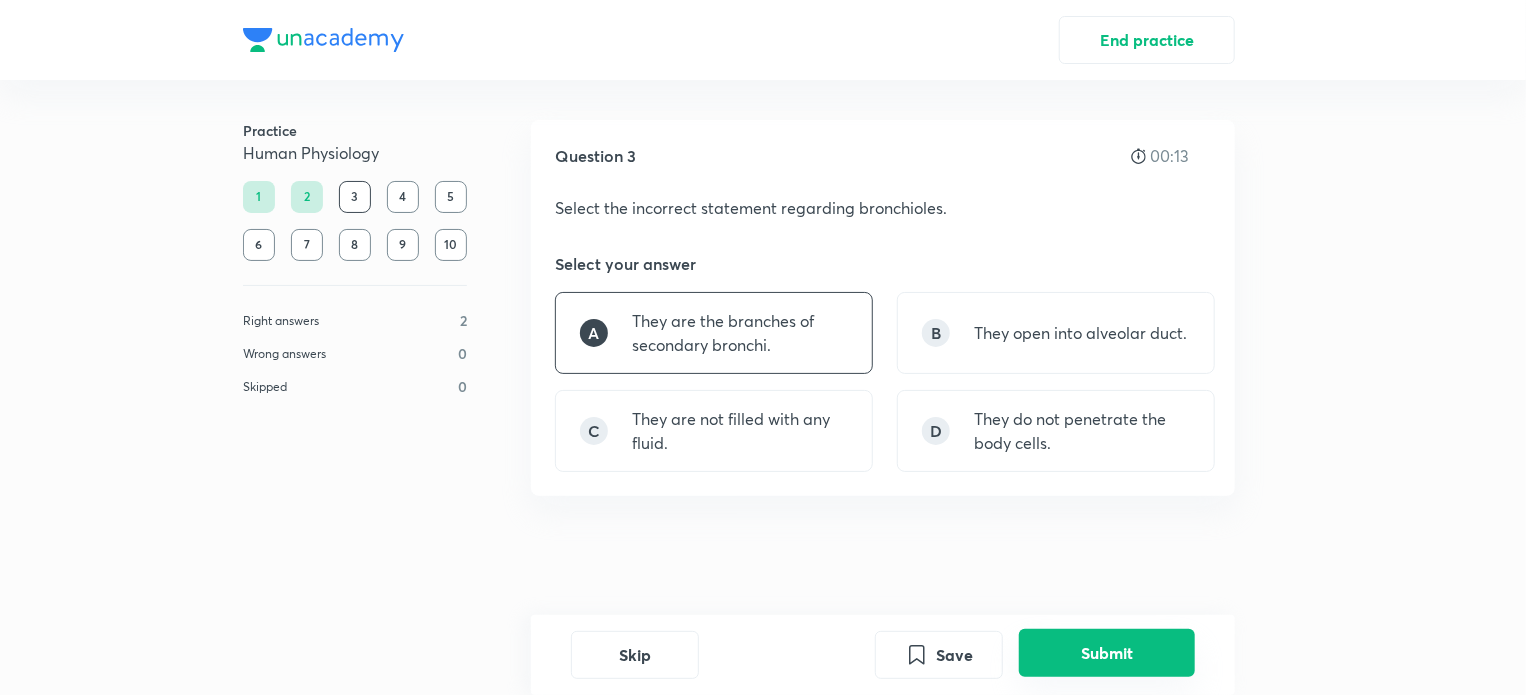 click on "Submit" at bounding box center (1107, 653) 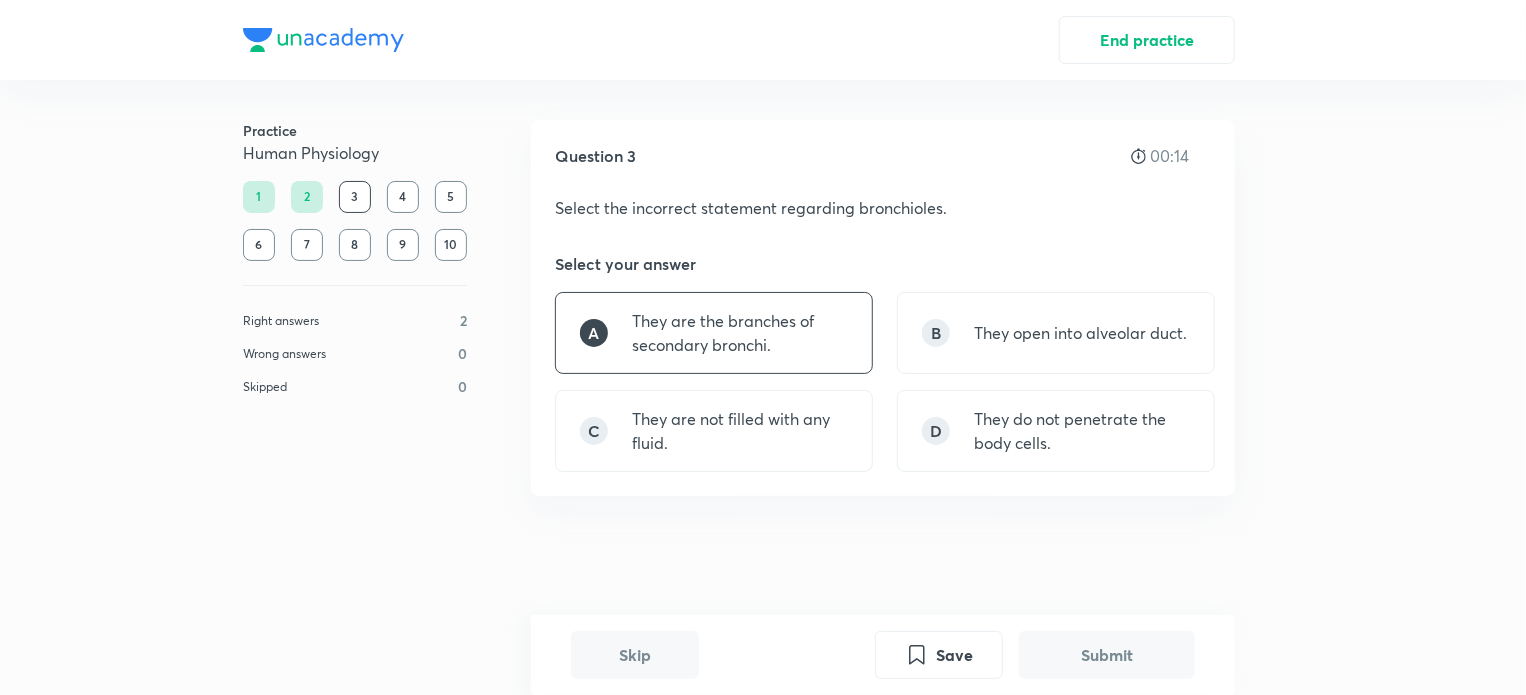 scroll, scrollTop: 477, scrollLeft: 0, axis: vertical 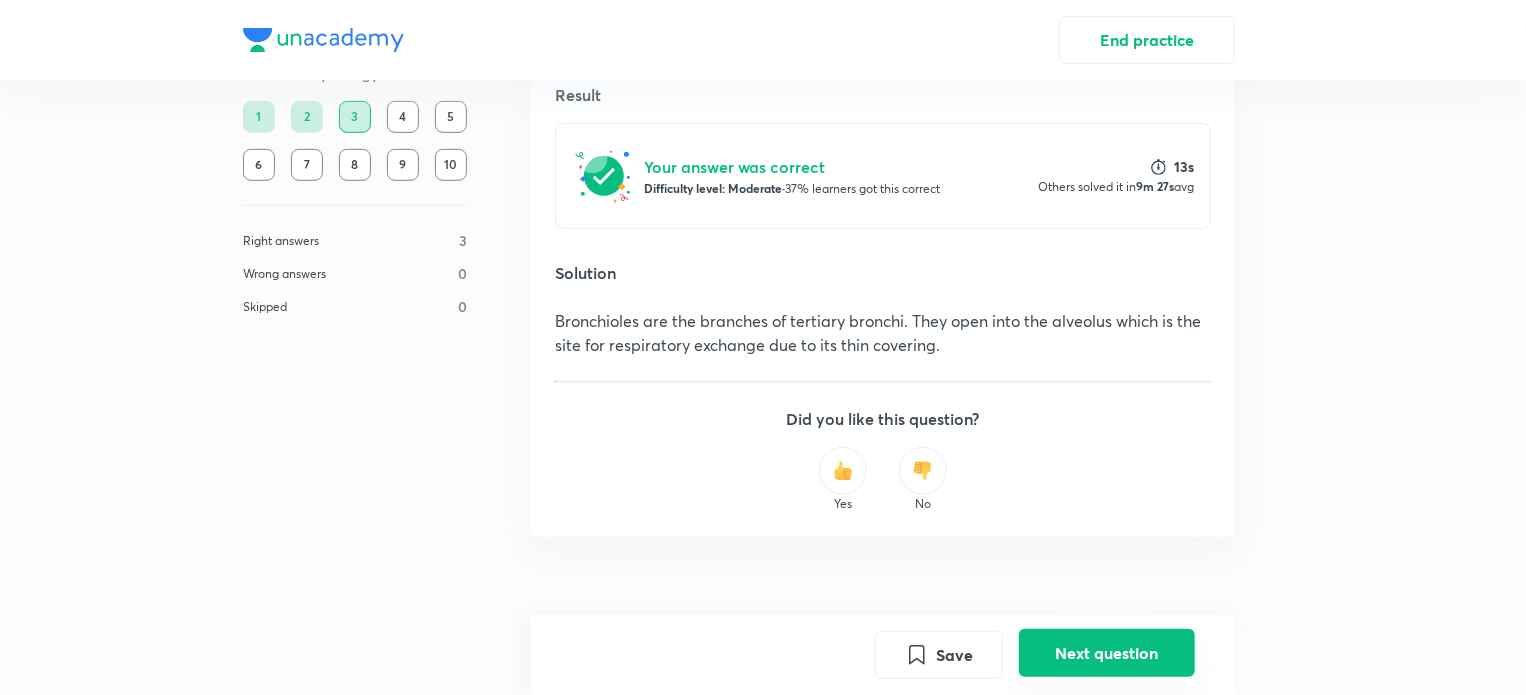 click on "Next question" at bounding box center [1107, 653] 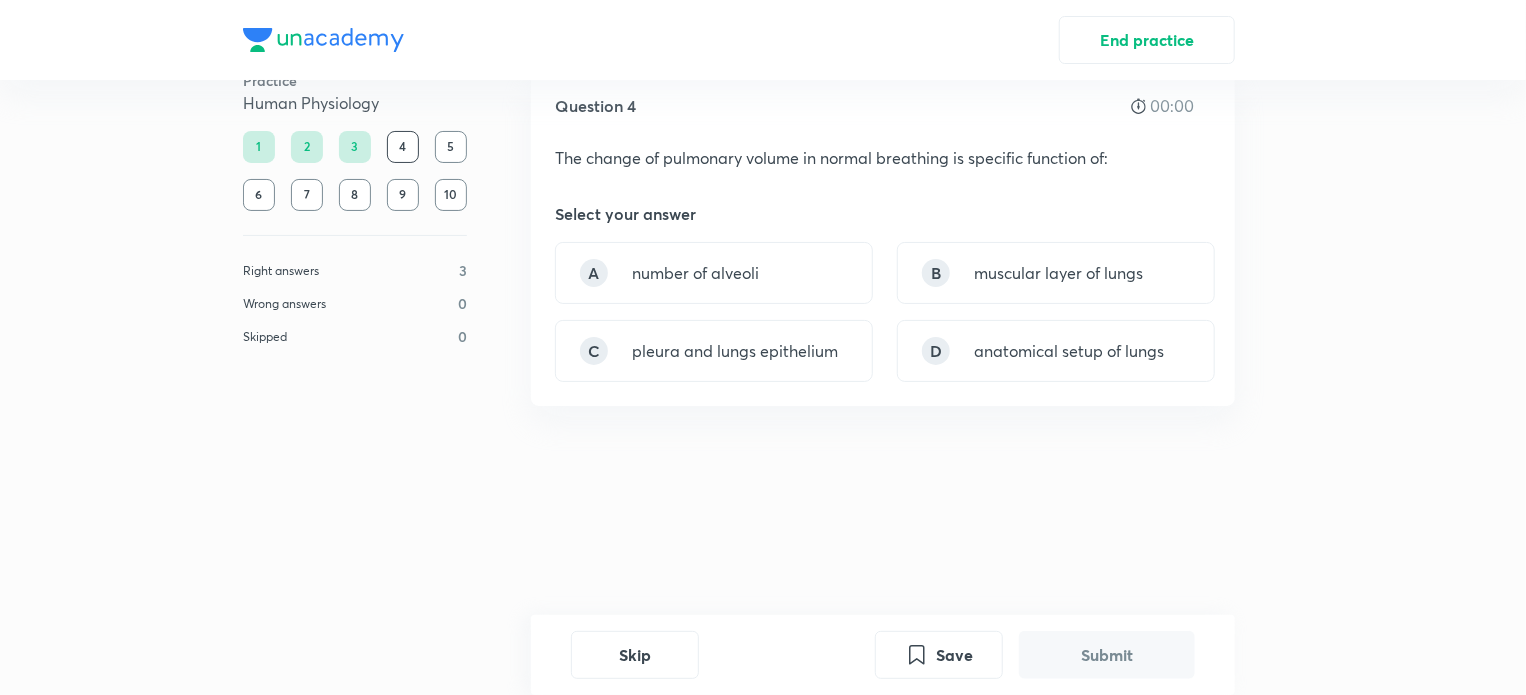 scroll, scrollTop: 0, scrollLeft: 0, axis: both 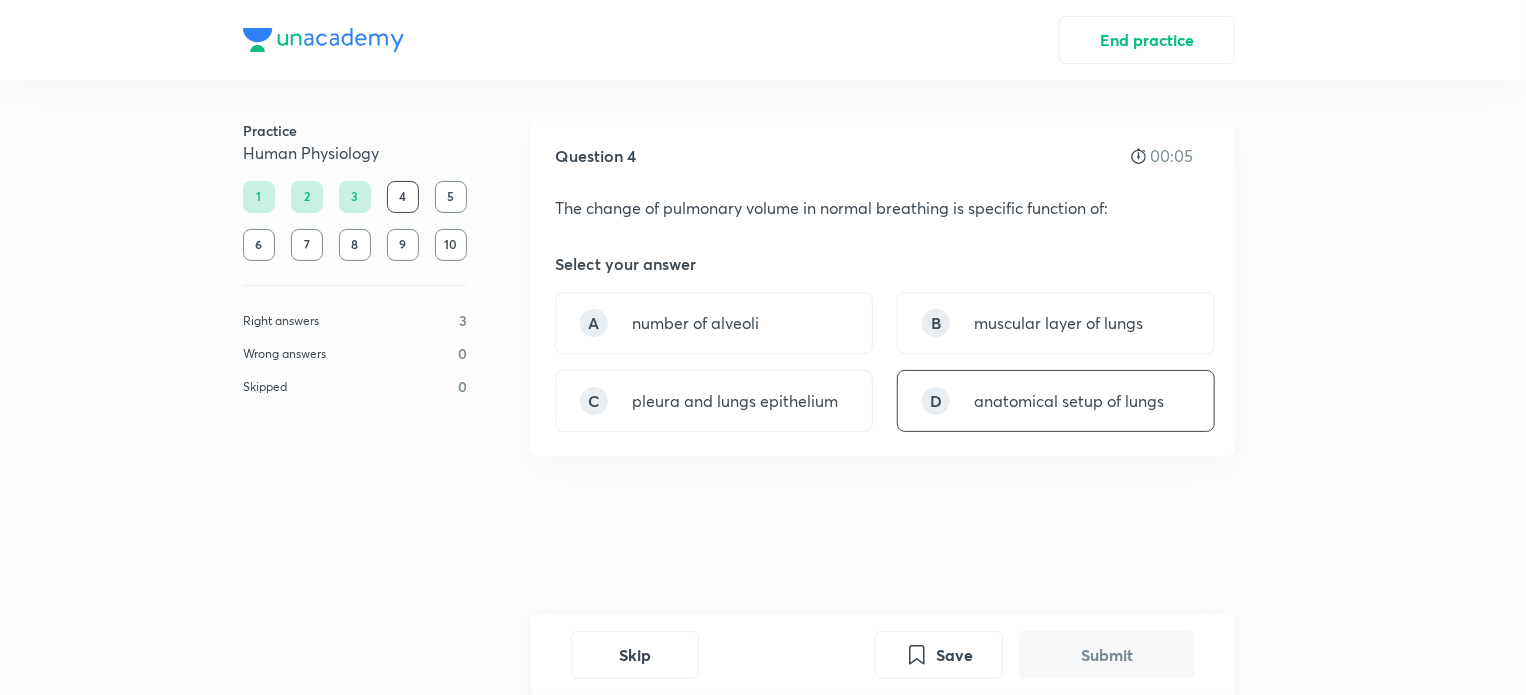 click on "D anatomical setup of lungs" at bounding box center [1056, 401] 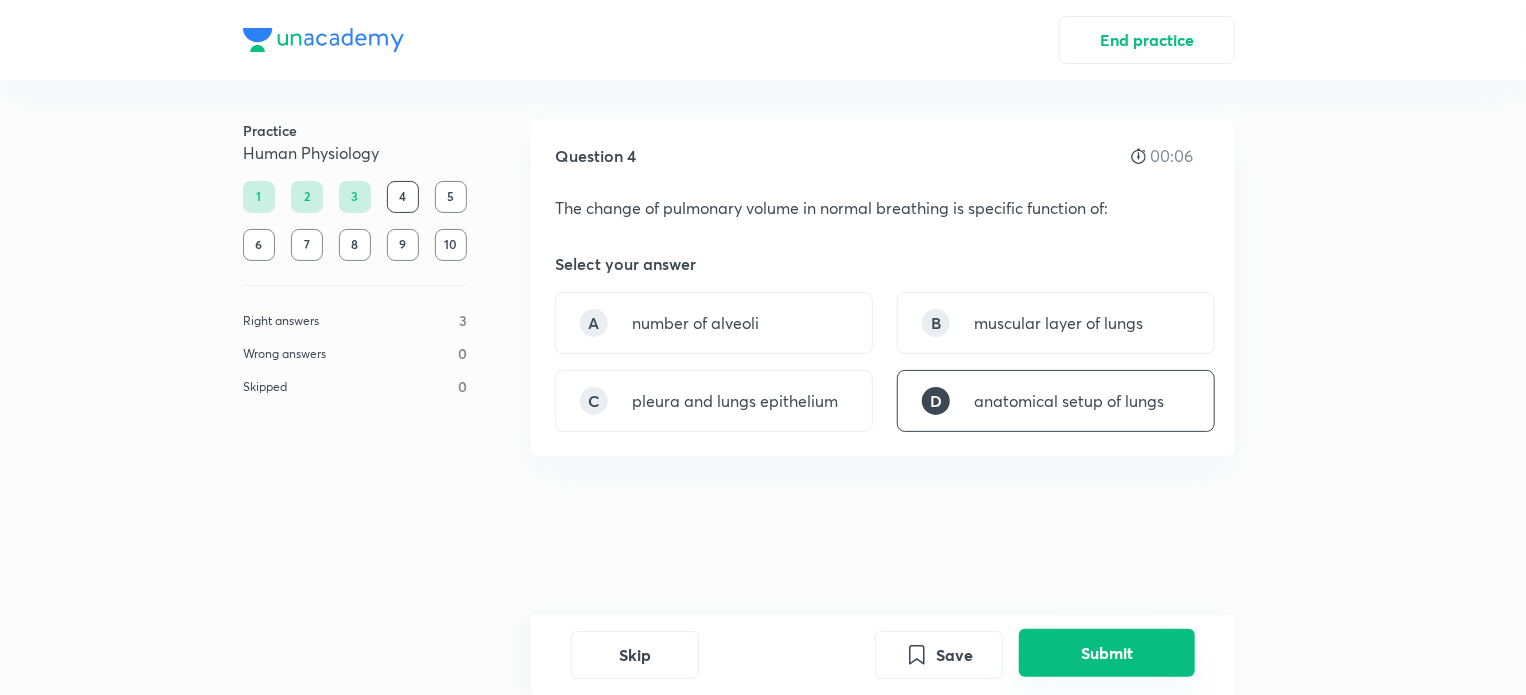click on "Submit" at bounding box center [1107, 653] 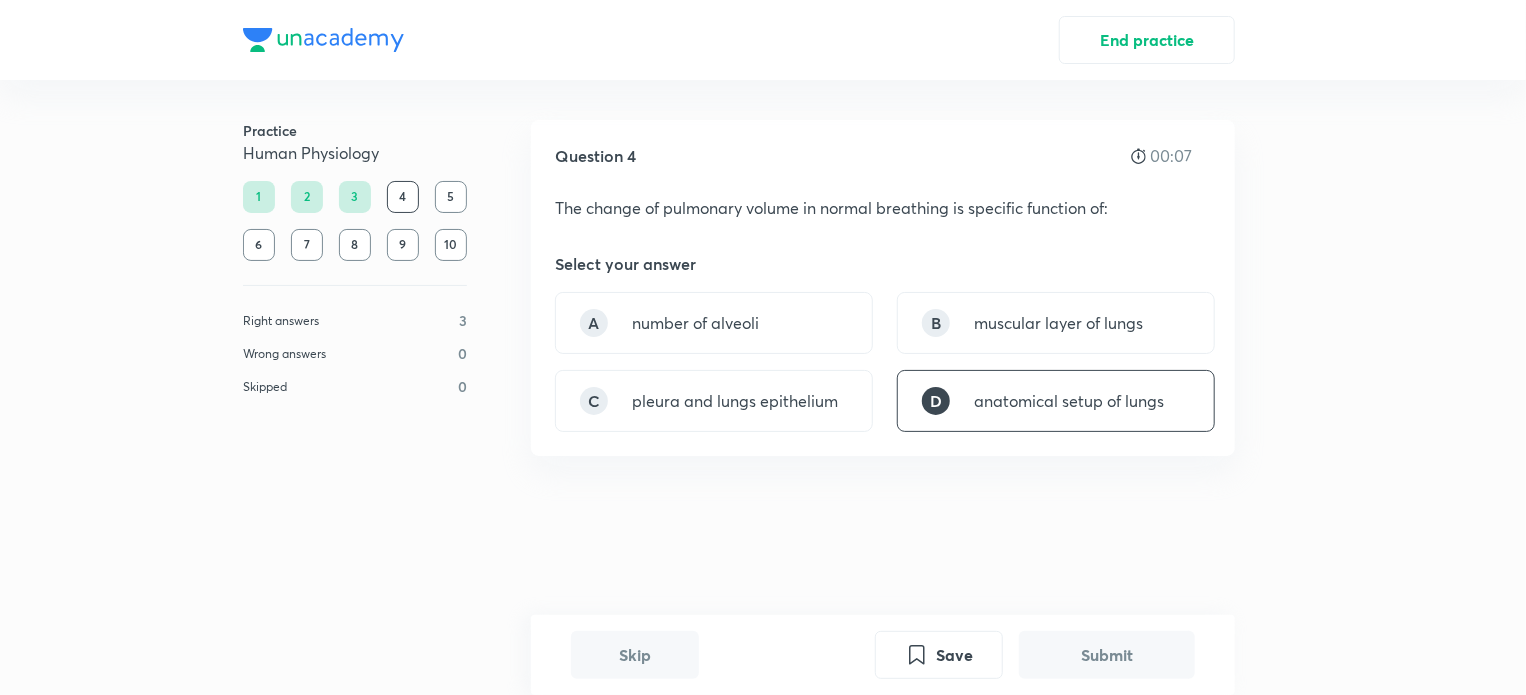 scroll, scrollTop: 437, scrollLeft: 0, axis: vertical 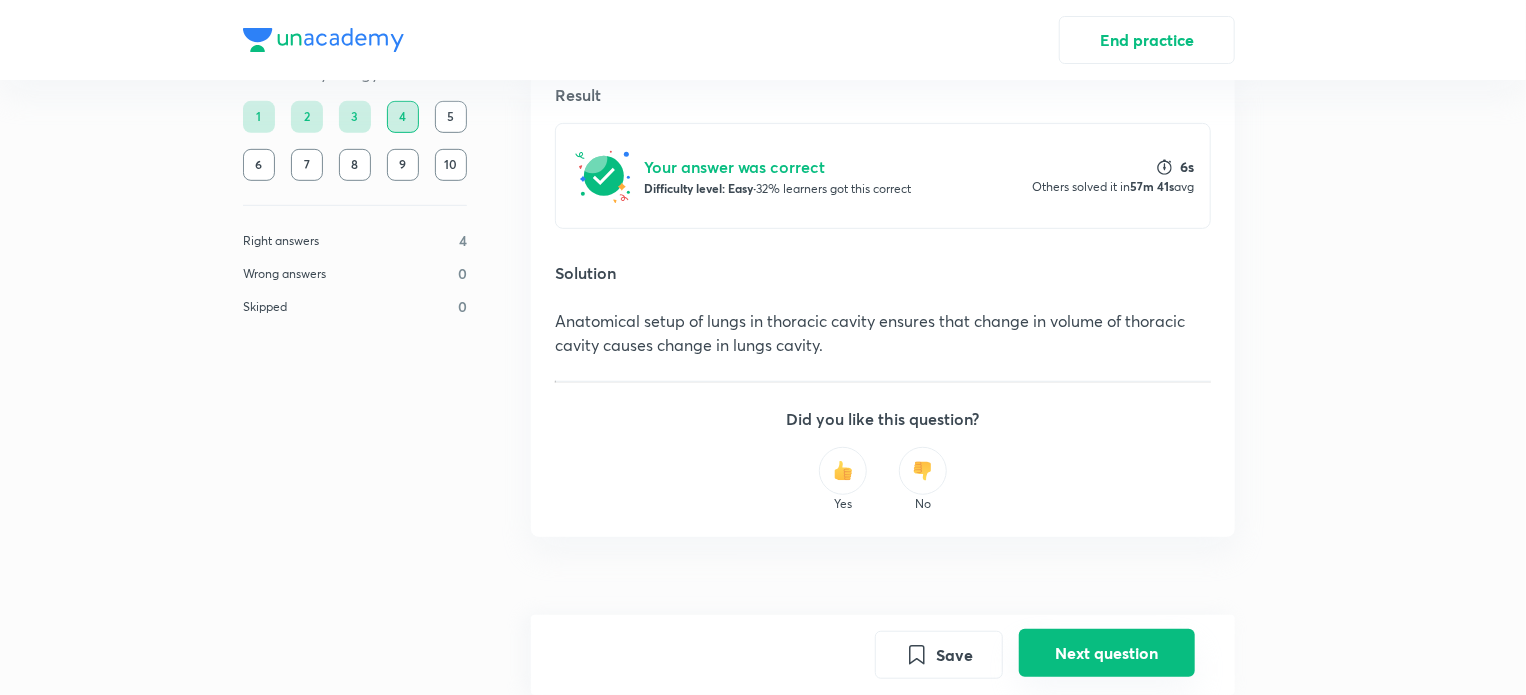 click on "Next question" at bounding box center (1107, 653) 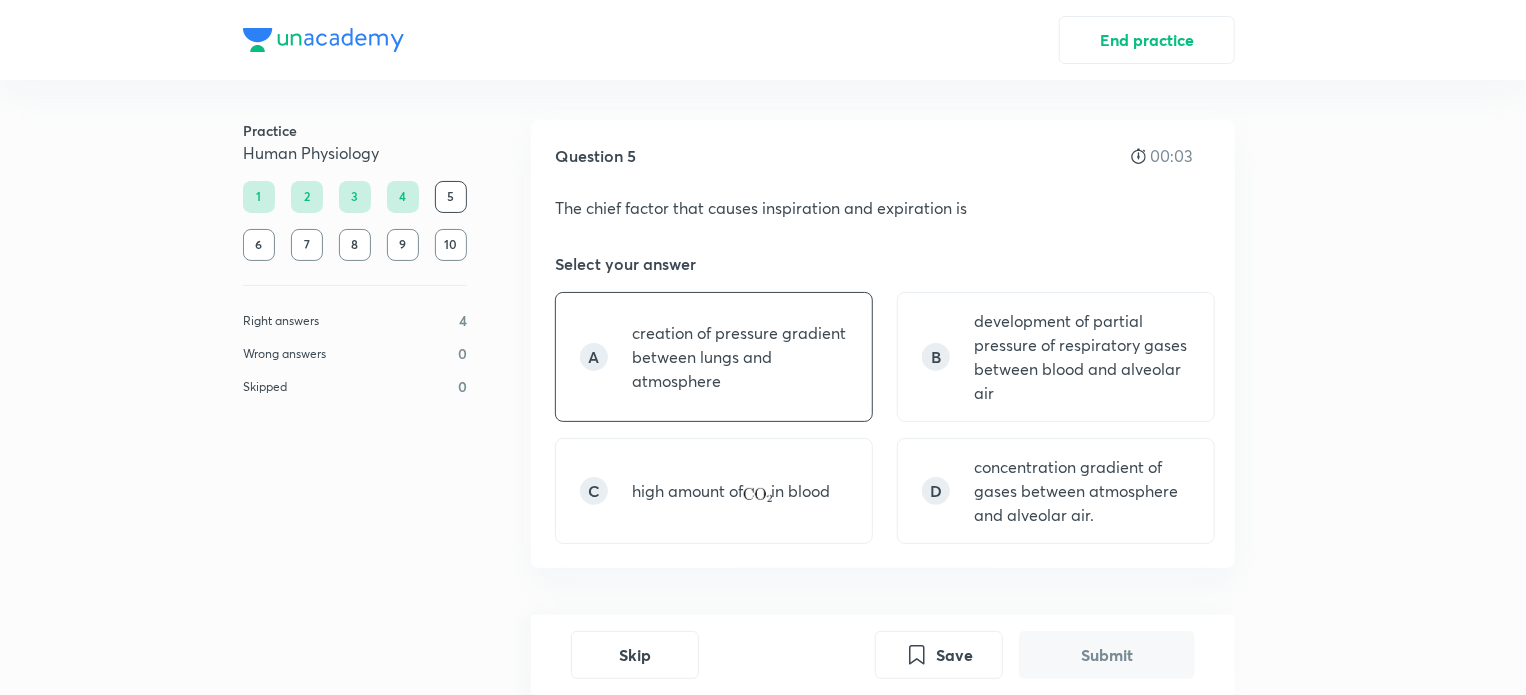 click on "creation of pressure gradient between lungs and atmosphere" at bounding box center [740, 357] 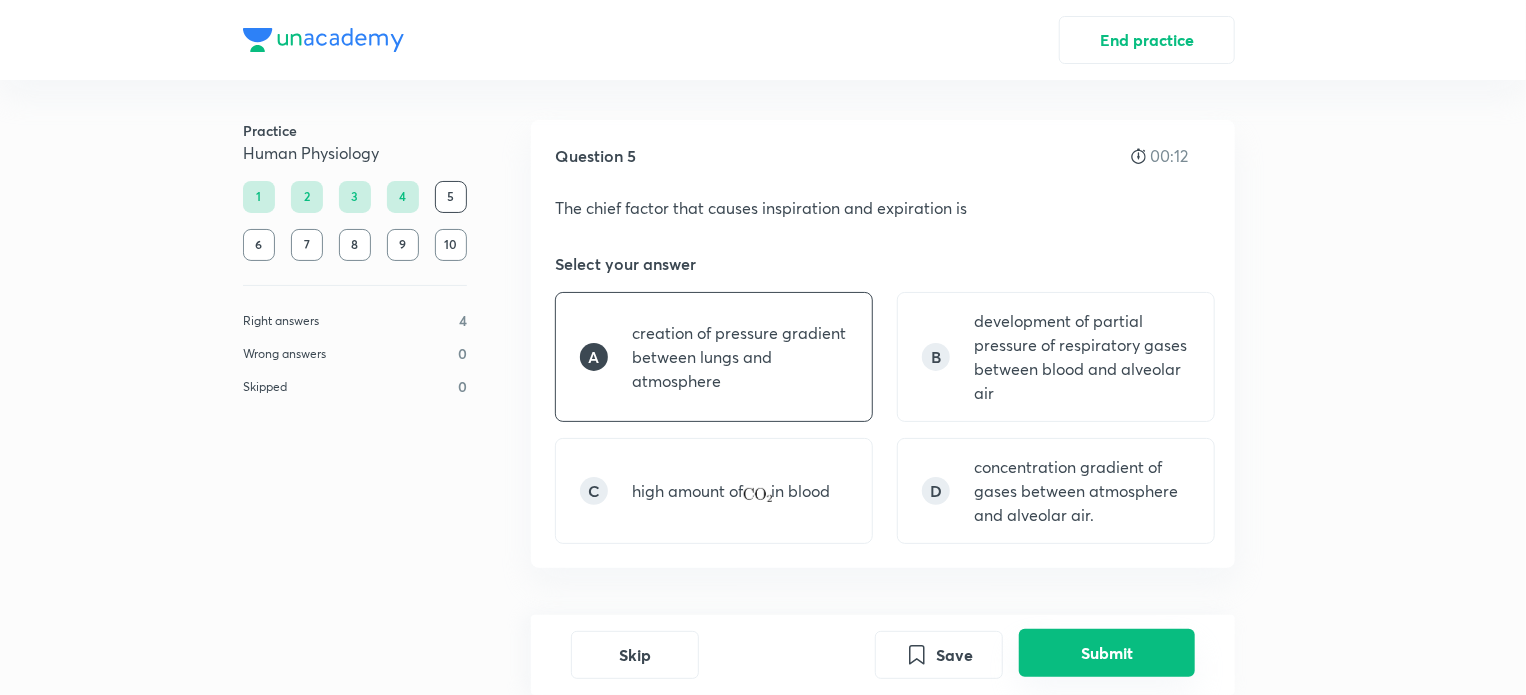 click on "Submit" at bounding box center [1107, 653] 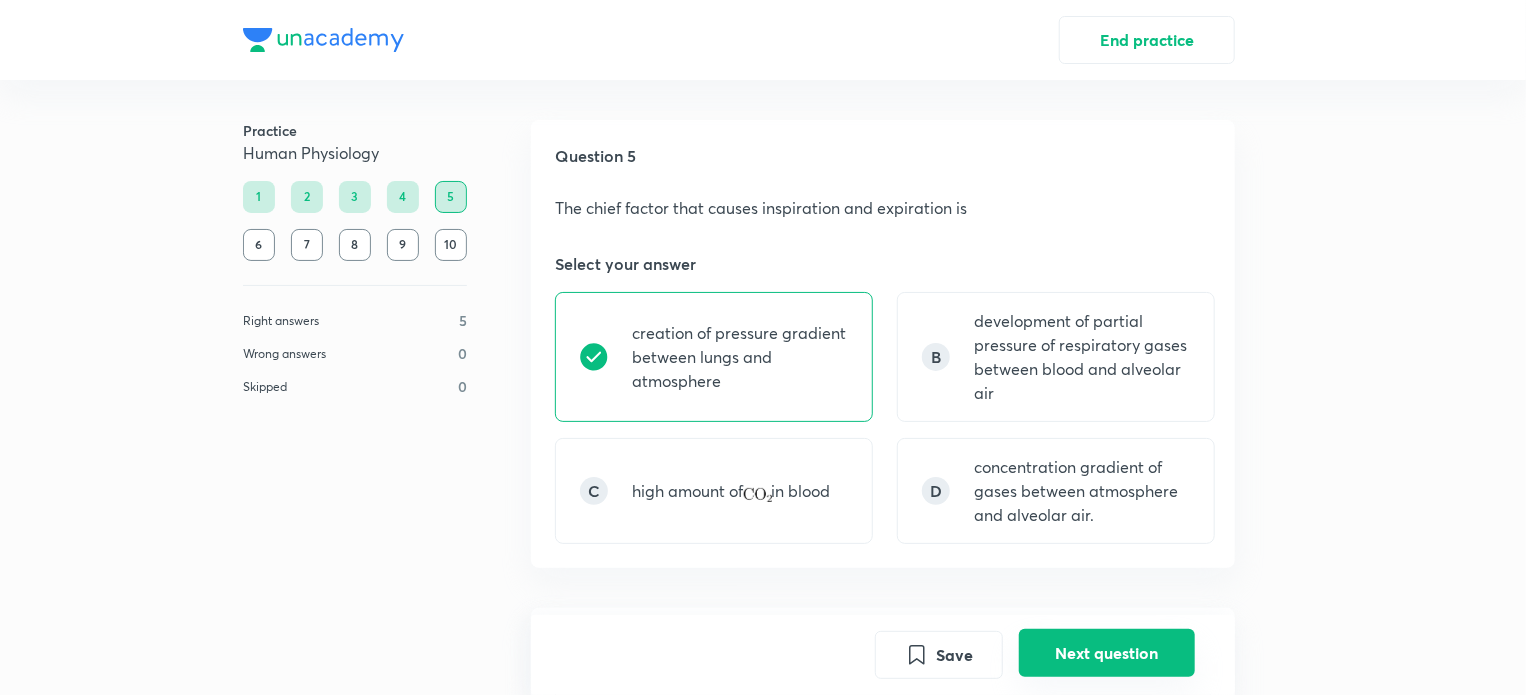 scroll, scrollTop: 549, scrollLeft: 0, axis: vertical 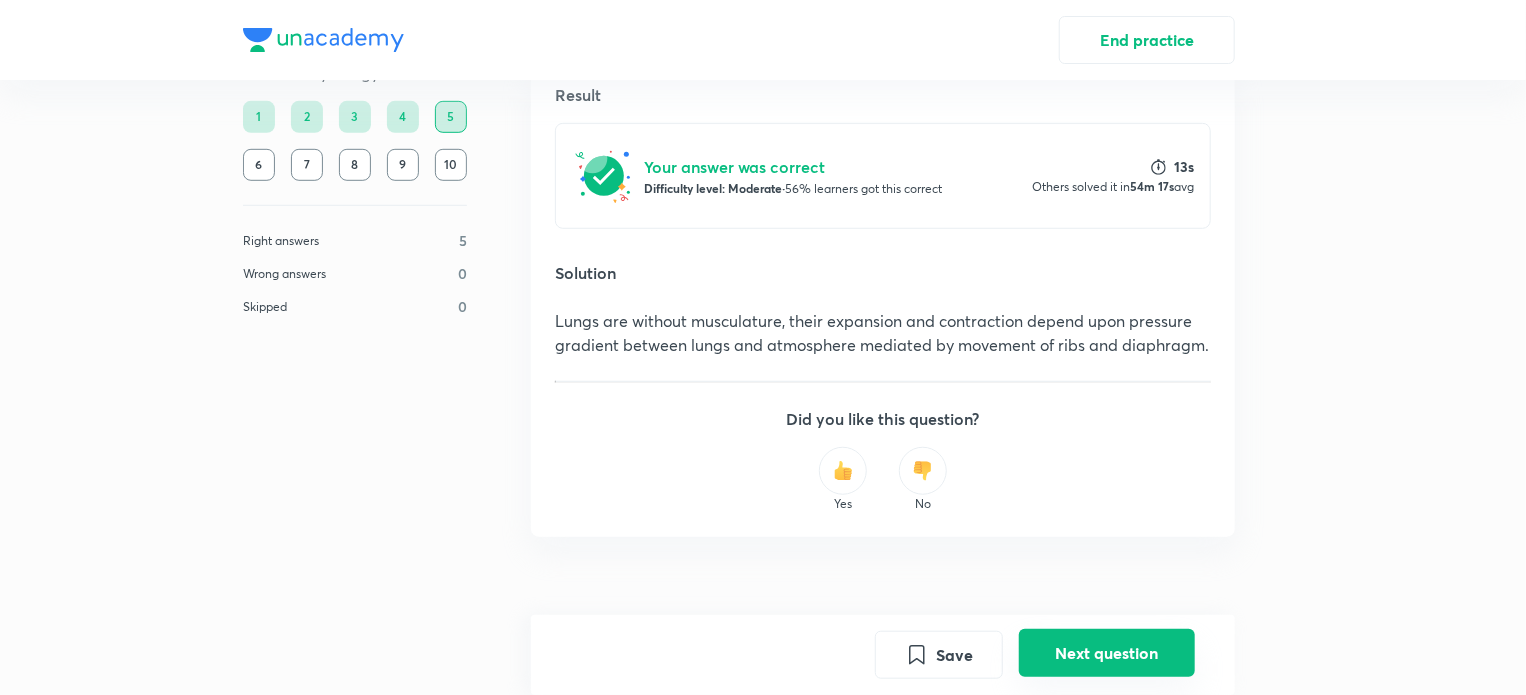 click on "Next question" at bounding box center [1107, 653] 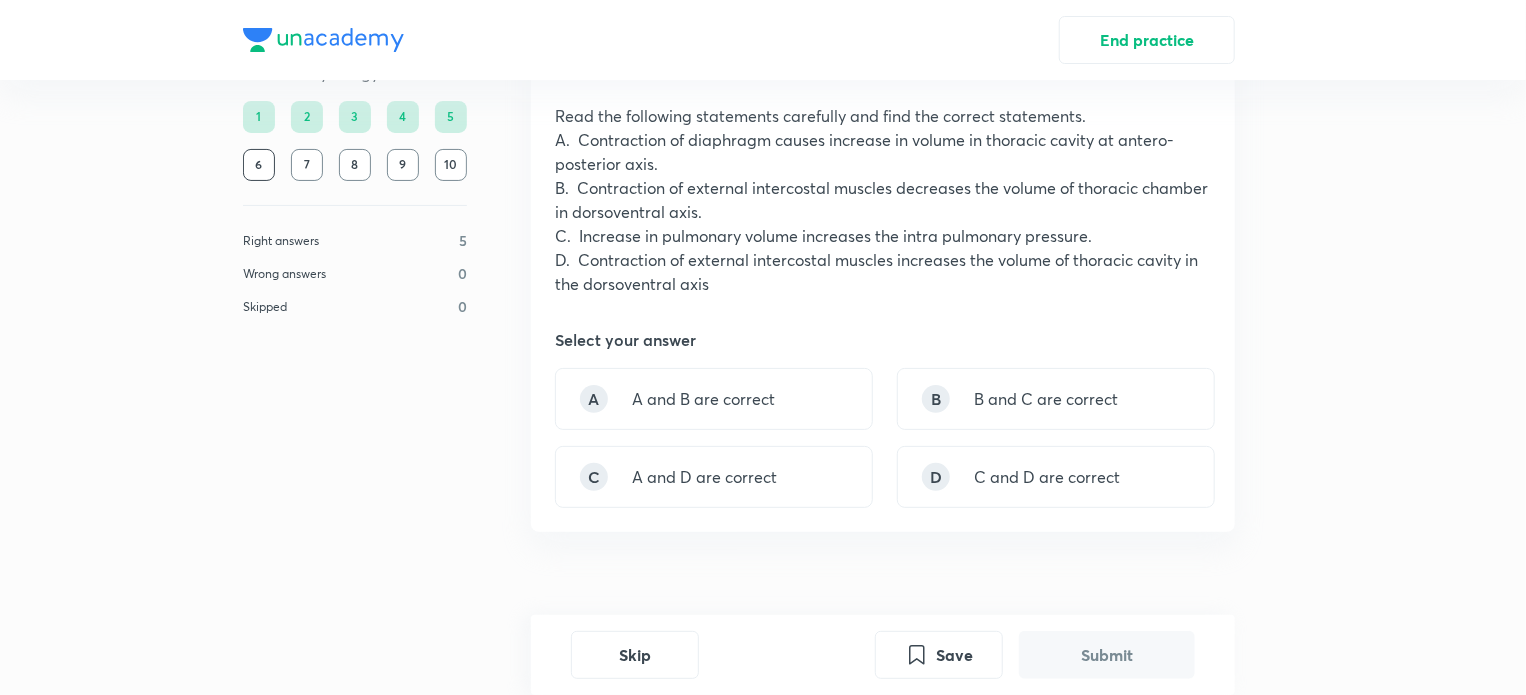 scroll, scrollTop: 88, scrollLeft: 0, axis: vertical 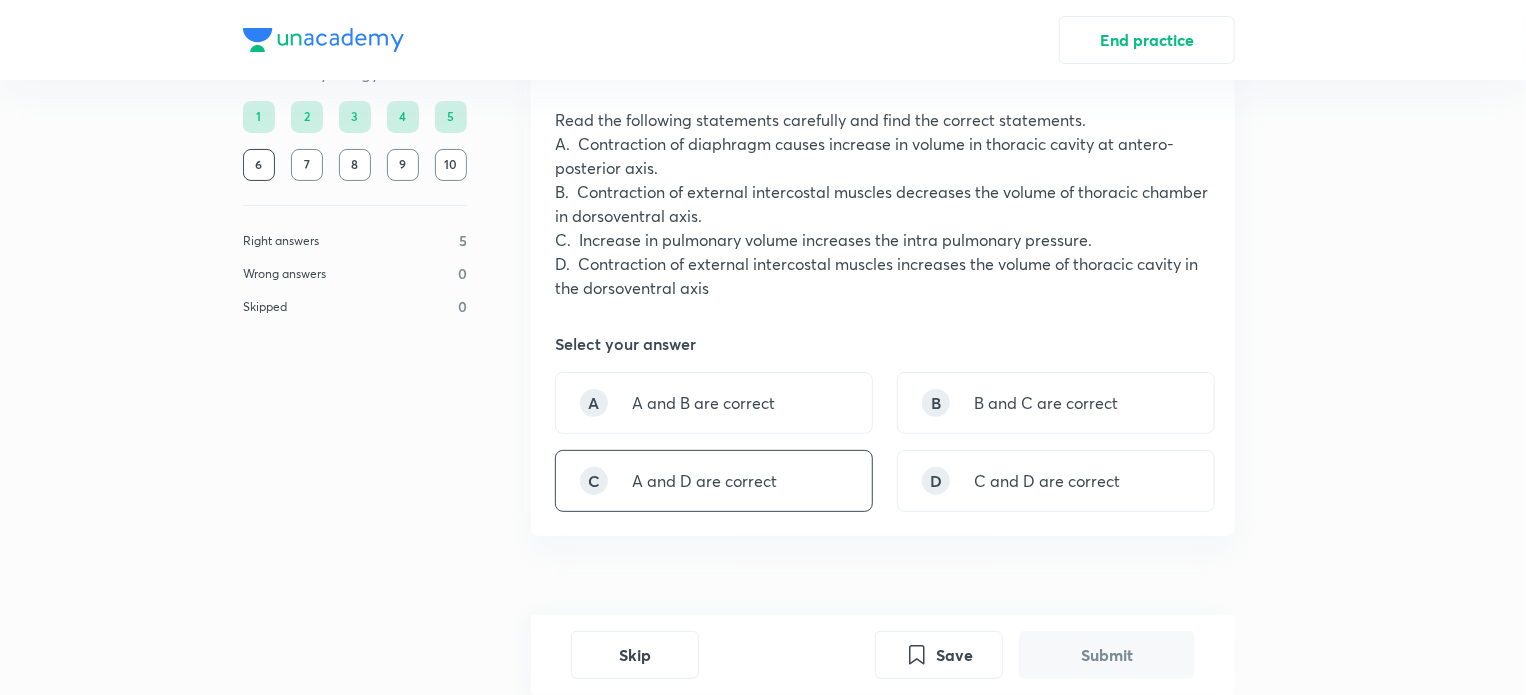 click on "C A and D are correct" at bounding box center (714, 481) 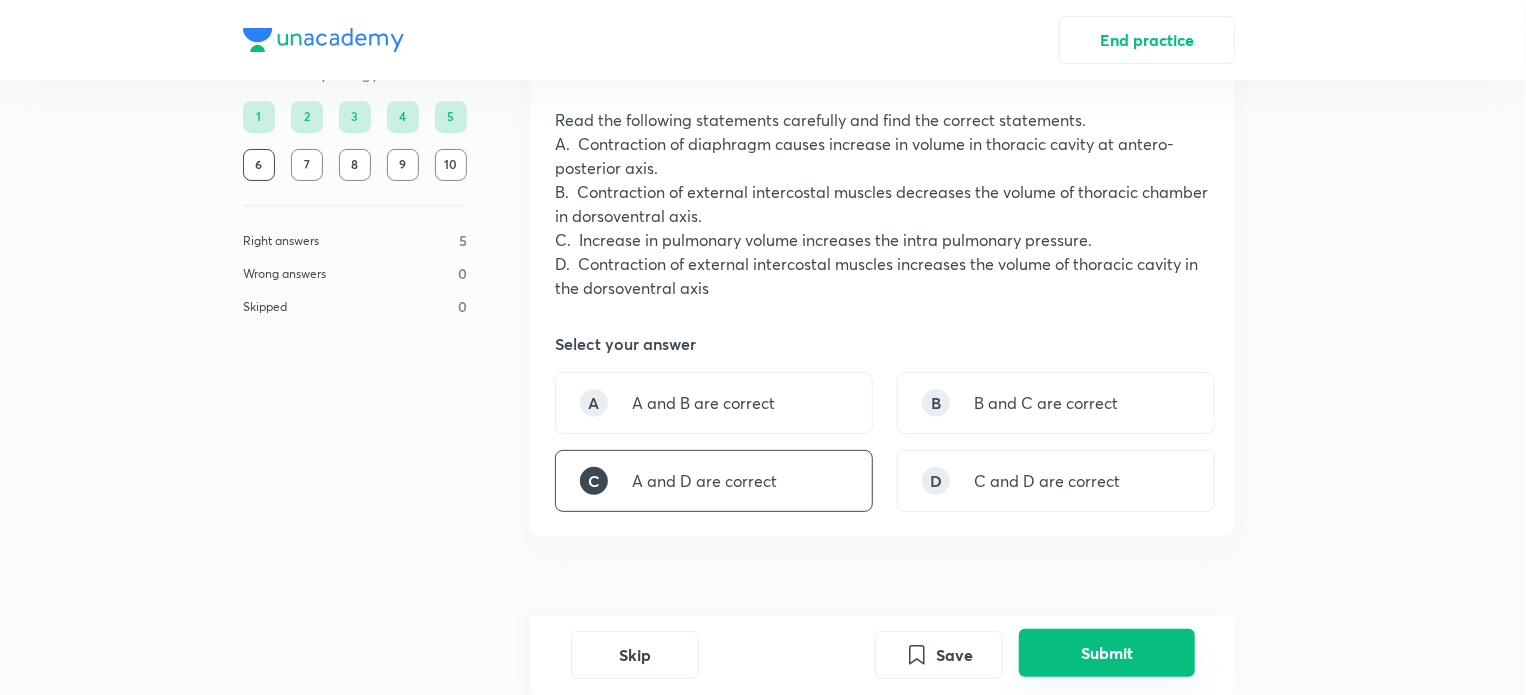 click on "Submit" at bounding box center (1107, 653) 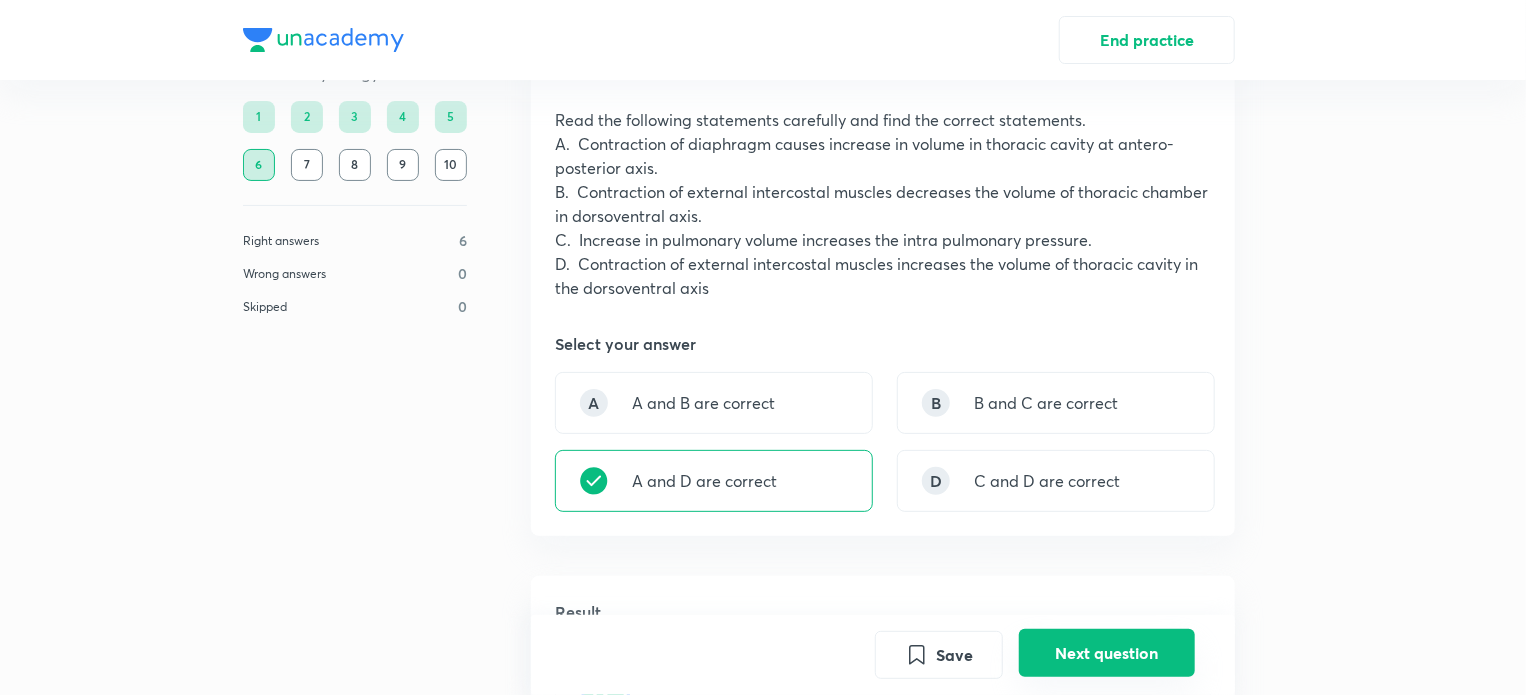 scroll, scrollTop: 629, scrollLeft: 0, axis: vertical 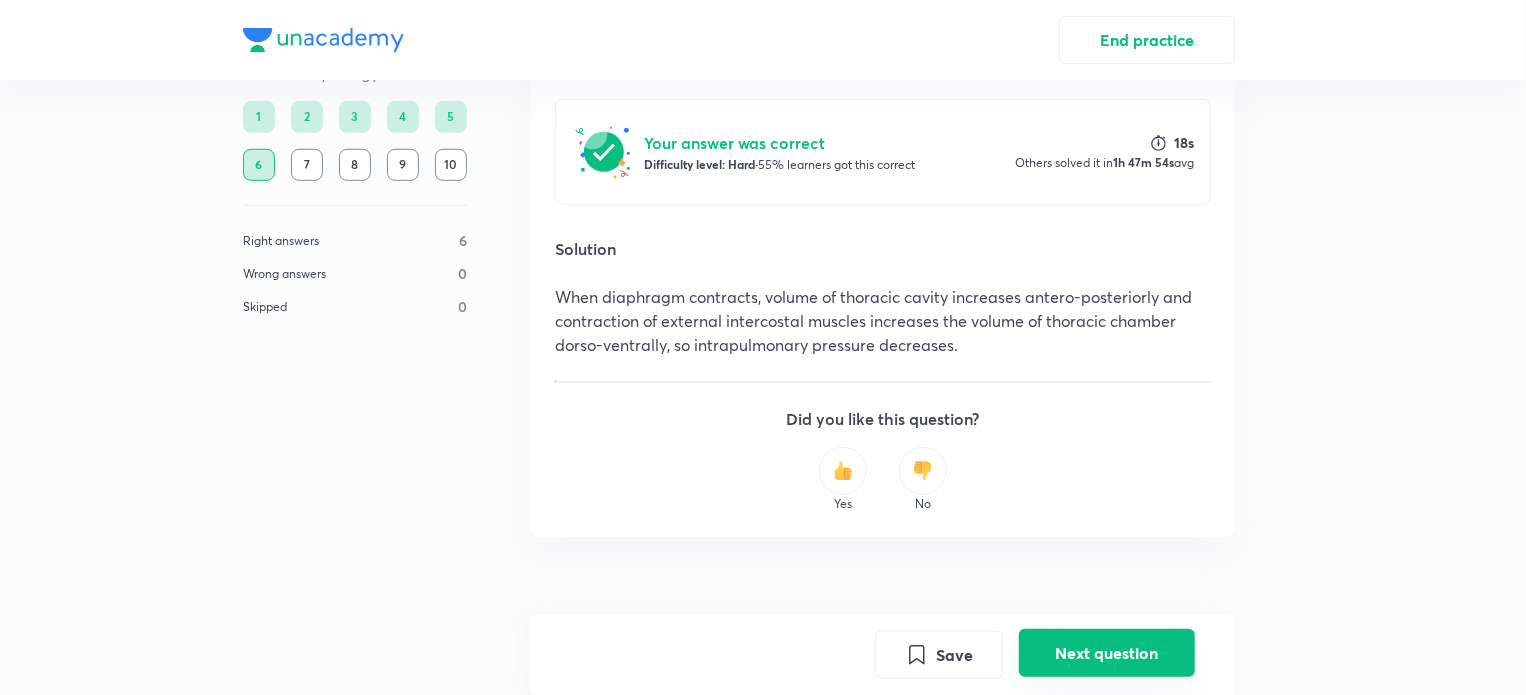 click on "Next question" at bounding box center [1107, 653] 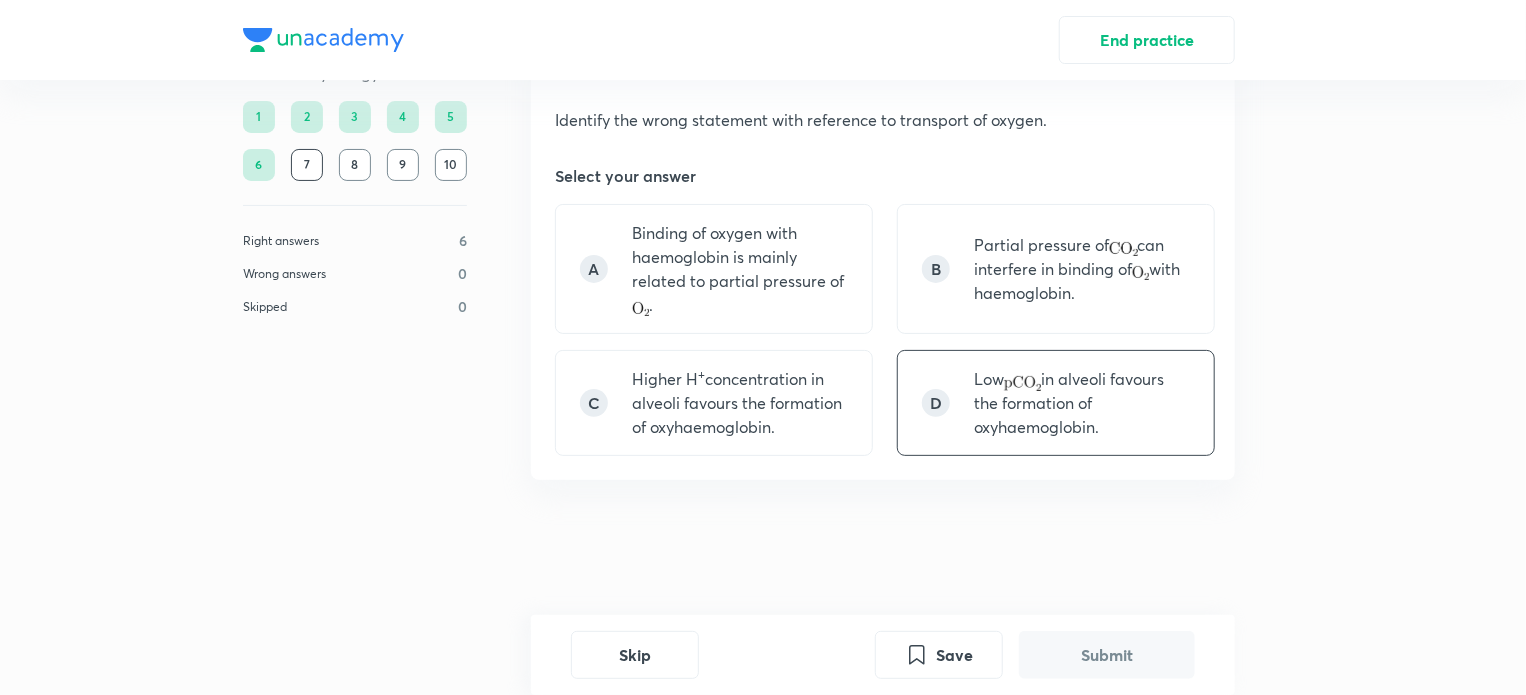 scroll, scrollTop: 90, scrollLeft: 0, axis: vertical 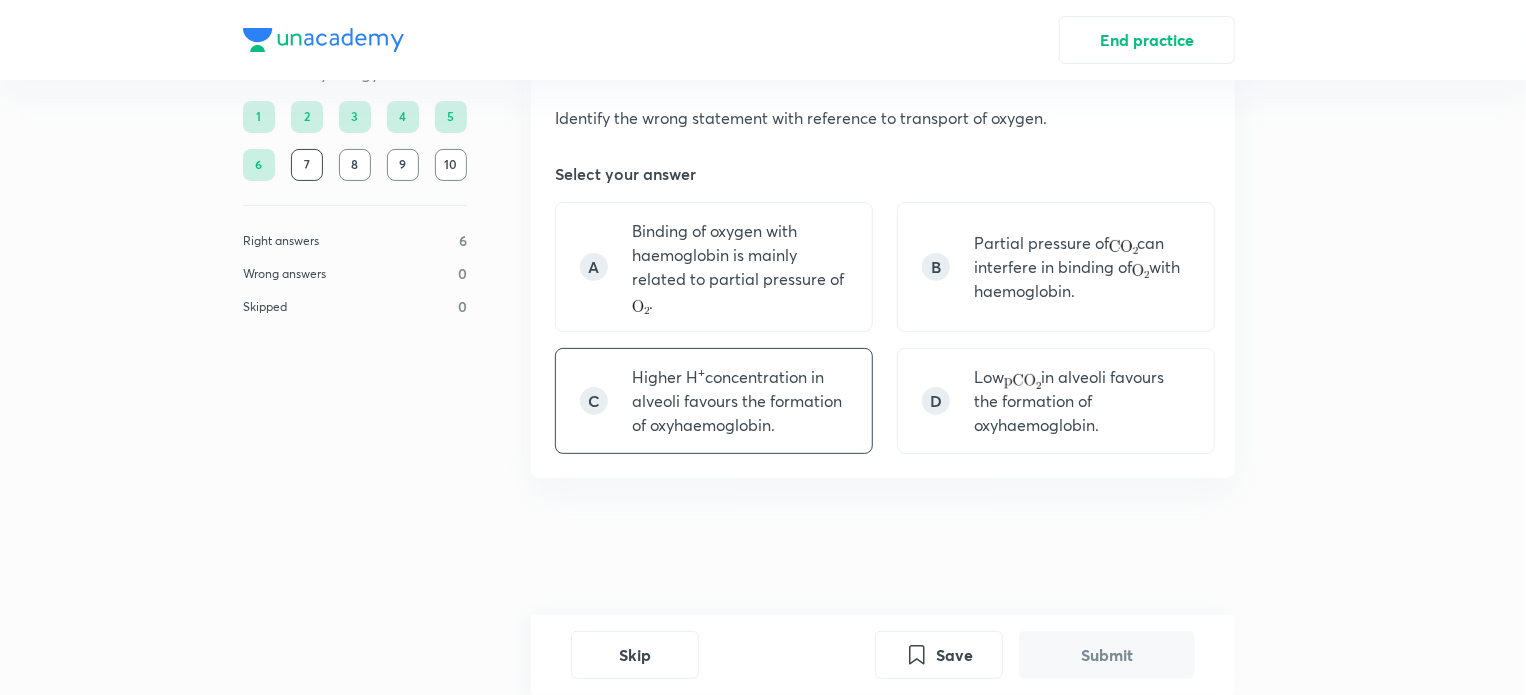 click on "Higher H +  concentration in alveoli favours the formation of oxyhaemoglobin." at bounding box center [740, 401] 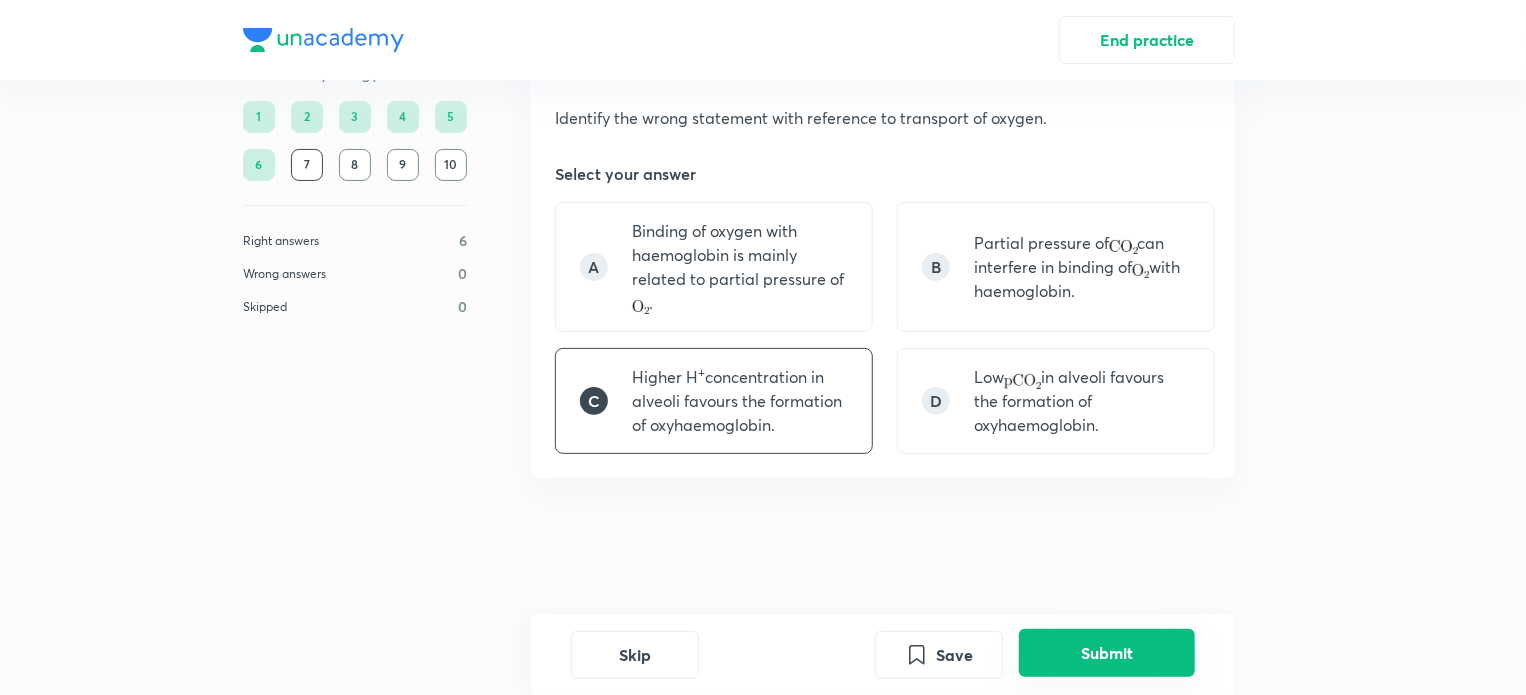 click on "Submit" at bounding box center [1107, 653] 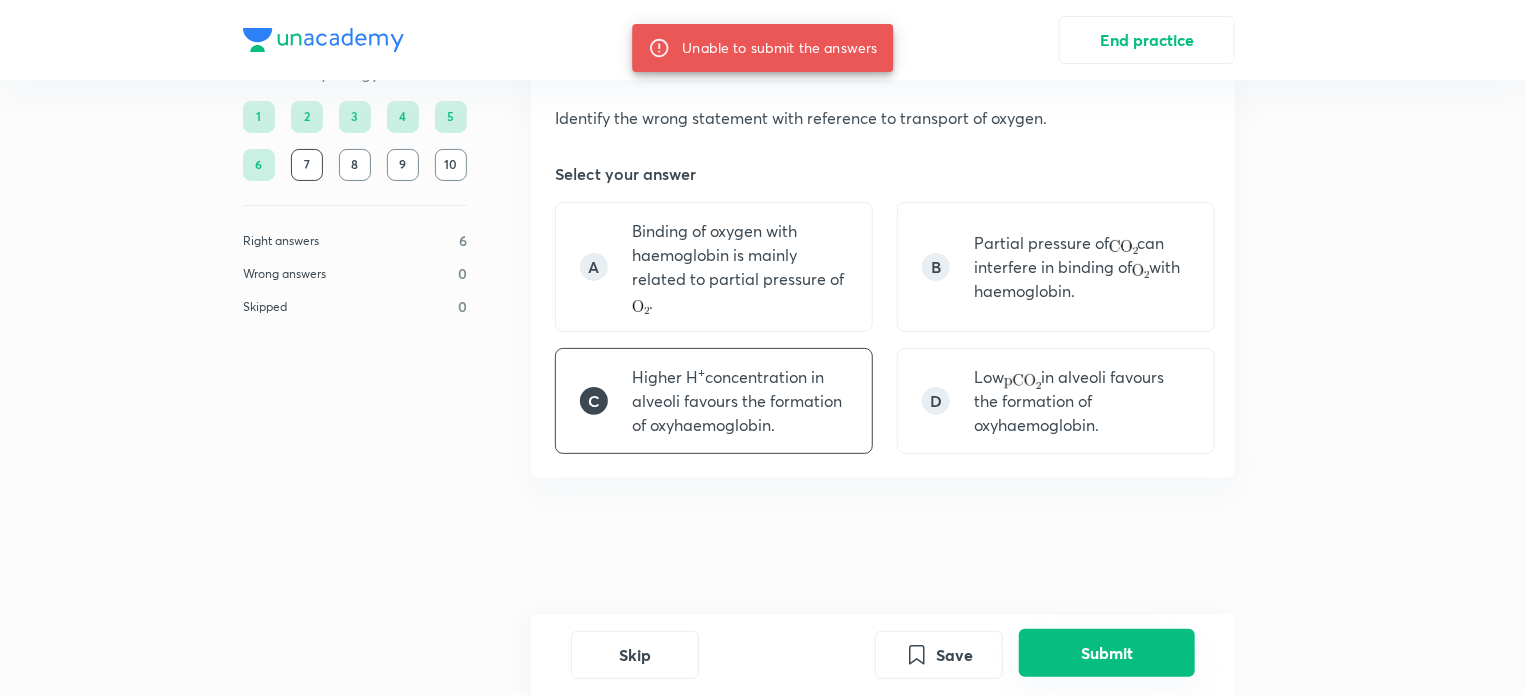 click on "Submit" at bounding box center [1107, 653] 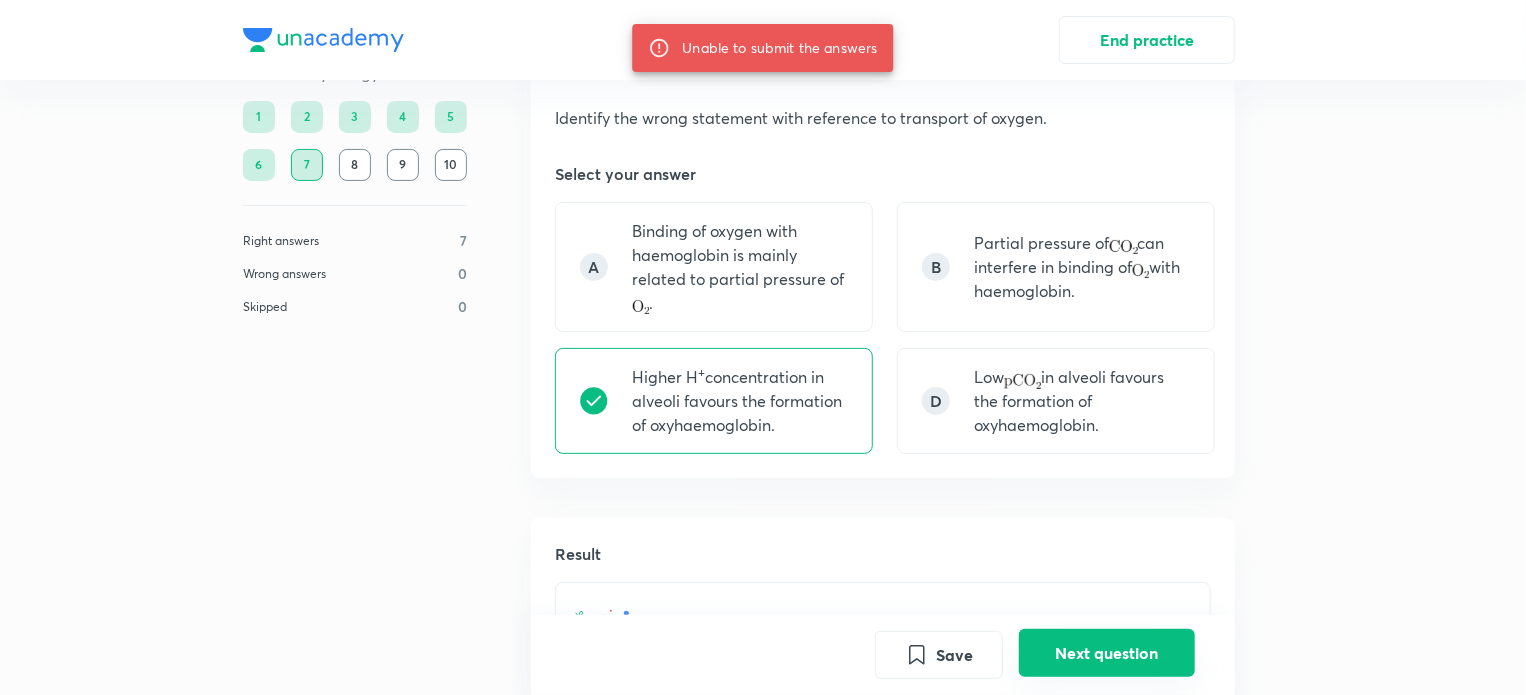 scroll, scrollTop: 607, scrollLeft: 0, axis: vertical 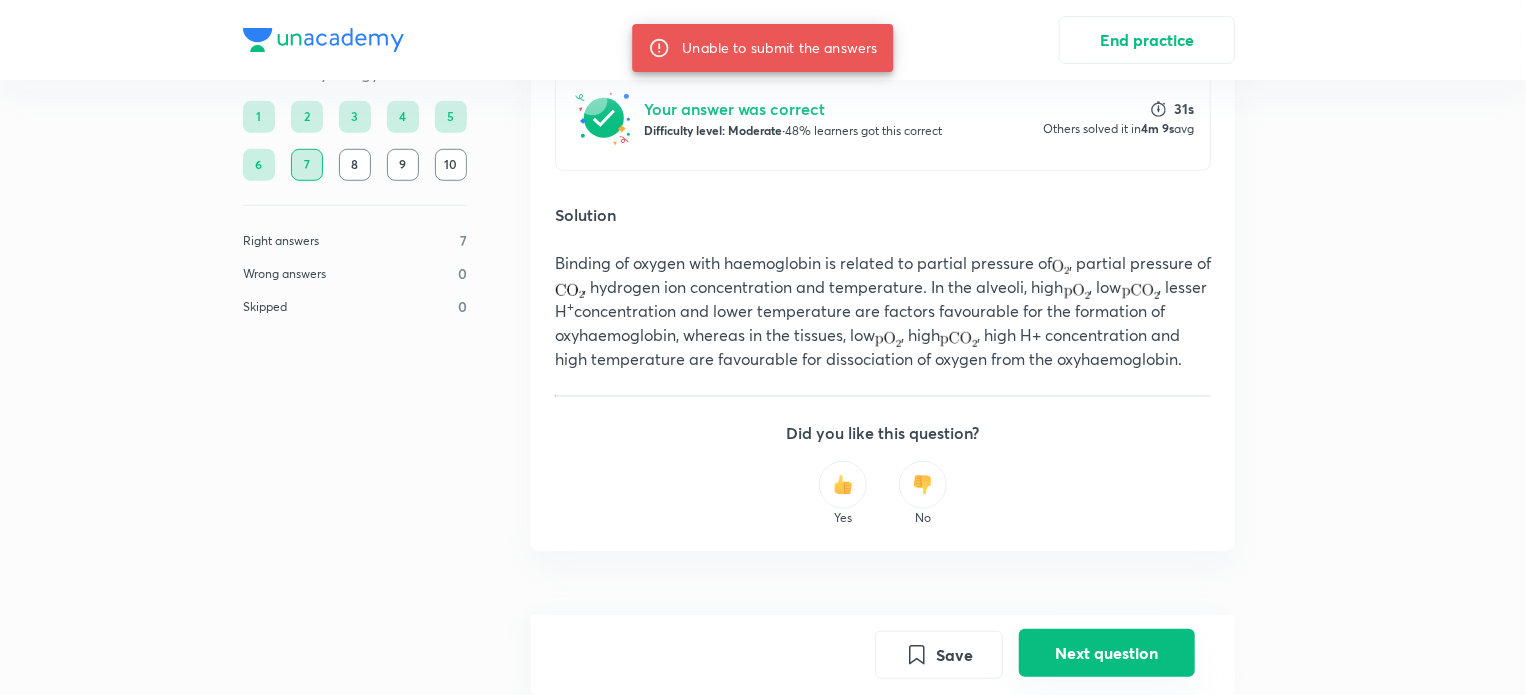 click on "Next question" at bounding box center (1107, 653) 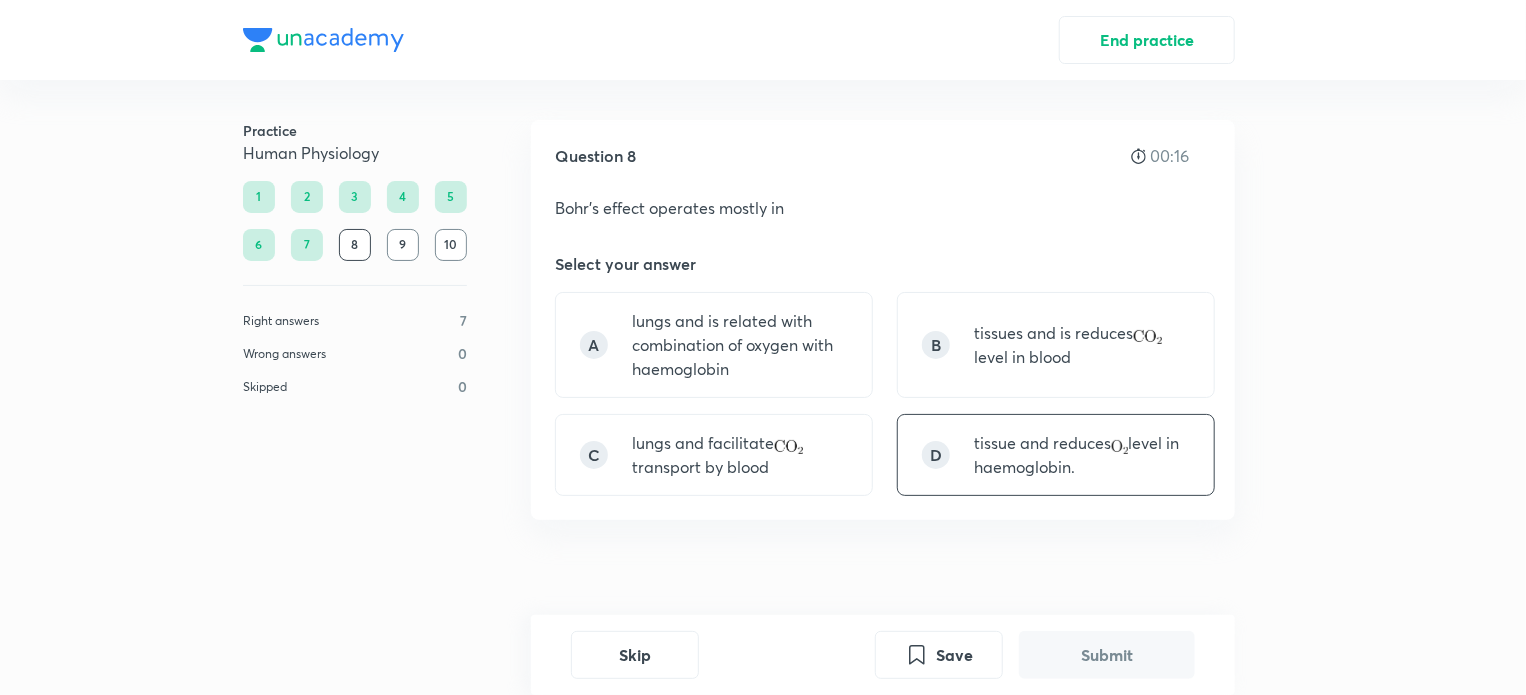 click on "tissue and reduces   level in haemoglobin." at bounding box center (1082, 455) 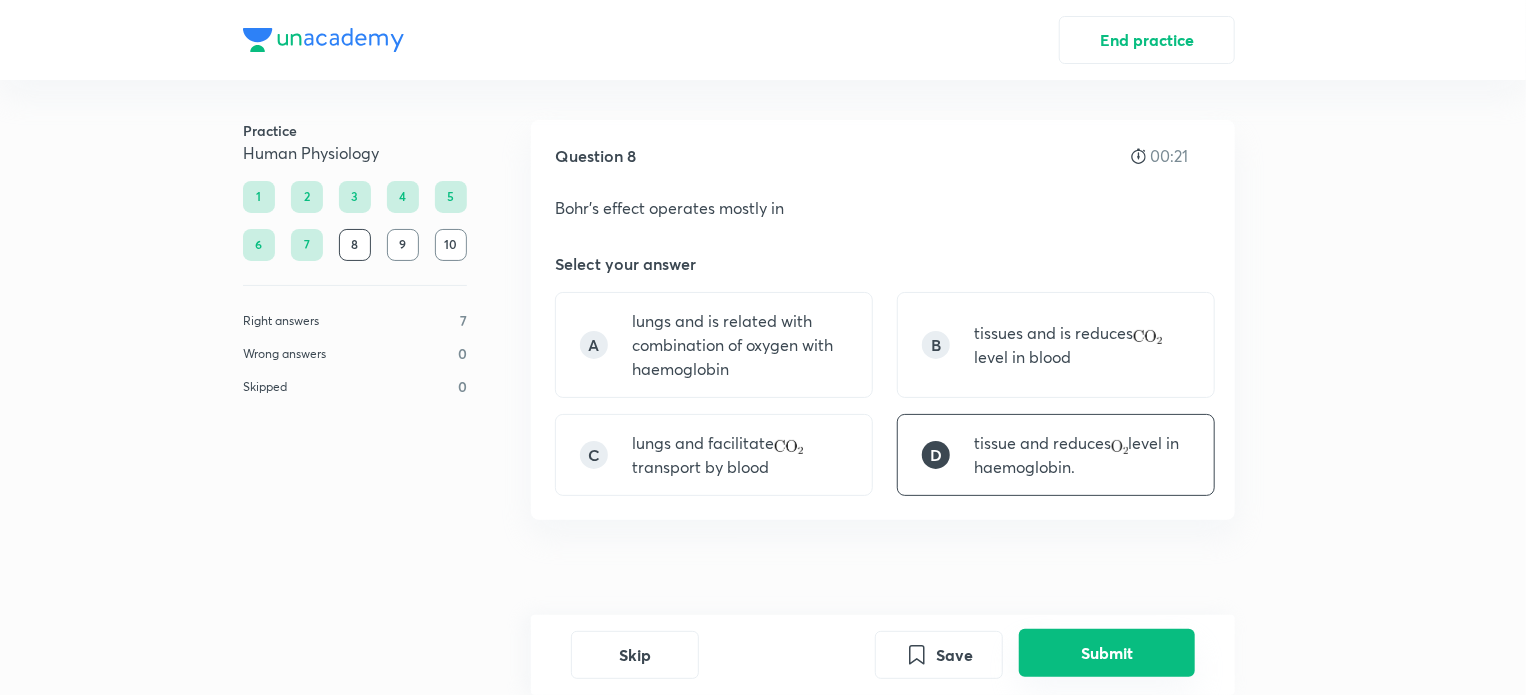 click on "Submit" at bounding box center [1107, 653] 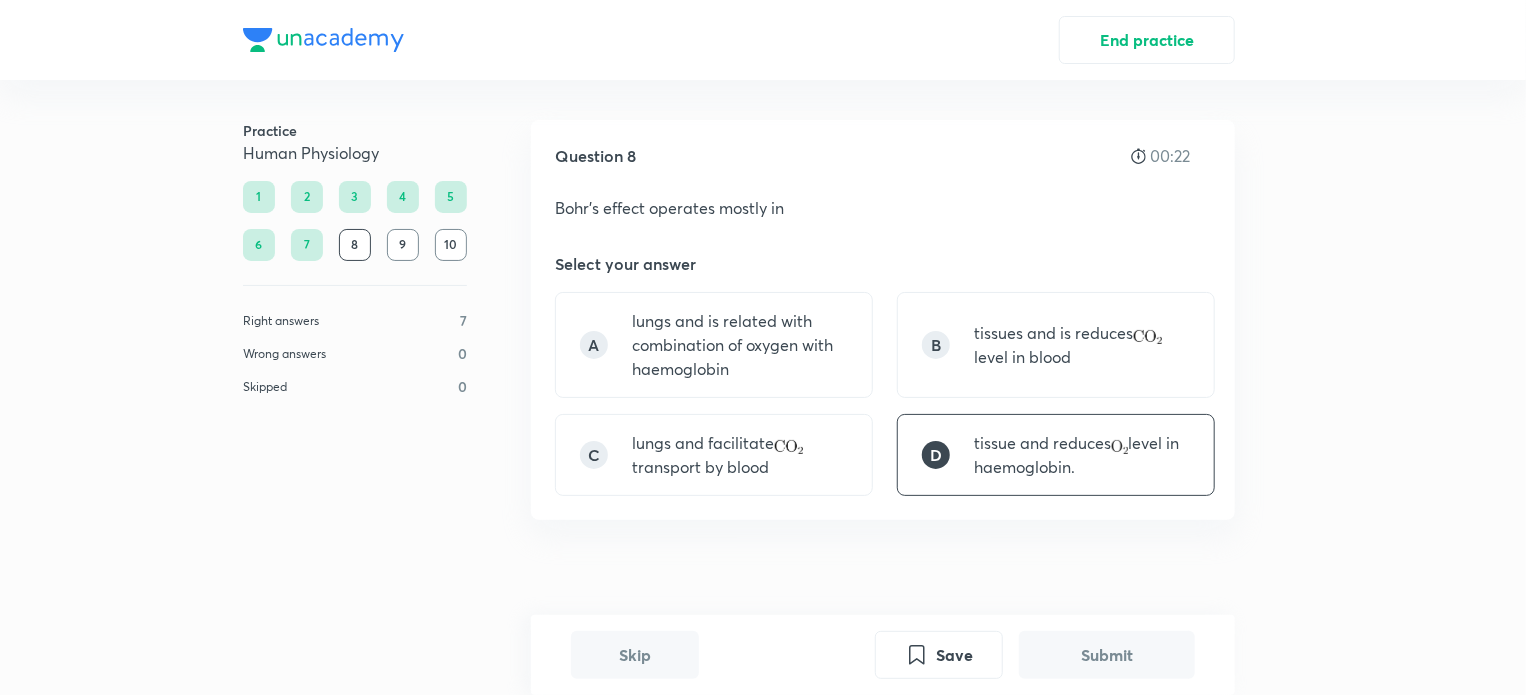 scroll, scrollTop: 501, scrollLeft: 0, axis: vertical 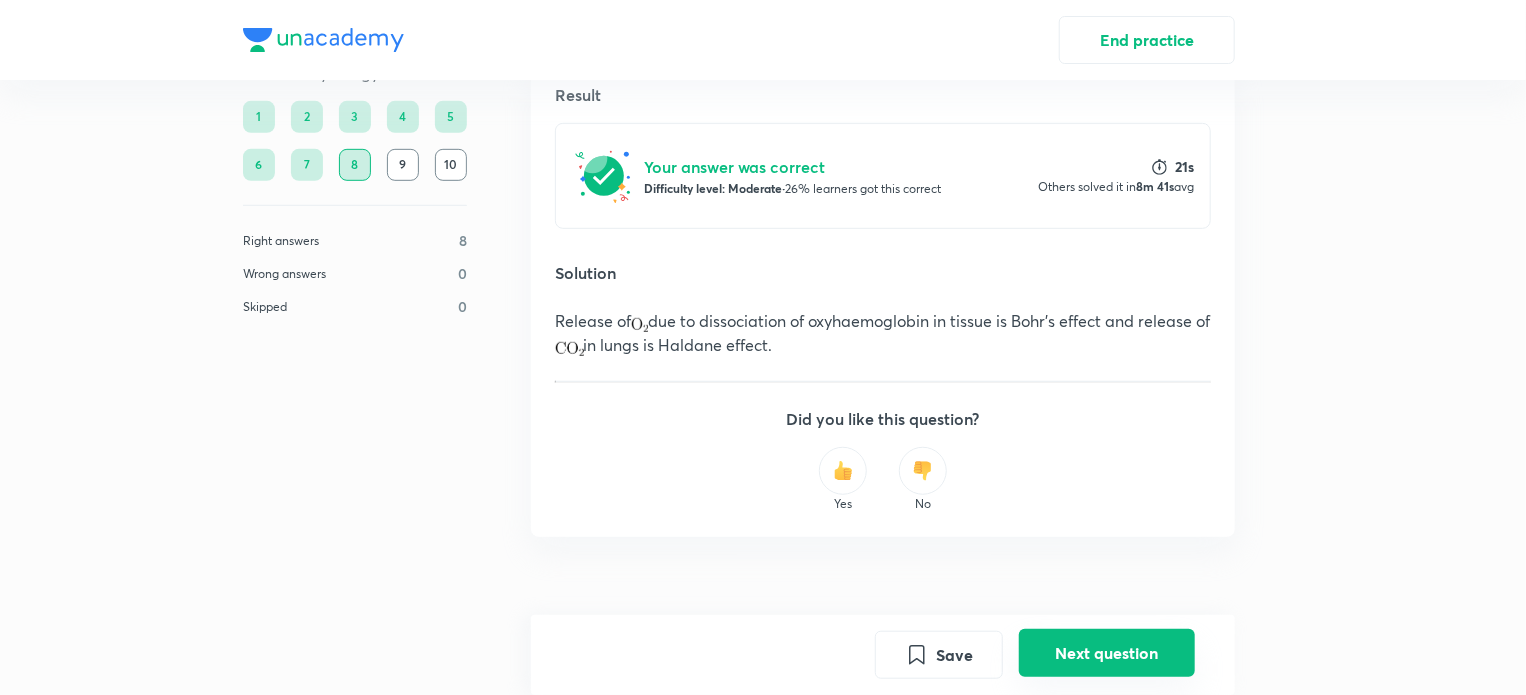 click on "Next question" at bounding box center [1107, 653] 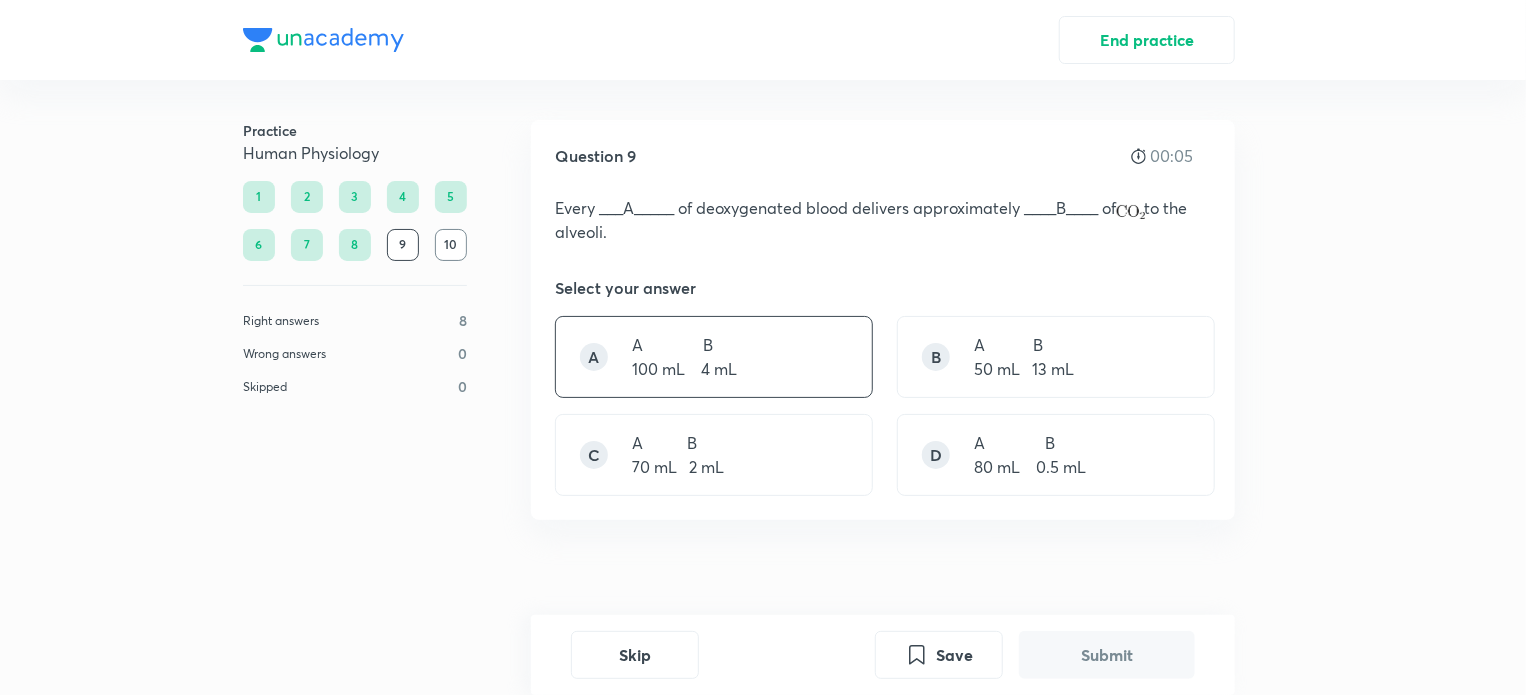 click on "A  A               B 100 mL    4 mL" at bounding box center [714, 357] 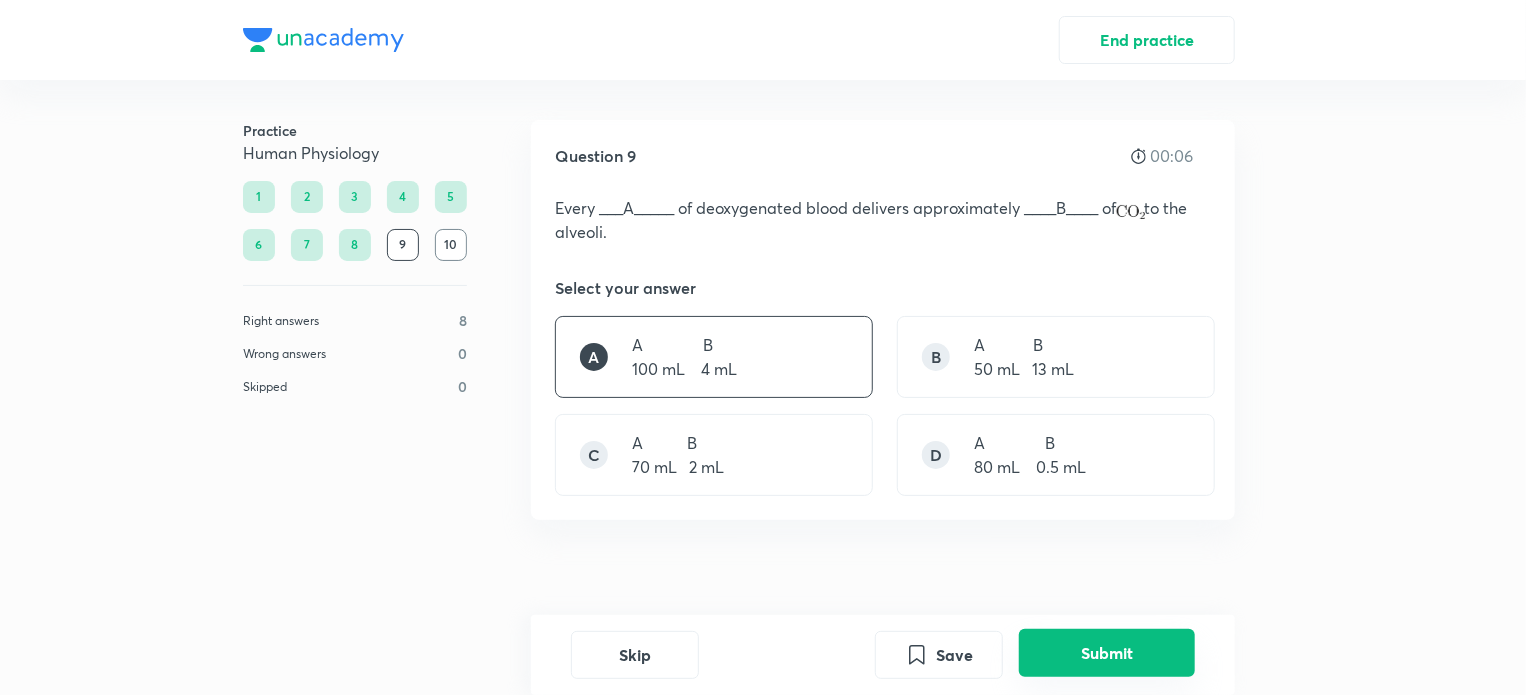 click on "Submit" at bounding box center [1107, 653] 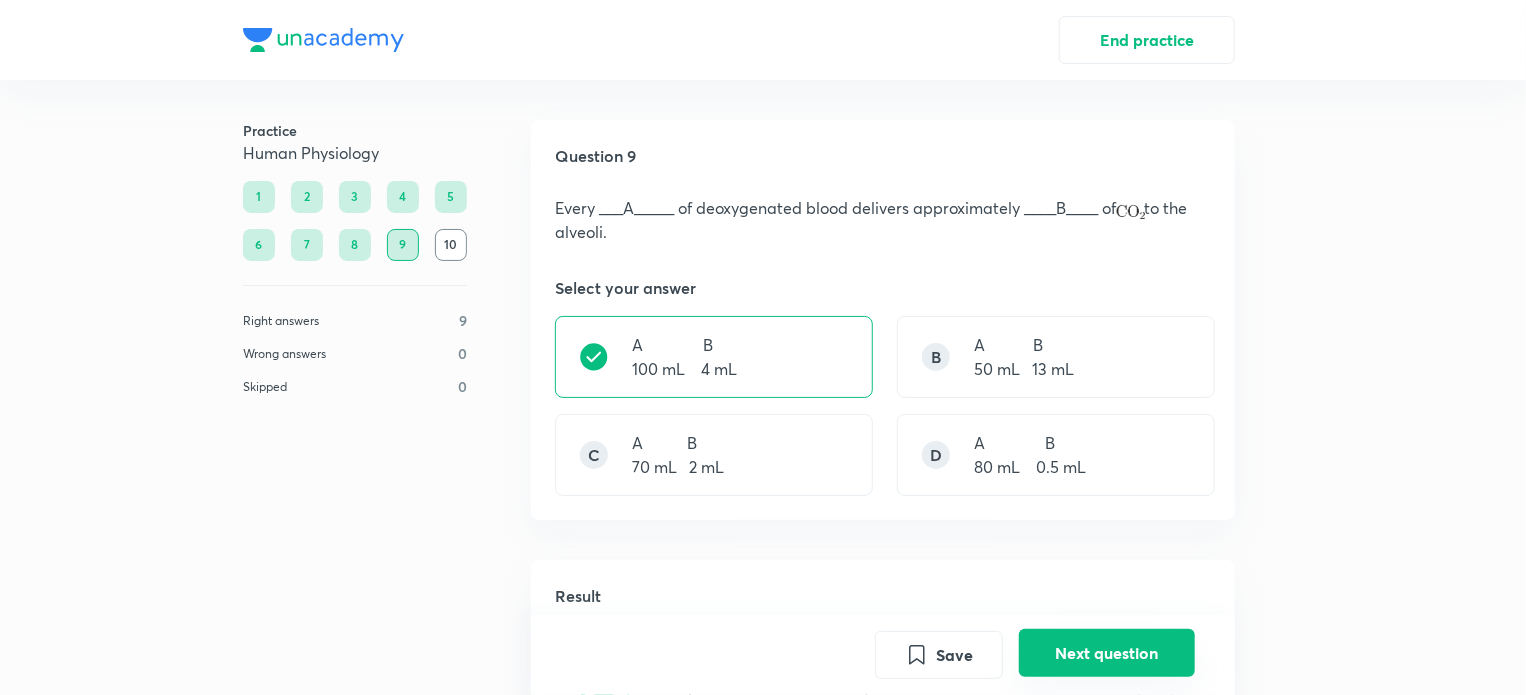 scroll, scrollTop: 559, scrollLeft: 0, axis: vertical 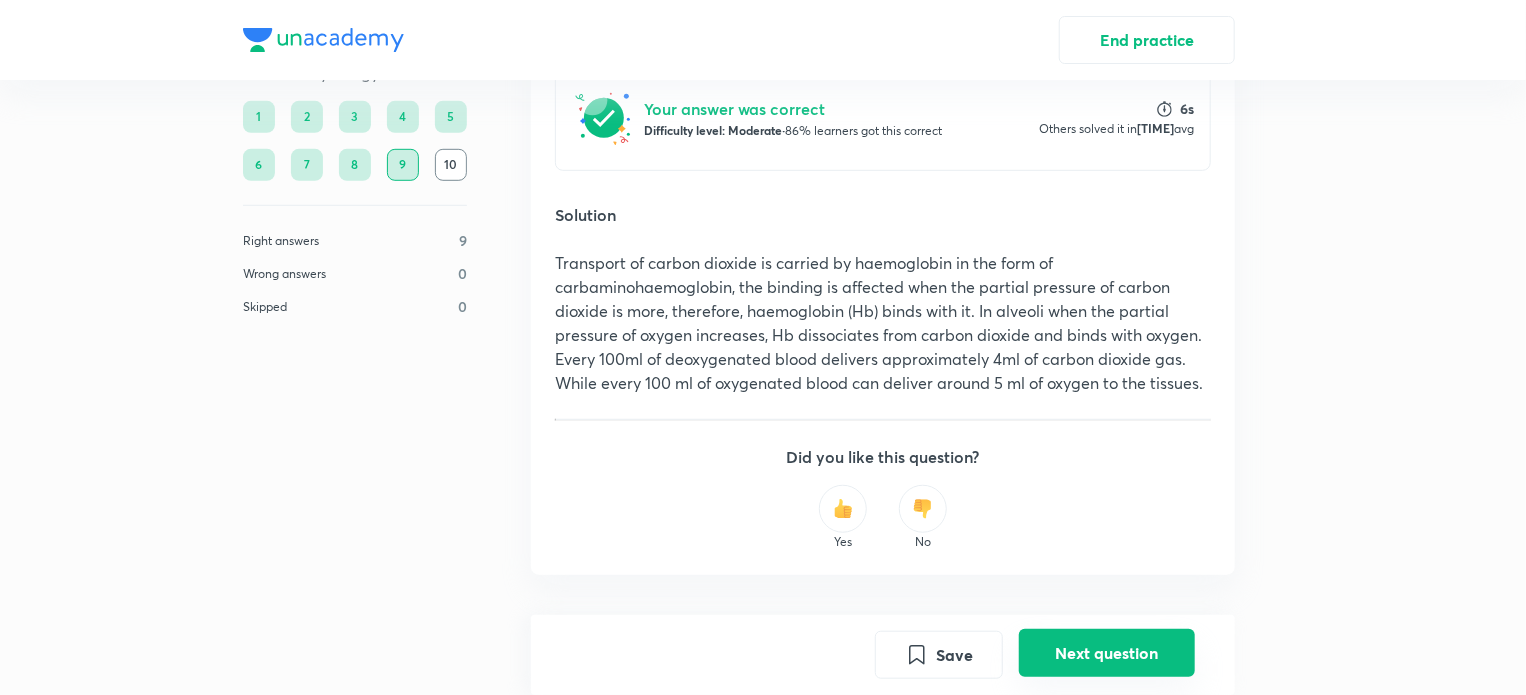 click on "Next question" at bounding box center (1107, 653) 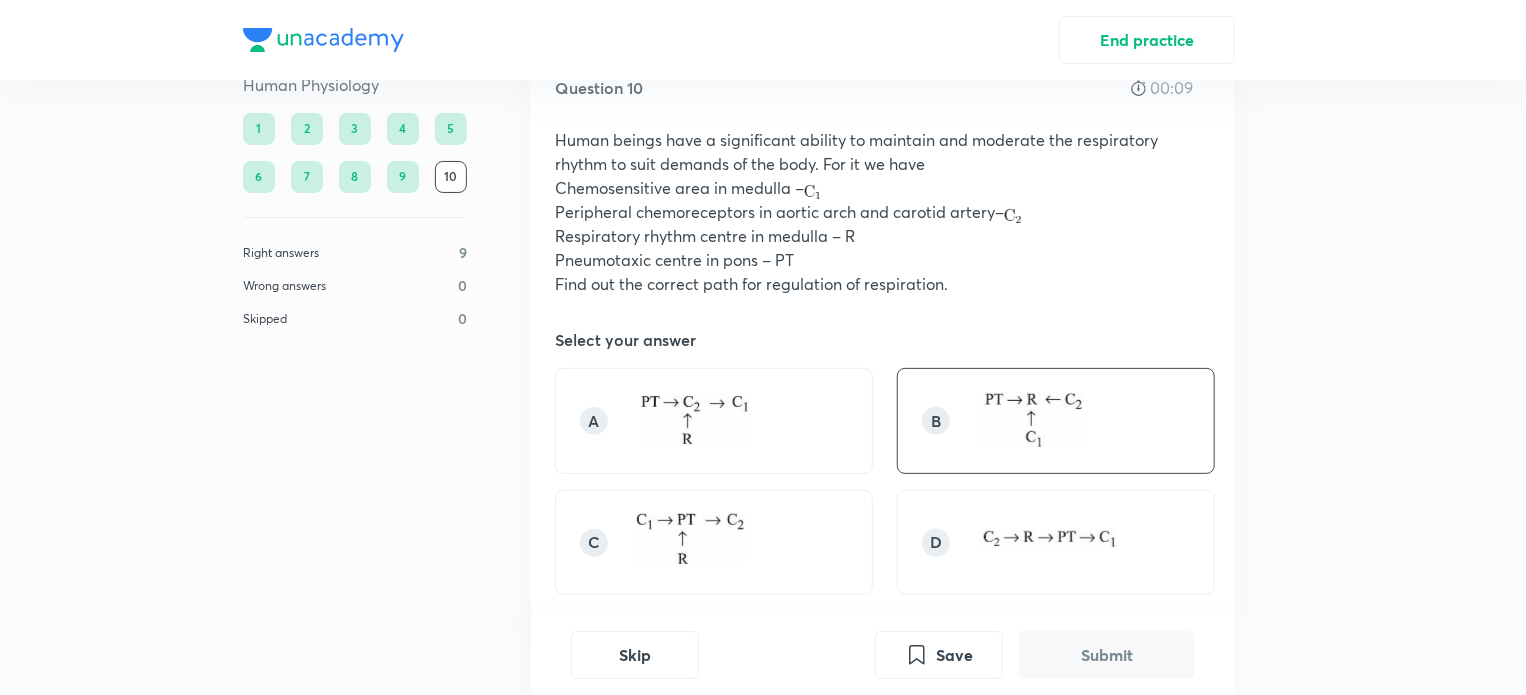 scroll, scrollTop: 67, scrollLeft: 0, axis: vertical 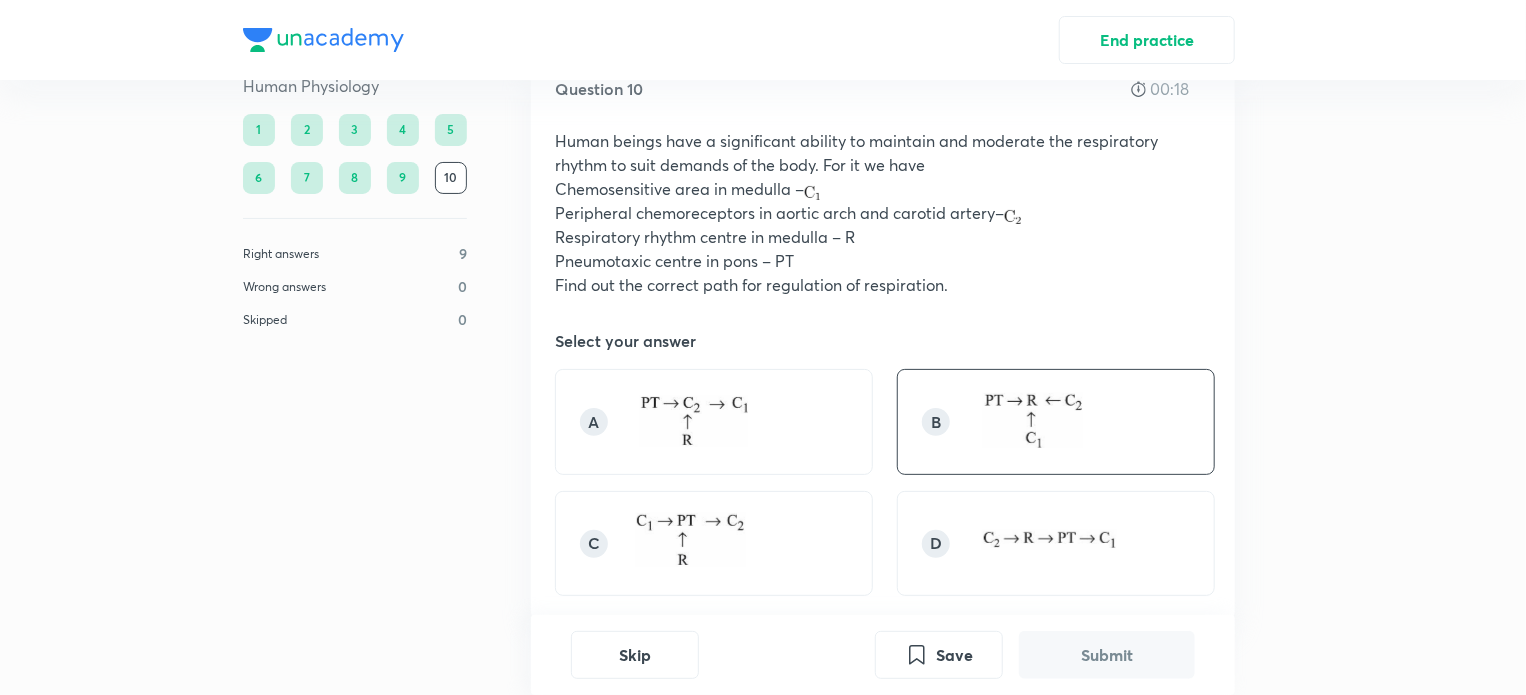 click at bounding box center (1028, 419) 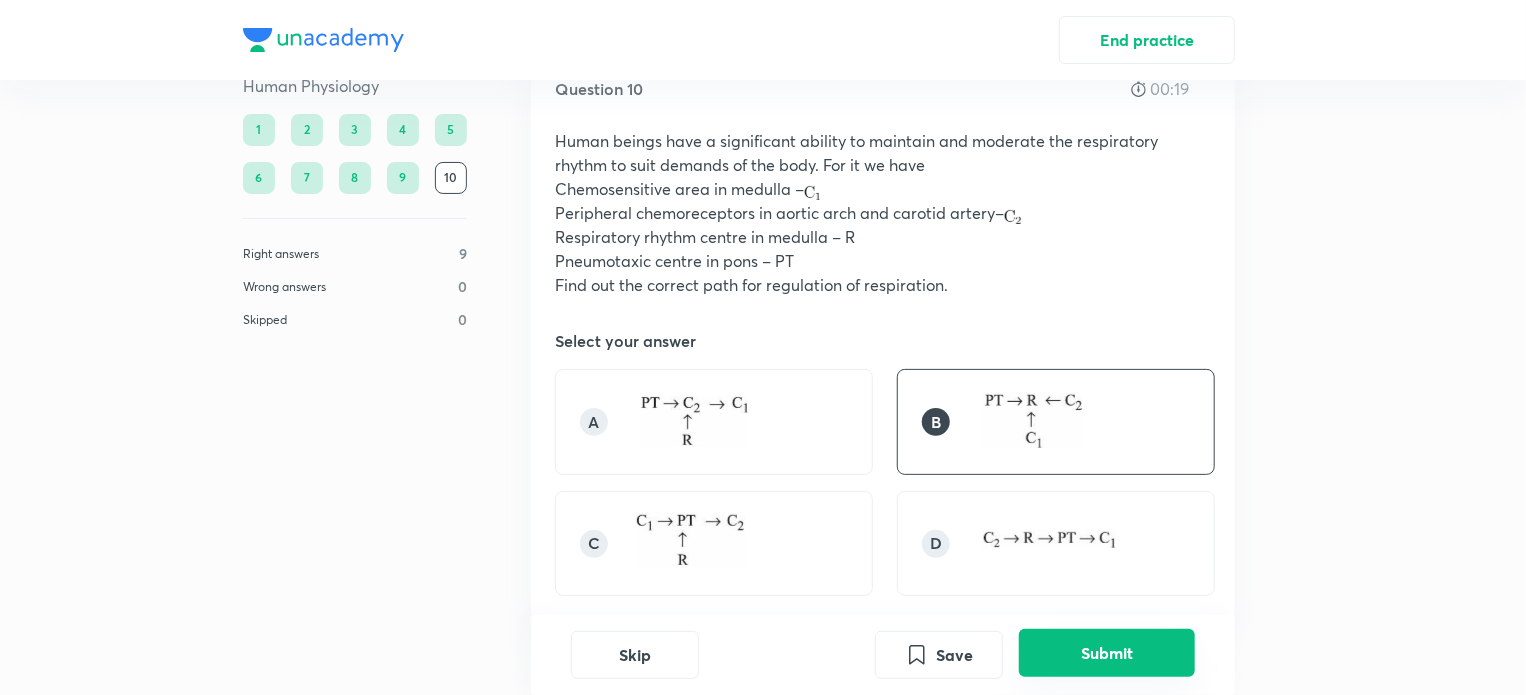 click on "Submit" at bounding box center (1107, 653) 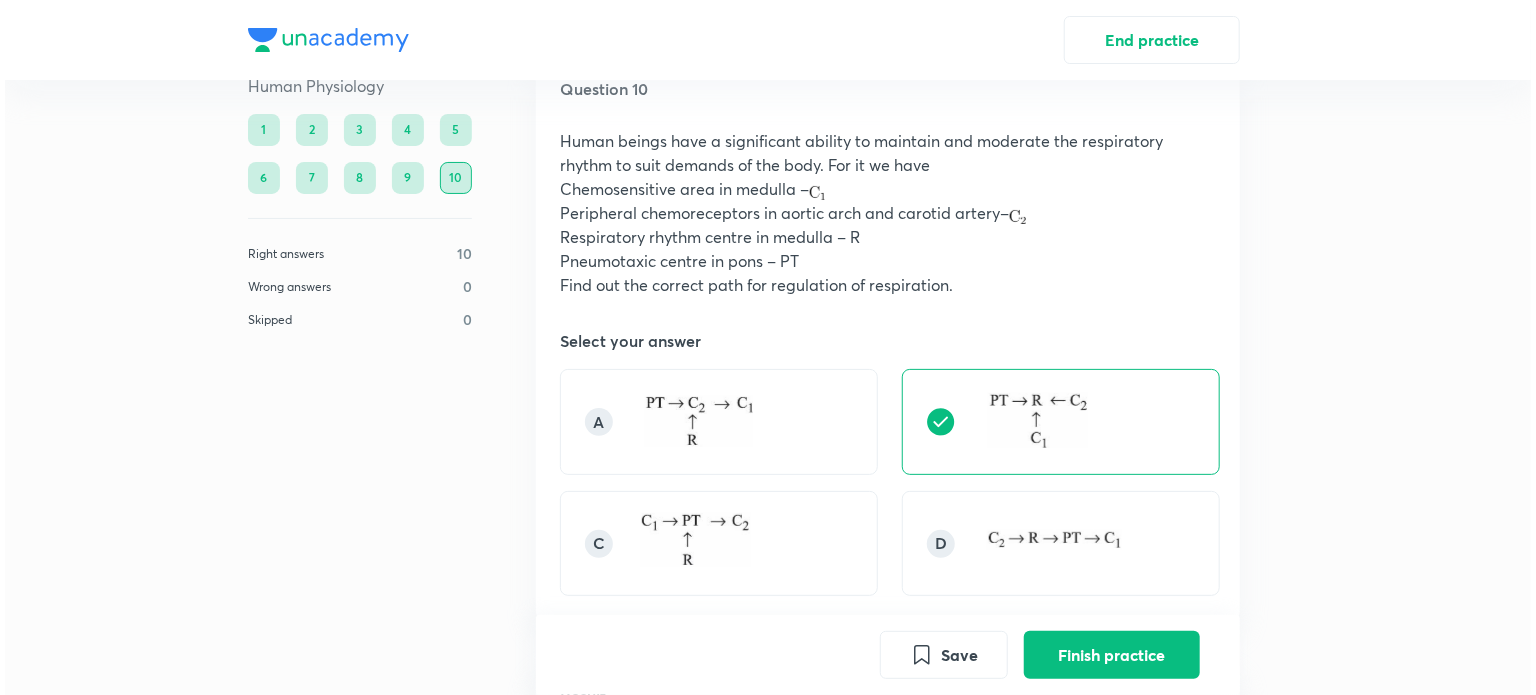 scroll, scrollTop: 727, scrollLeft: 0, axis: vertical 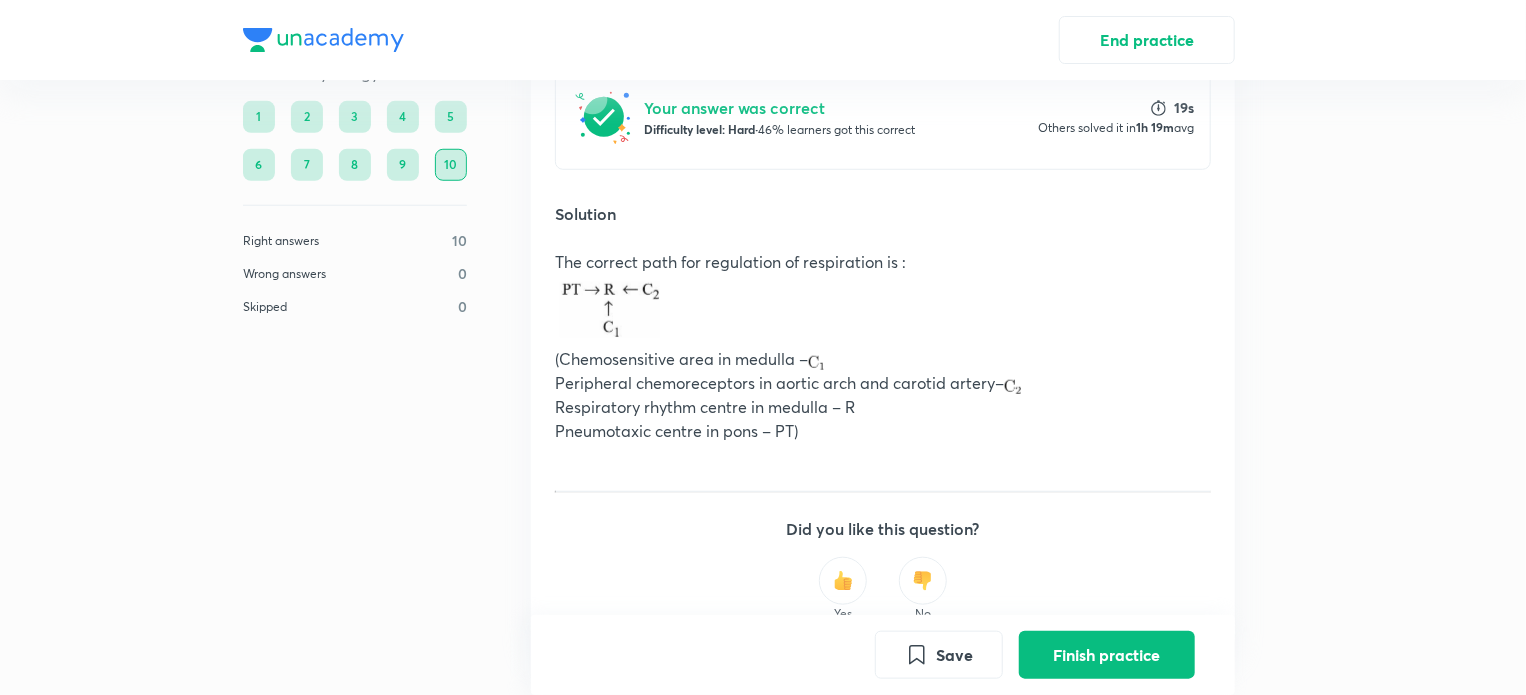 click on "Finish practice" at bounding box center (1107, 655) 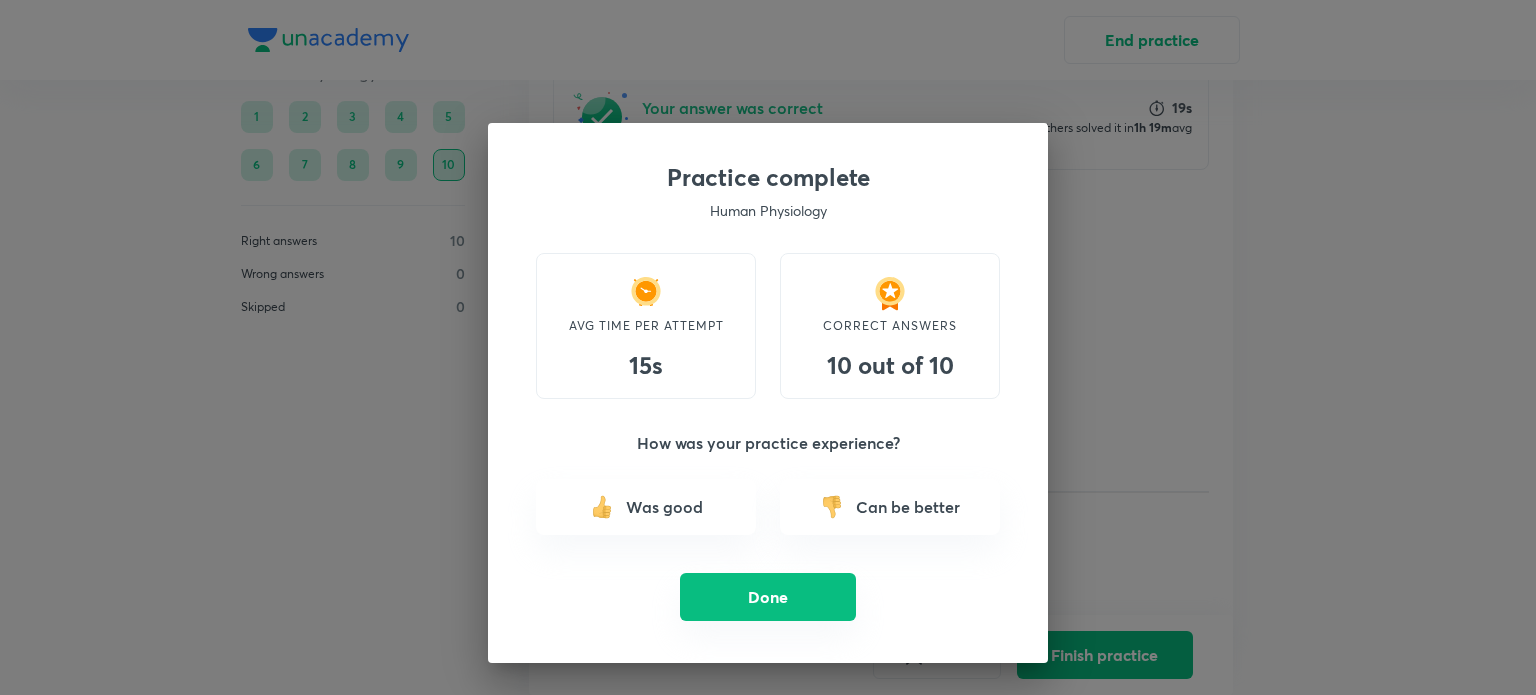 click on "Done" at bounding box center (768, 597) 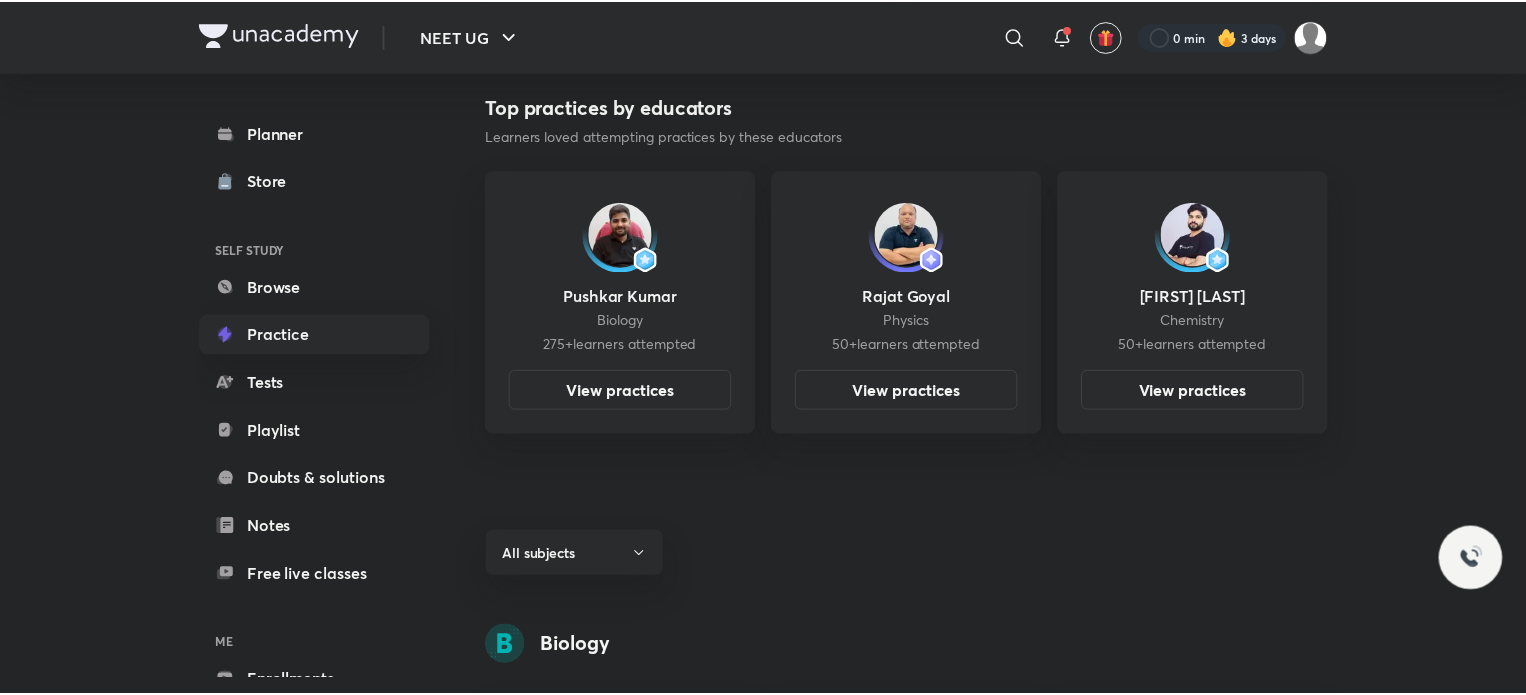 scroll, scrollTop: 0, scrollLeft: 0, axis: both 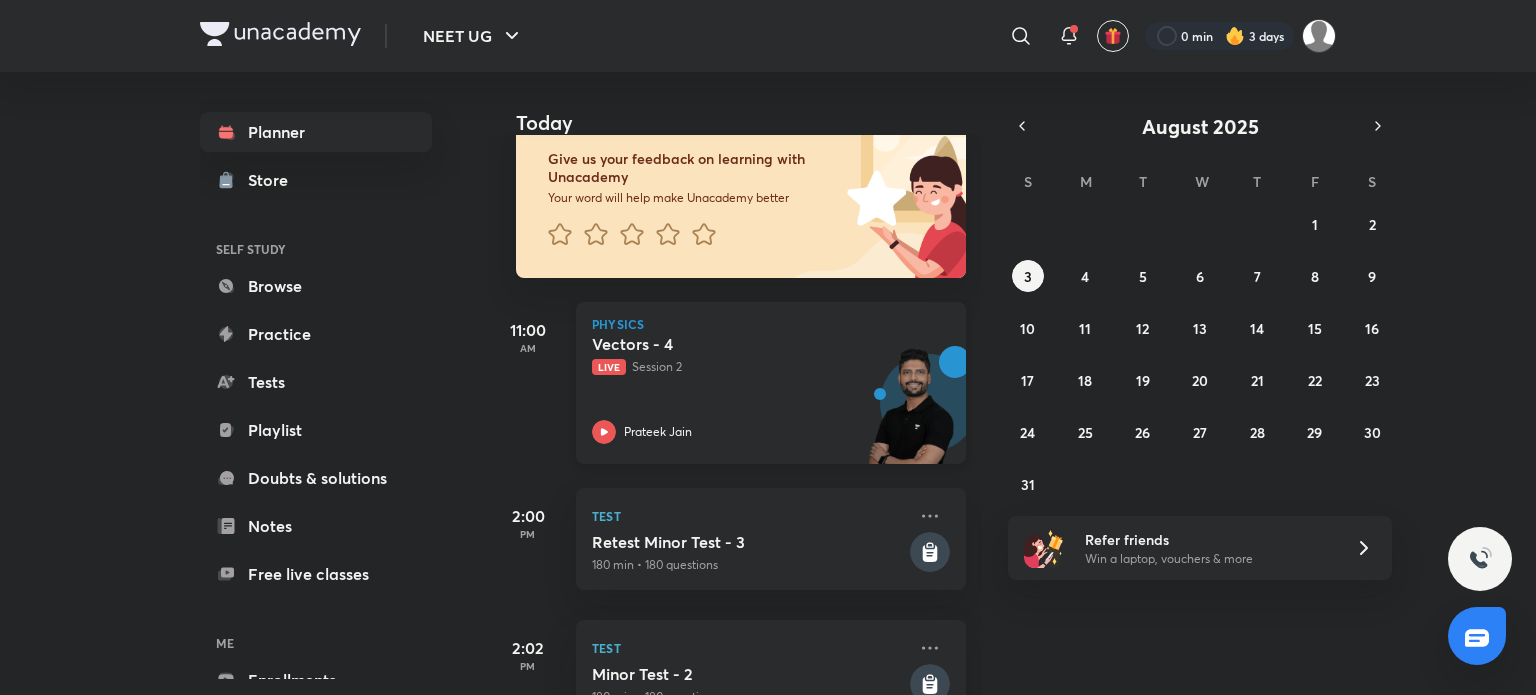 click on "Vectors - 4 Live Session 2 [FIRST] [LAST]" at bounding box center [749, 389] 